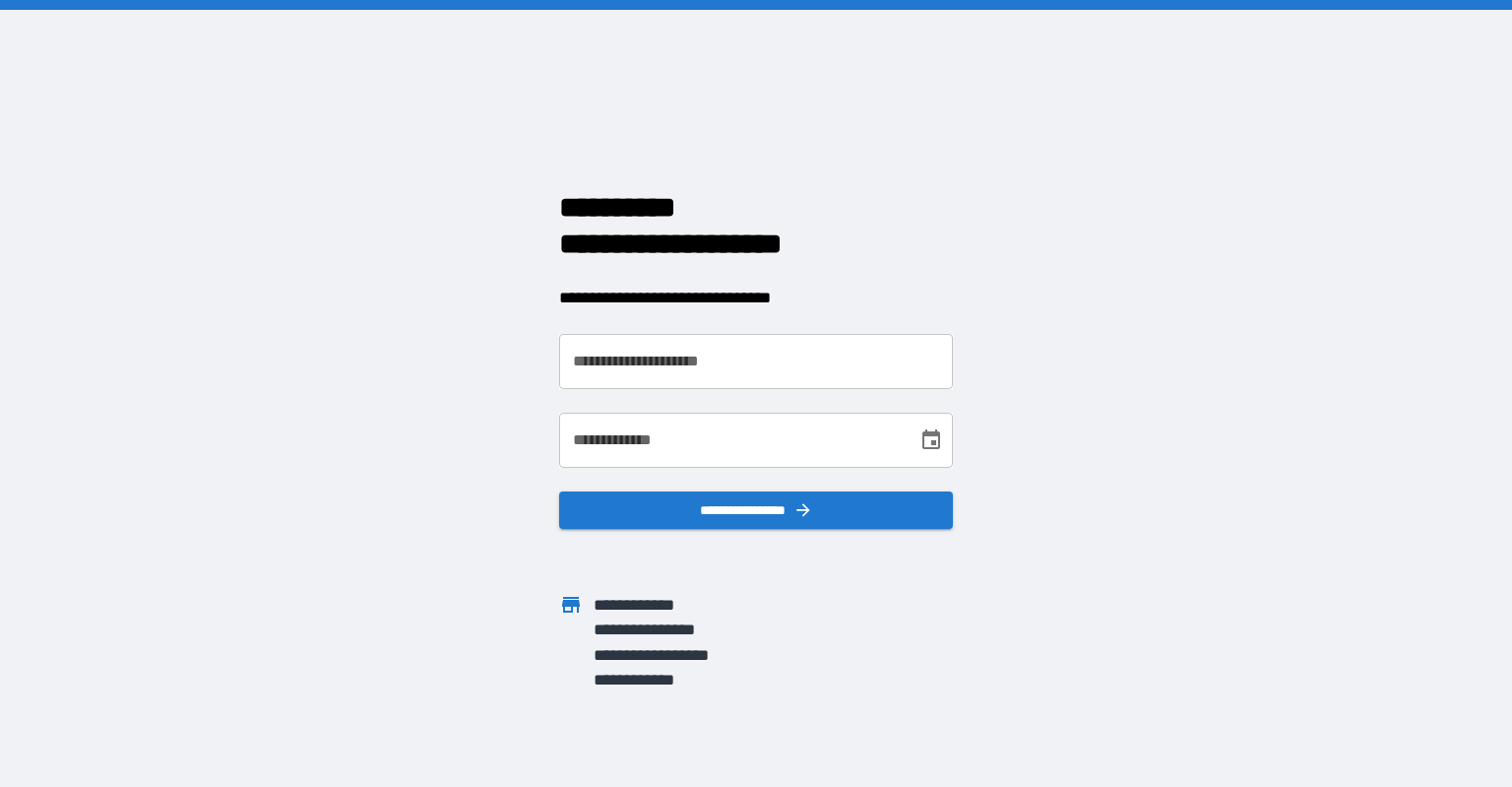 scroll, scrollTop: 0, scrollLeft: 0, axis: both 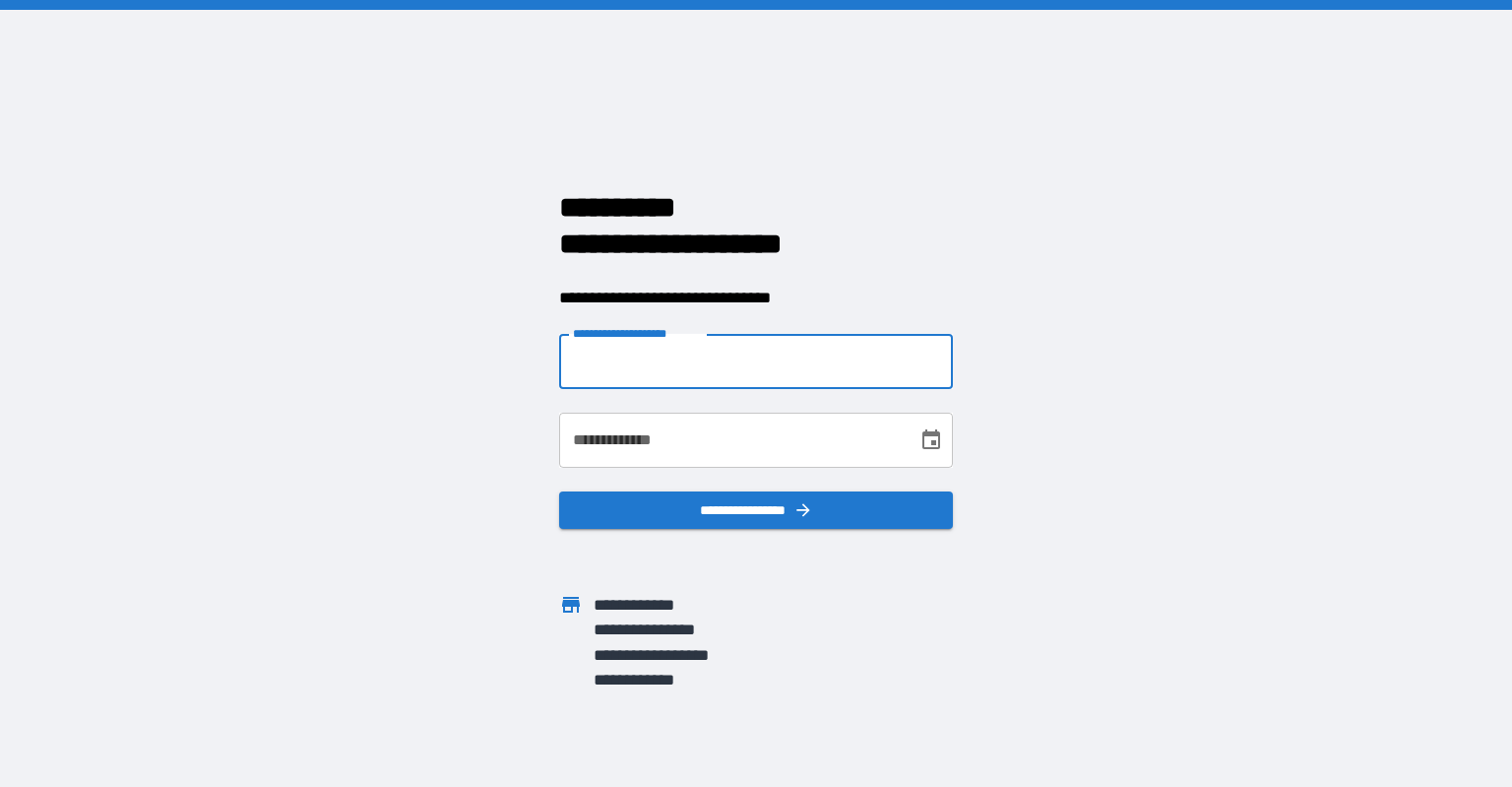 click on "**********" at bounding box center (756, 361) 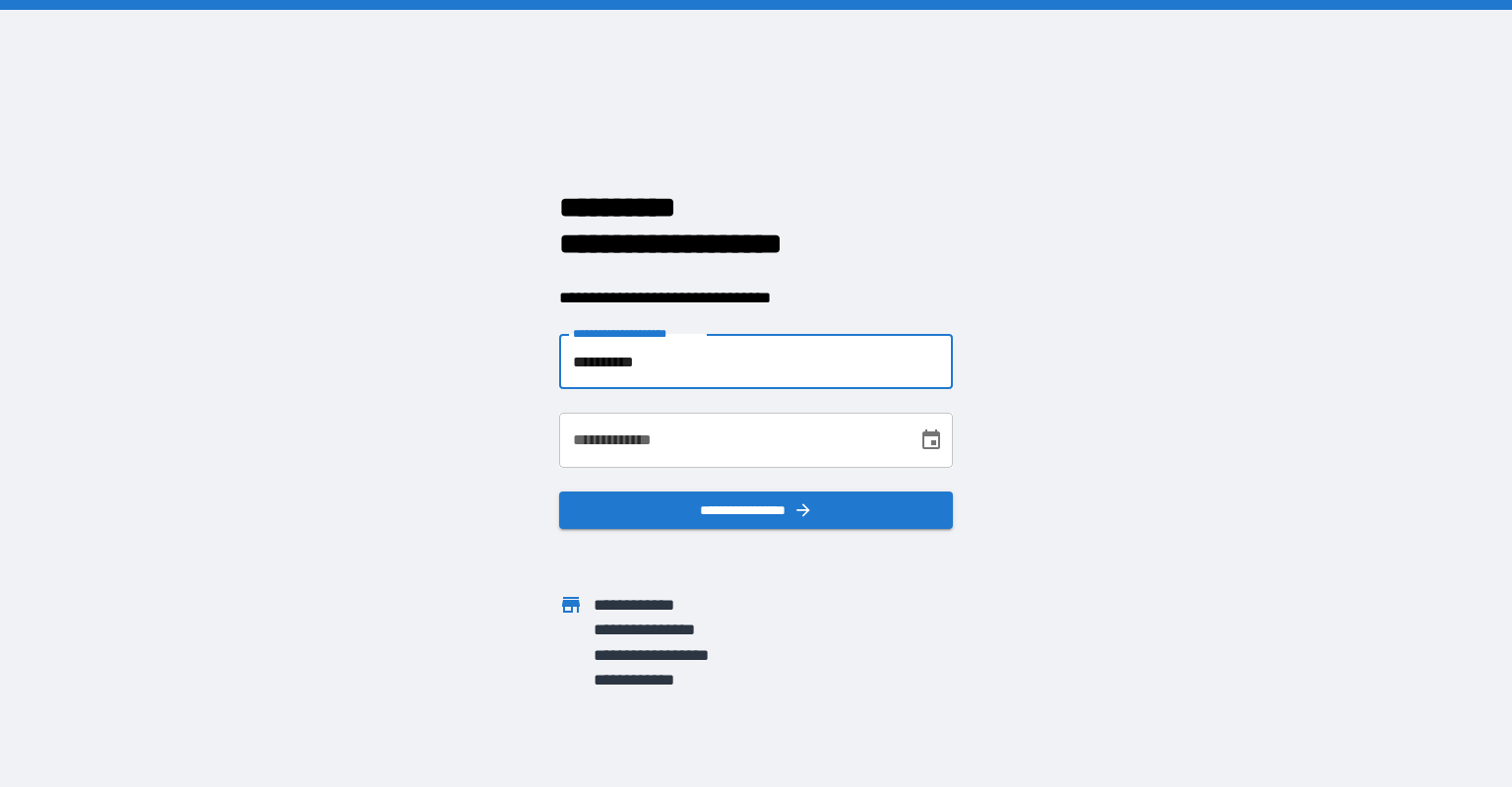 type on "**********" 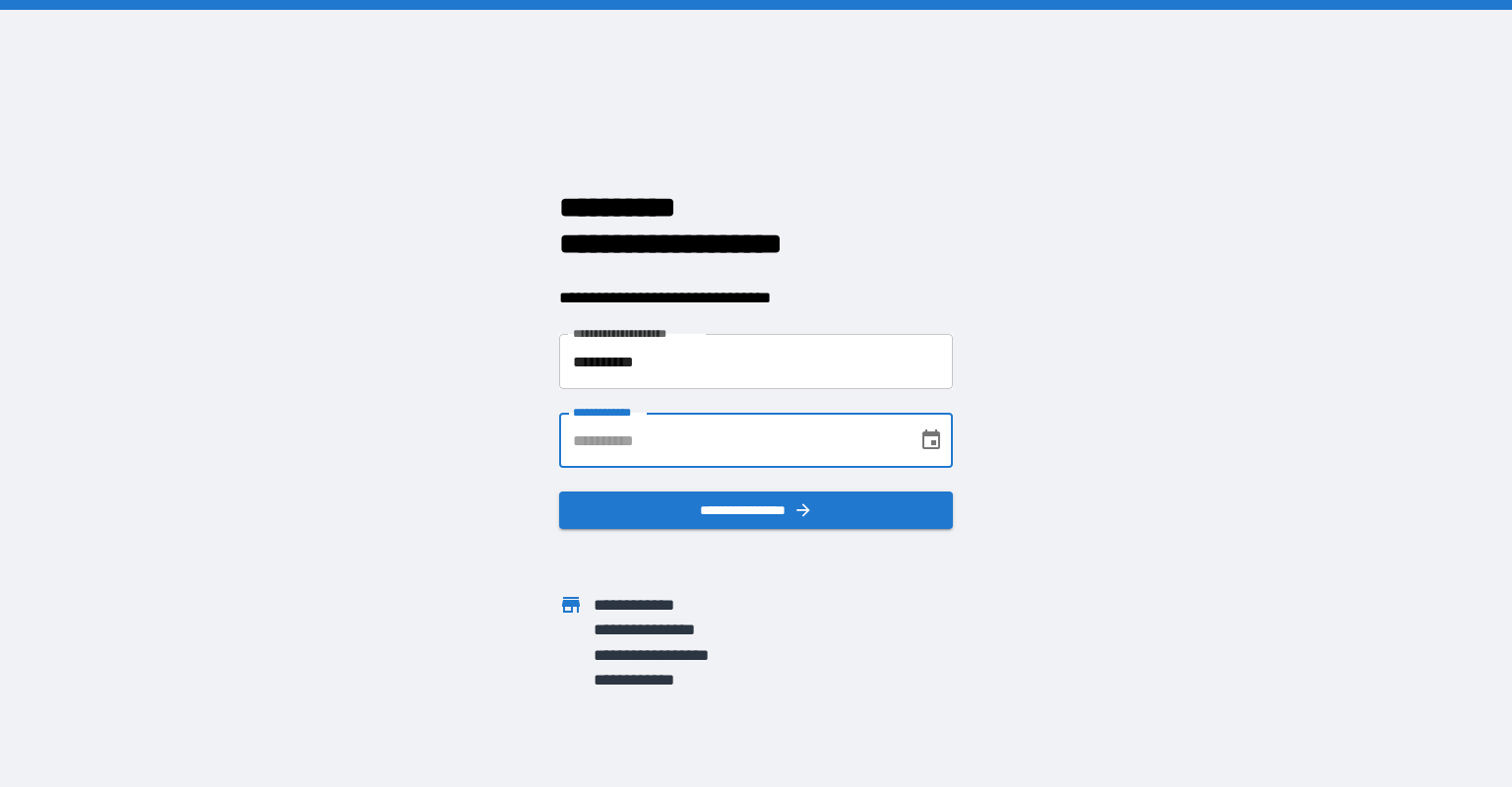 click on "**********" at bounding box center (731, 440) 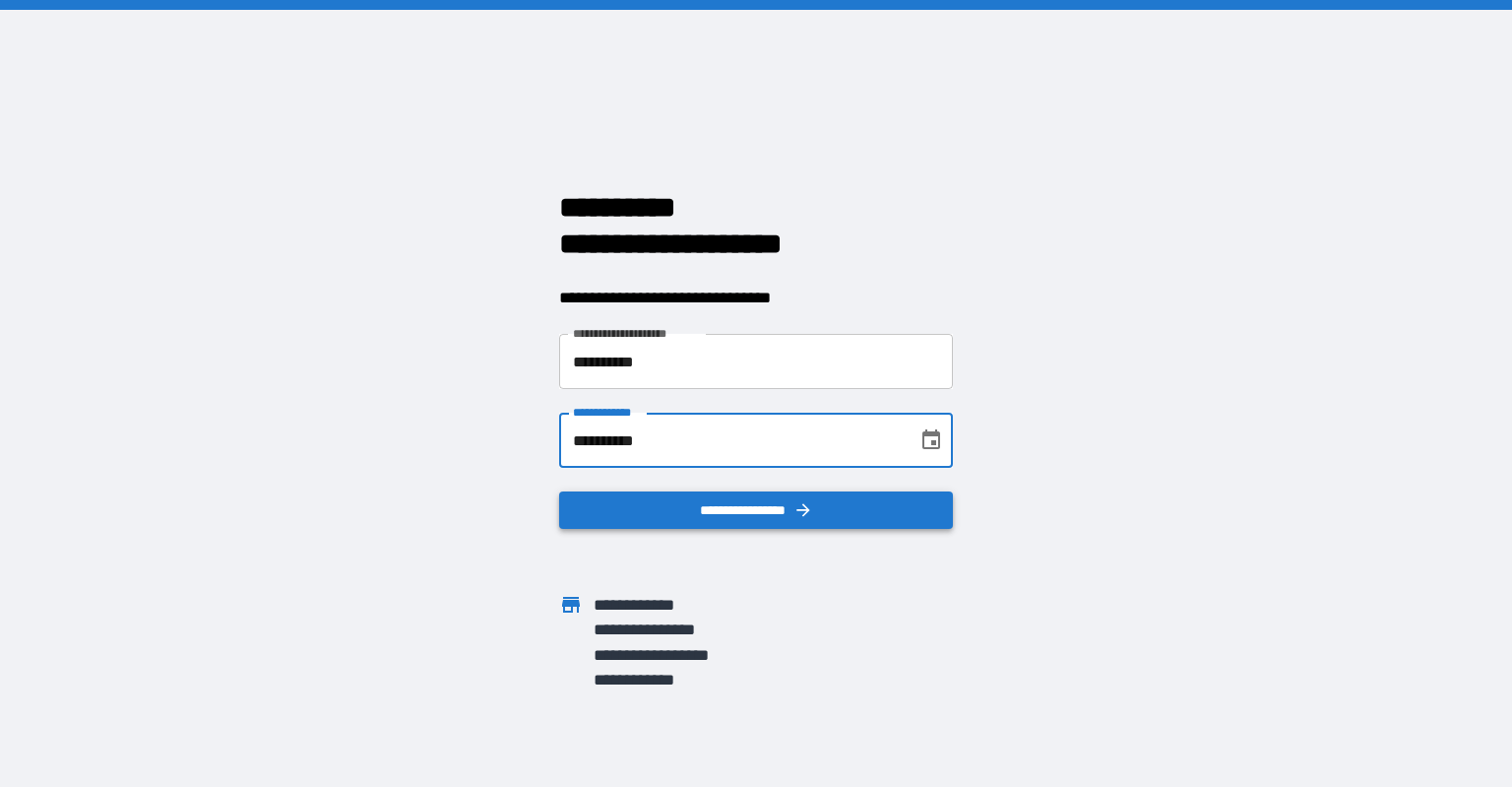 type on "**********" 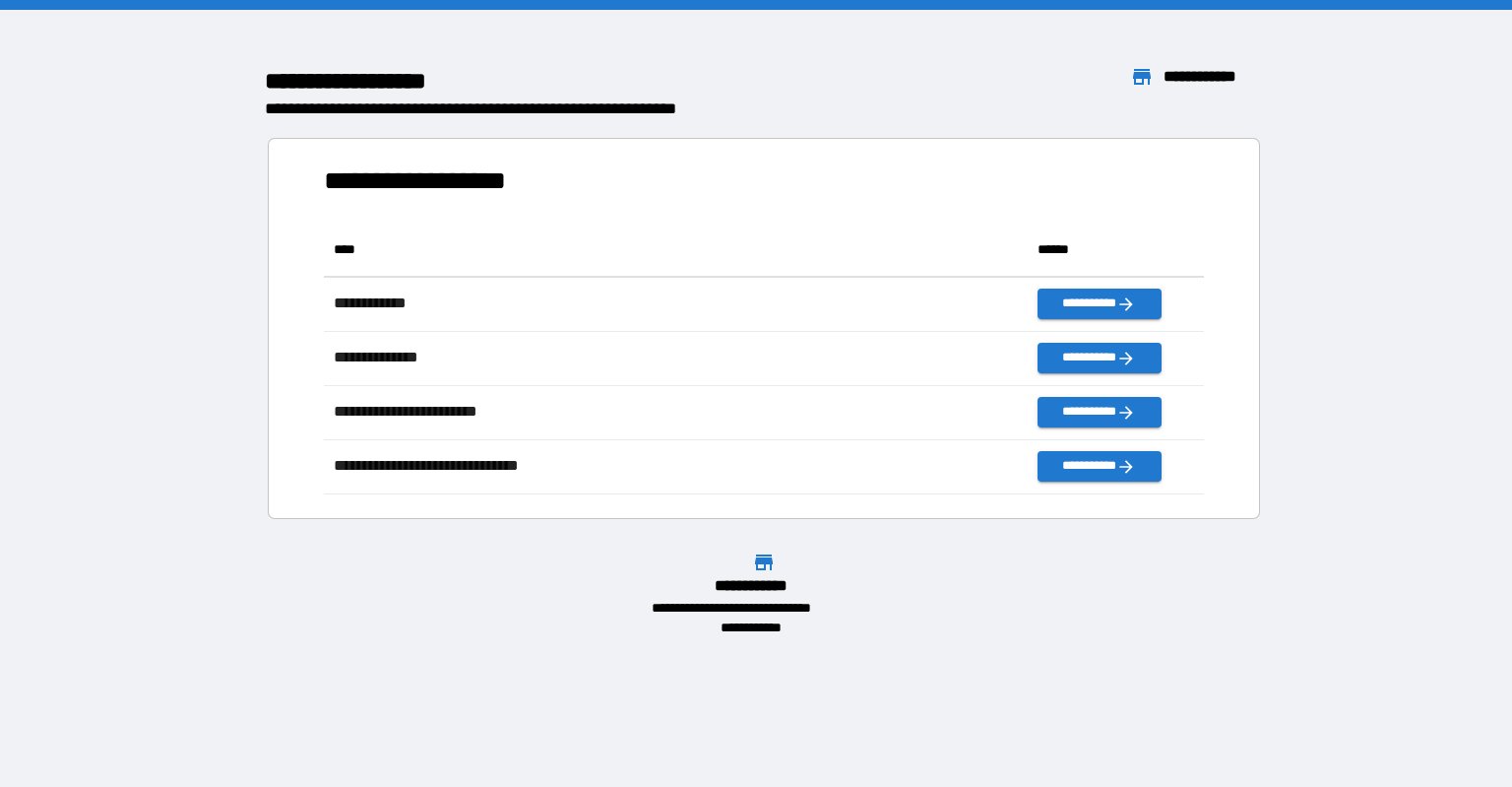 scroll, scrollTop: 16, scrollLeft: 16, axis: both 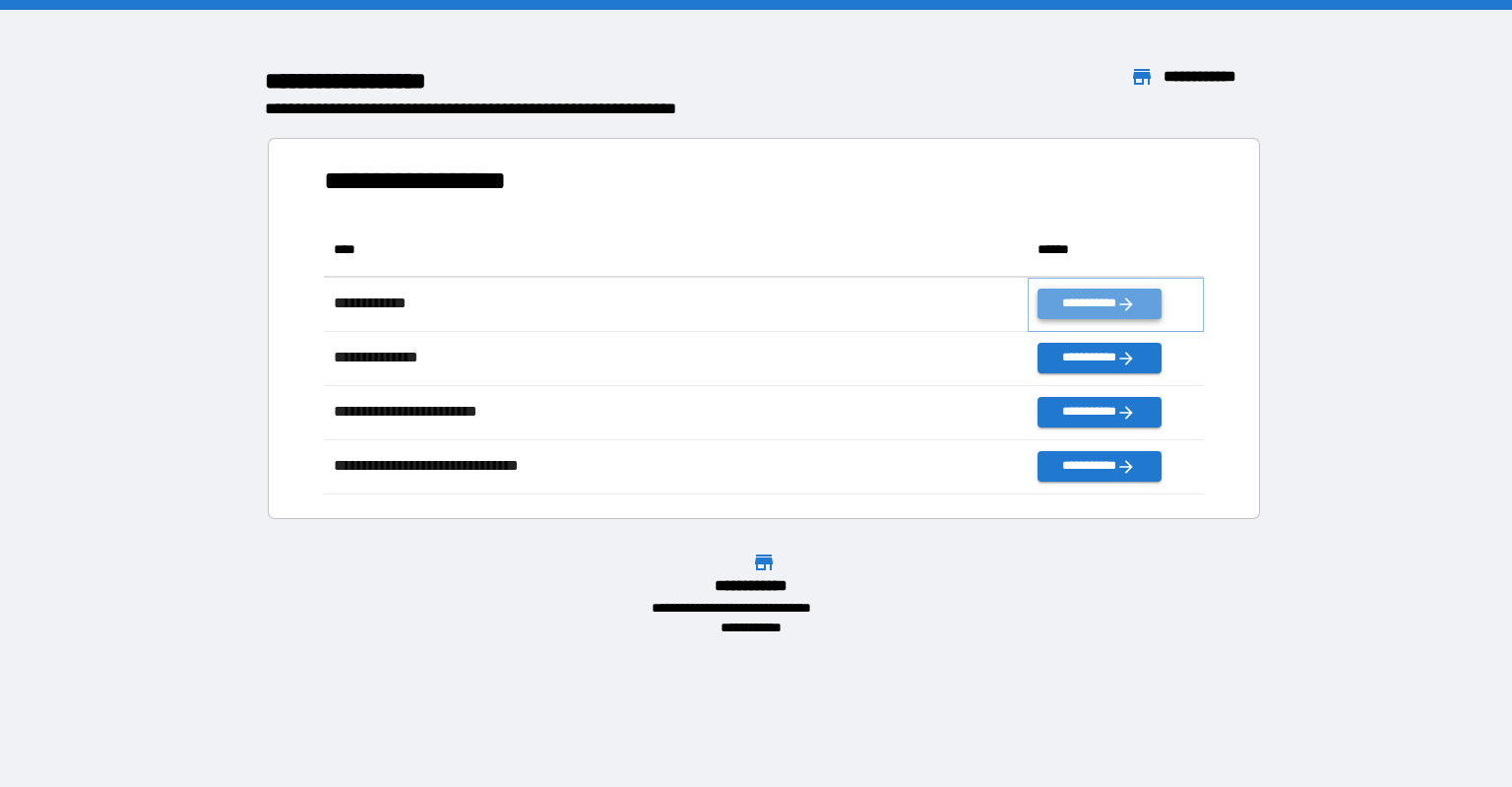 click on "**********" at bounding box center (1099, 303) 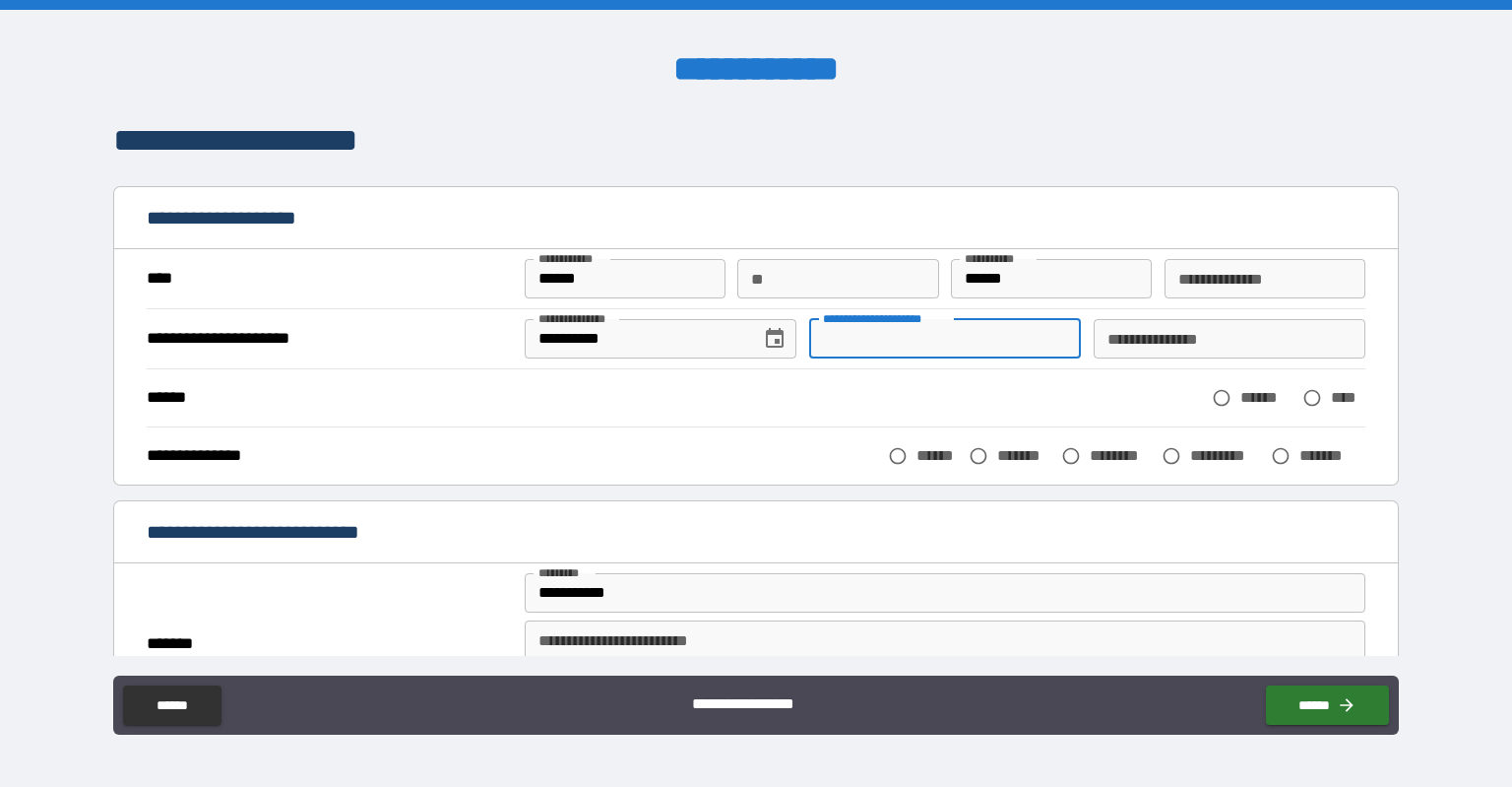 click on "**********" at bounding box center [945, 339] 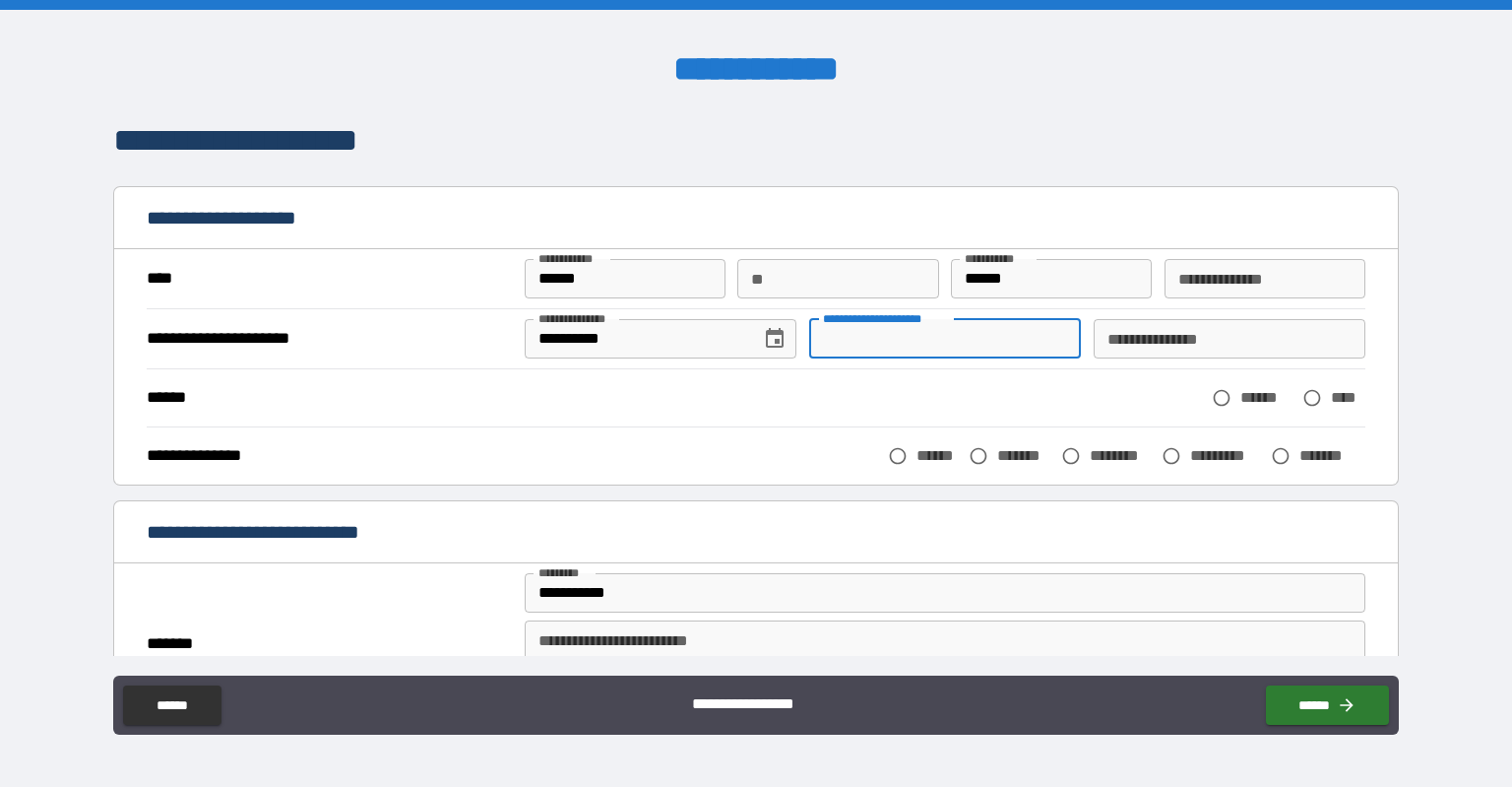 click on "**" at bounding box center [838, 279] 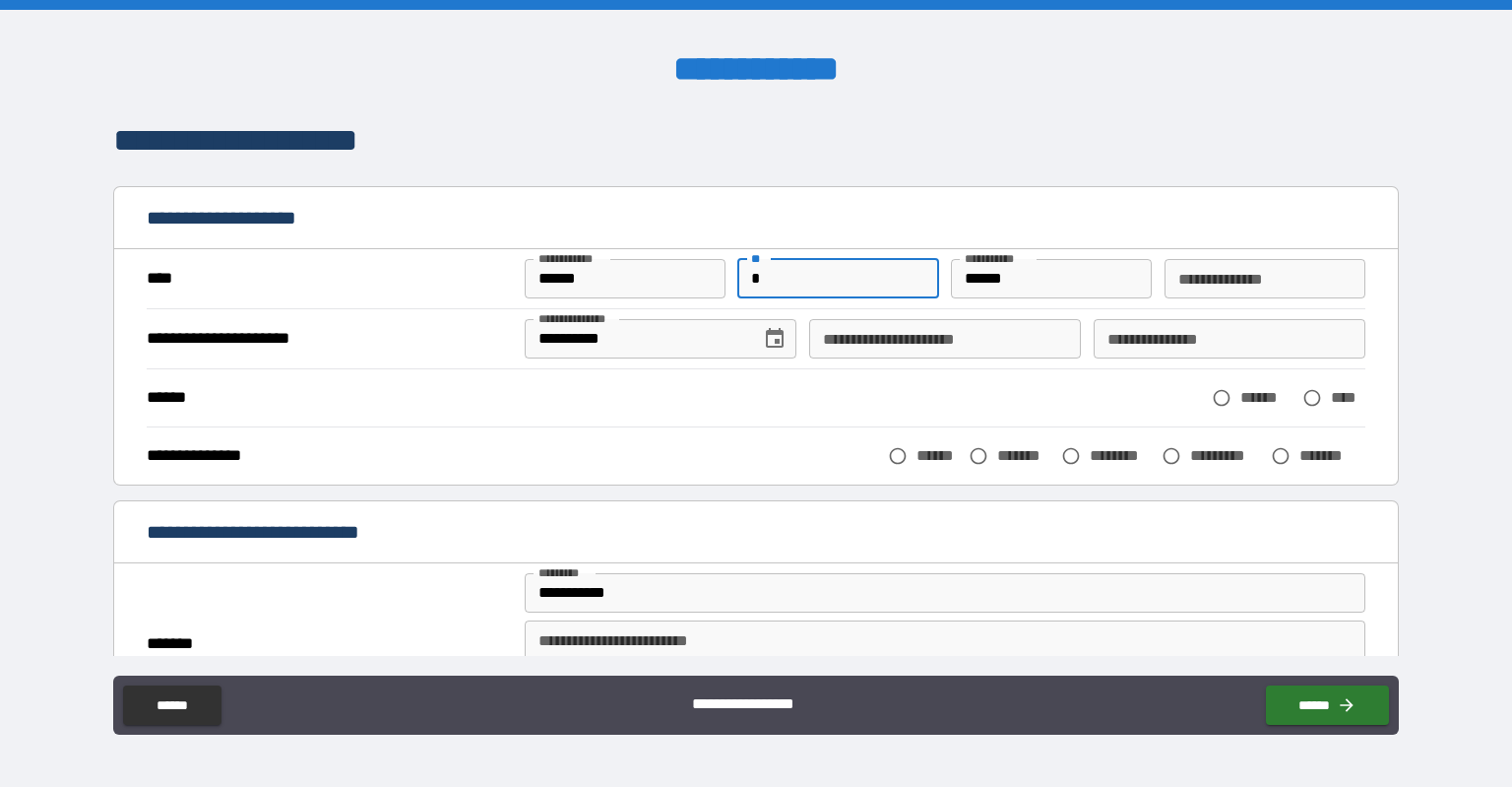 type on "*" 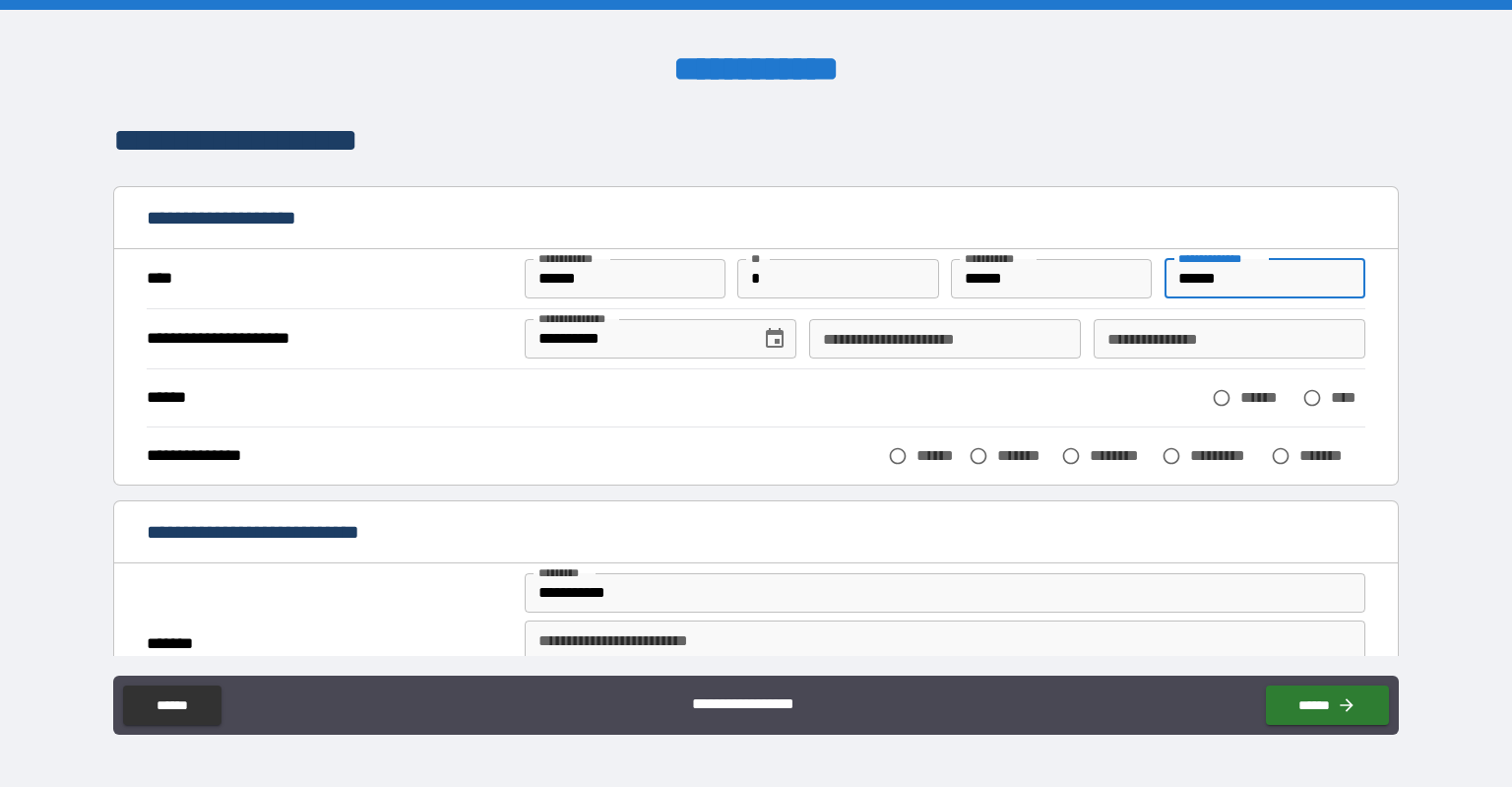 type on "******" 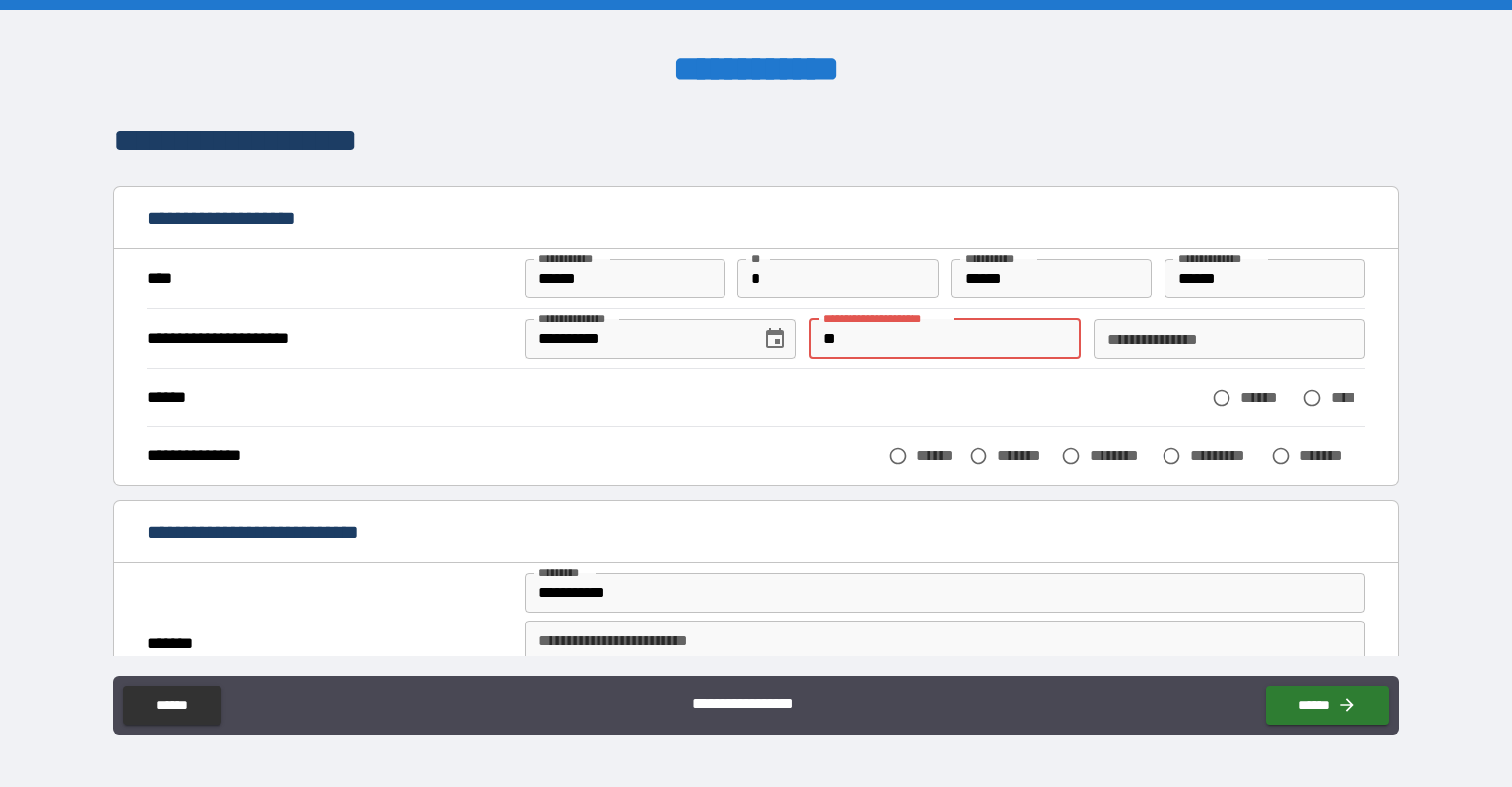 type on "*" 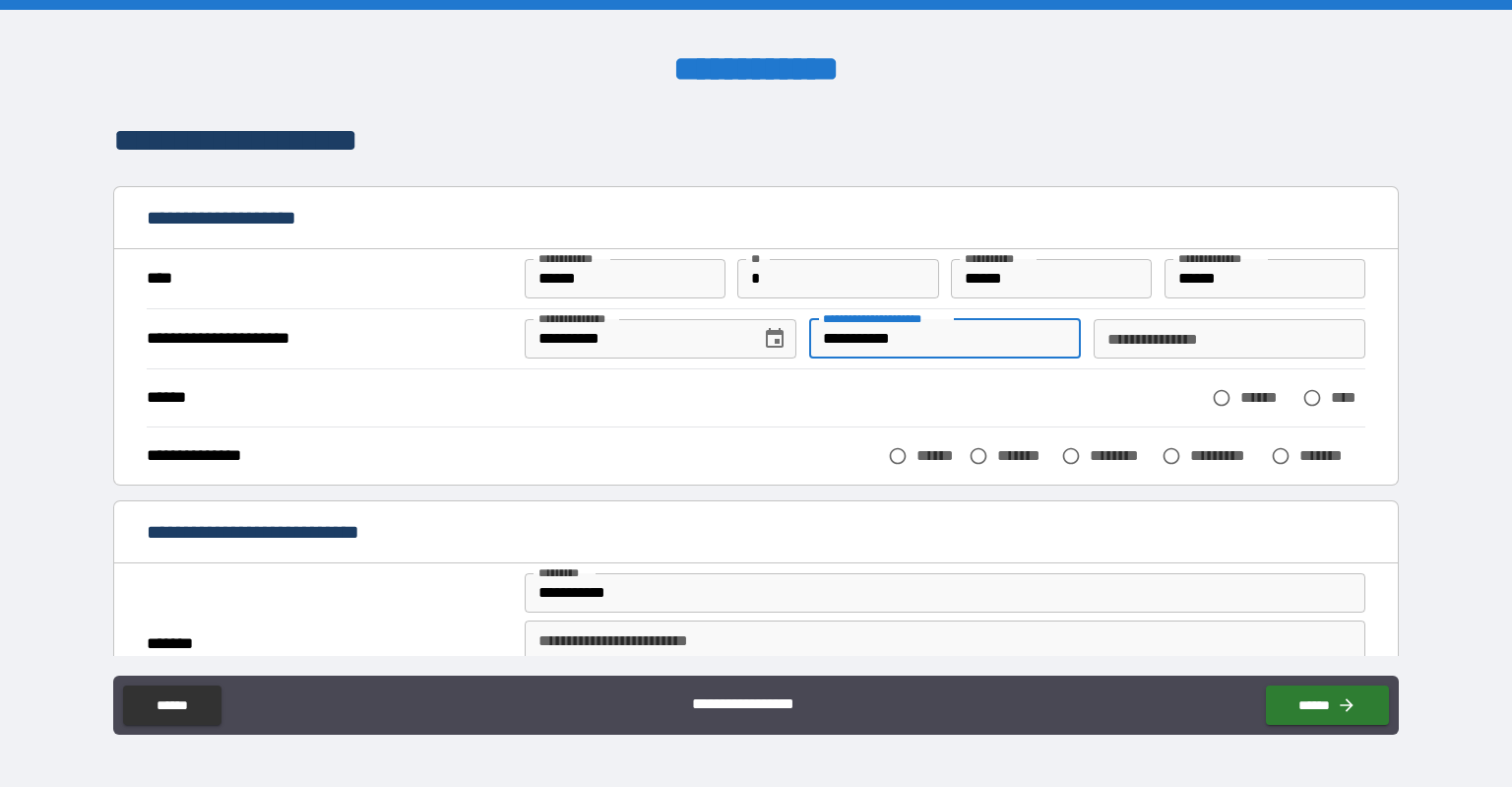 type on "**********" 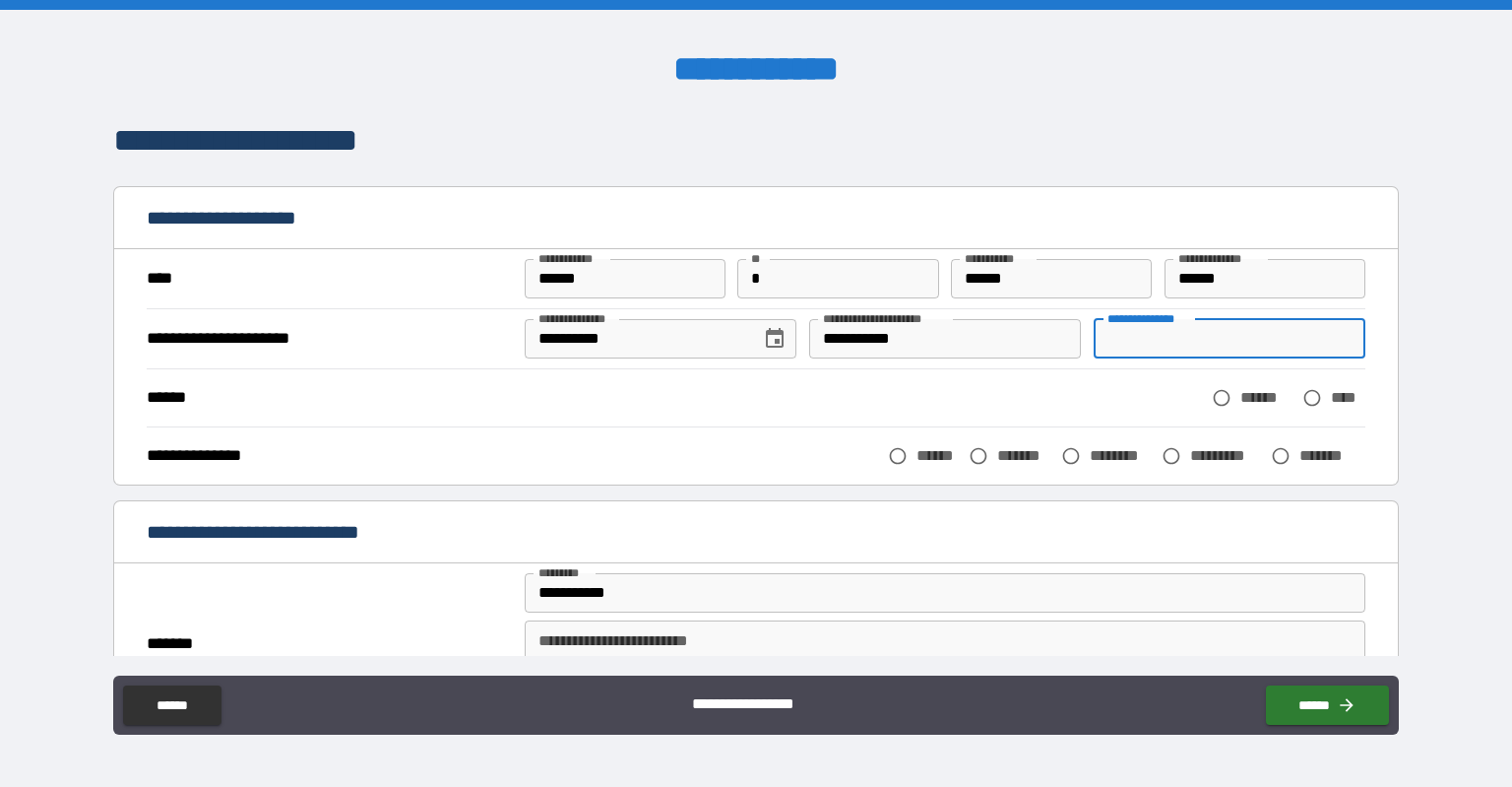 click on "**********" at bounding box center (1229, 339) 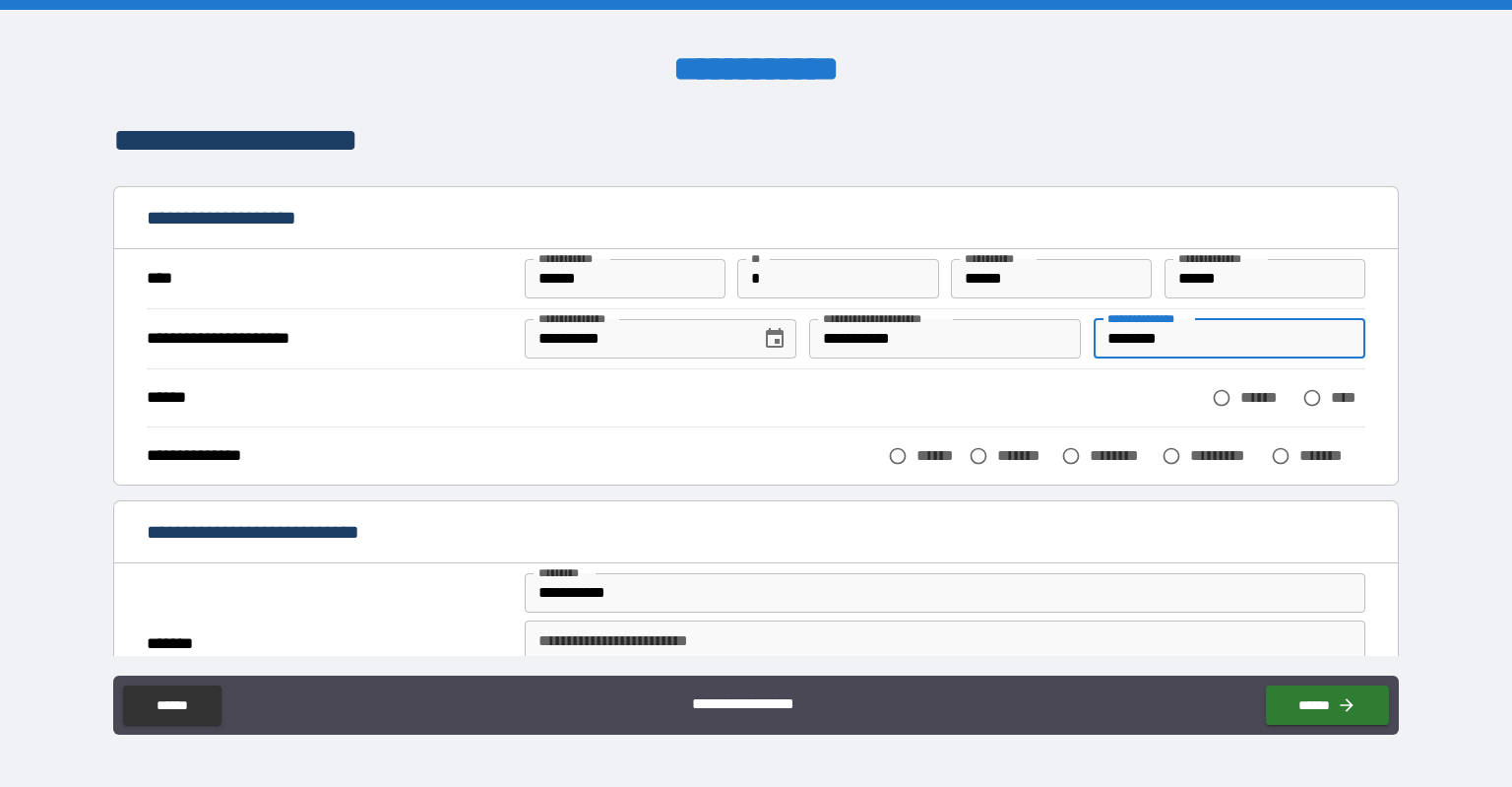 type on "********" 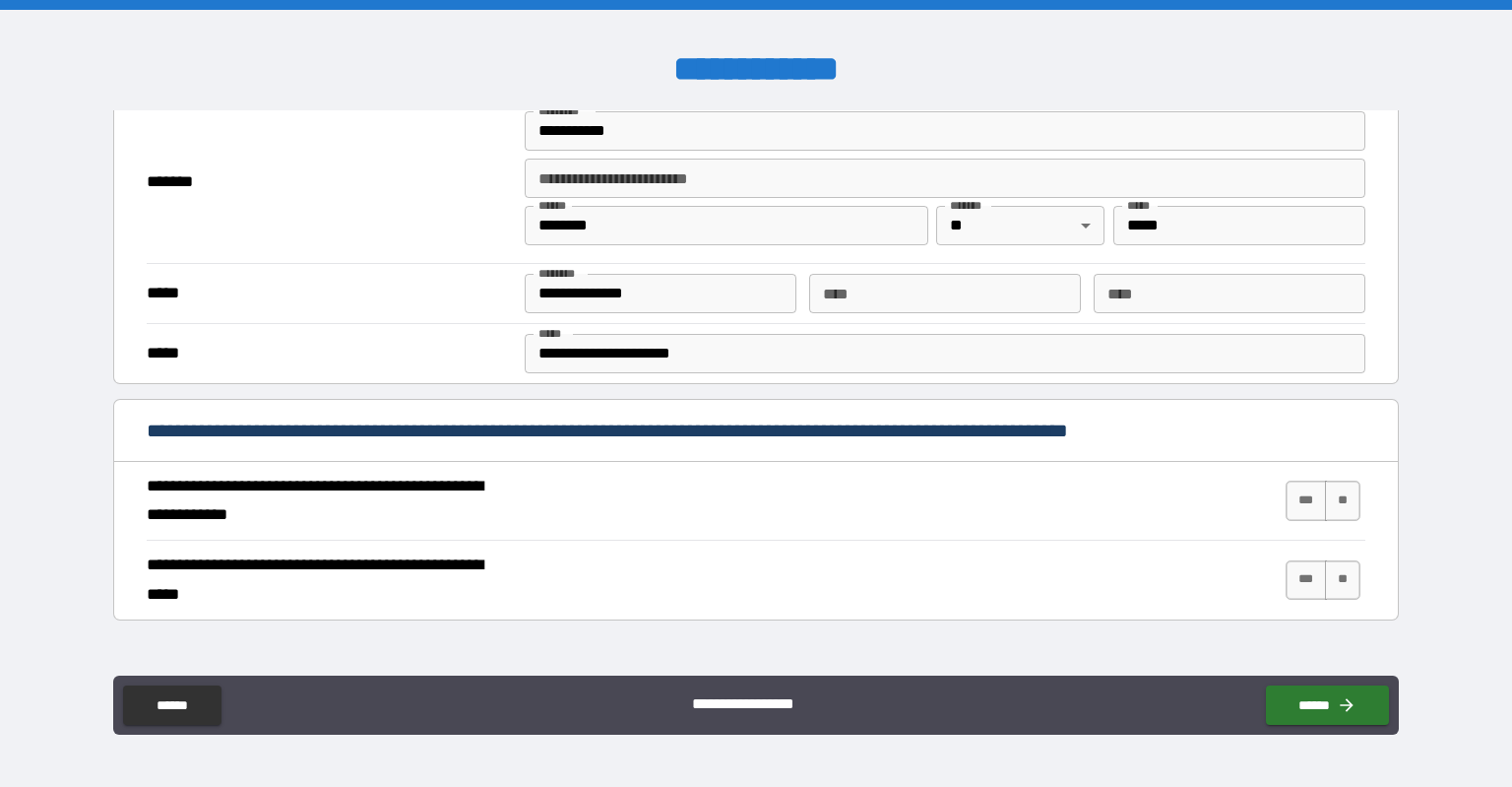 scroll, scrollTop: 492, scrollLeft: 0, axis: vertical 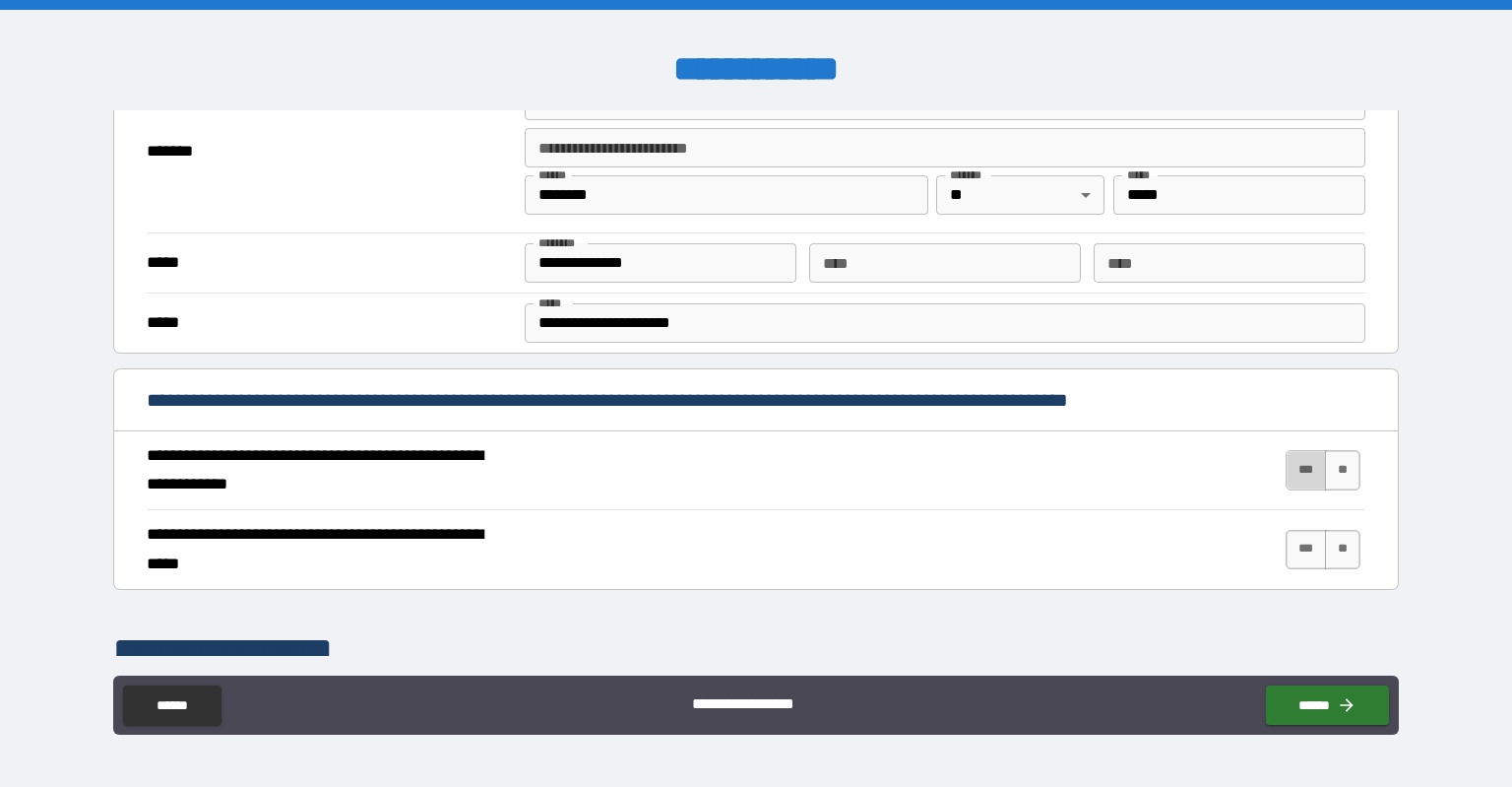 click on "***" at bounding box center [1306, 470] 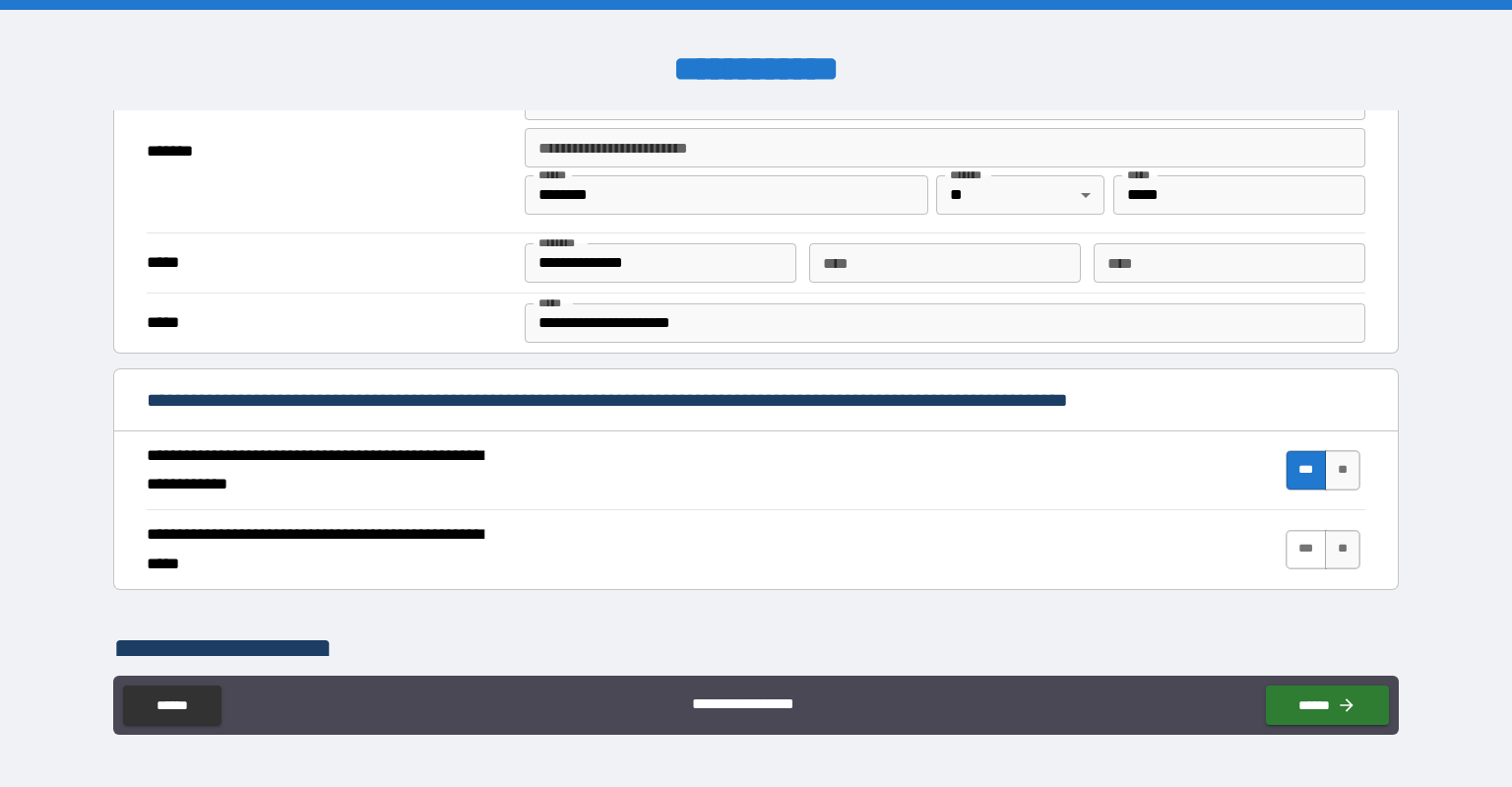 click on "***" at bounding box center (1306, 550) 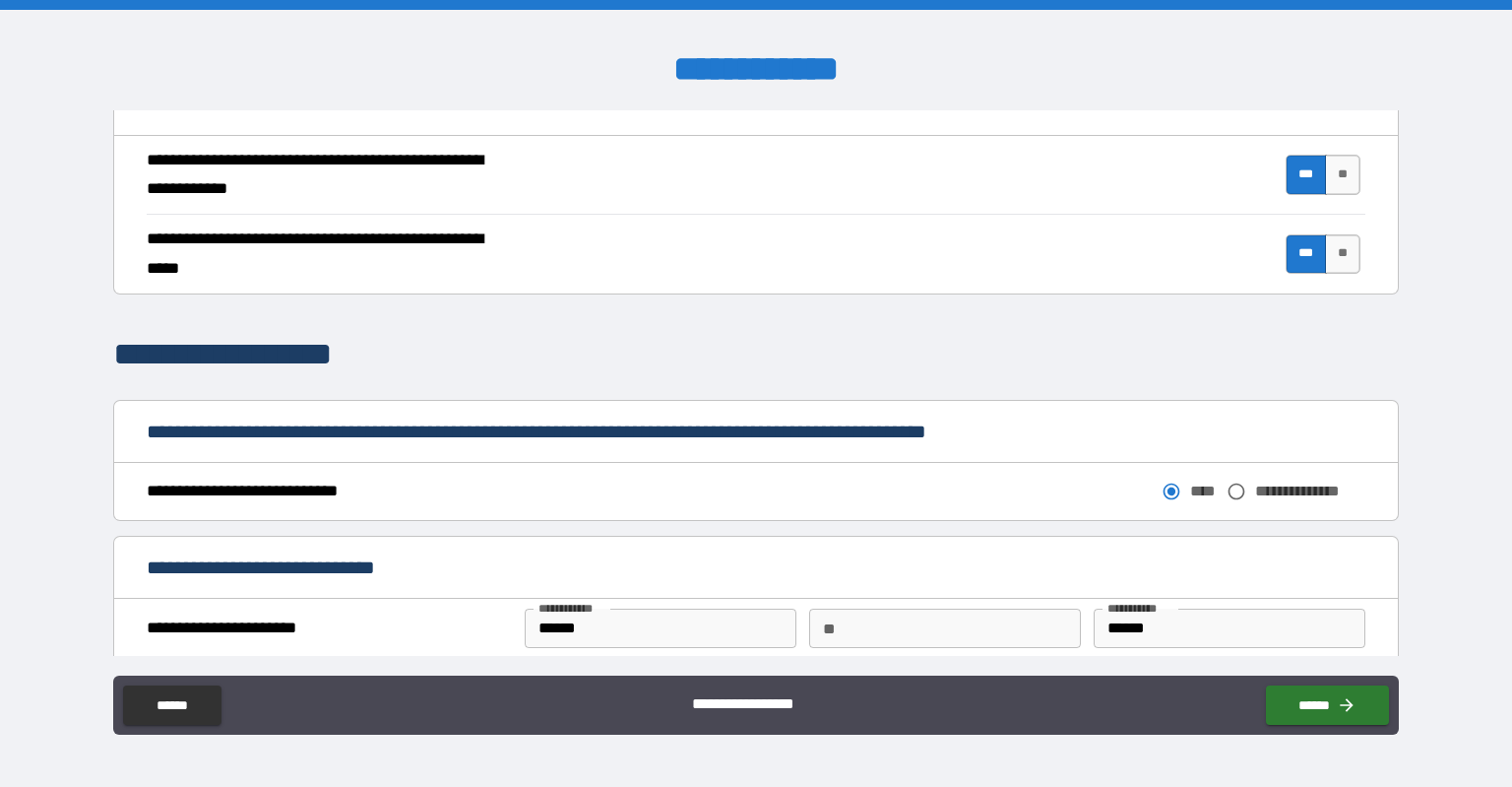 scroll, scrollTop: 886, scrollLeft: 0, axis: vertical 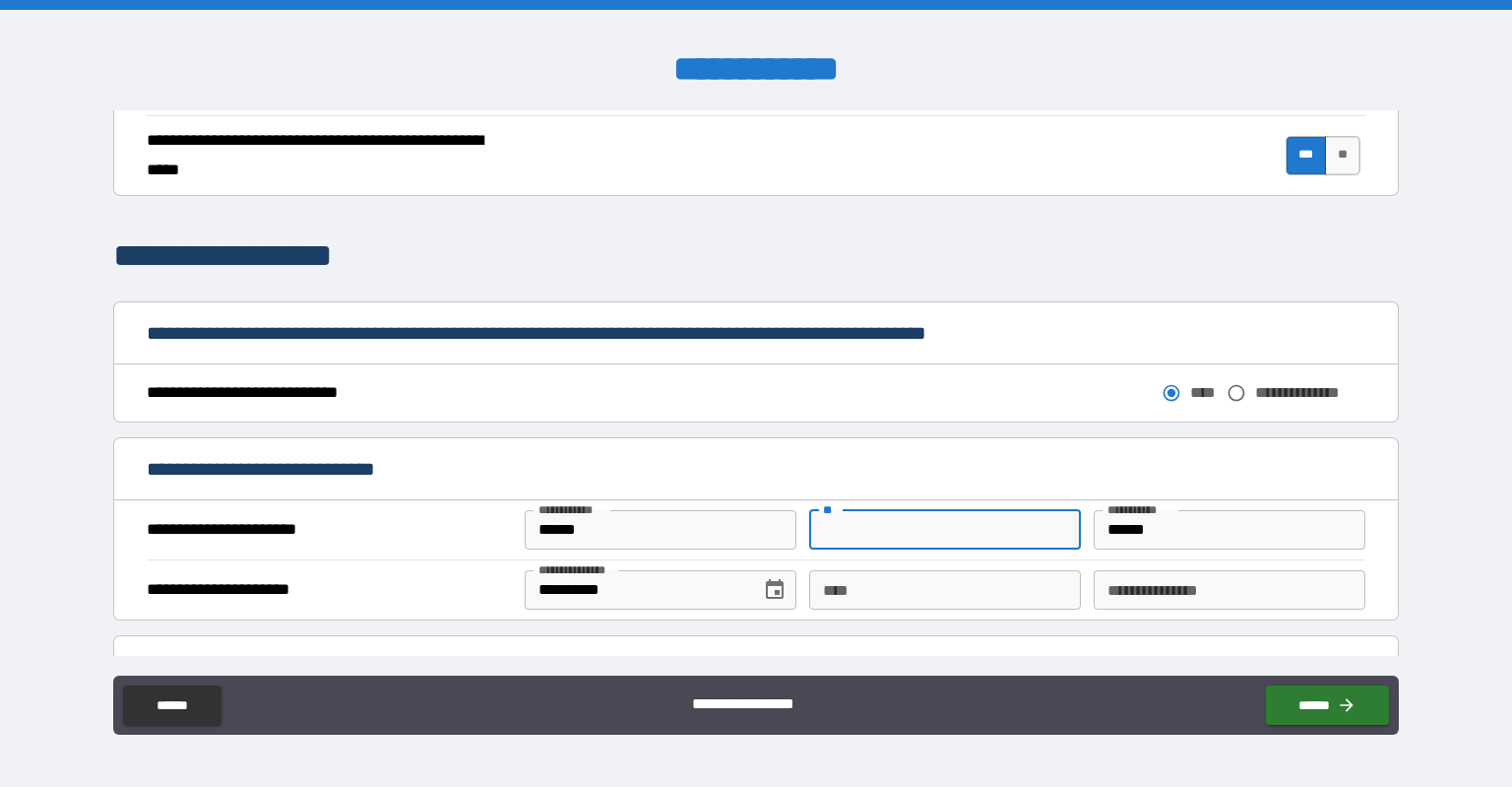 click on "**" at bounding box center [945, 530] 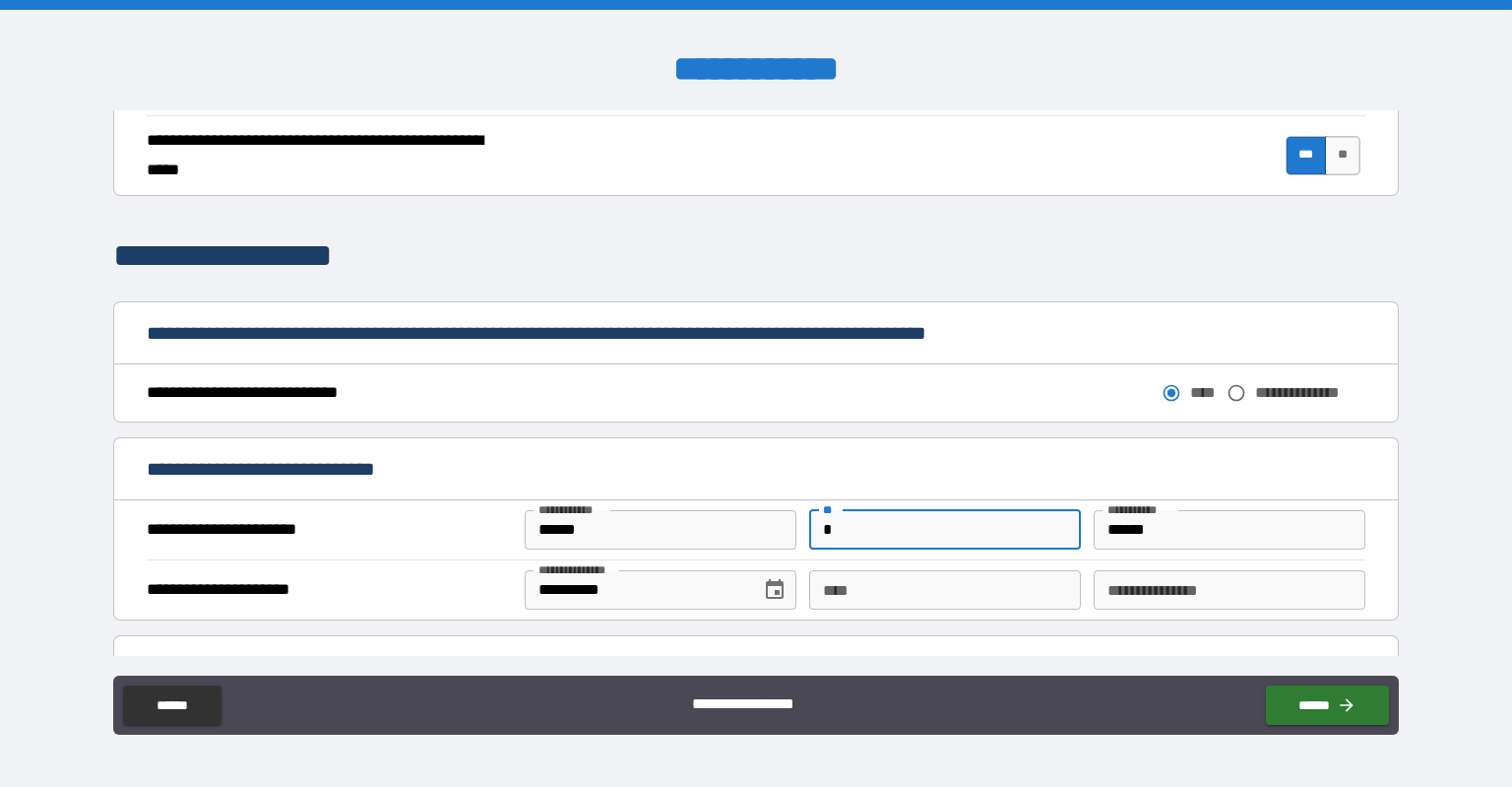 type on "*" 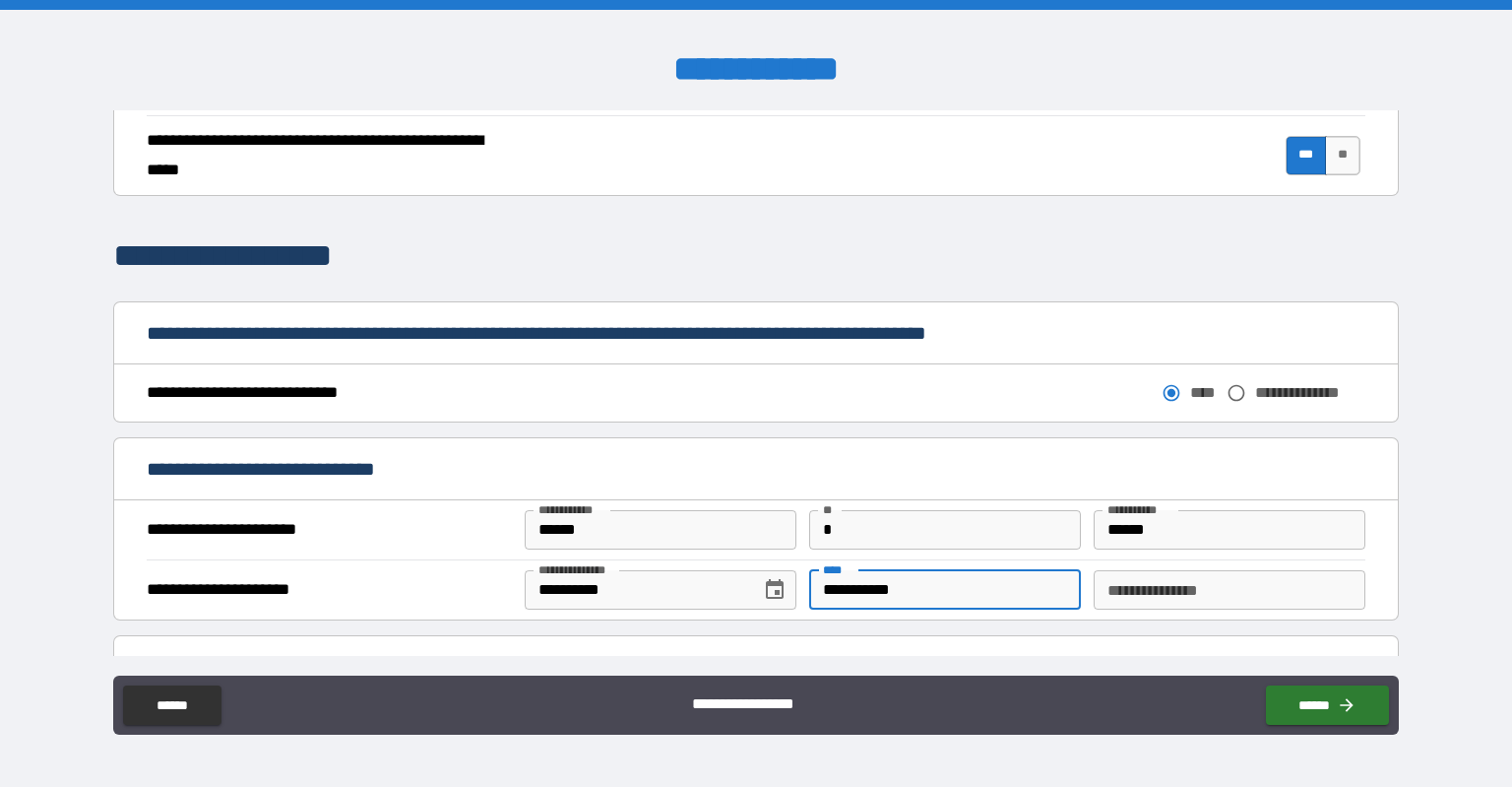 type on "**********" 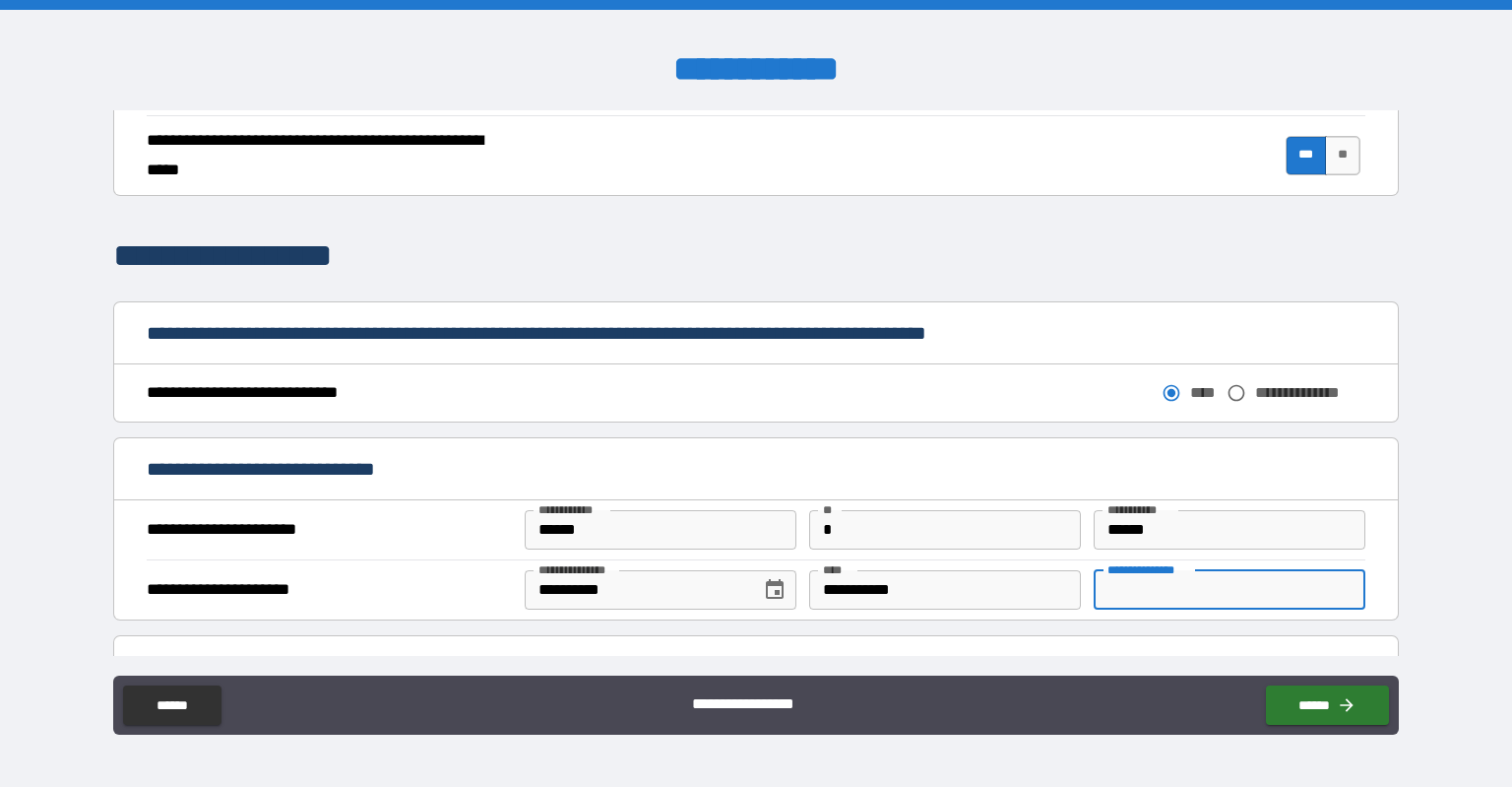 click on "**********" at bounding box center (1229, 590) 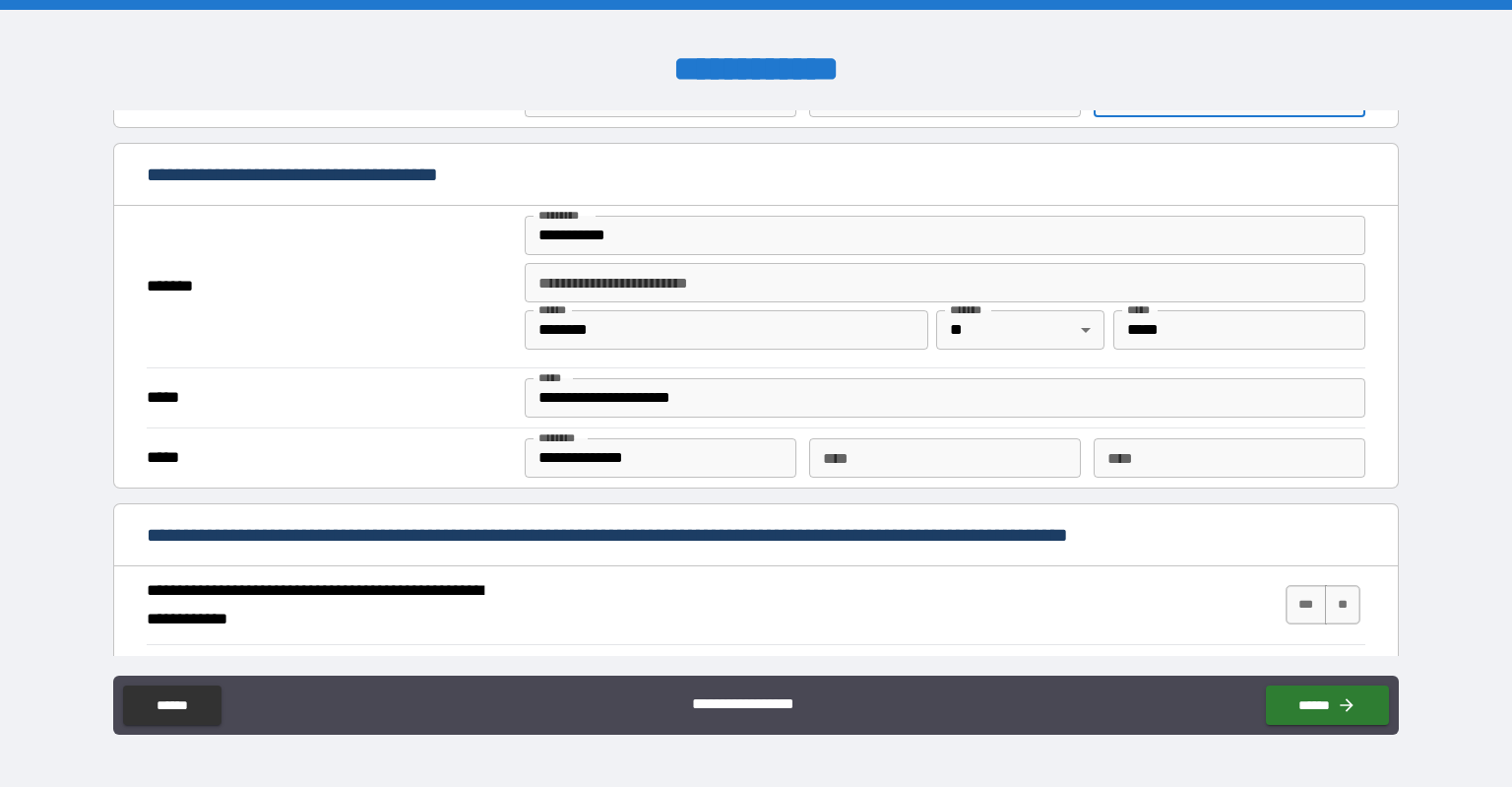 scroll, scrollTop: 1576, scrollLeft: 0, axis: vertical 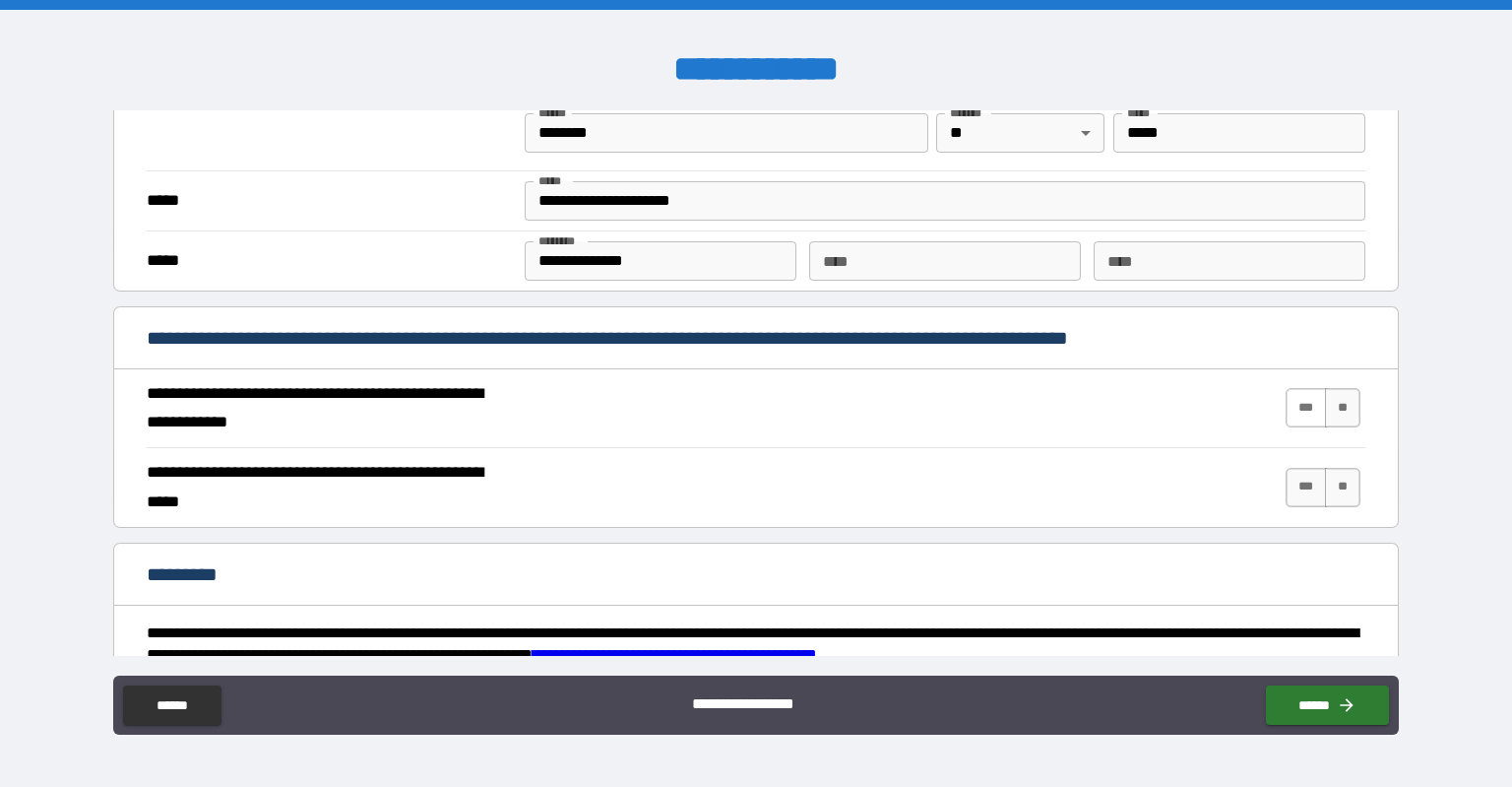 type on "********" 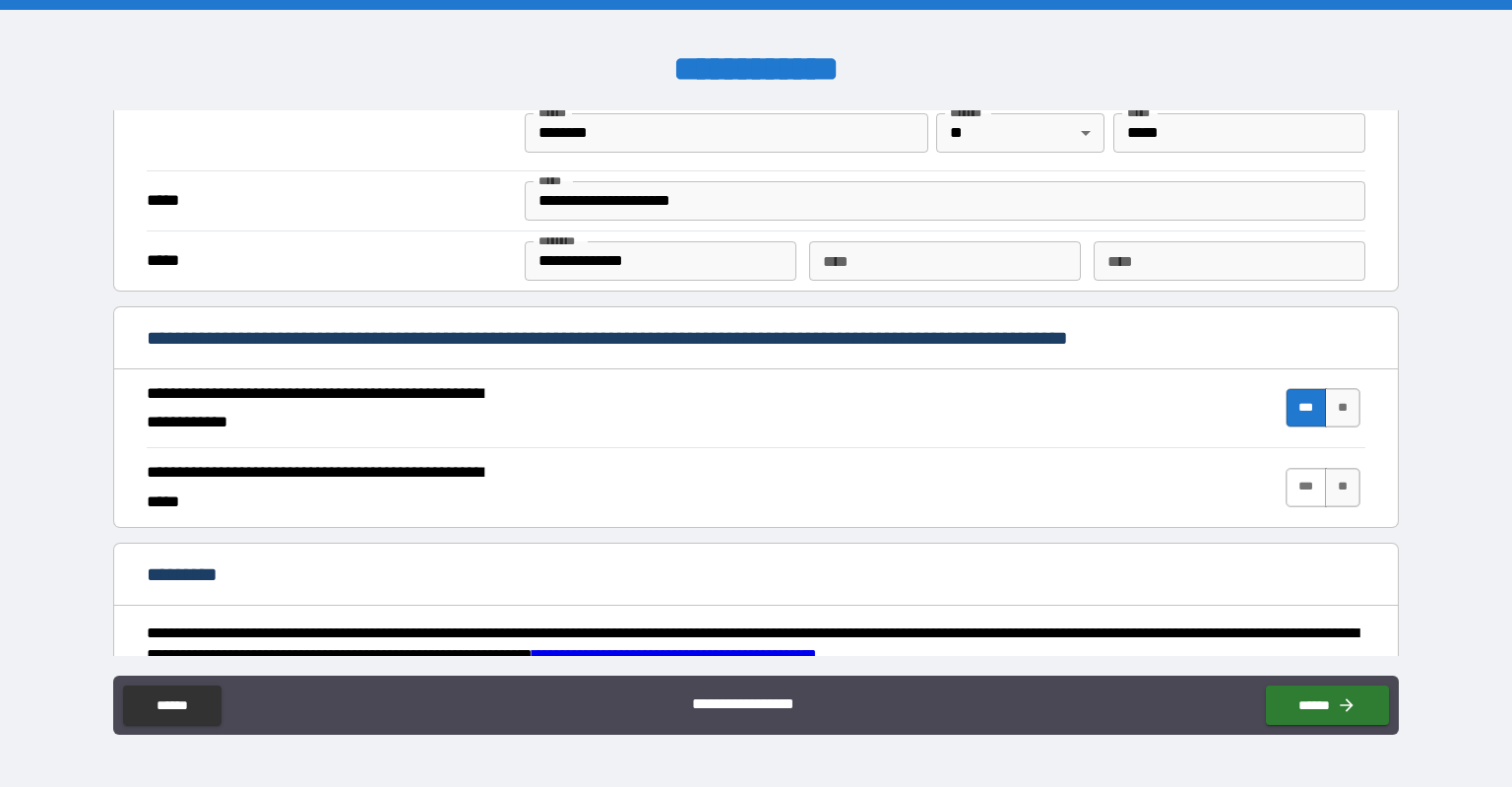 click on "***" at bounding box center (1306, 488) 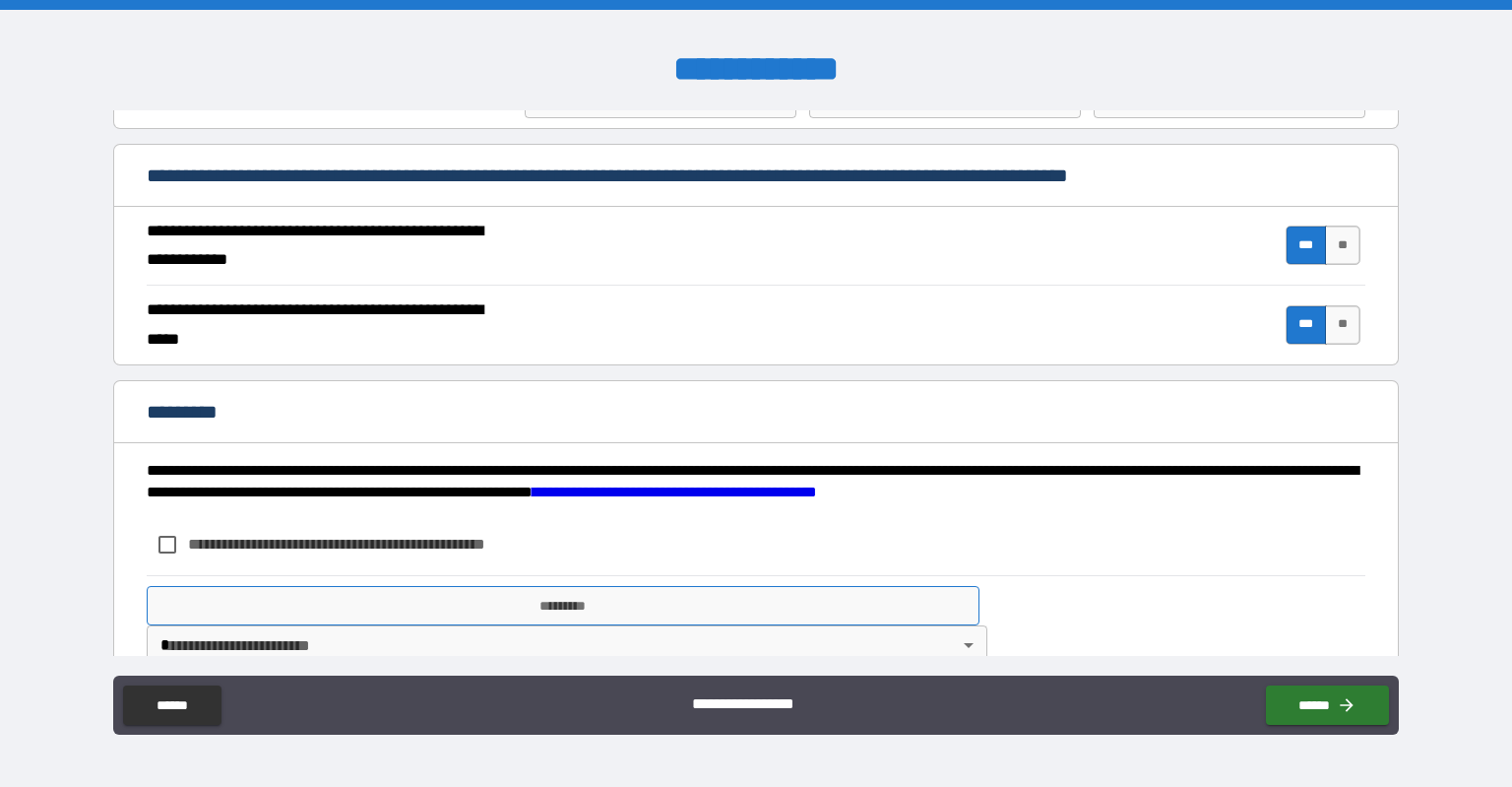 scroll, scrollTop: 1771, scrollLeft: 0, axis: vertical 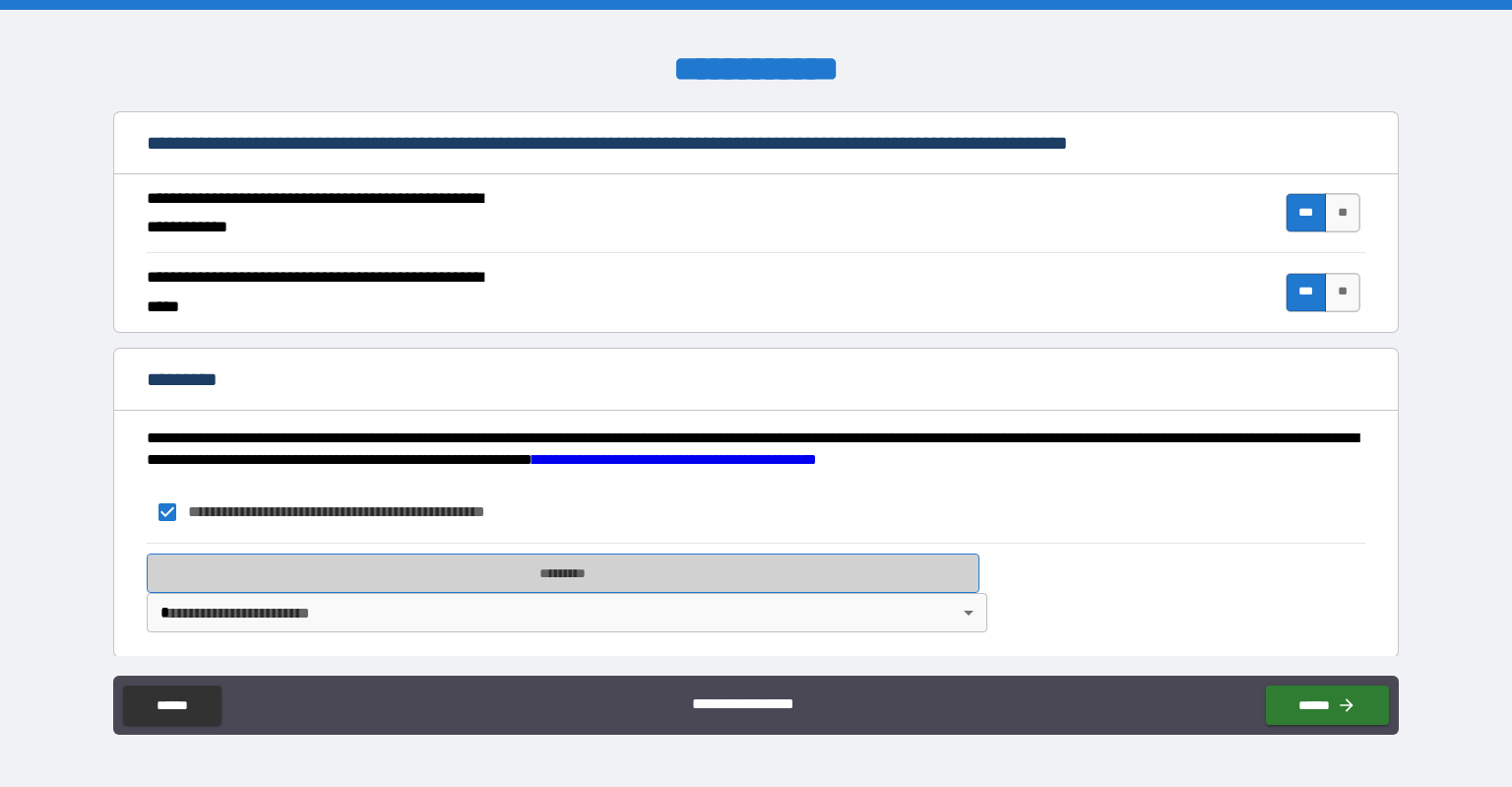 click on "*********" at bounding box center [563, 573] 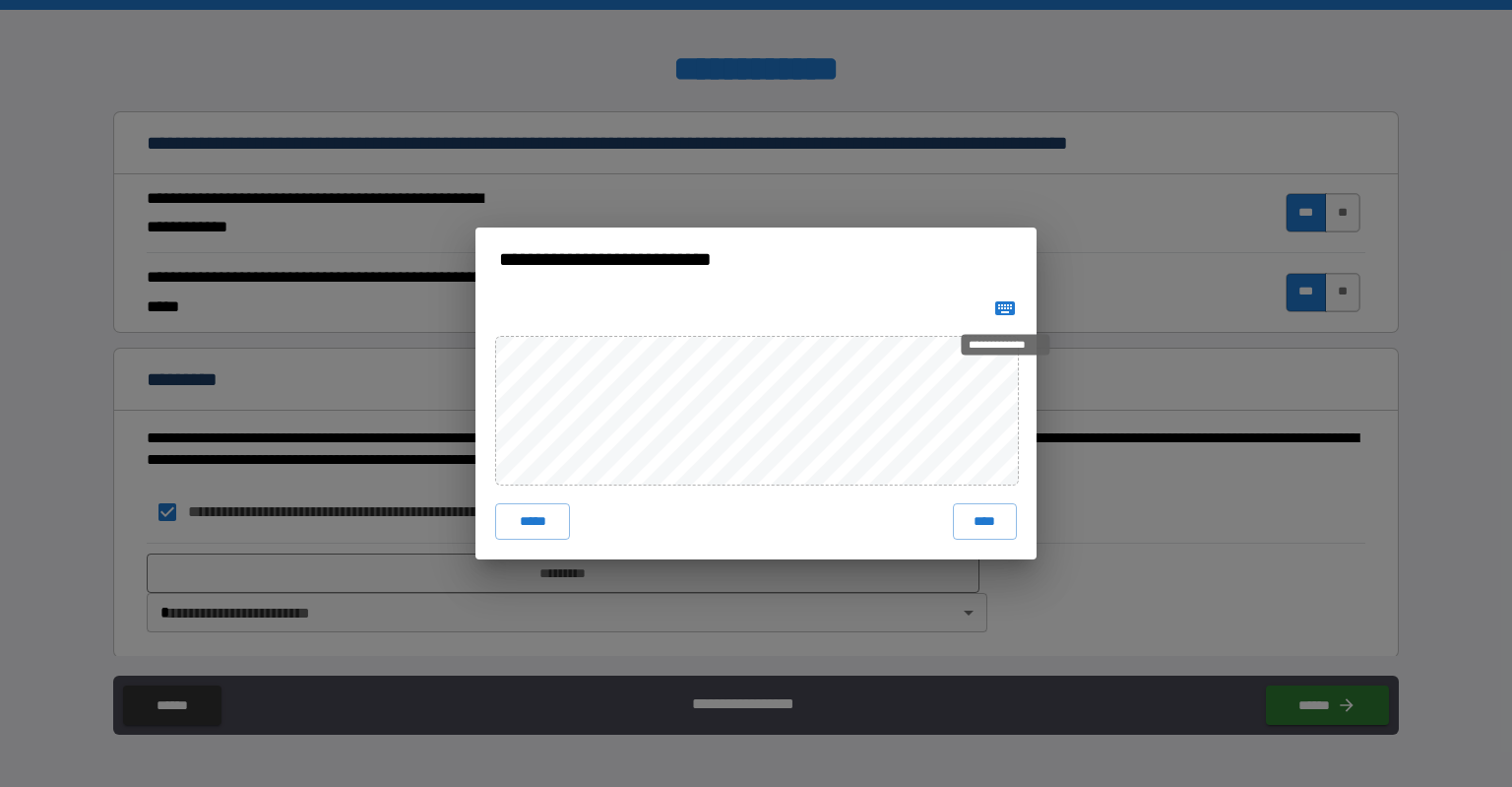 click 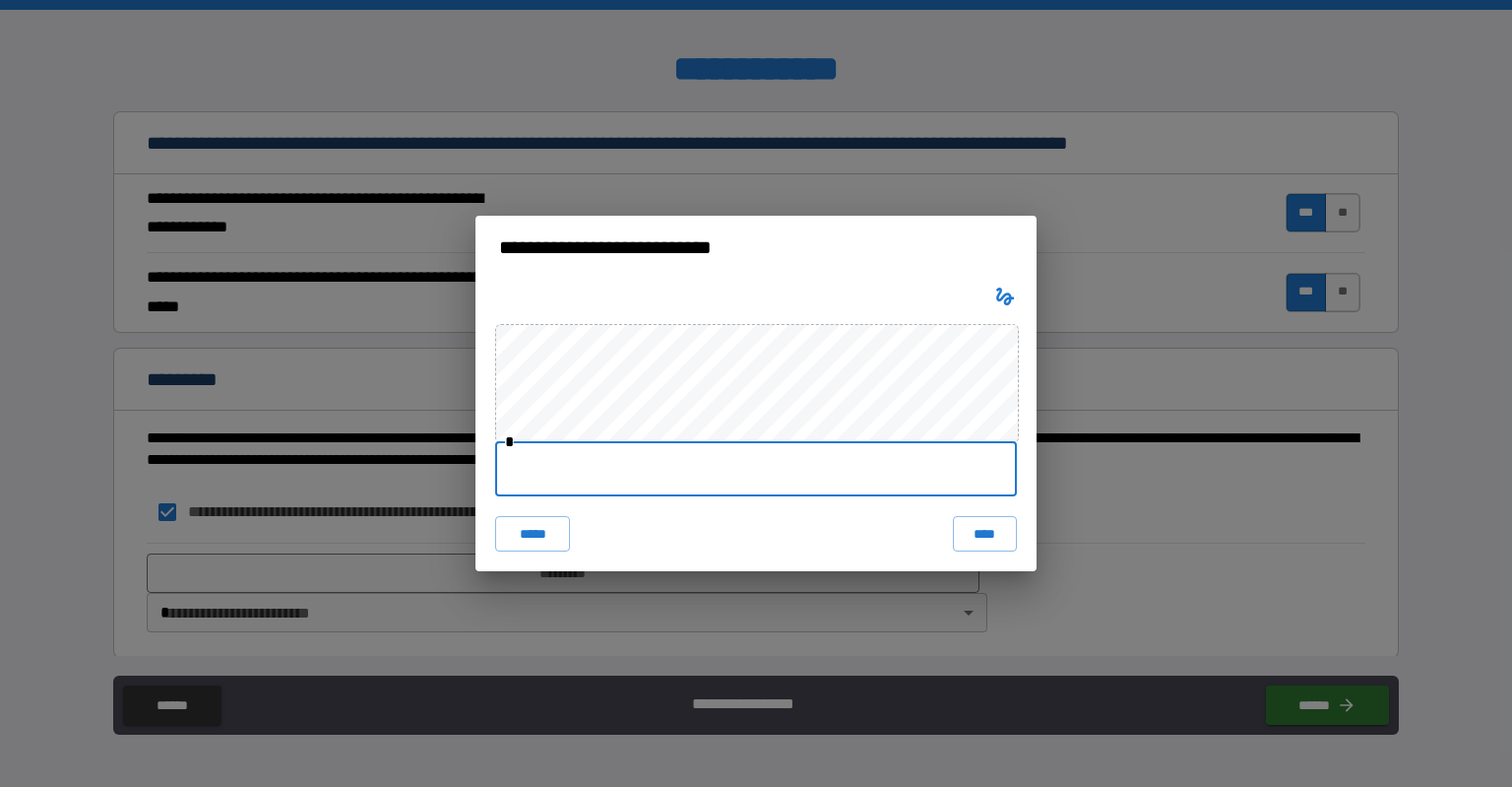 click at bounding box center (756, 469) 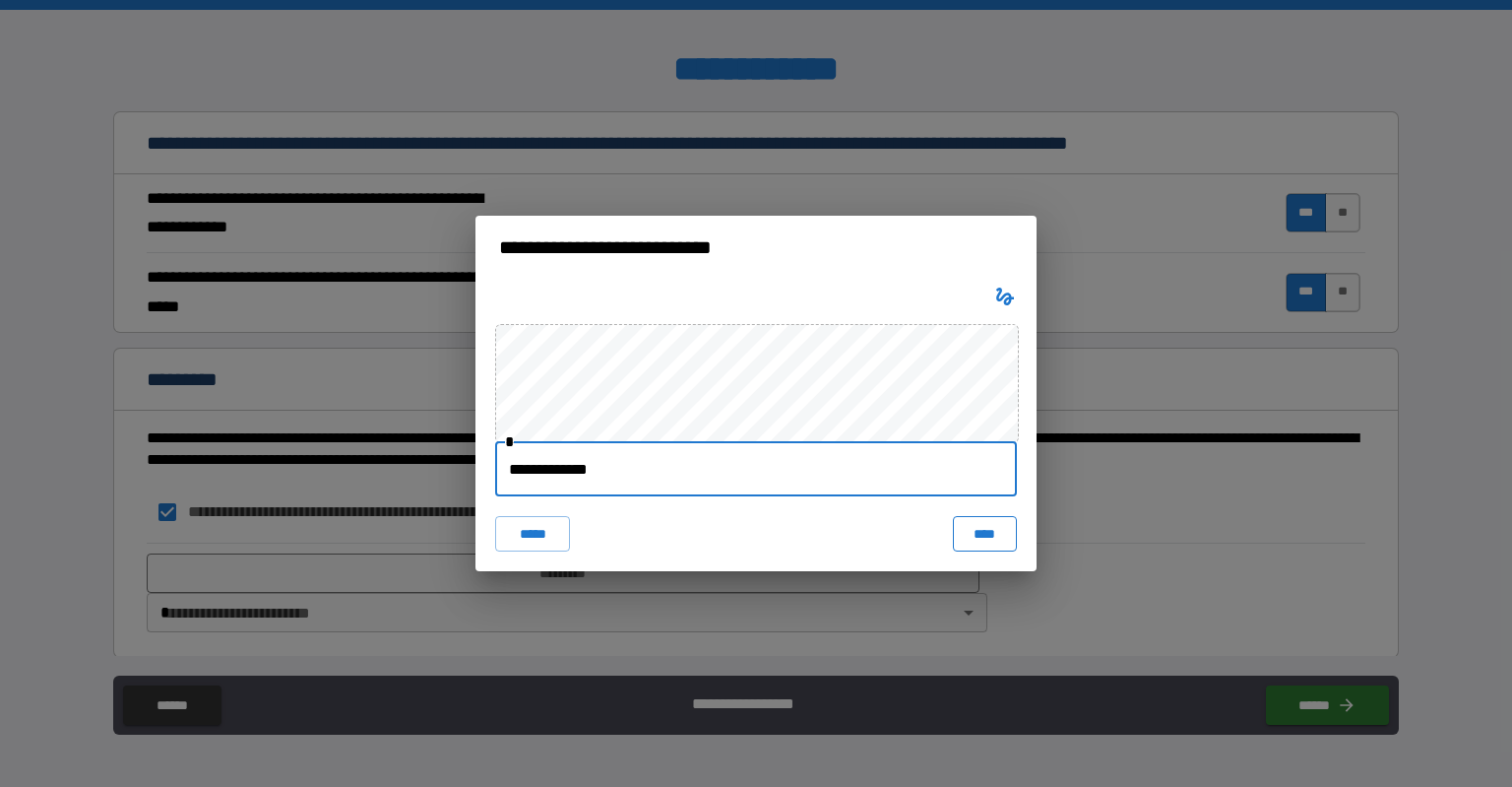 type on "**********" 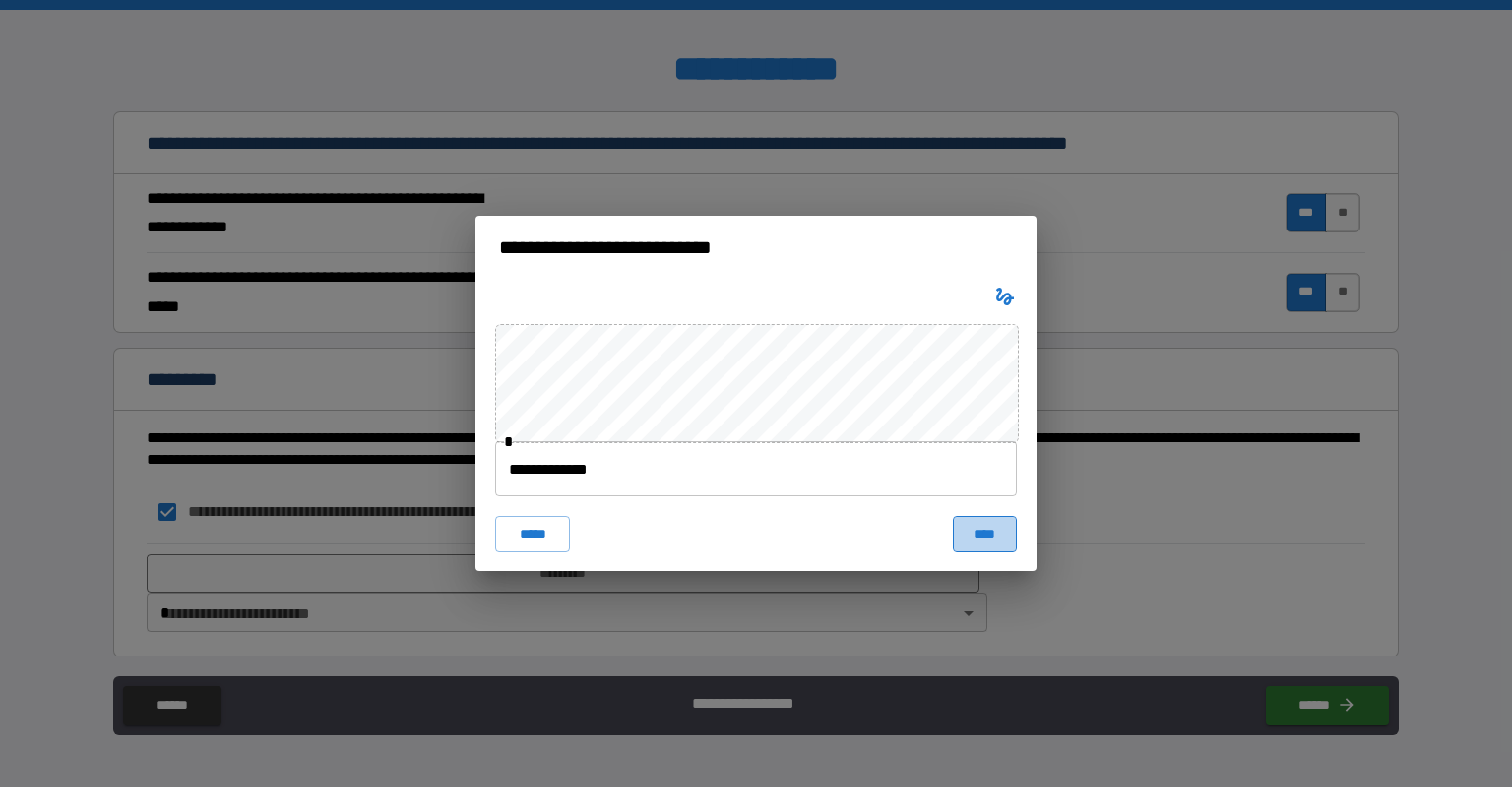 click on "****" at bounding box center (984, 534) 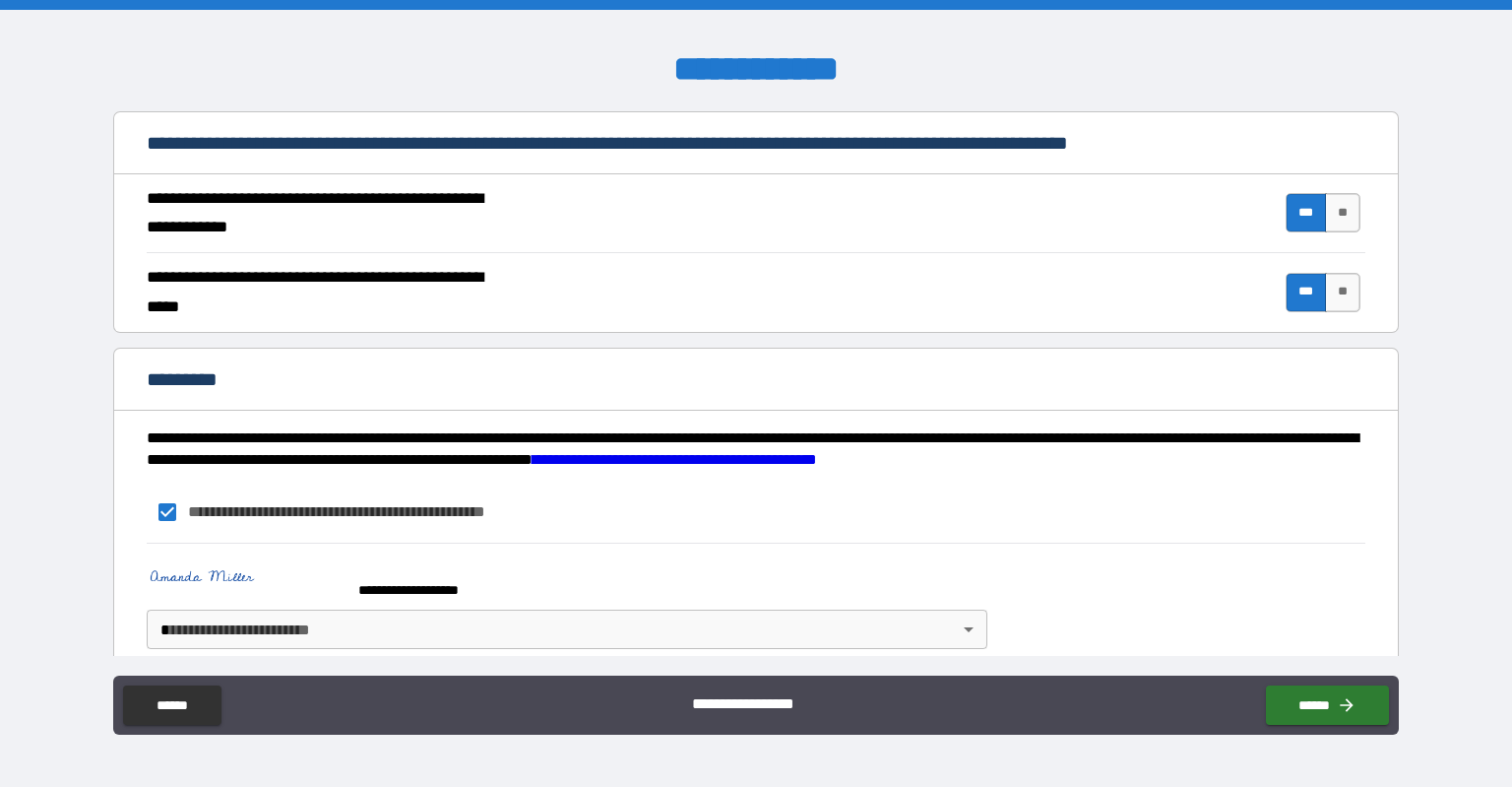 scroll, scrollTop: 1788, scrollLeft: 0, axis: vertical 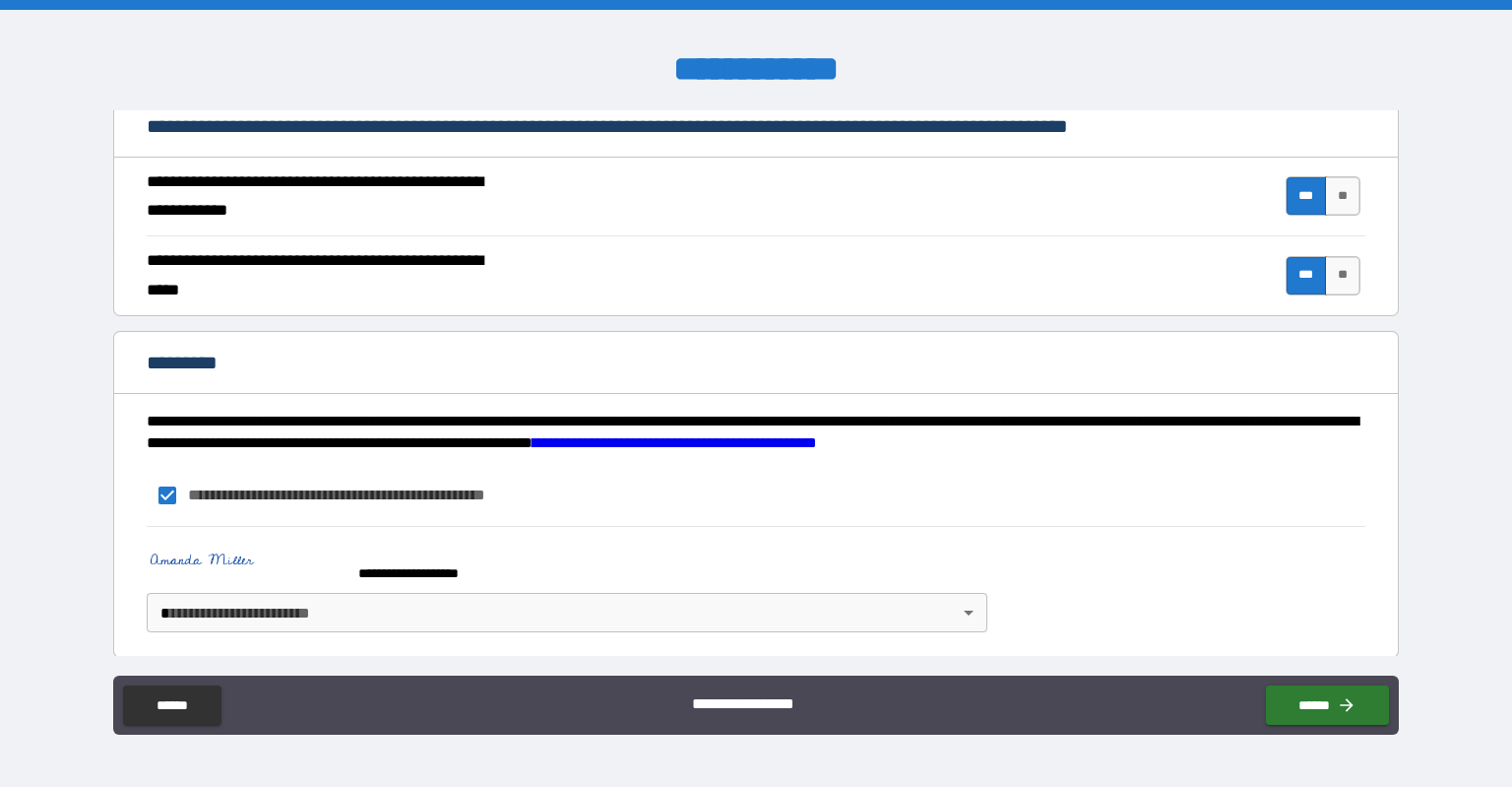 click on "**********" at bounding box center [756, 393] 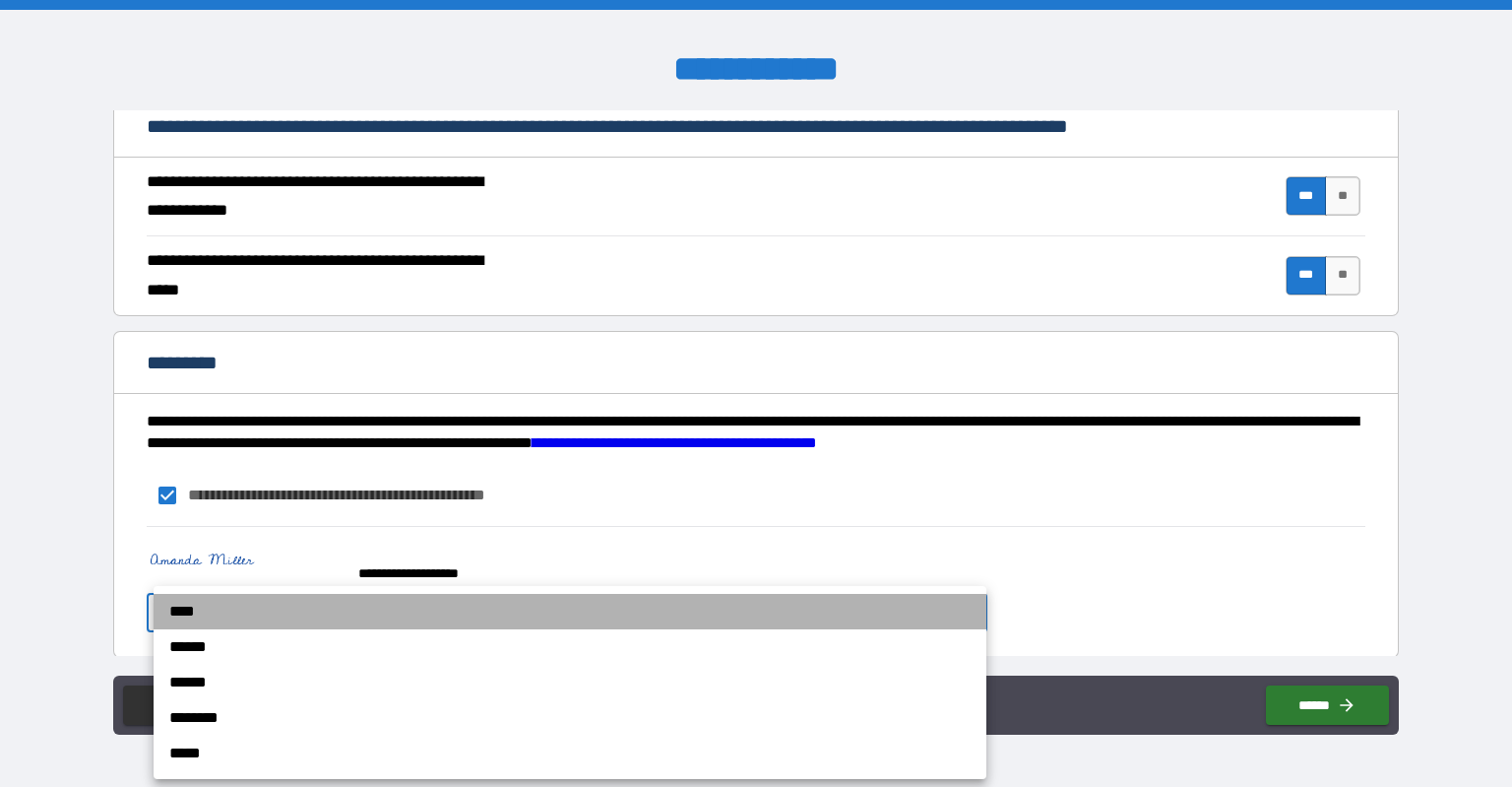 click on "****" at bounding box center [570, 612] 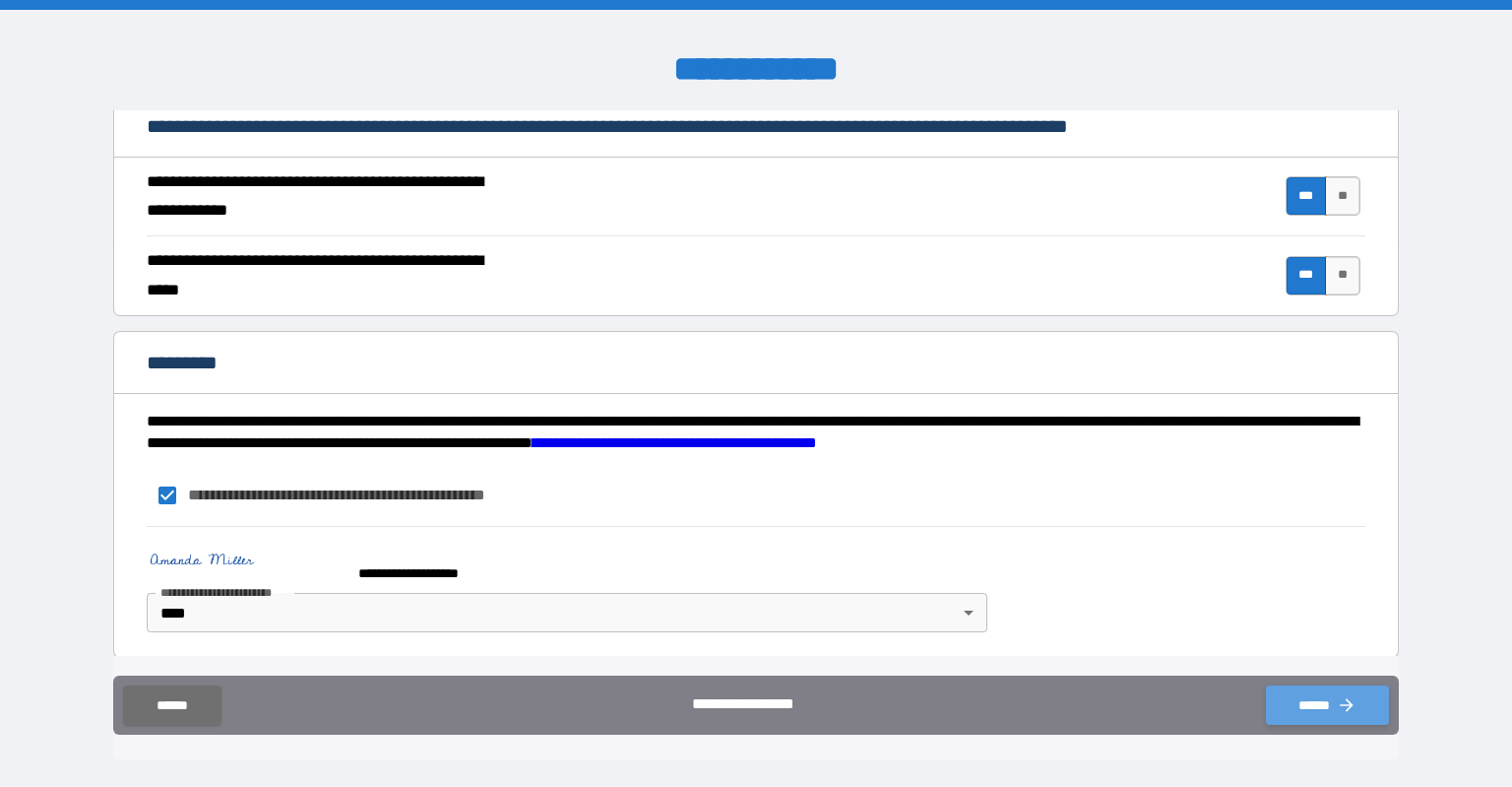 click 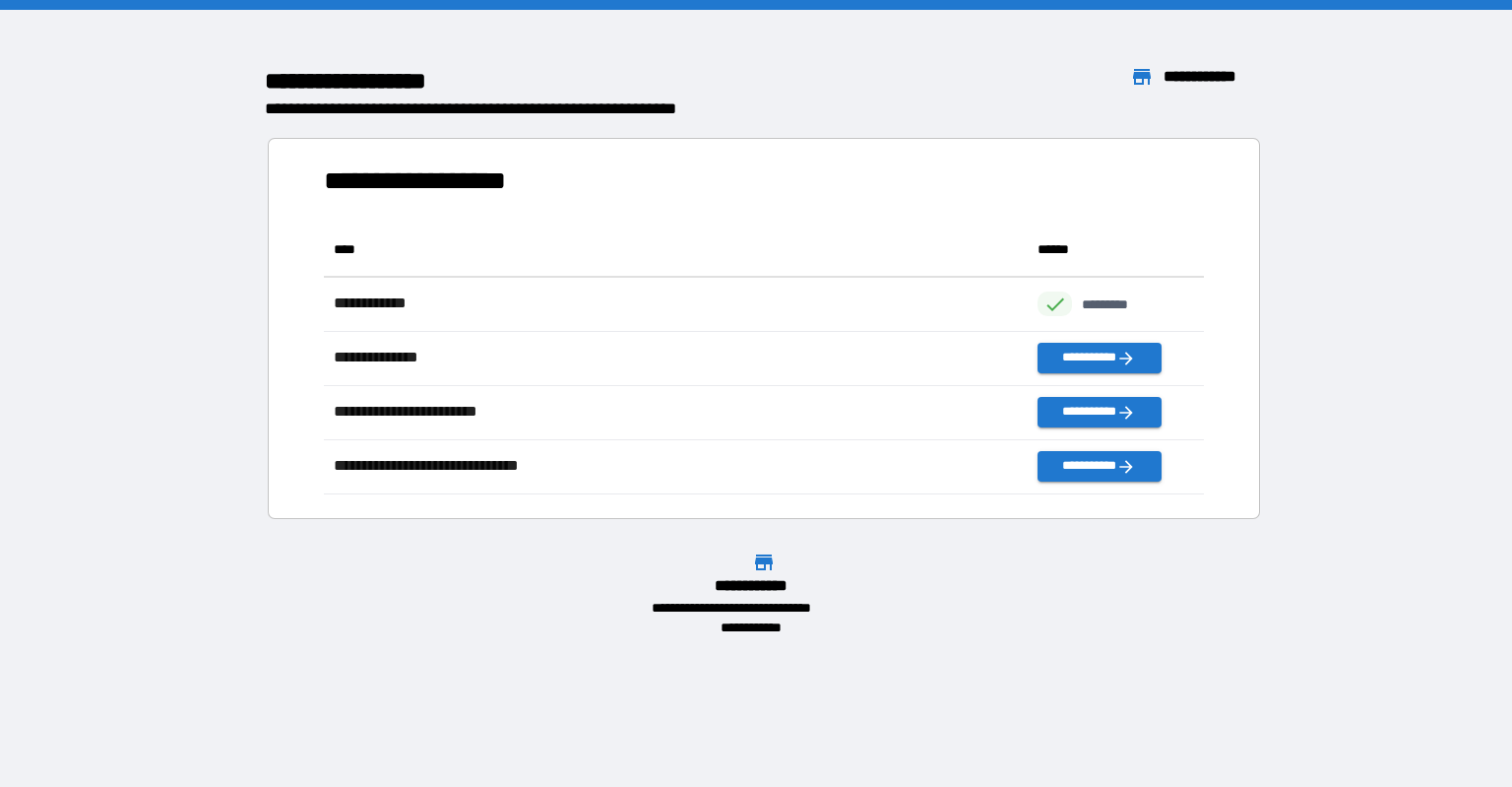 scroll, scrollTop: 16, scrollLeft: 16, axis: both 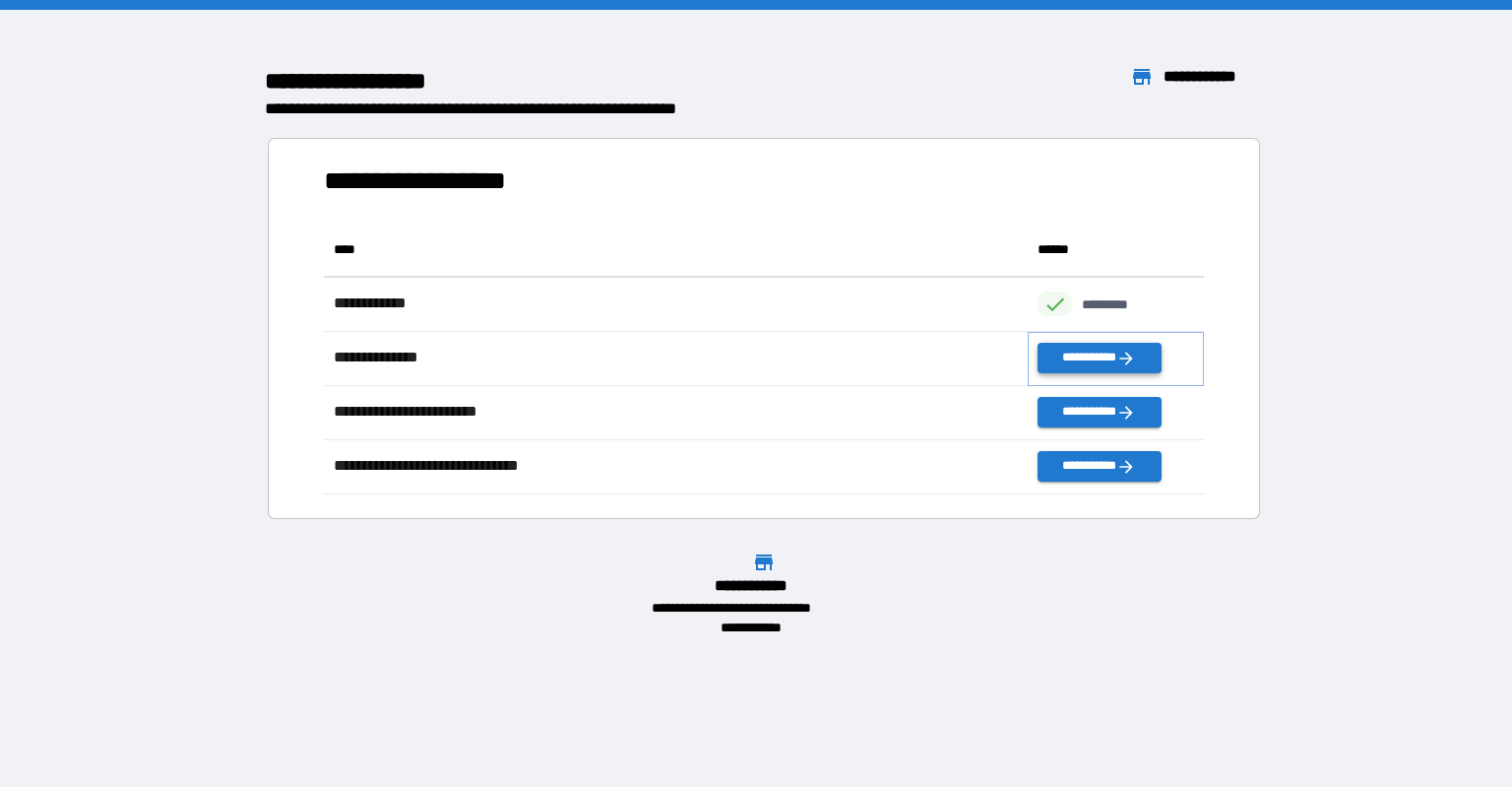 click on "**********" at bounding box center (1099, 358) 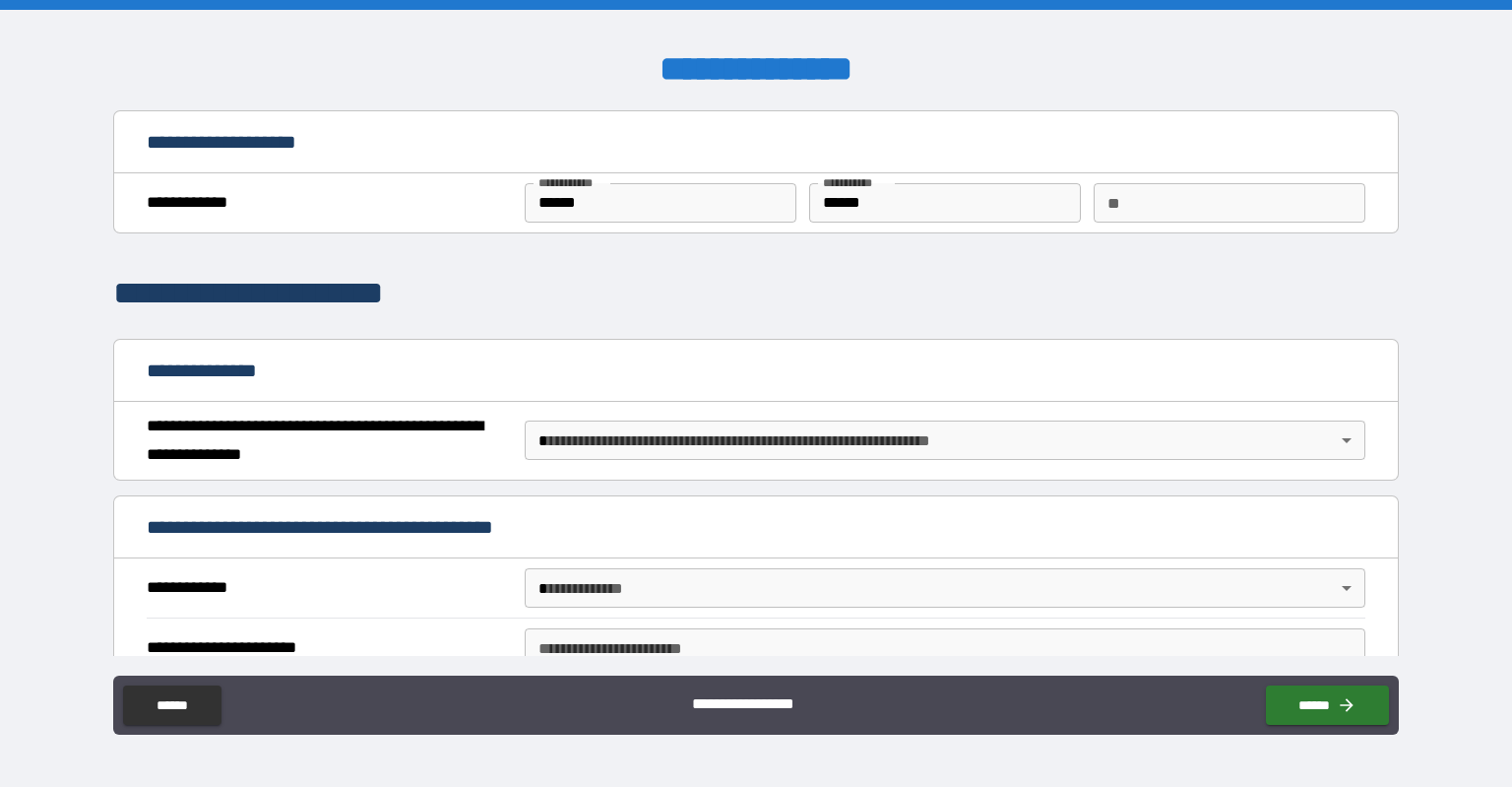 click on "**********" at bounding box center [756, 393] 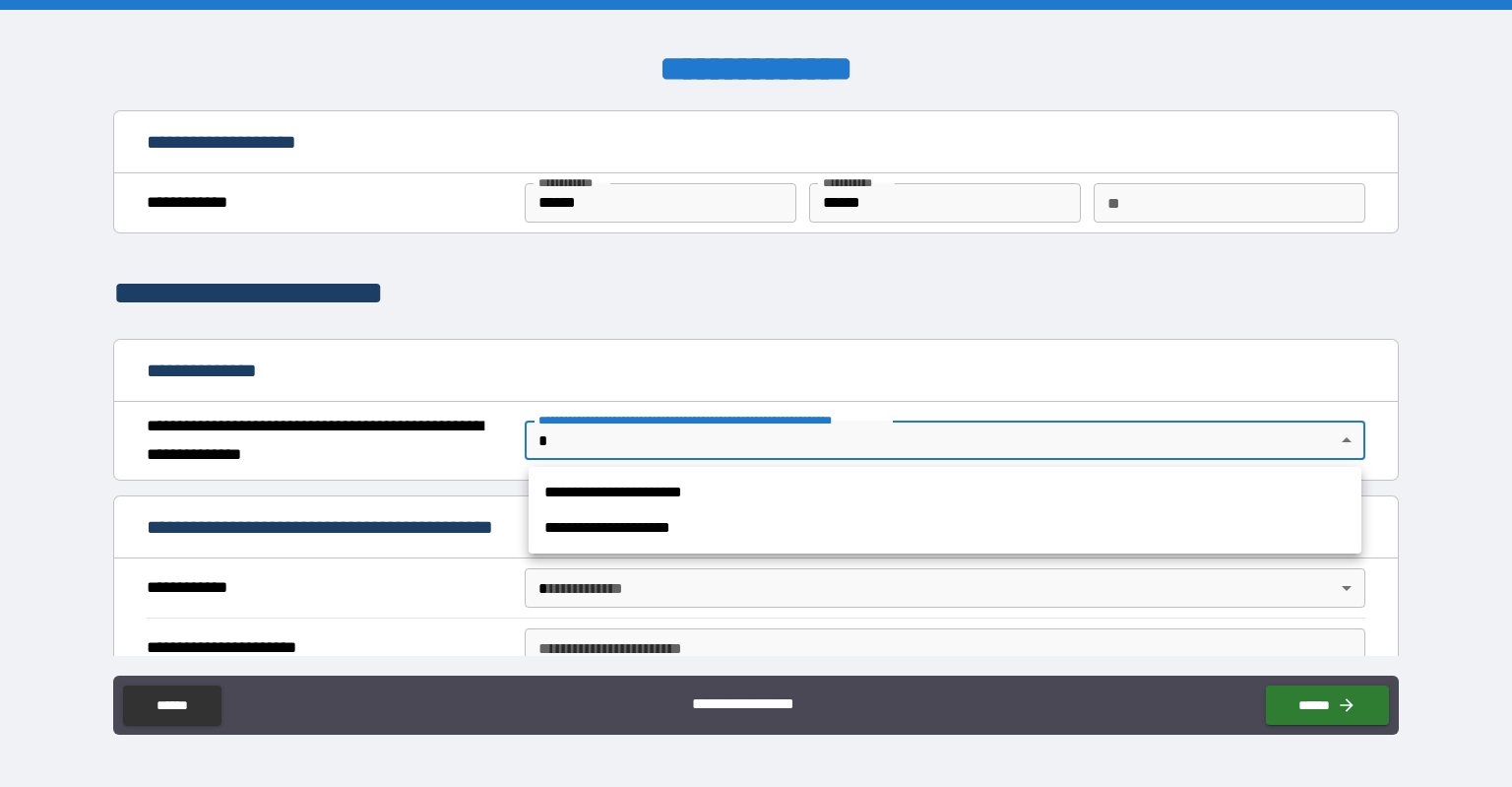 click on "**********" at bounding box center [945, 528] 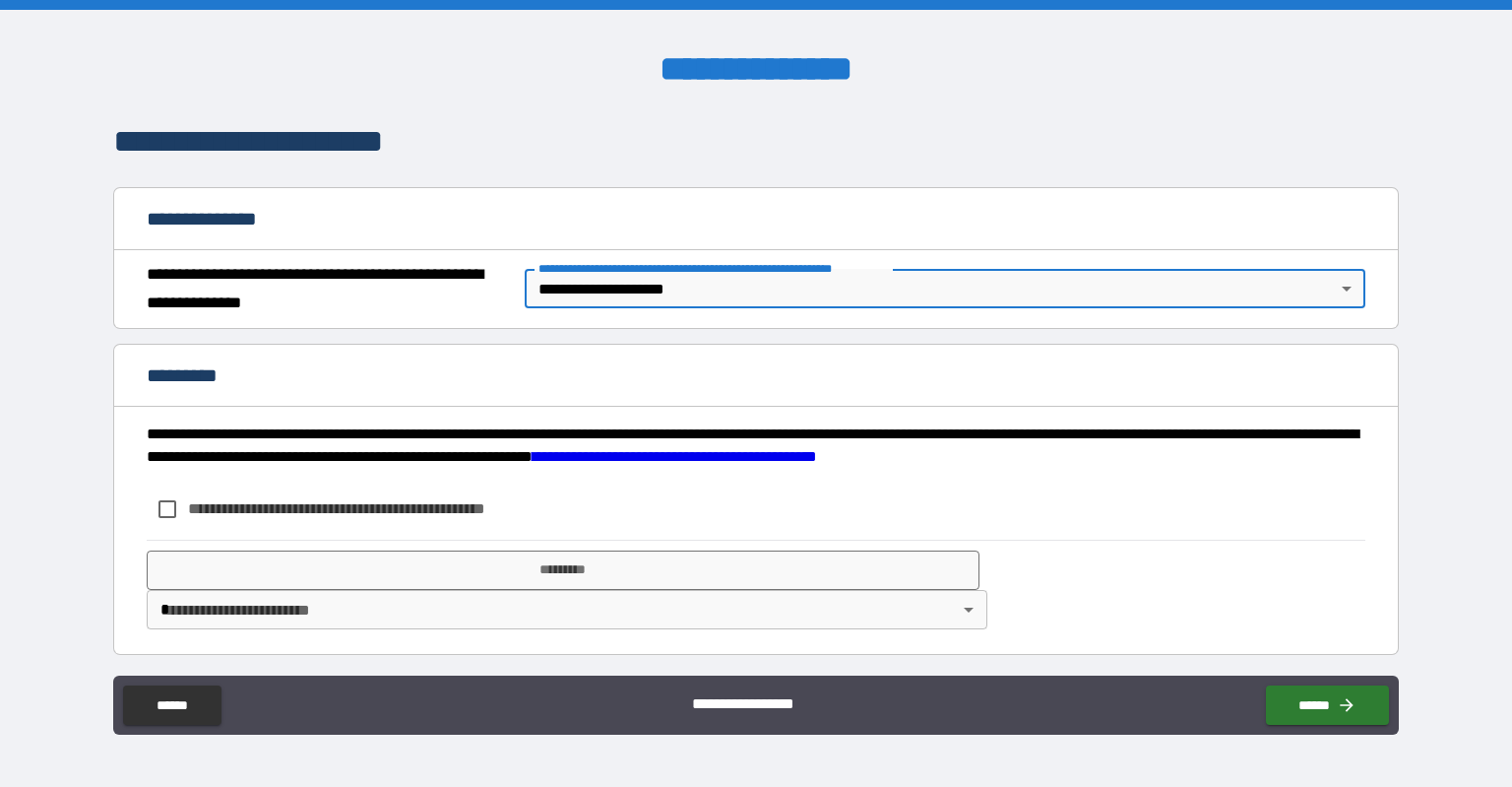 scroll, scrollTop: 153, scrollLeft: 0, axis: vertical 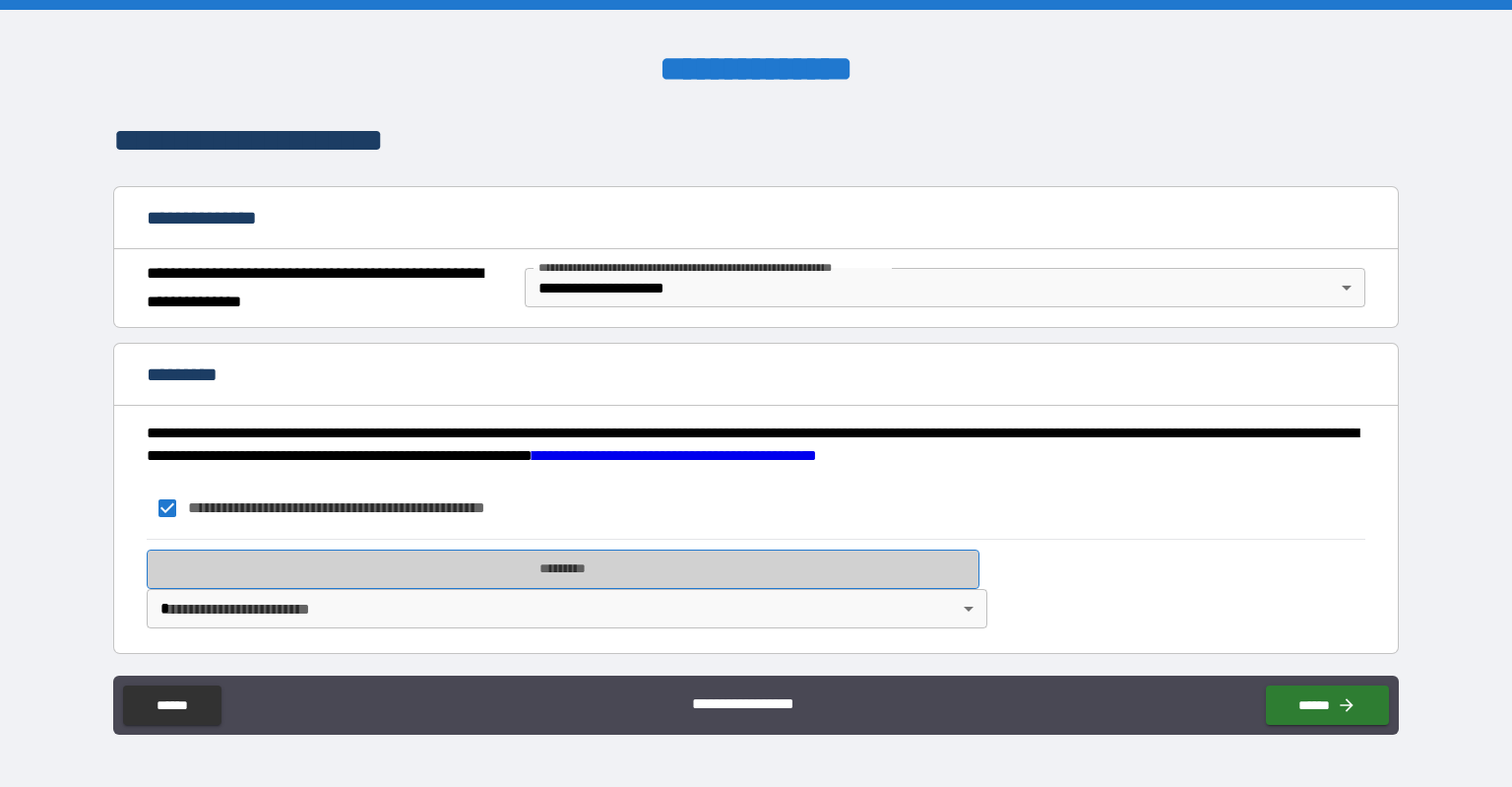 click on "*********" at bounding box center (563, 569) 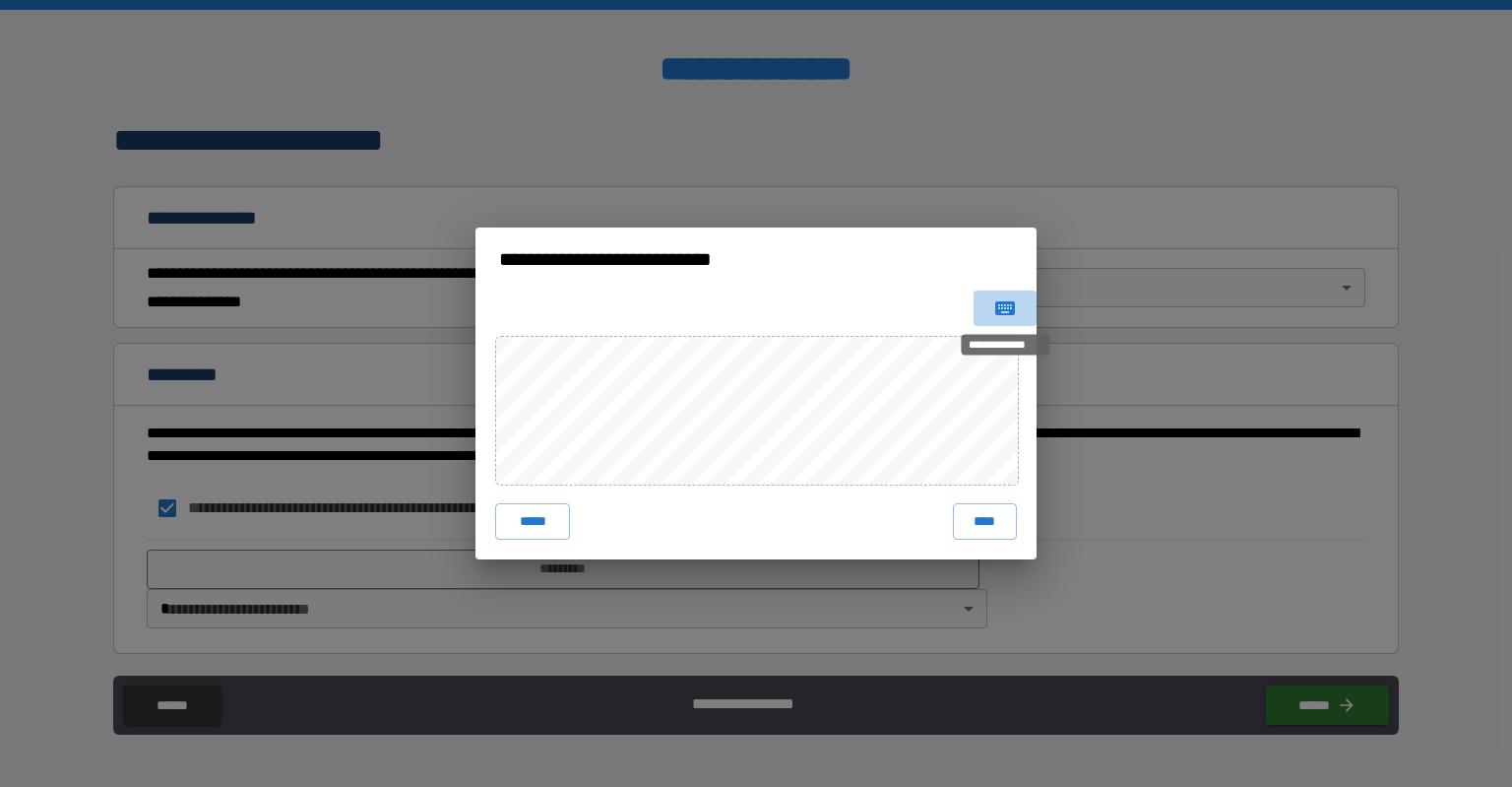 click 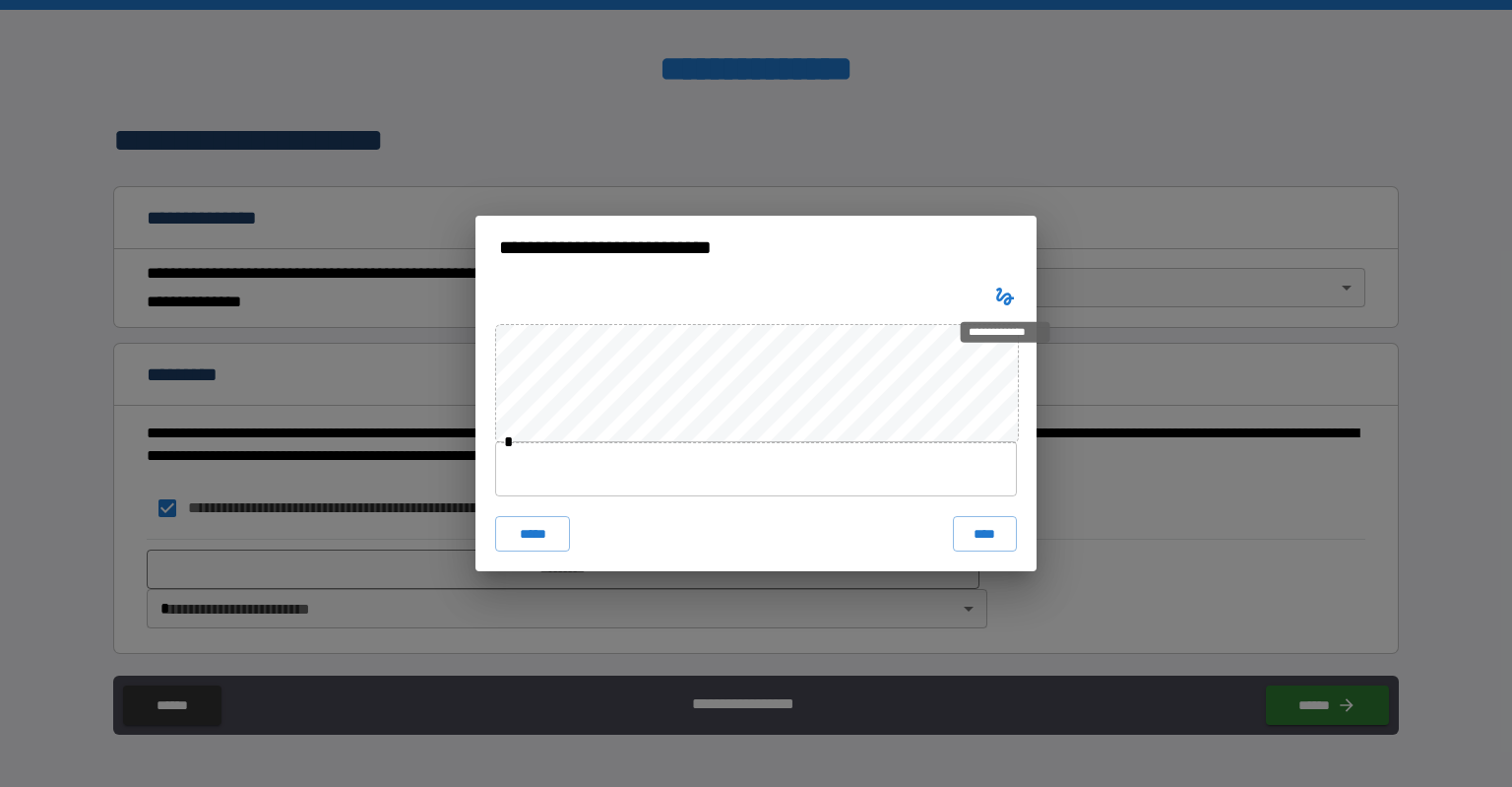 type 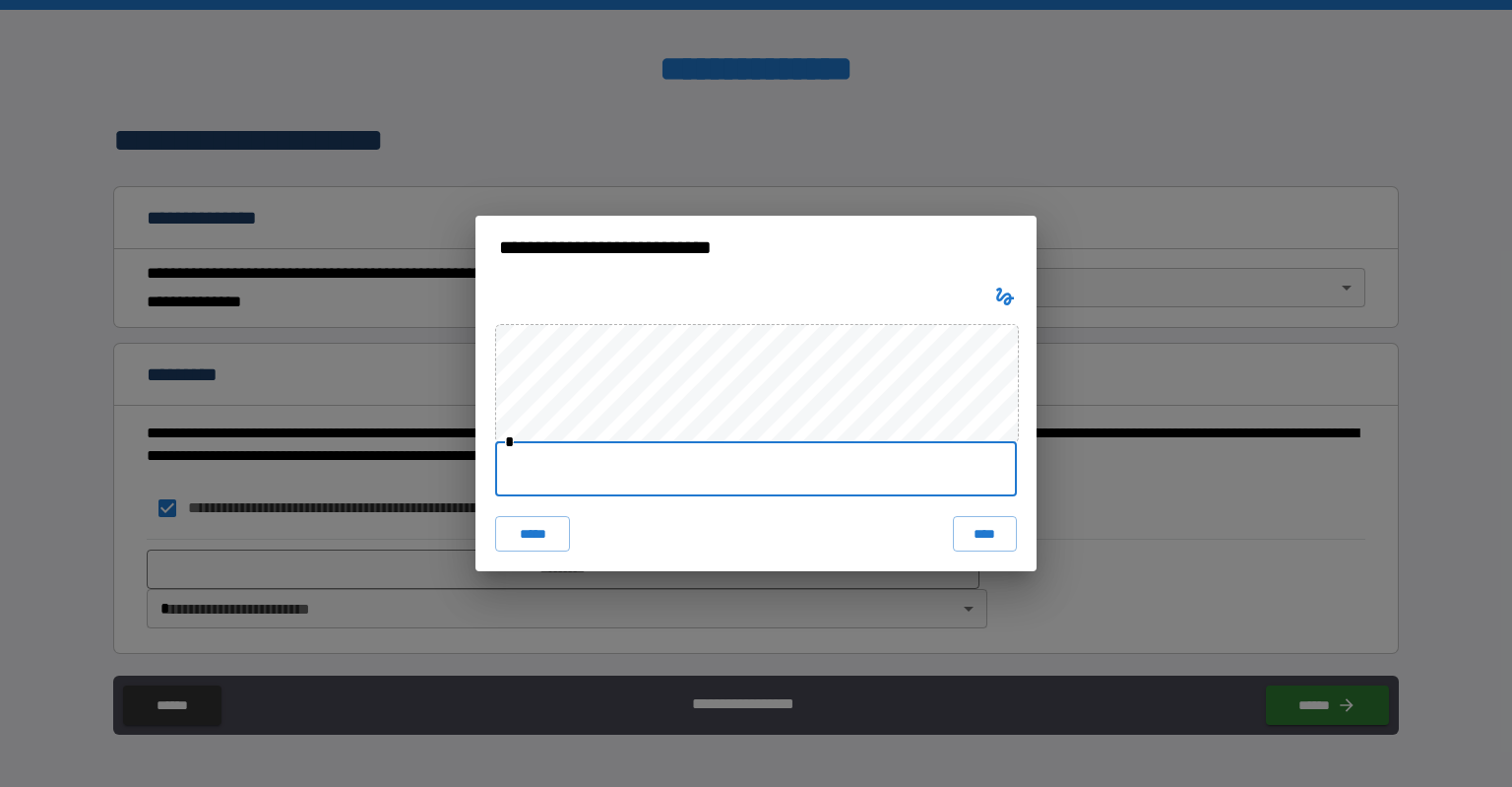 click at bounding box center (756, 469) 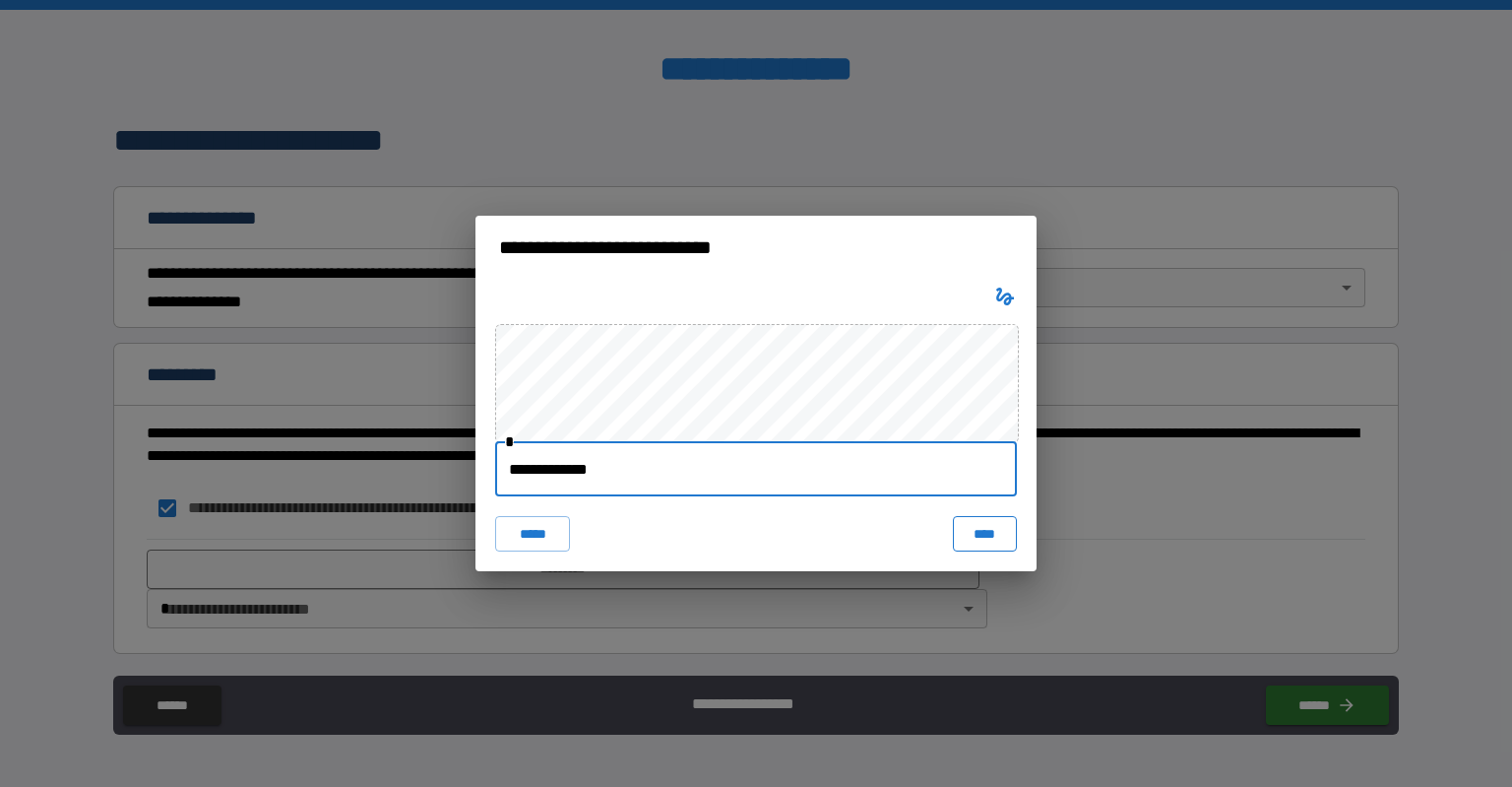 type on "**********" 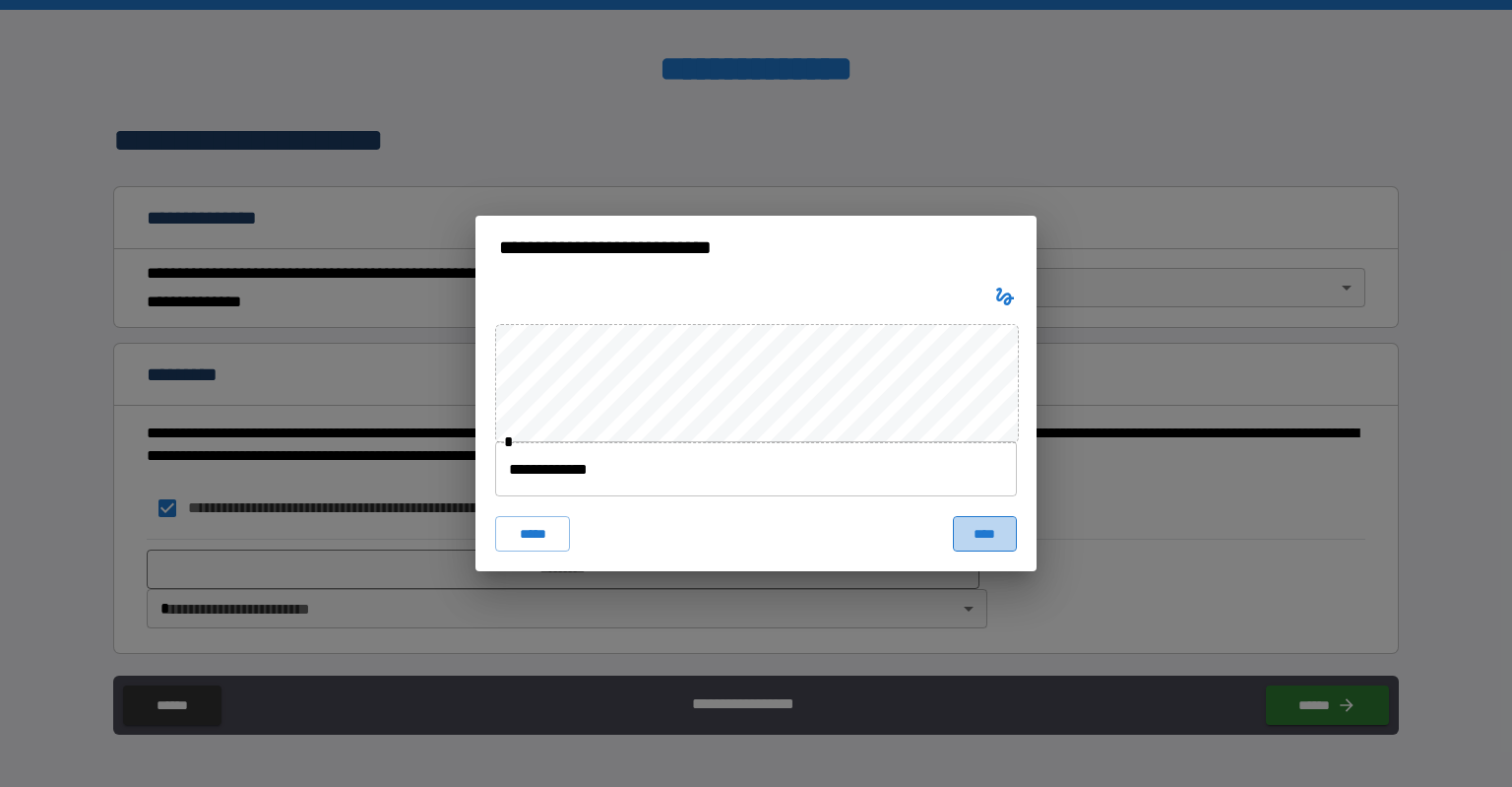click on "****" at bounding box center [984, 534] 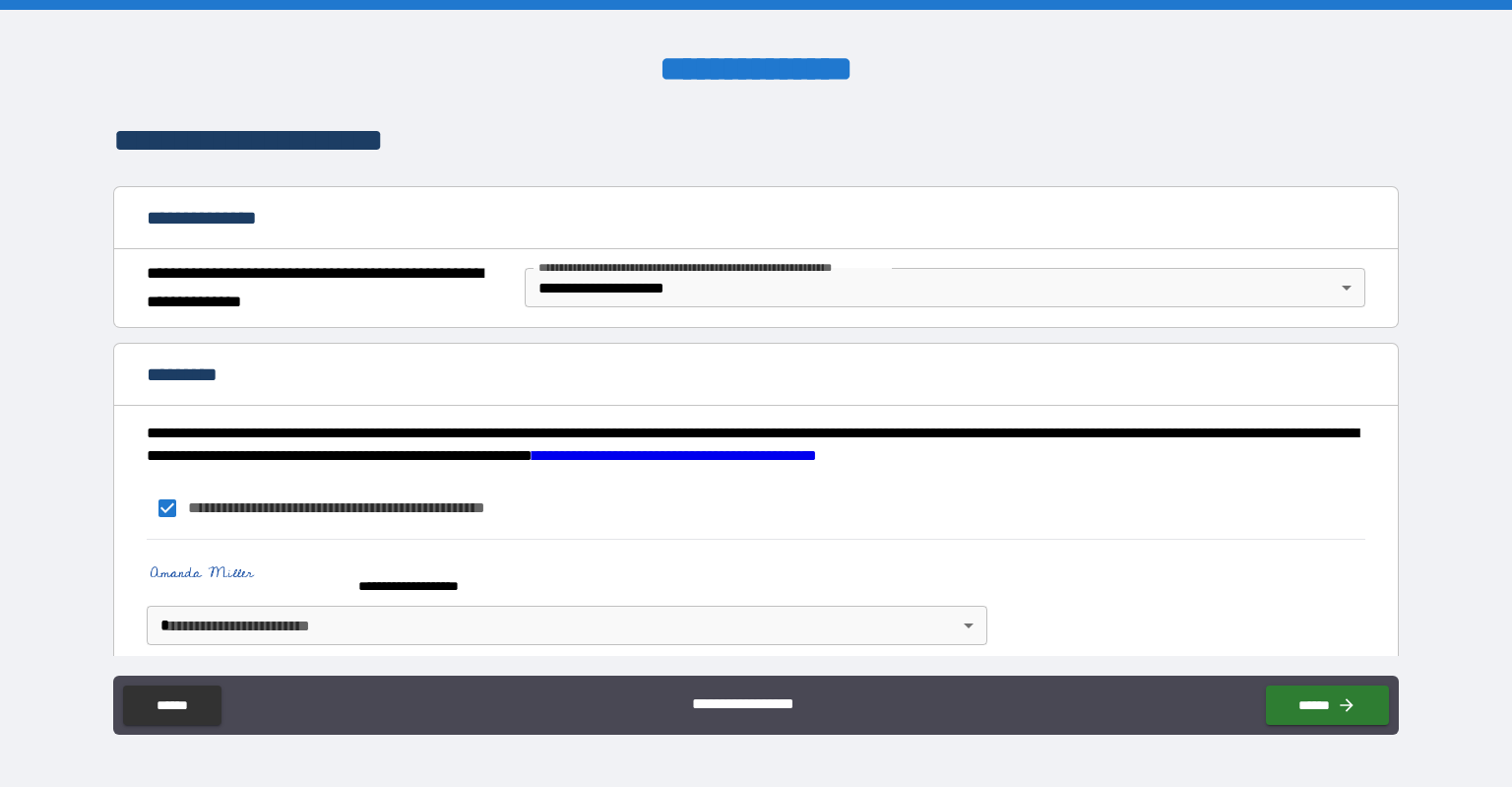 scroll, scrollTop: 169, scrollLeft: 0, axis: vertical 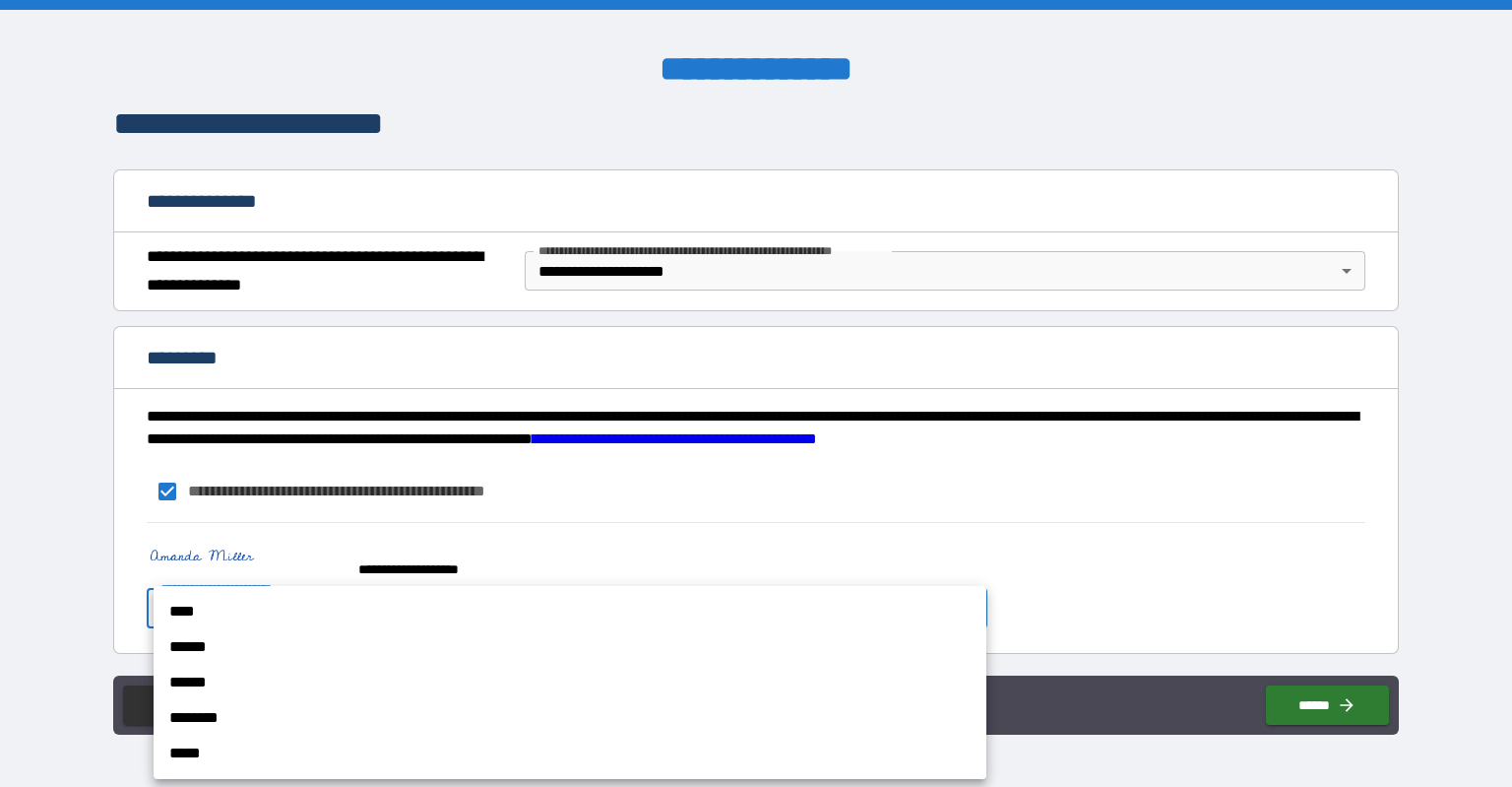 click on "**********" at bounding box center (756, 393) 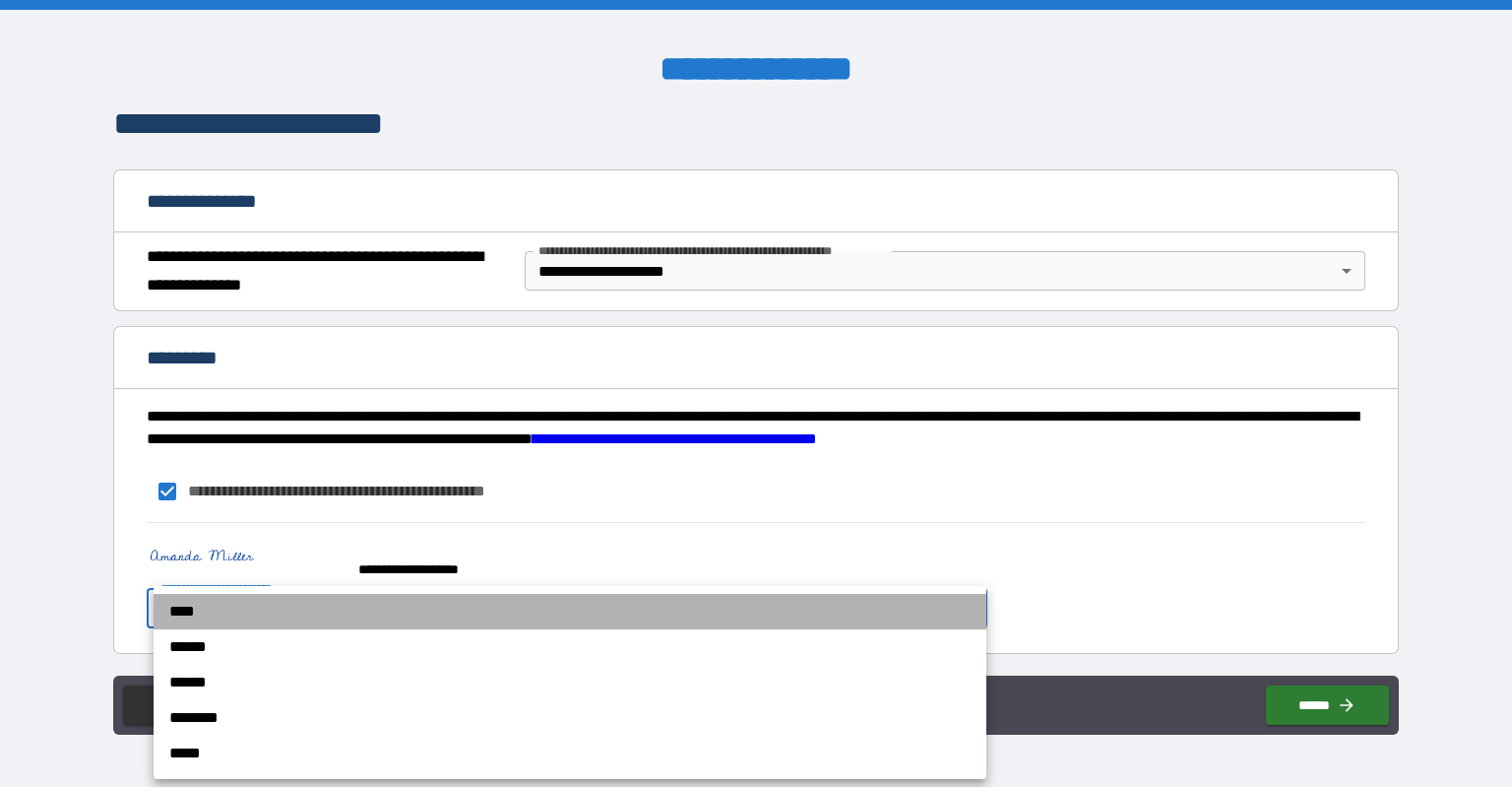 click on "****" at bounding box center [570, 612] 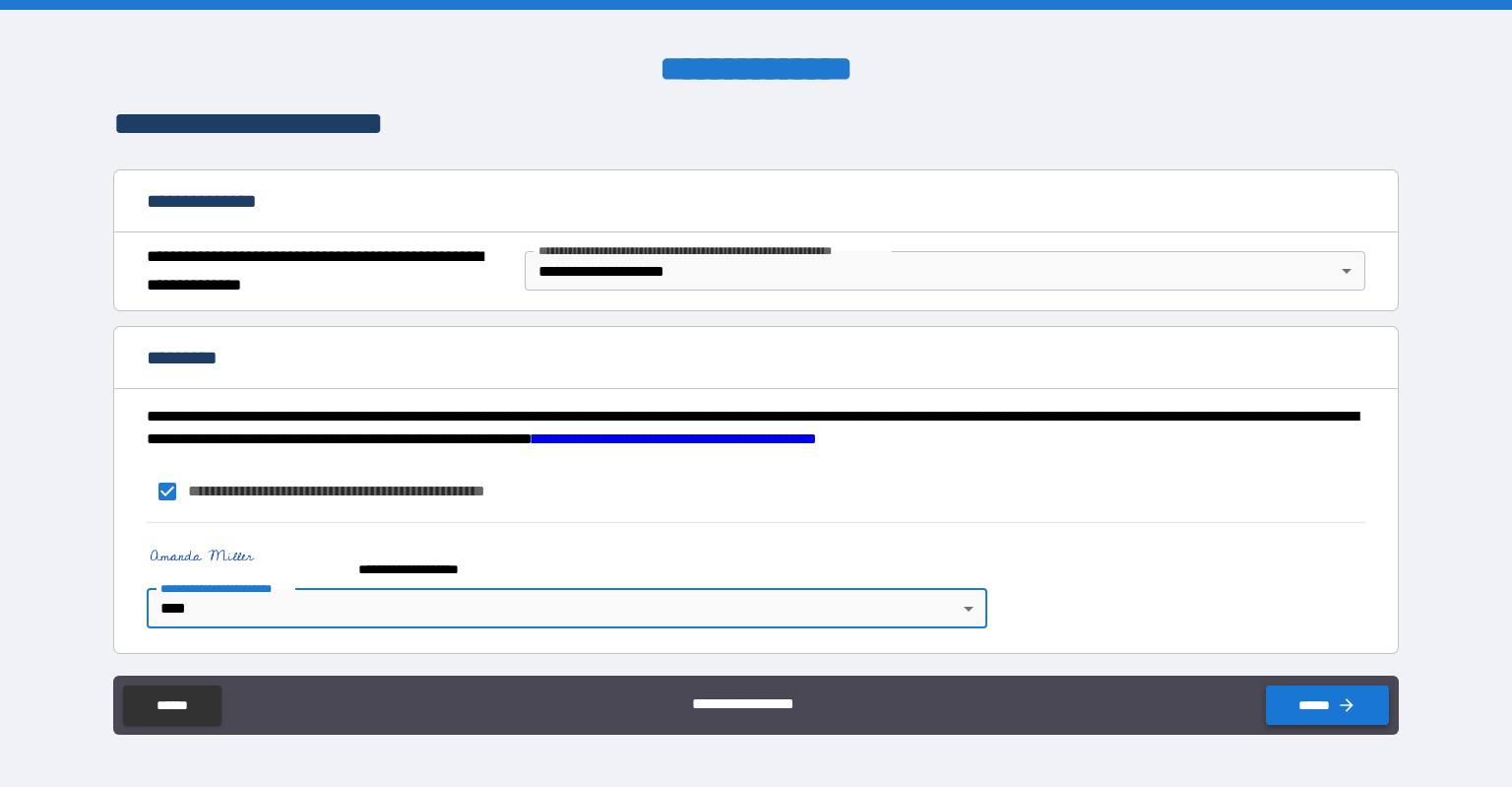 click on "******" at bounding box center (1327, 705) 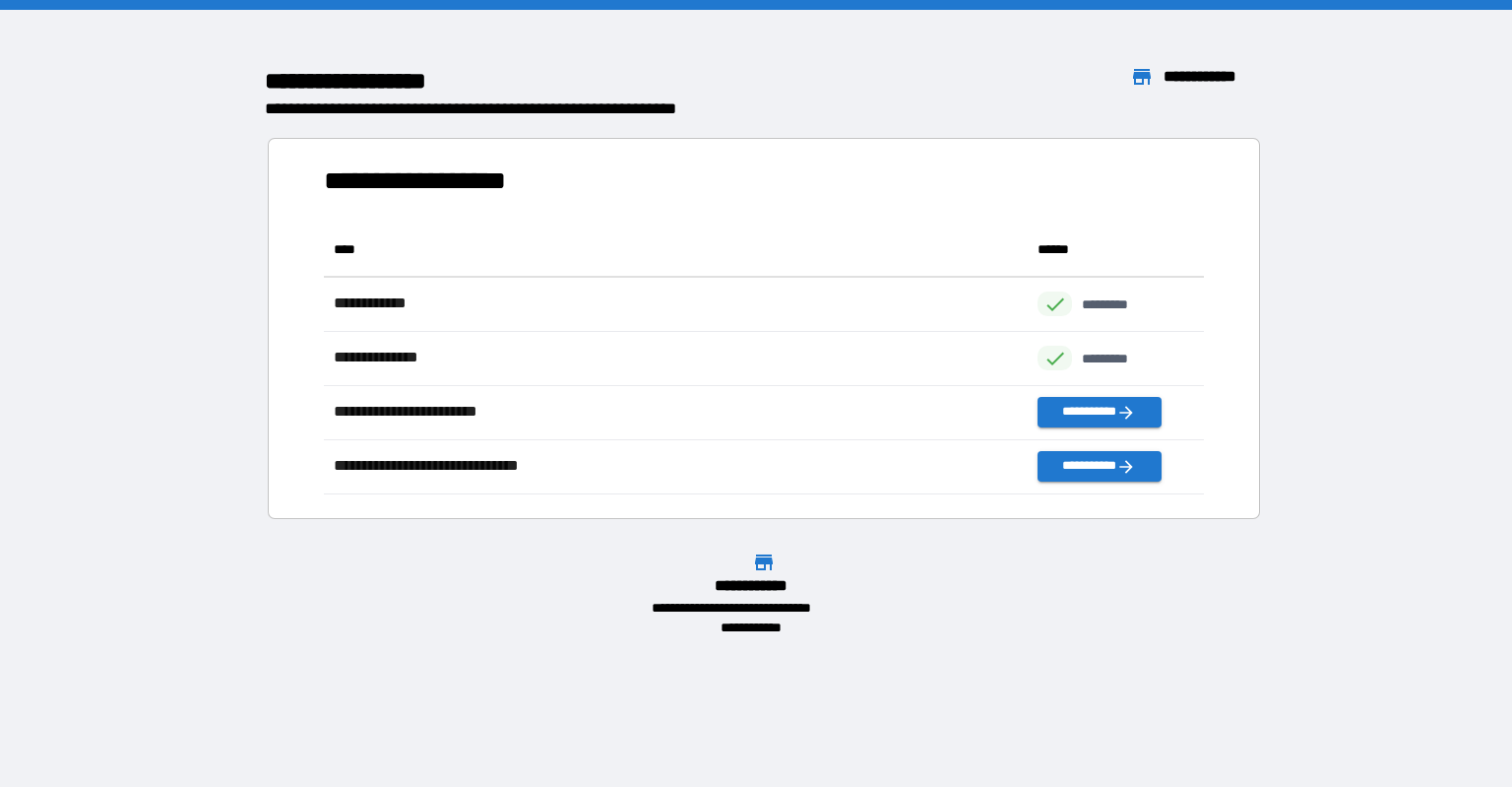 scroll, scrollTop: 16, scrollLeft: 16, axis: both 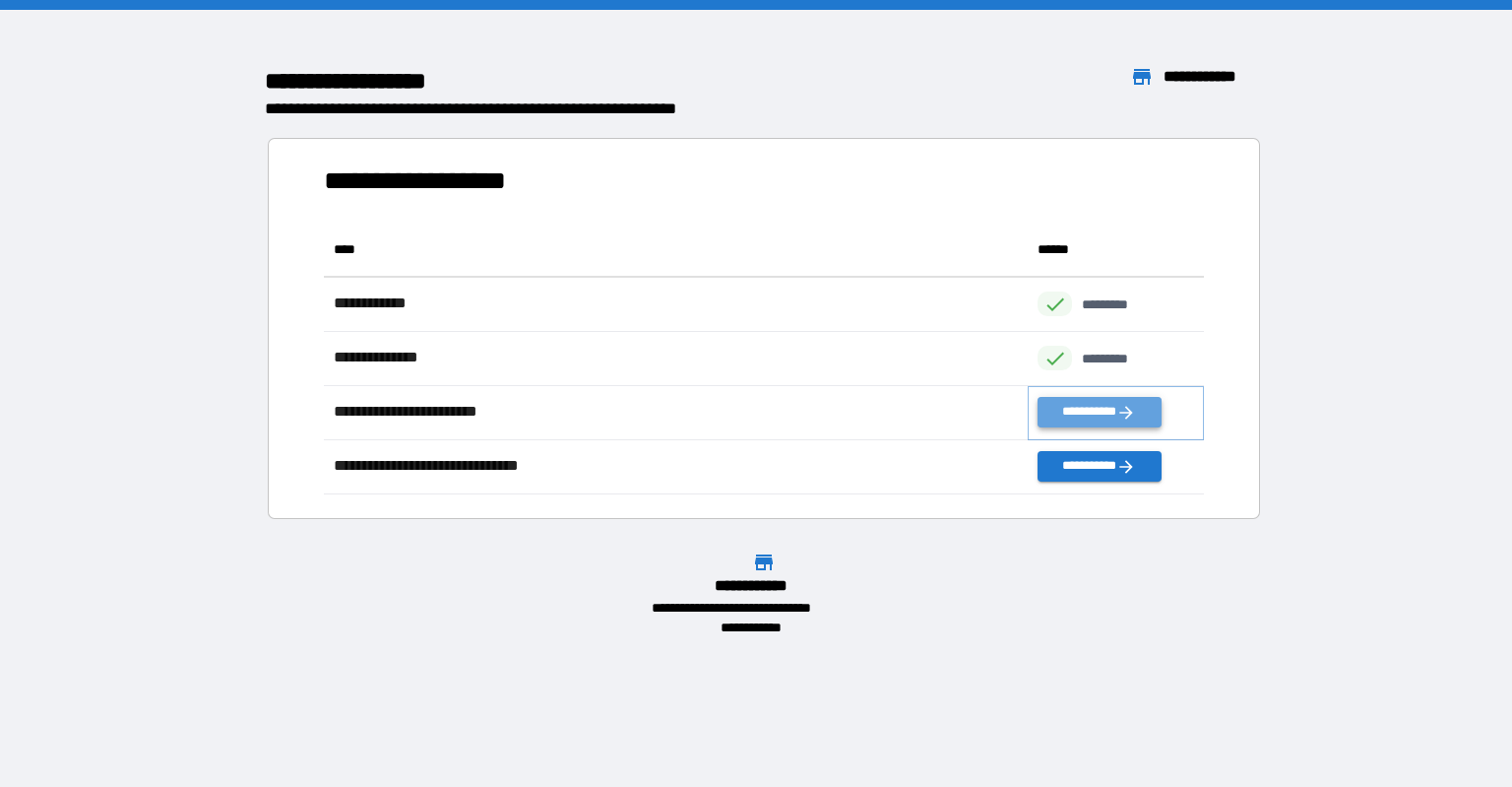 click on "**********" at bounding box center (1099, 412) 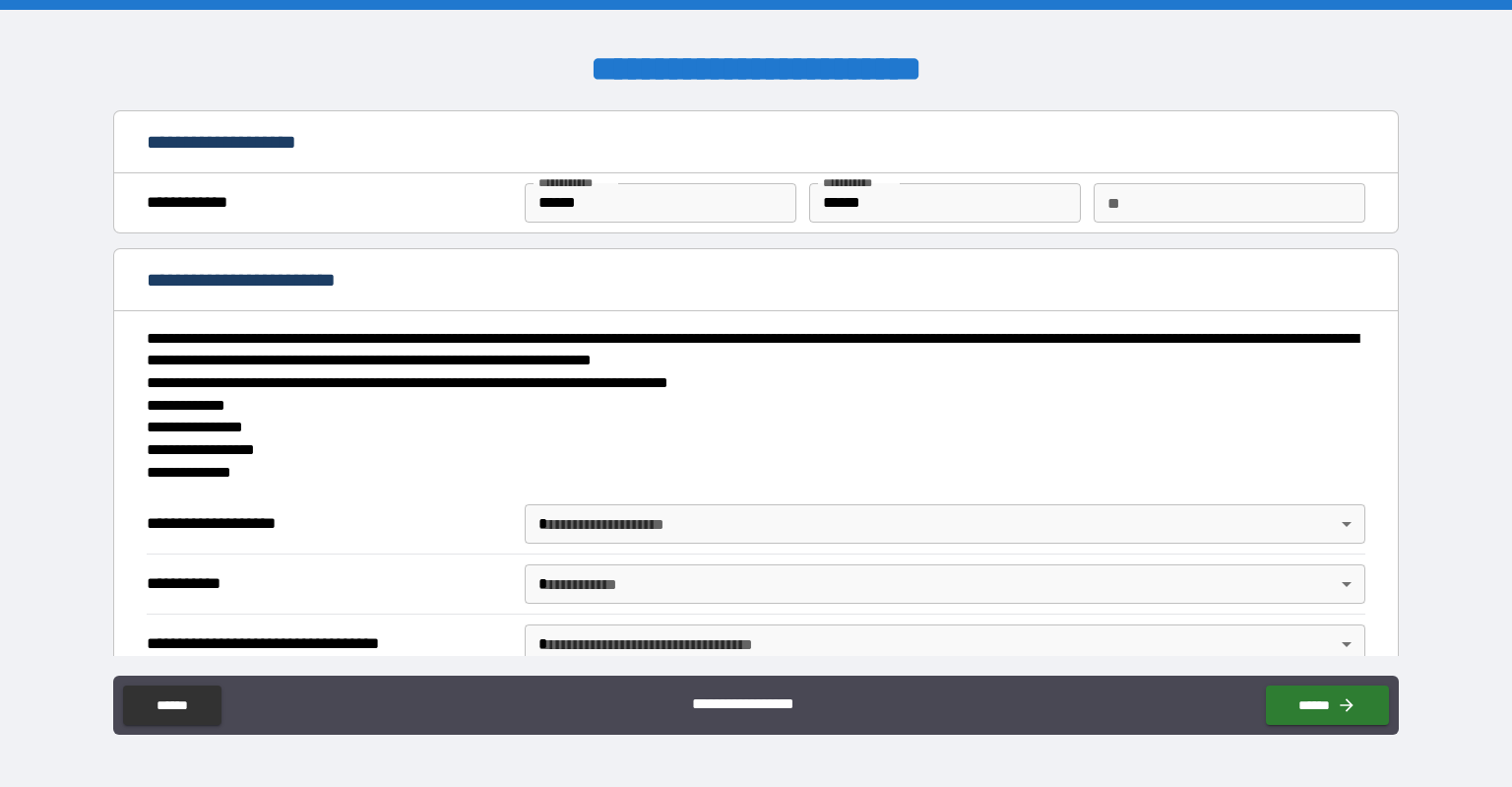 click on "**" at bounding box center [1229, 203] 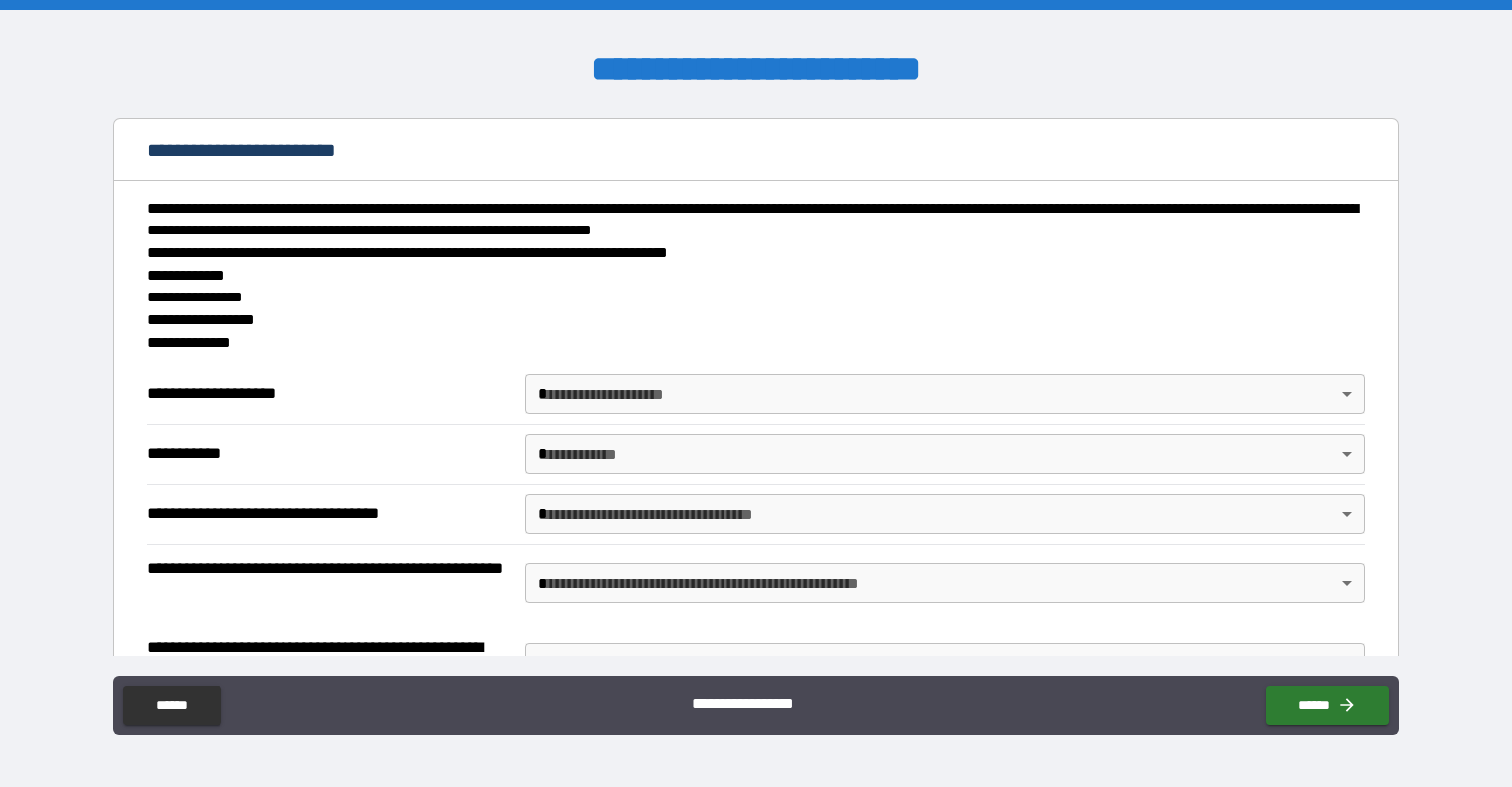 scroll, scrollTop: 197, scrollLeft: 0, axis: vertical 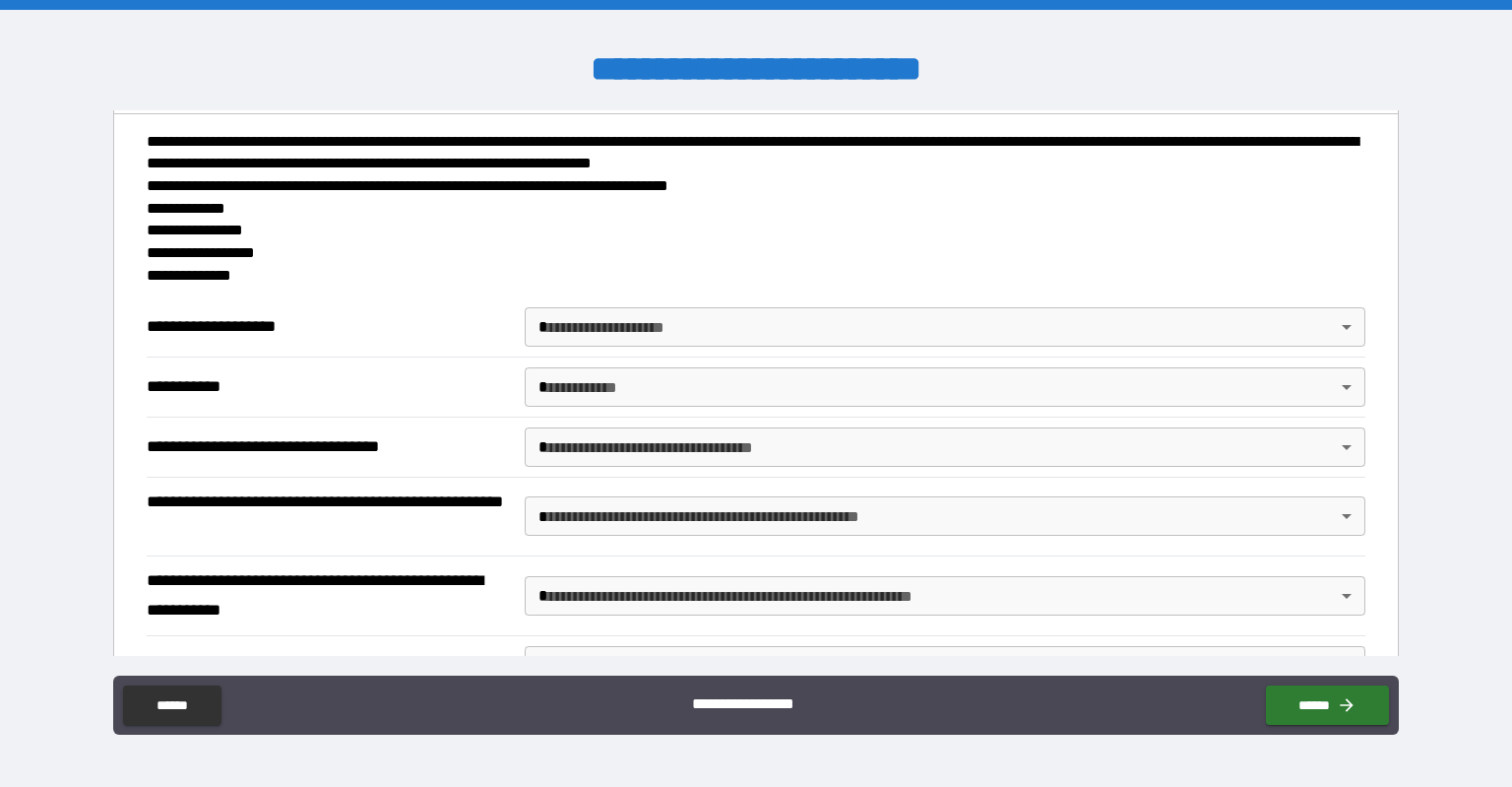type on "*" 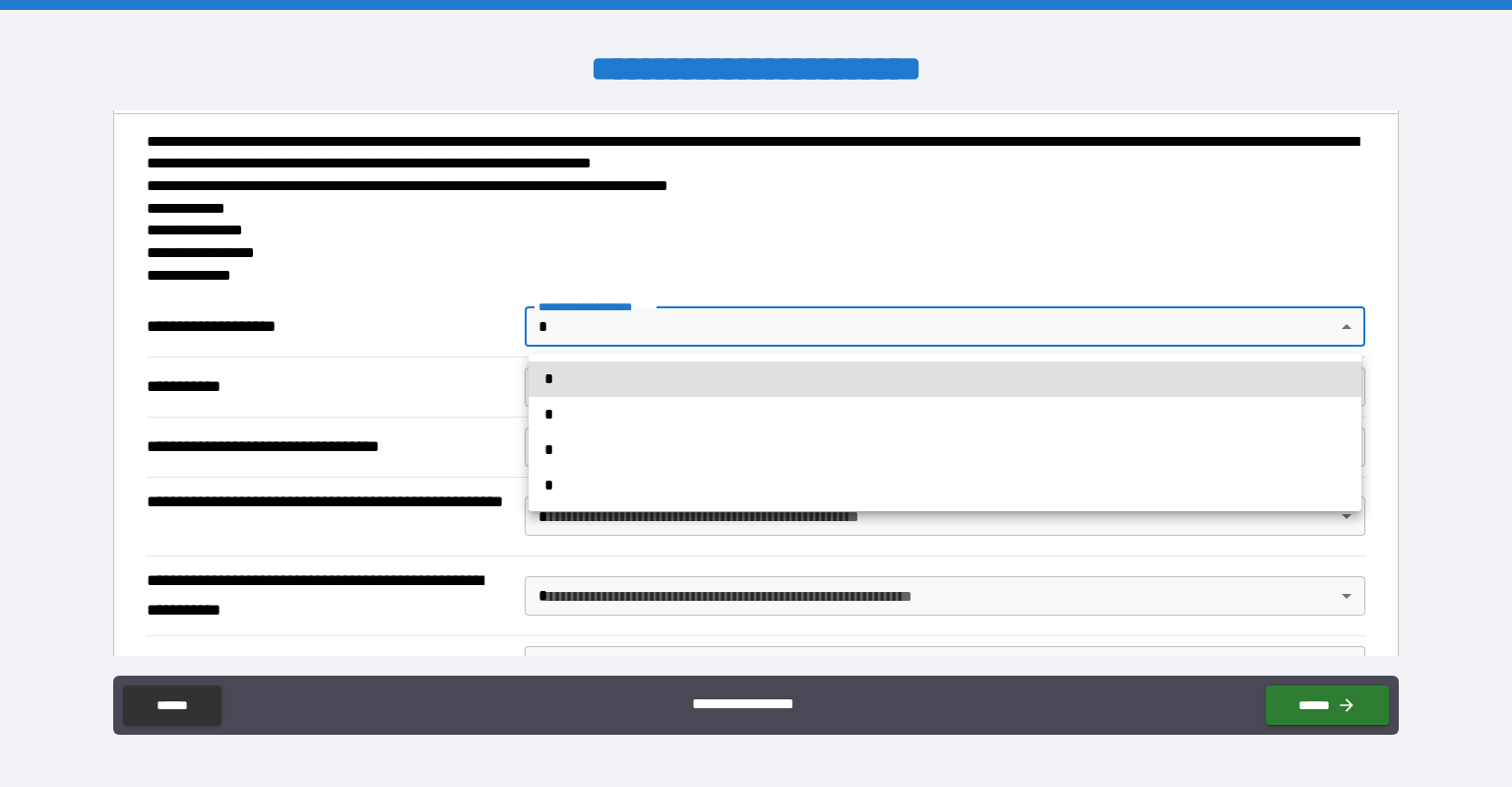 click on "**********" at bounding box center (756, 393) 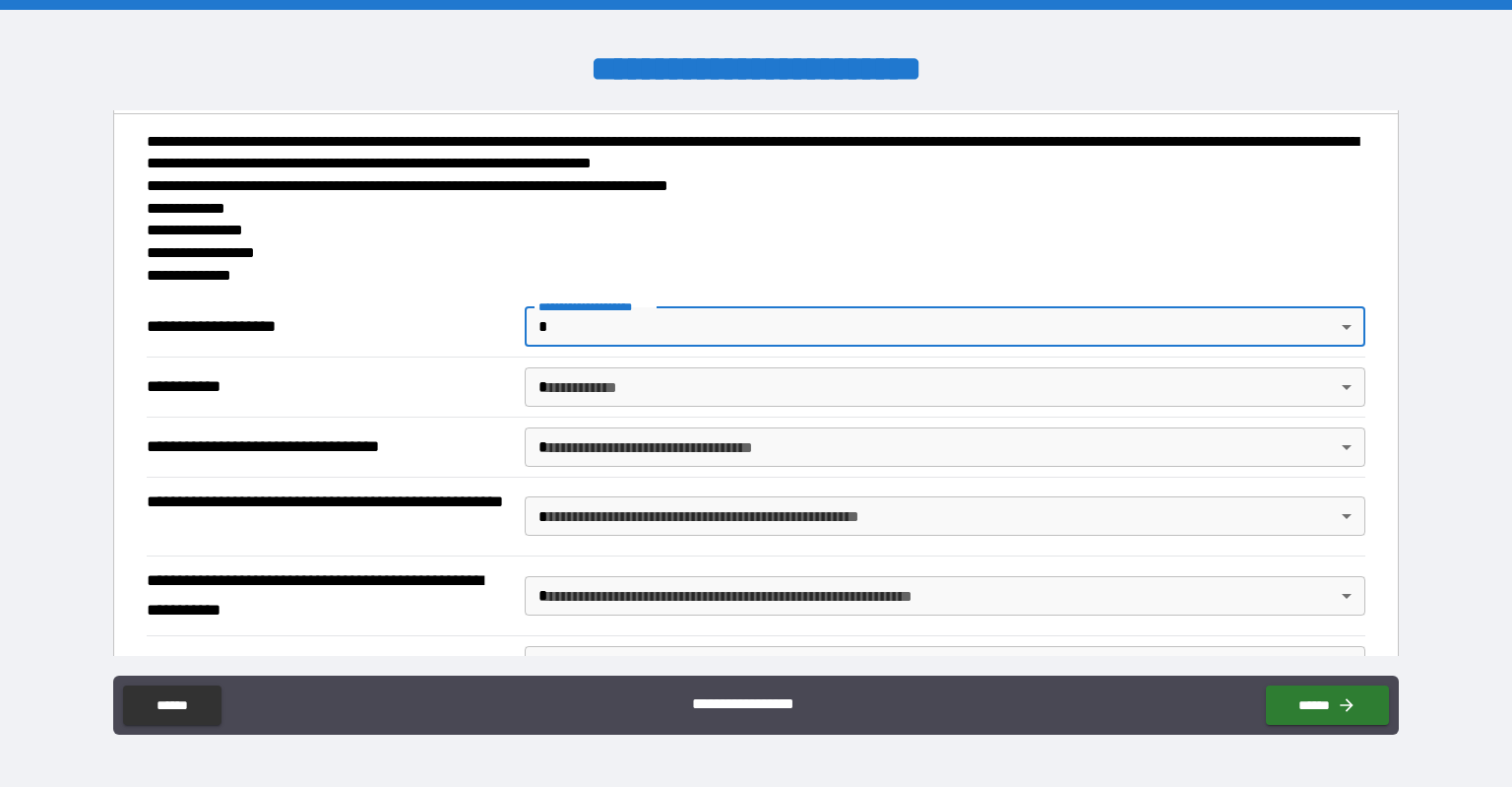 click on "**********" at bounding box center (756, 393) 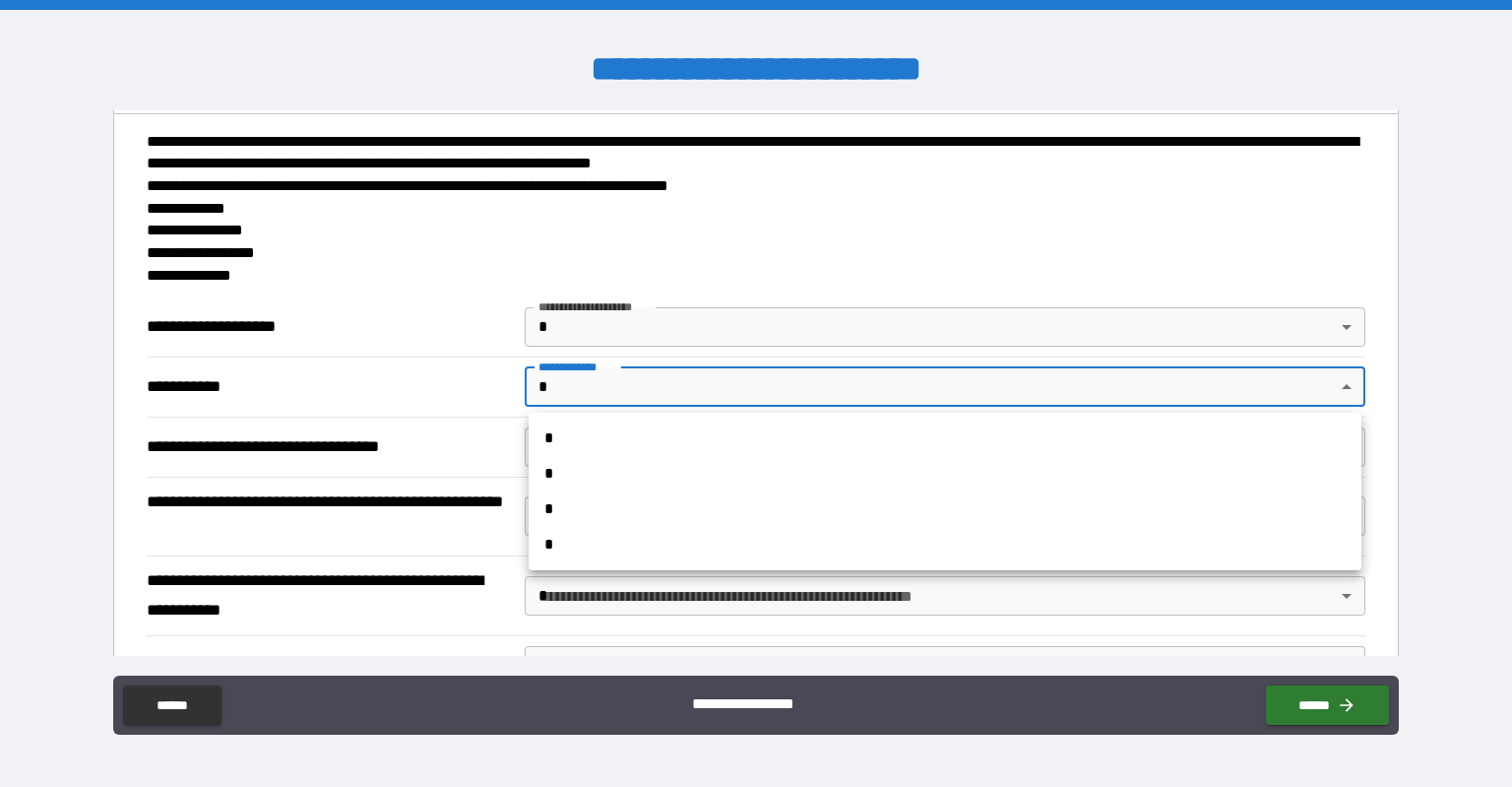 click on "*" at bounding box center (945, 474) 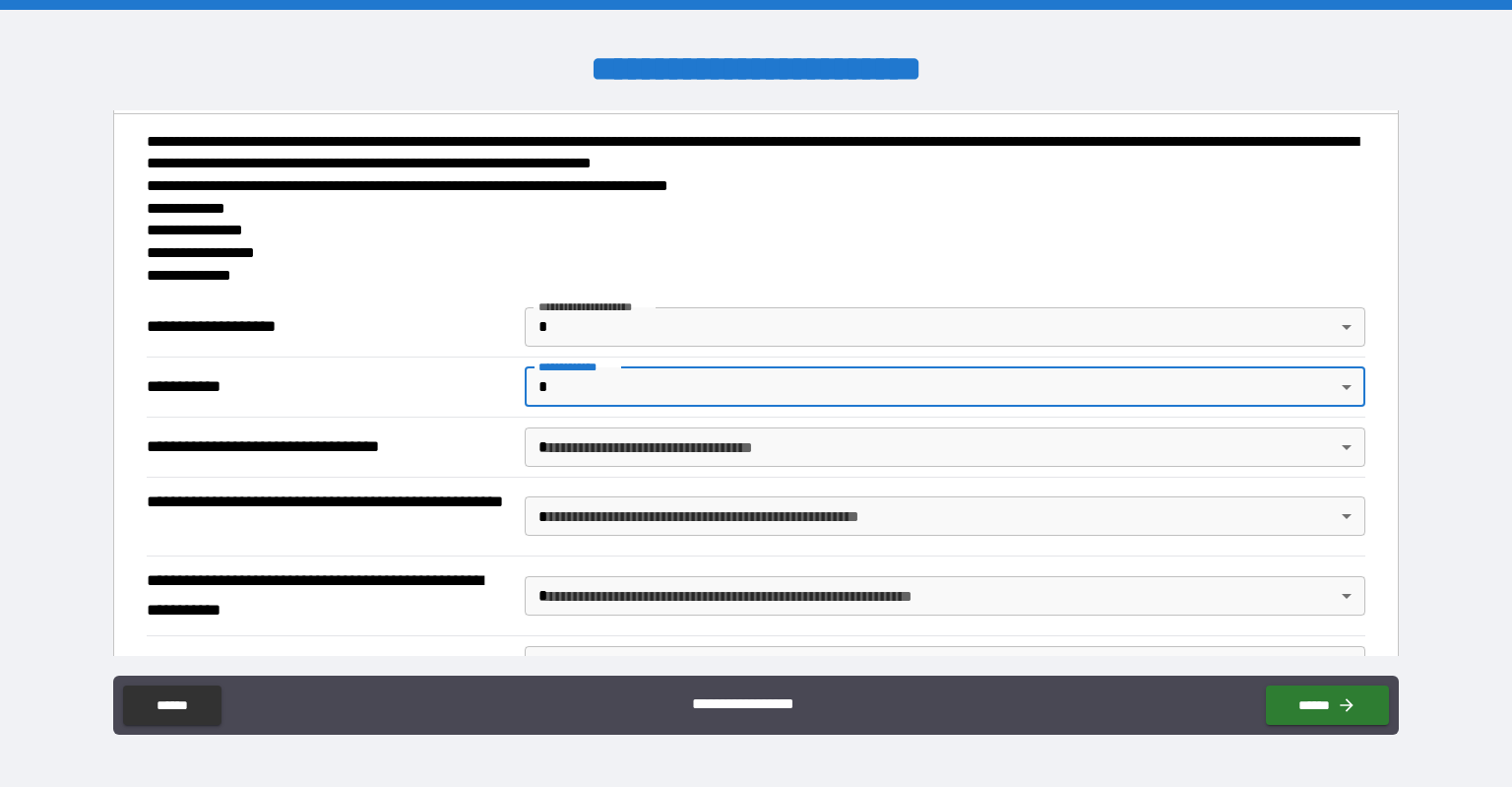 click on "**********" at bounding box center [756, 393] 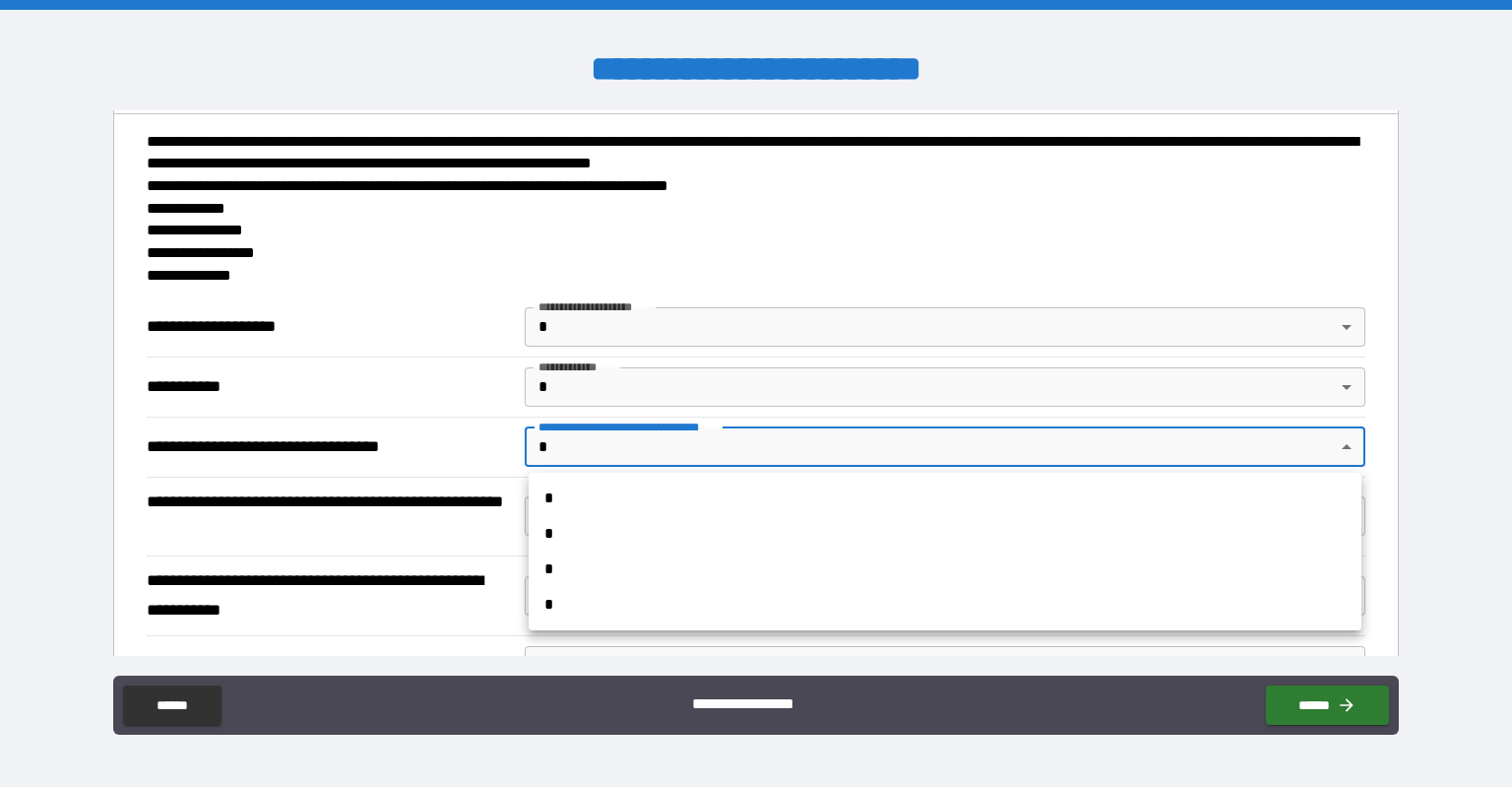 click on "*" at bounding box center [945, 498] 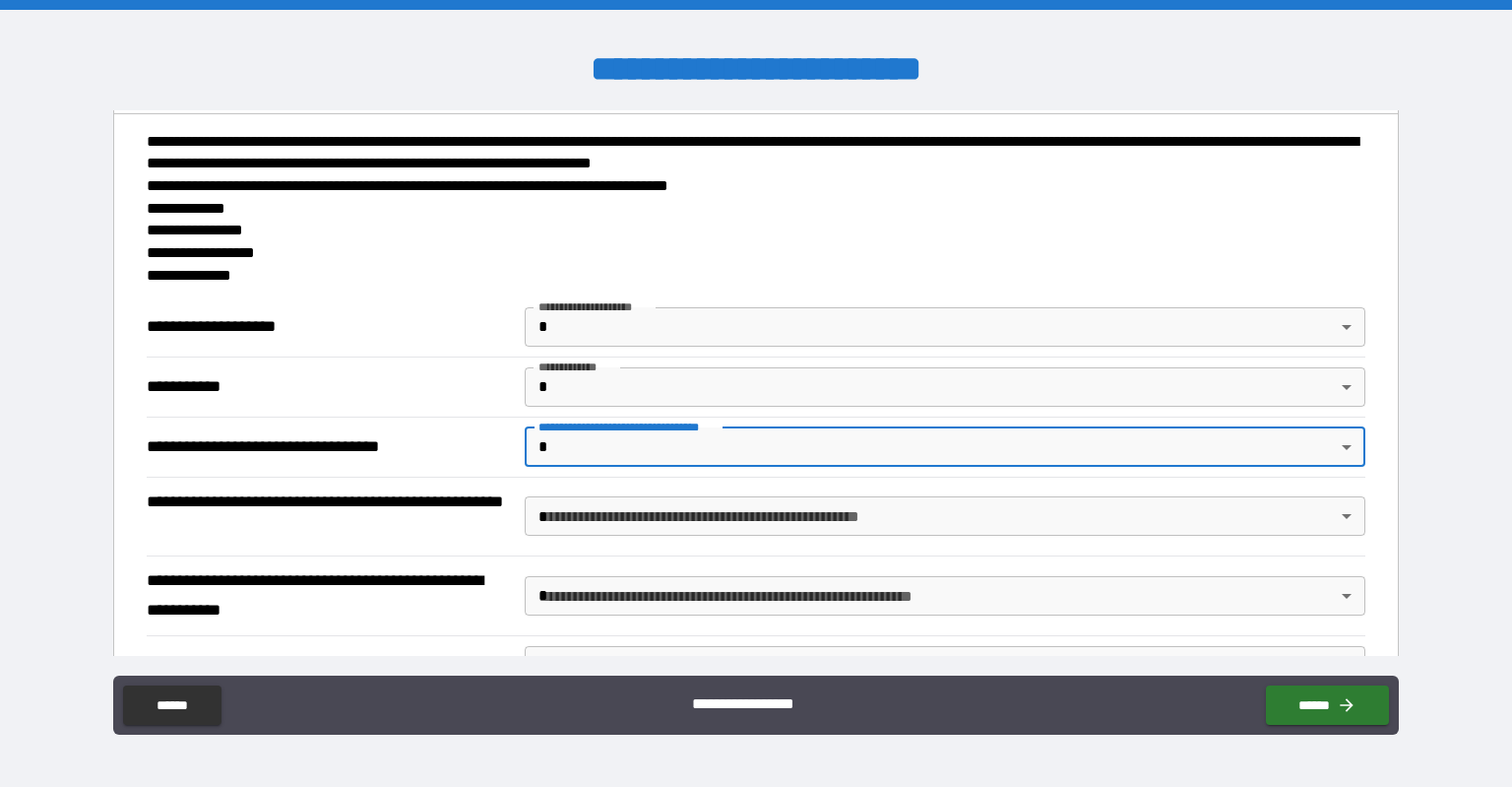 click on "**********" at bounding box center [756, 393] 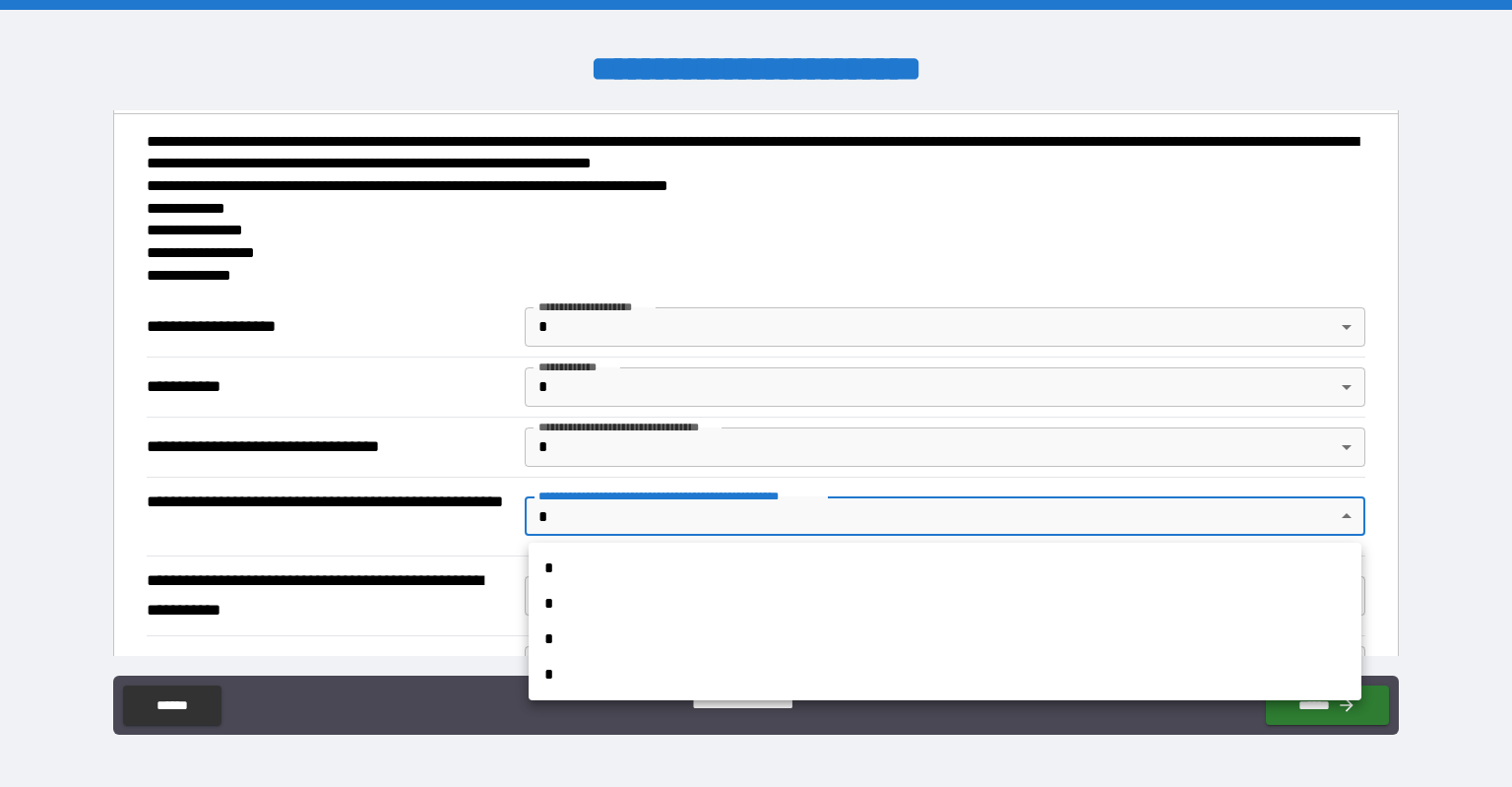 click on "*" at bounding box center [945, 568] 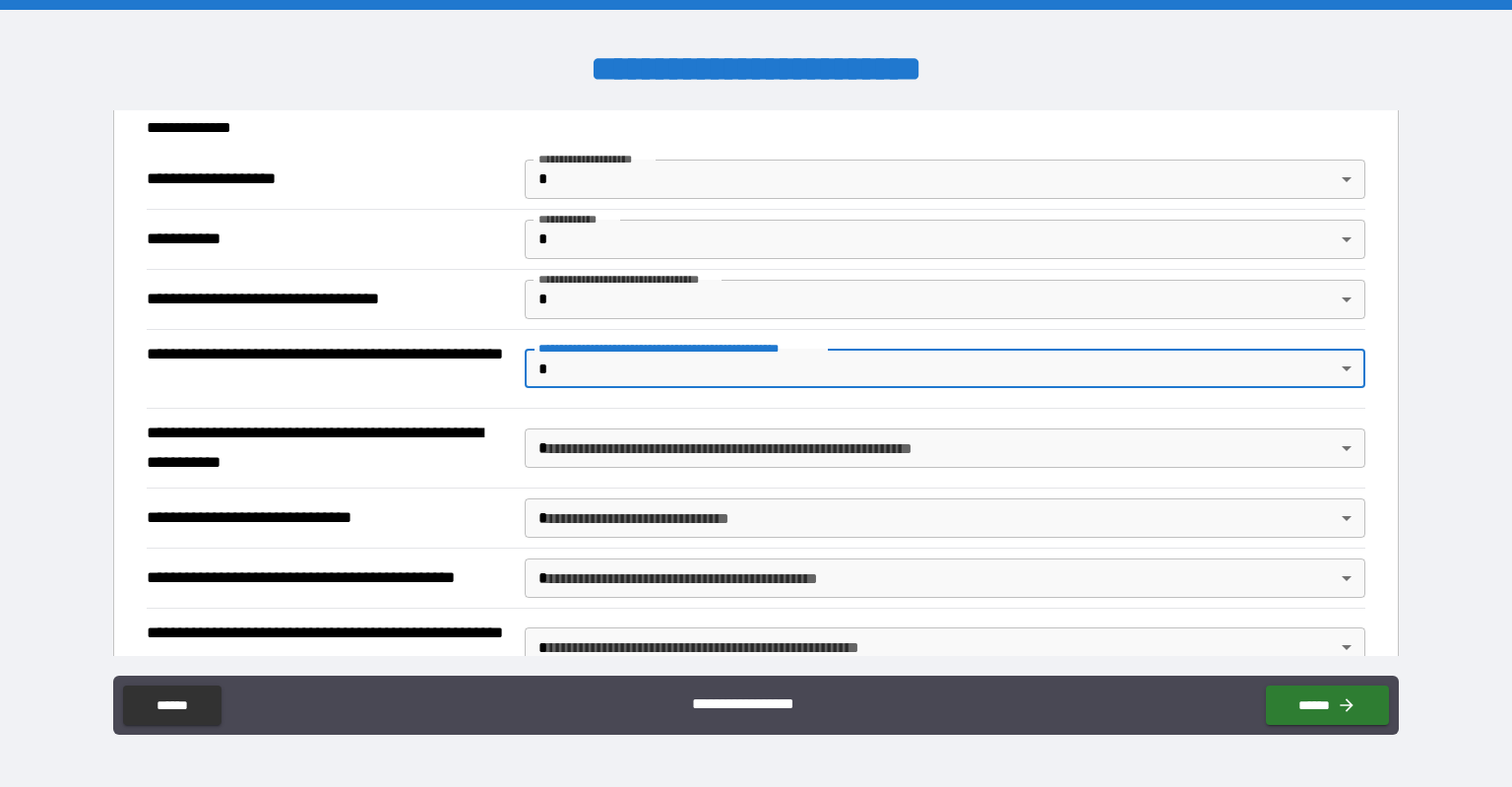 scroll, scrollTop: 394, scrollLeft: 0, axis: vertical 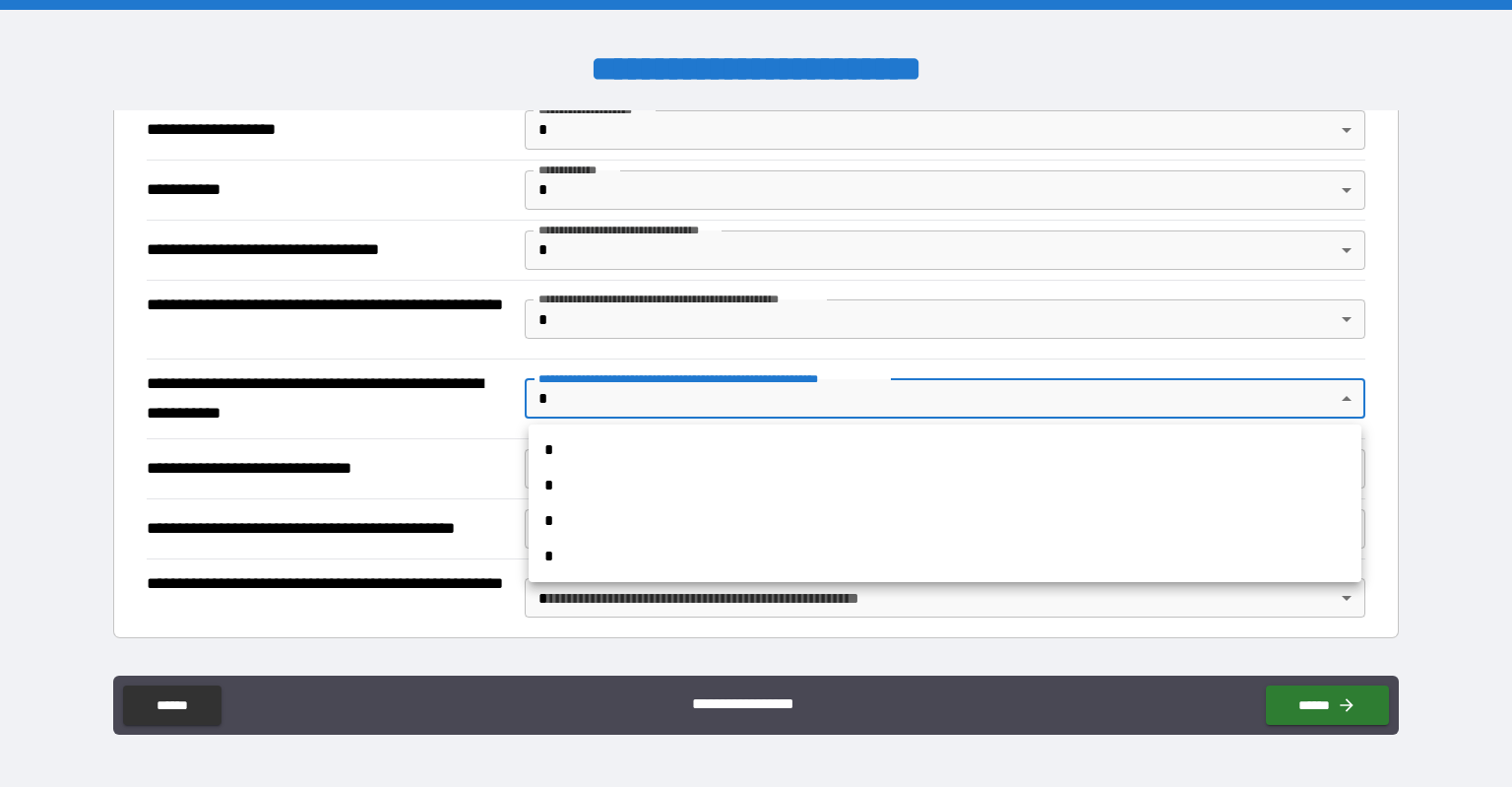 click on "**********" at bounding box center [756, 393] 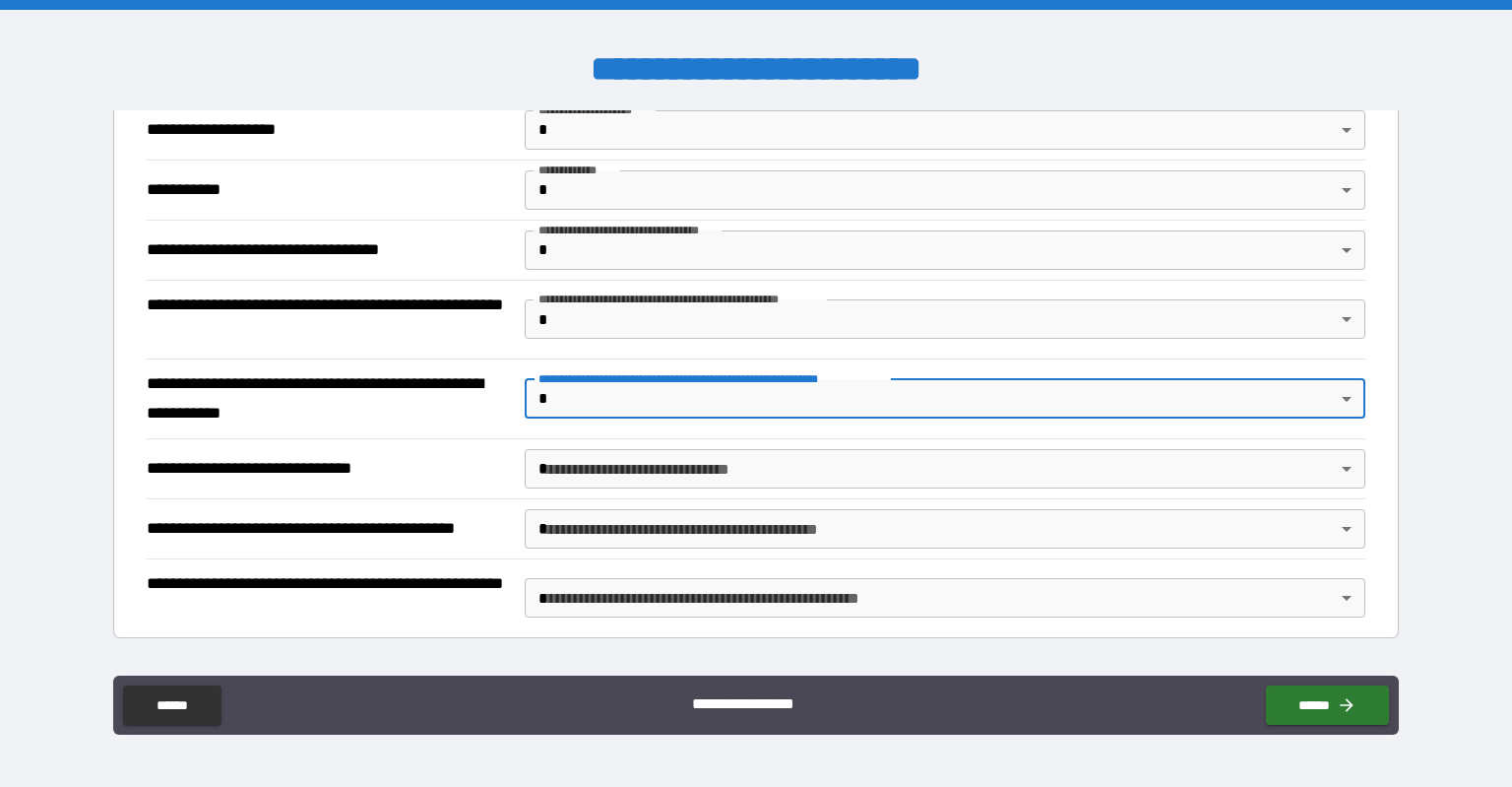 click on "**********" at bounding box center [756, 393] 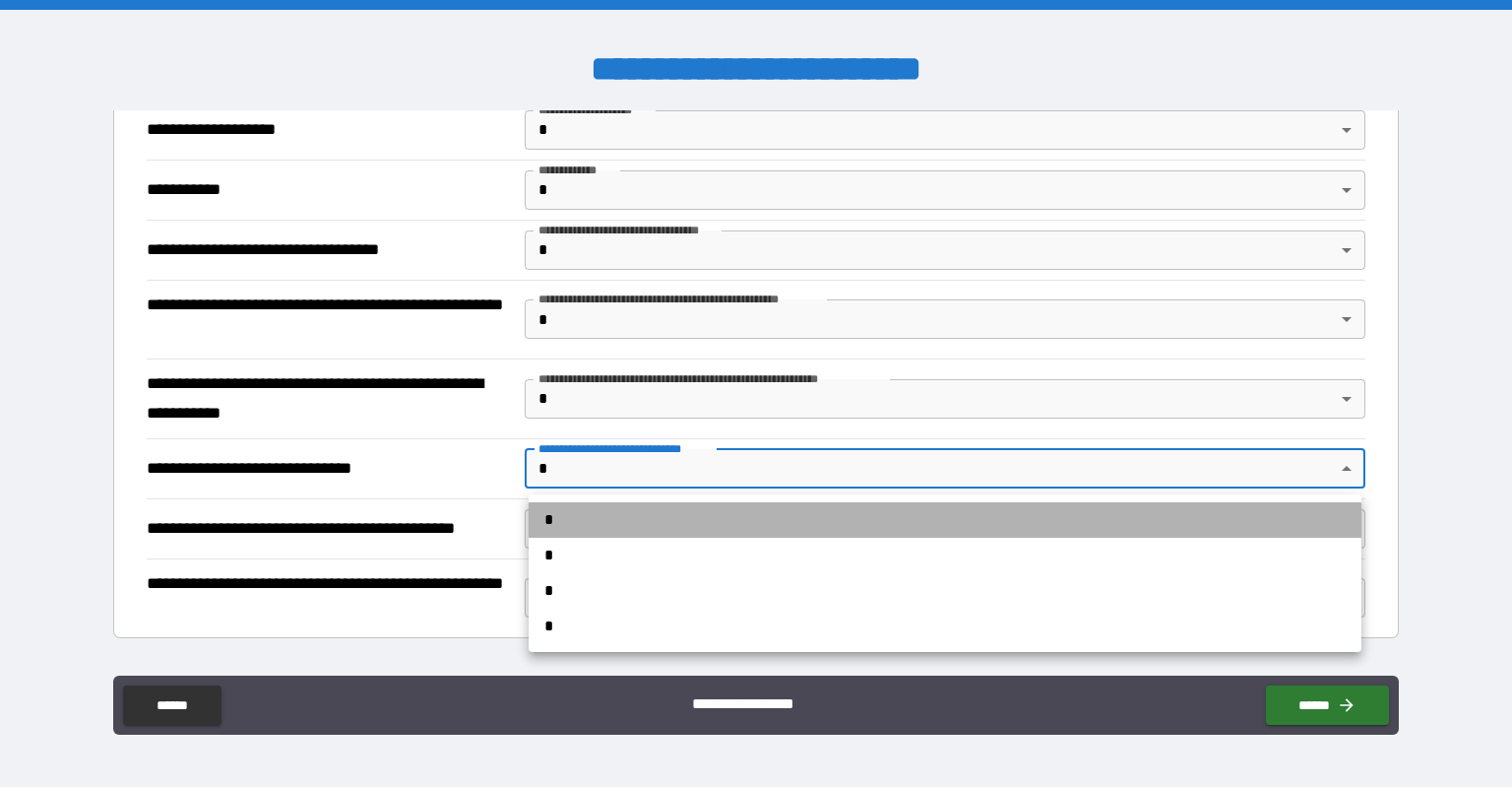 click on "*" at bounding box center [945, 520] 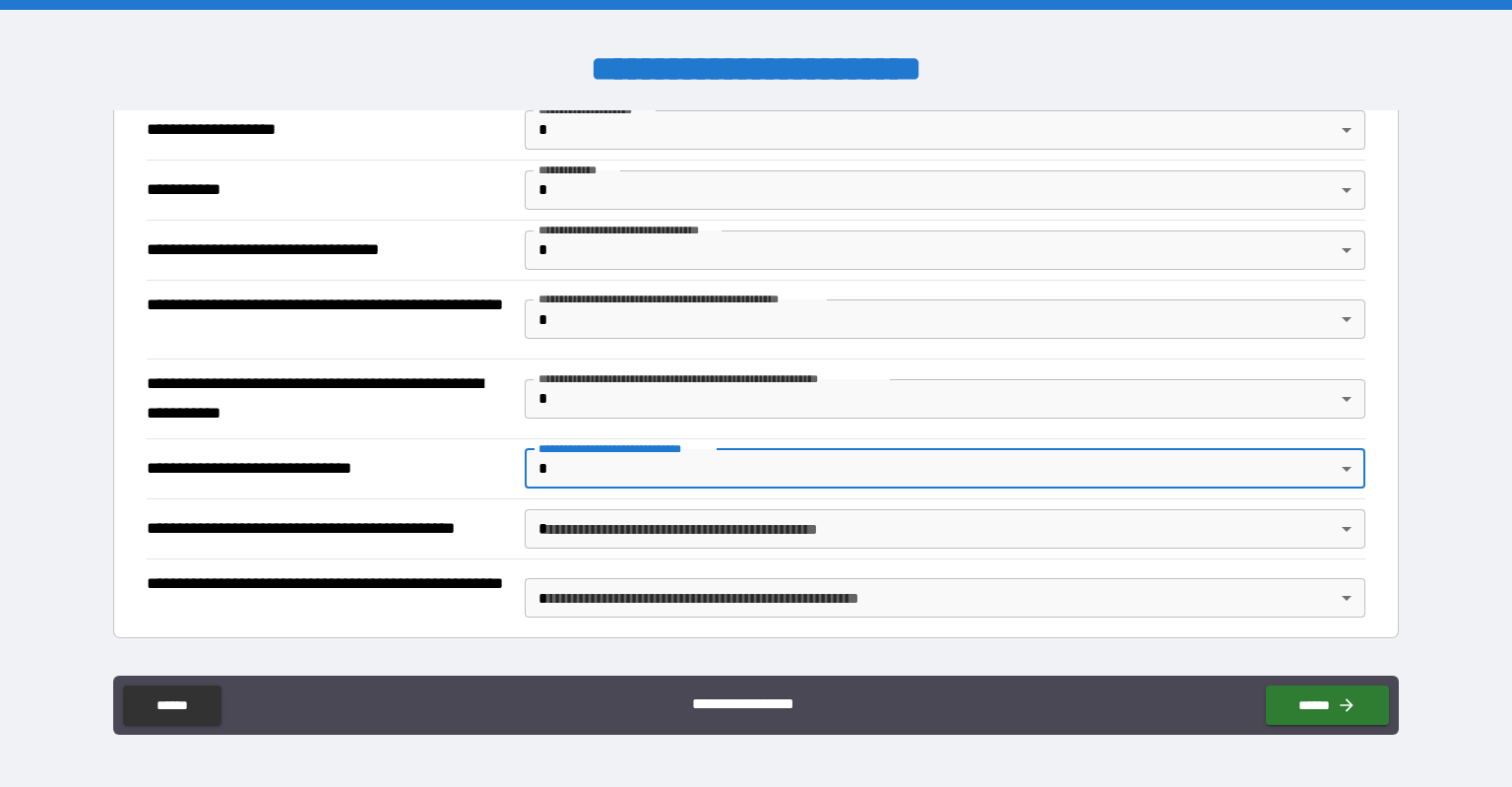 click on "**********" at bounding box center (756, 393) 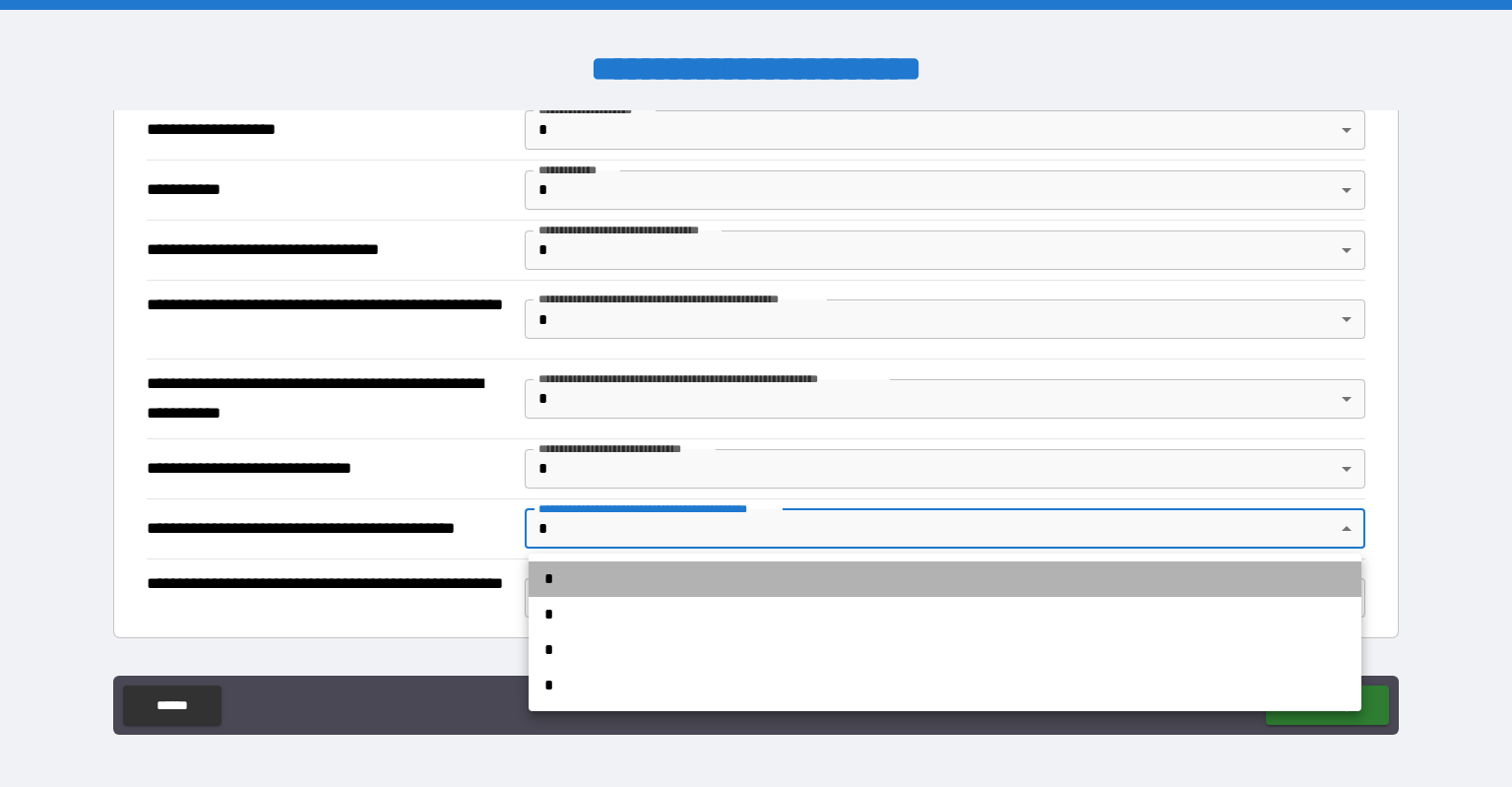 click on "*" at bounding box center [945, 579] 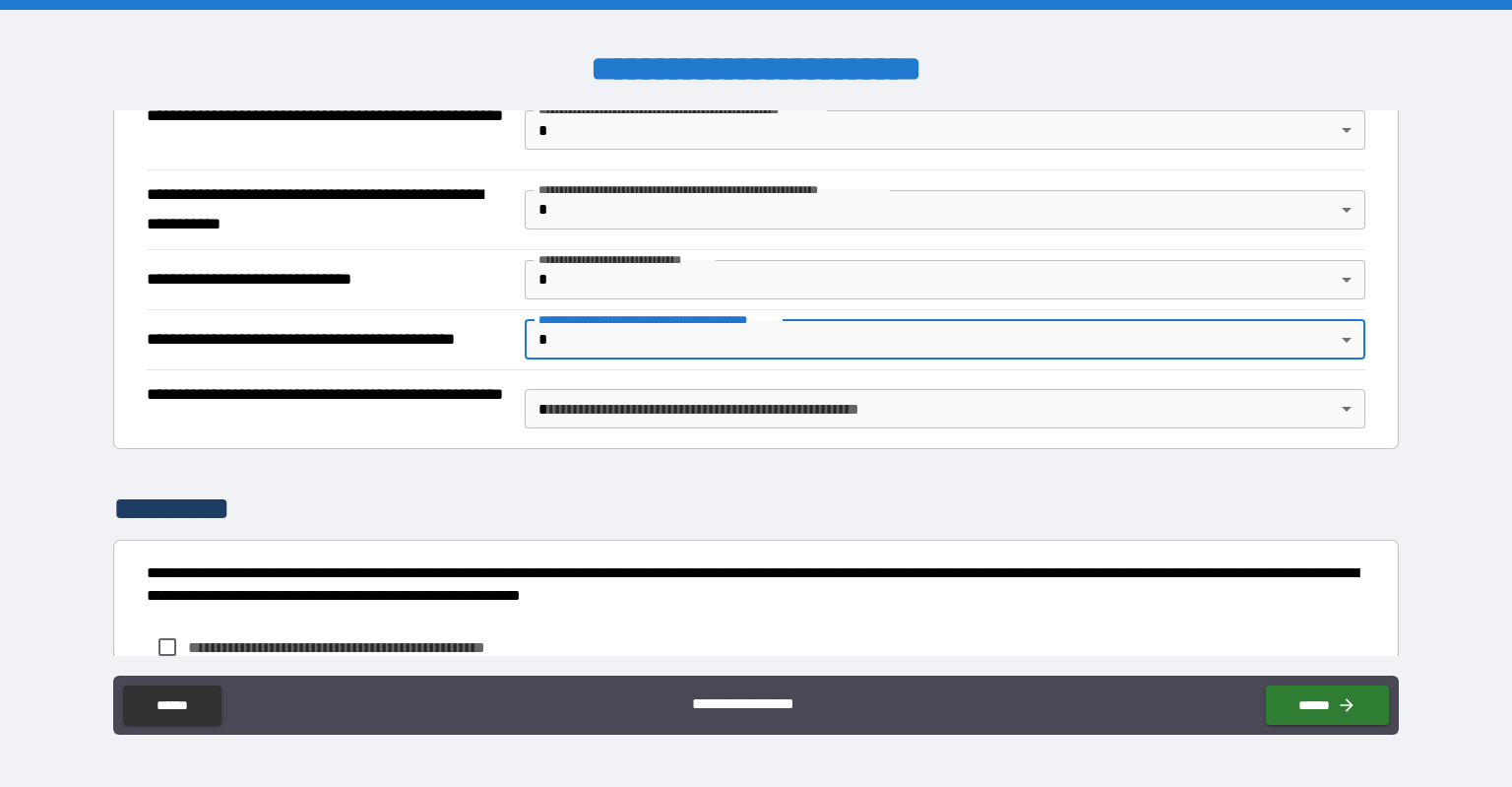 scroll, scrollTop: 591, scrollLeft: 0, axis: vertical 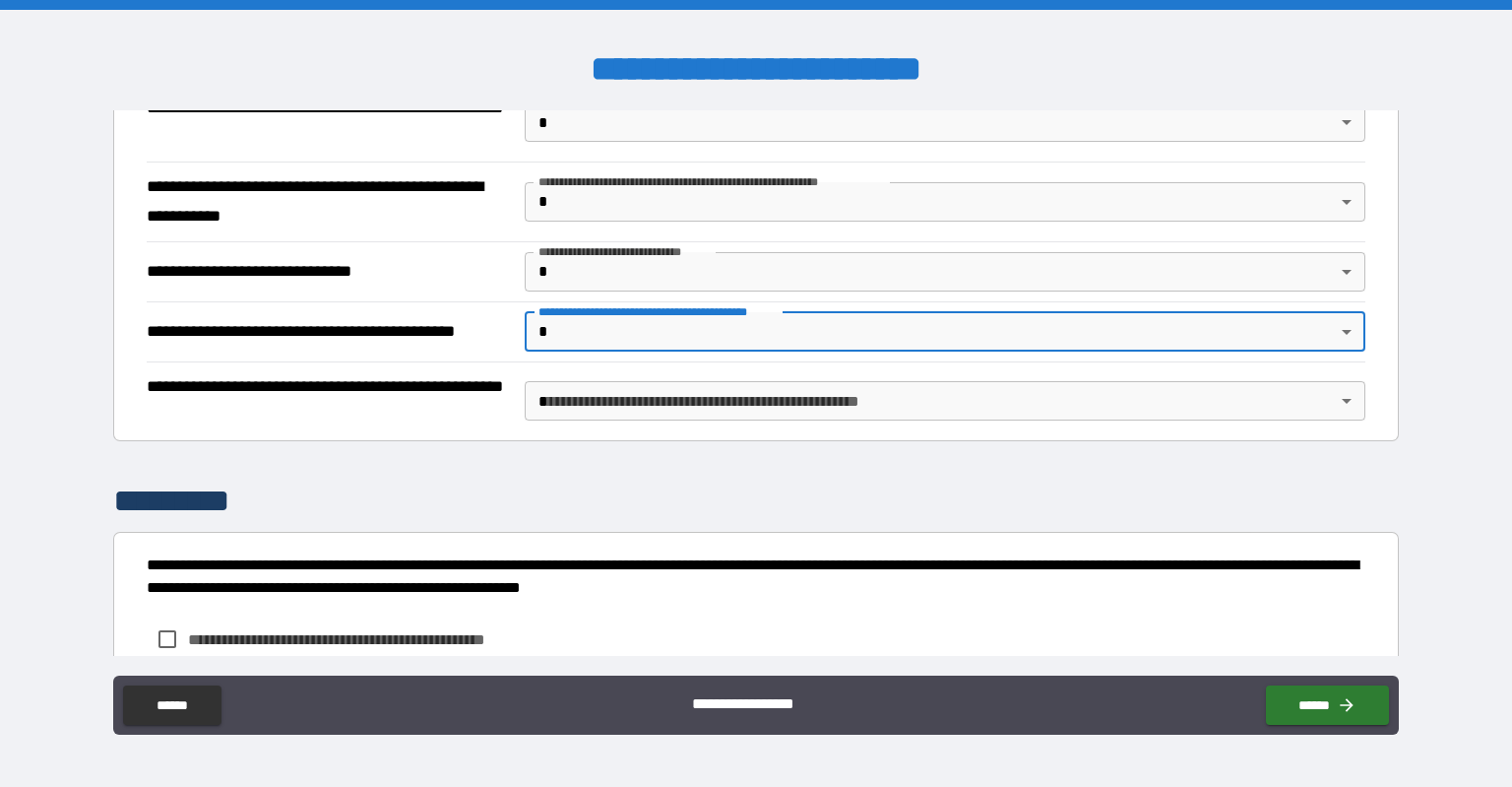 click on "**********" at bounding box center (756, 393) 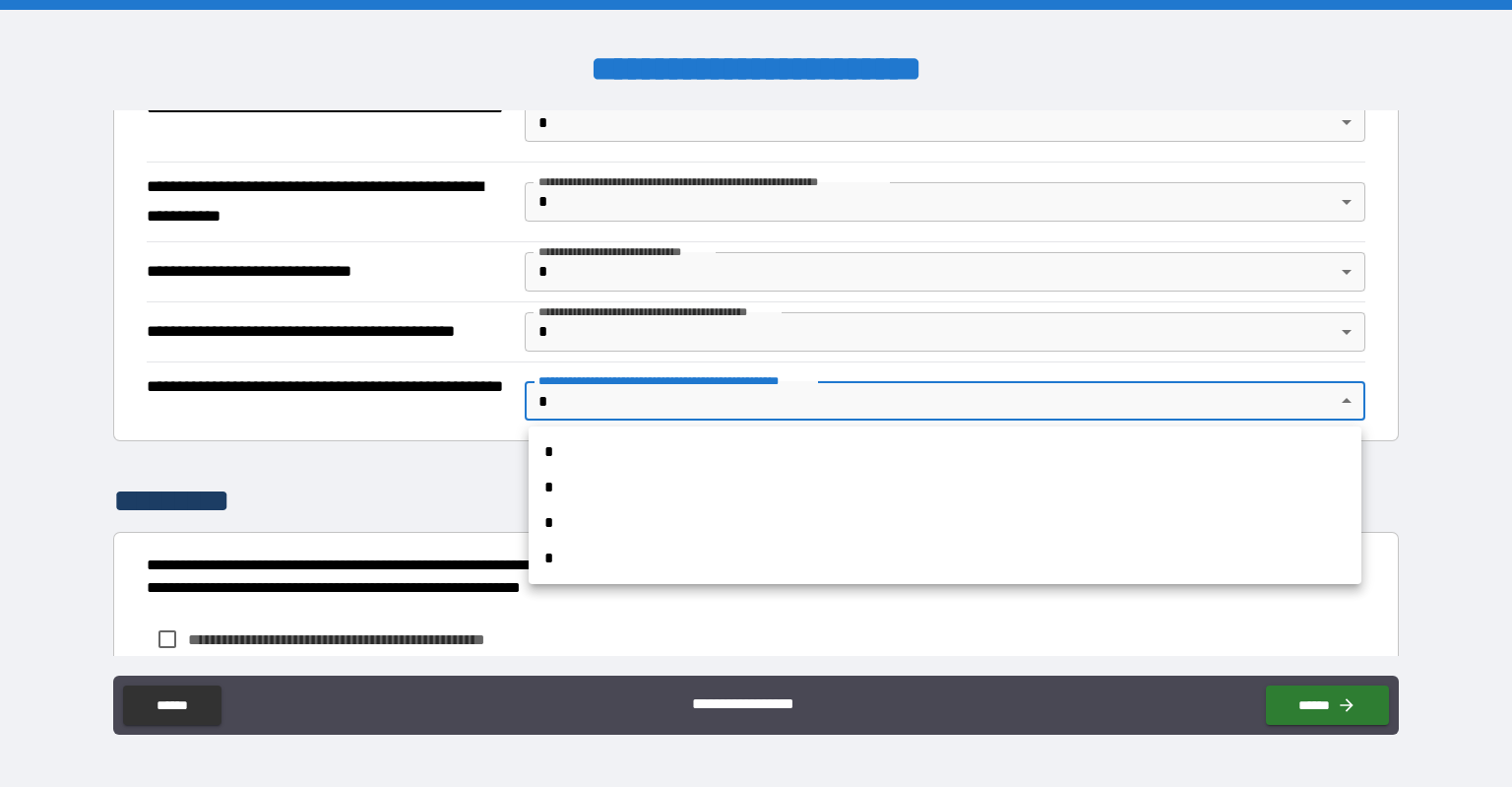 click on "*" at bounding box center (945, 452) 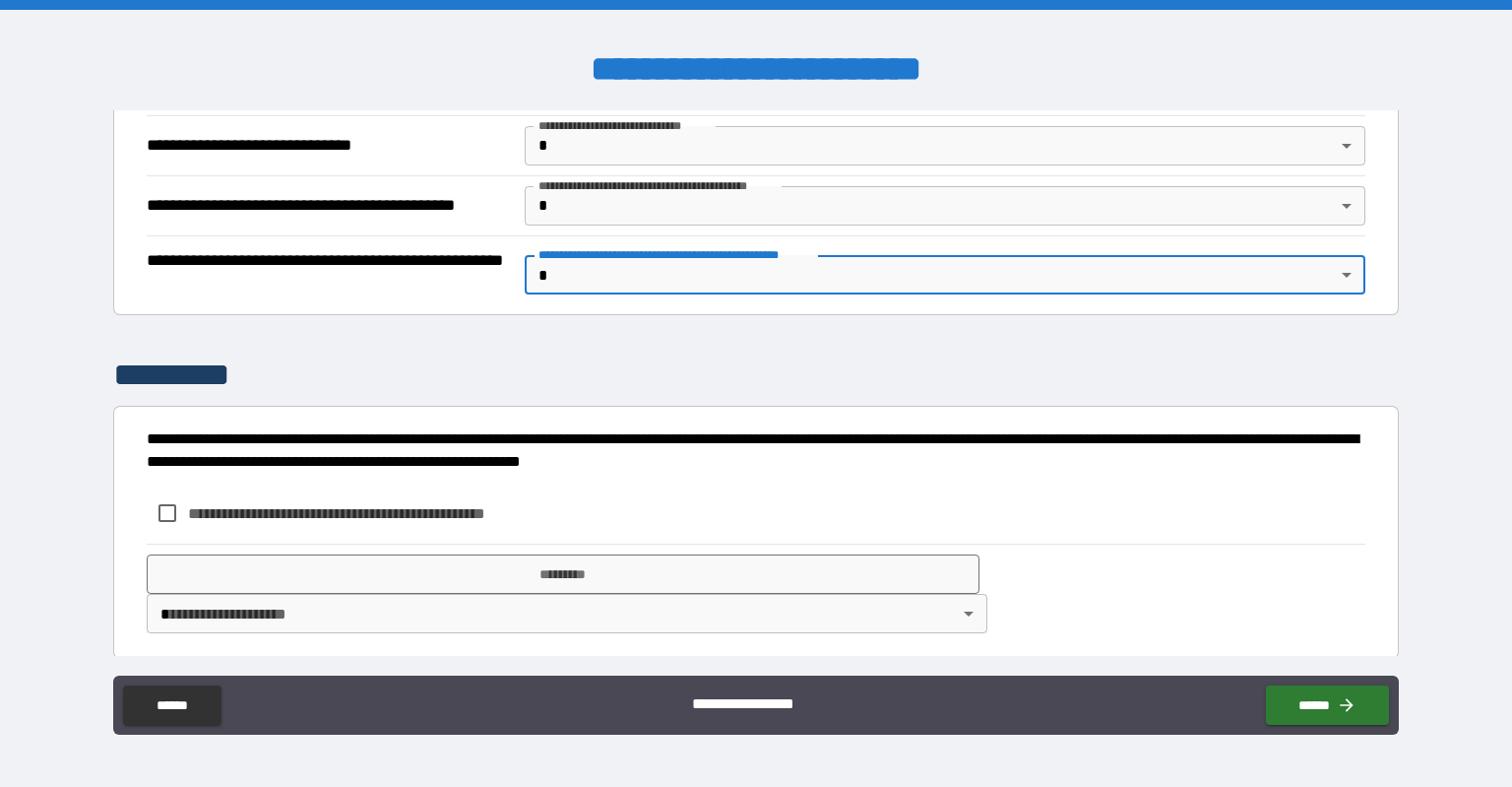 scroll, scrollTop: 722, scrollLeft: 0, axis: vertical 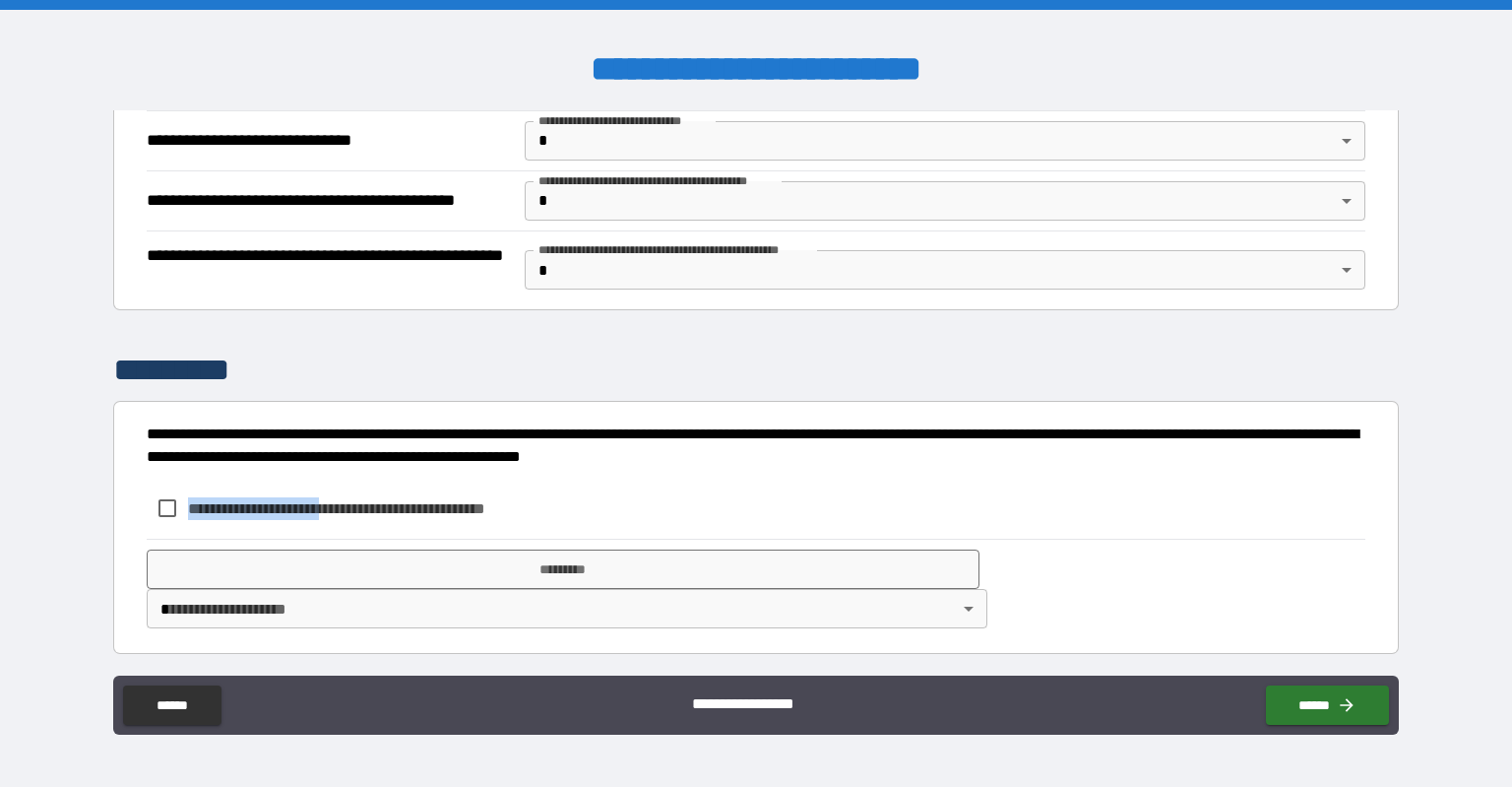 click on "**********" at bounding box center [348, 508] 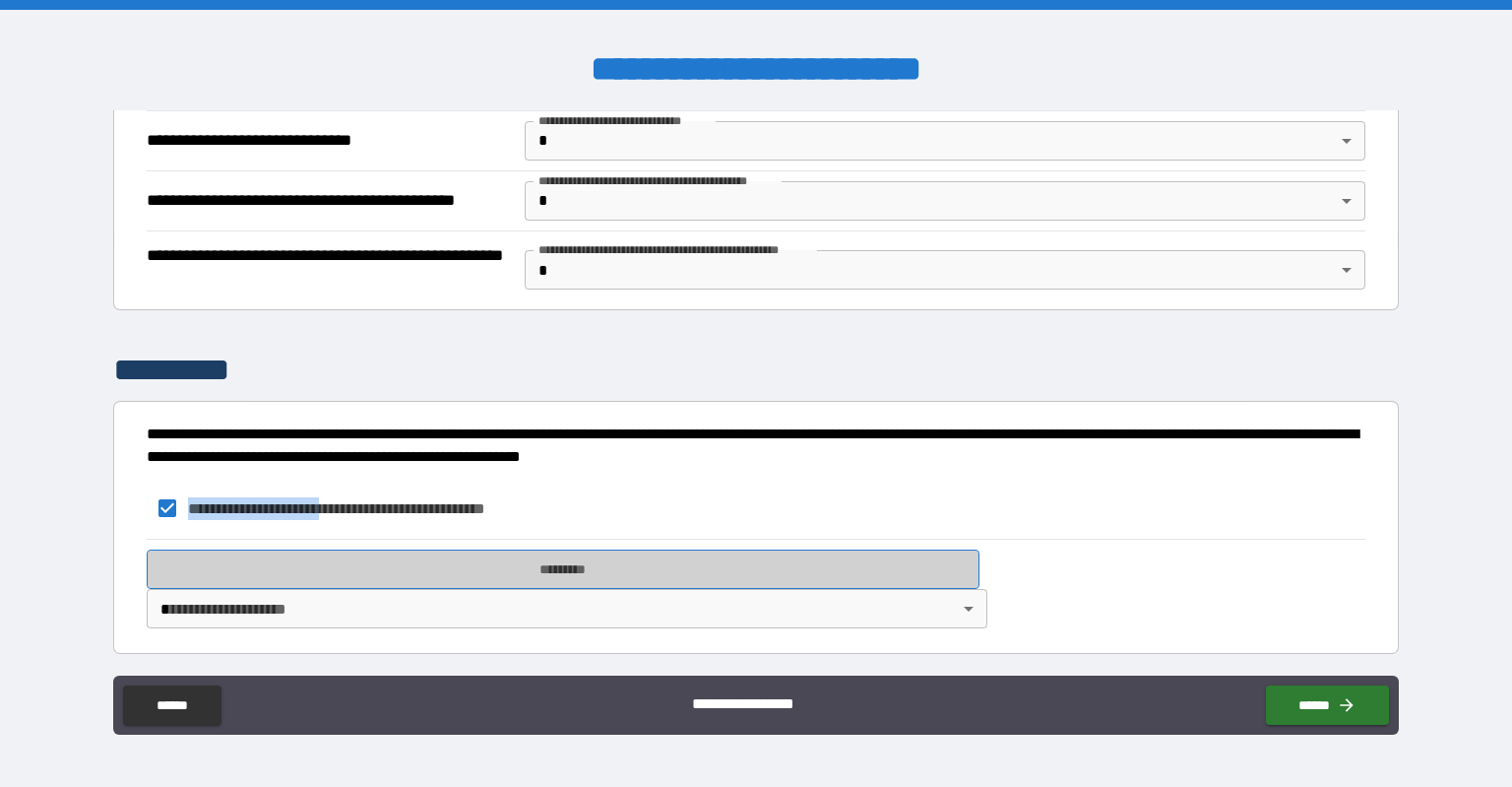 click on "*********" at bounding box center [563, 569] 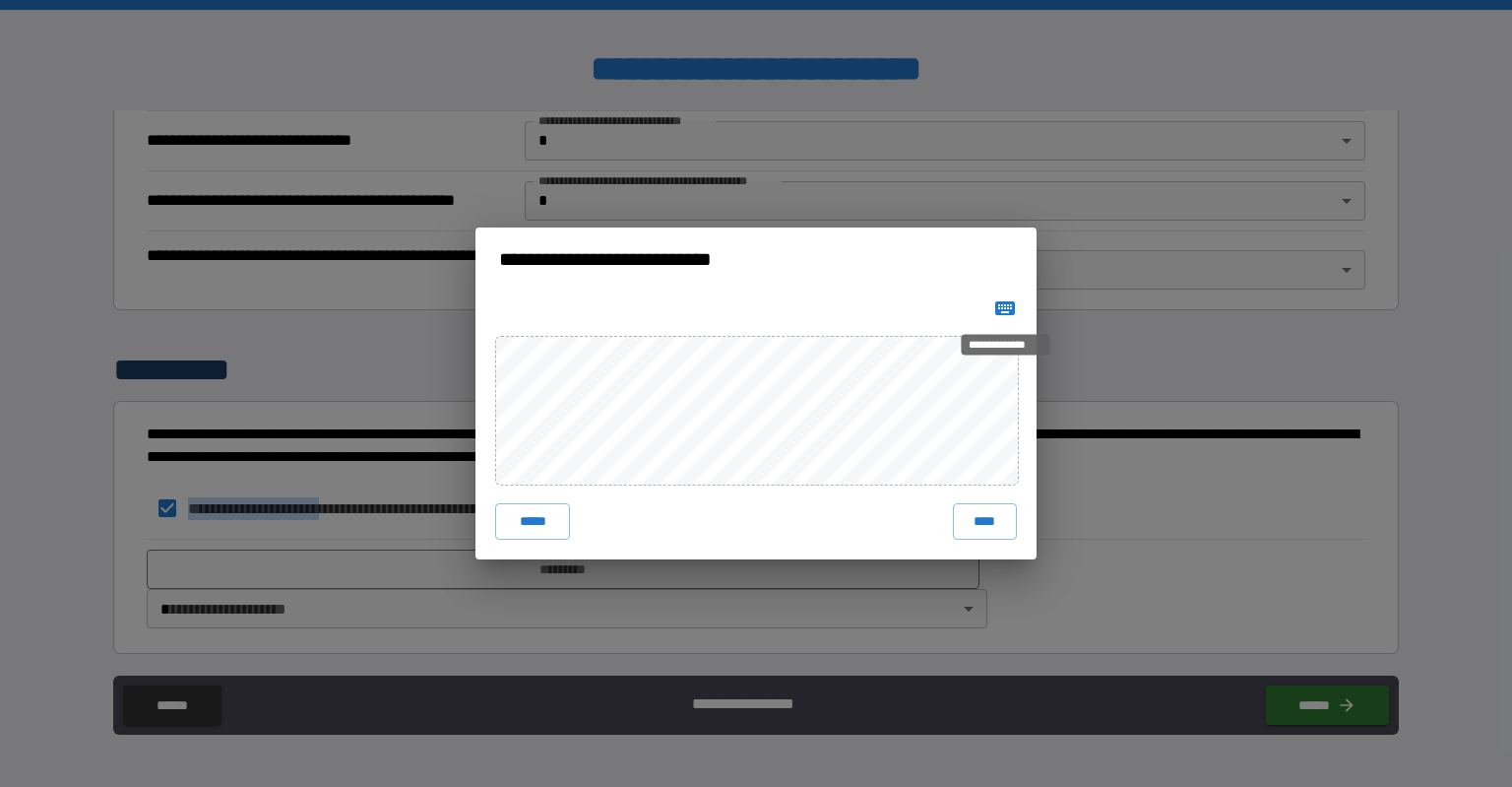 click 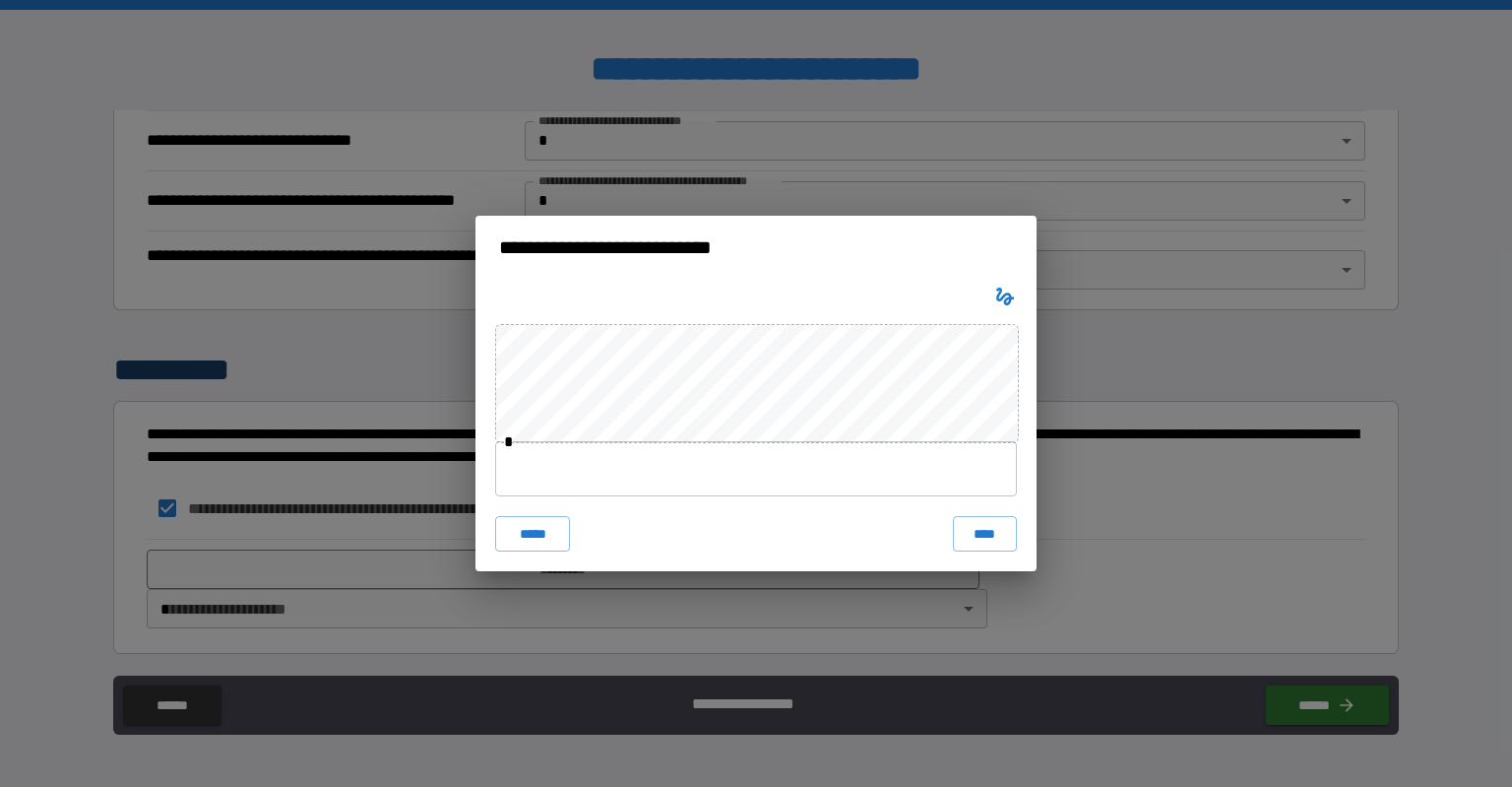 click at bounding box center (756, 469) 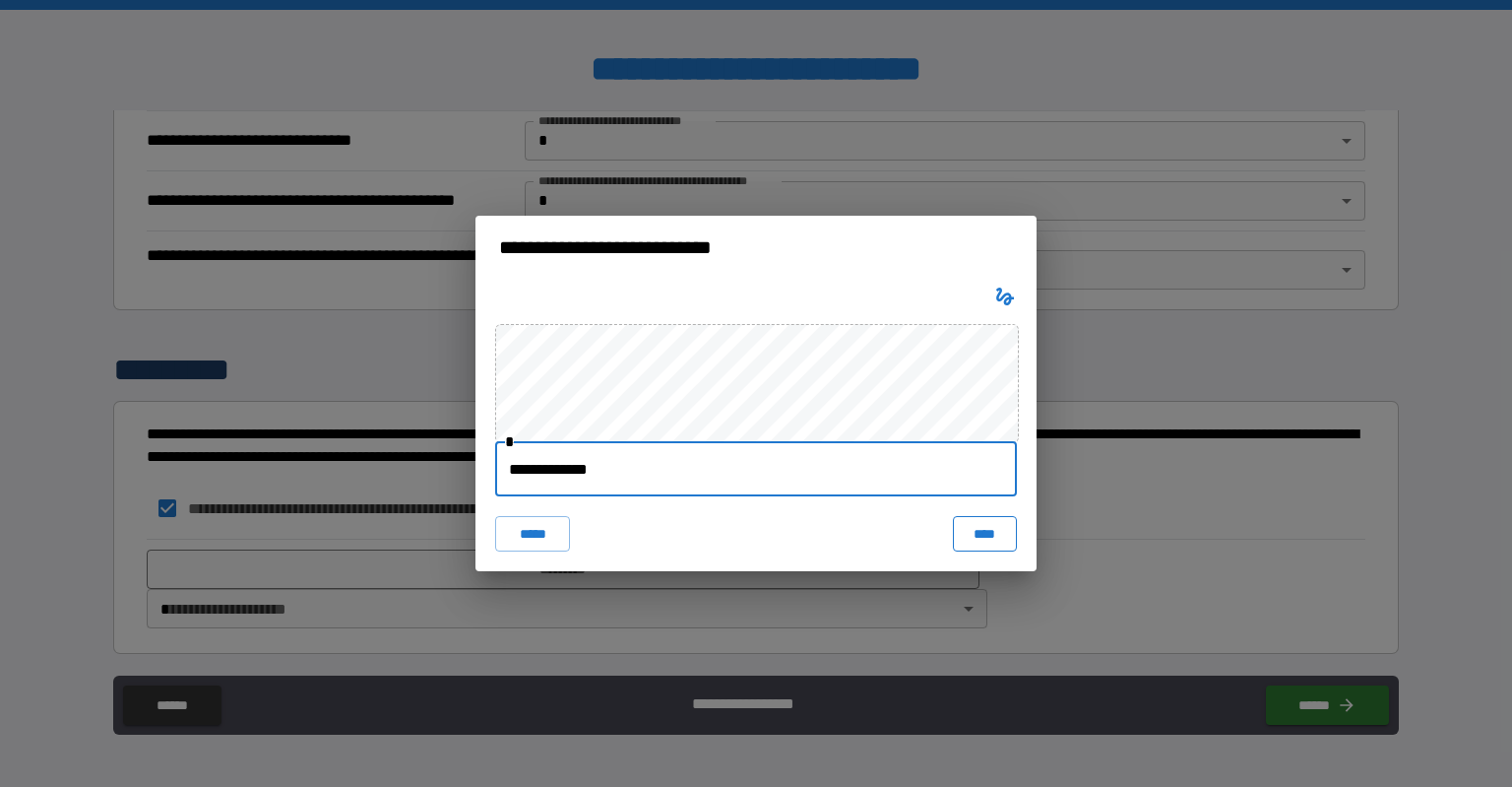 type on "**********" 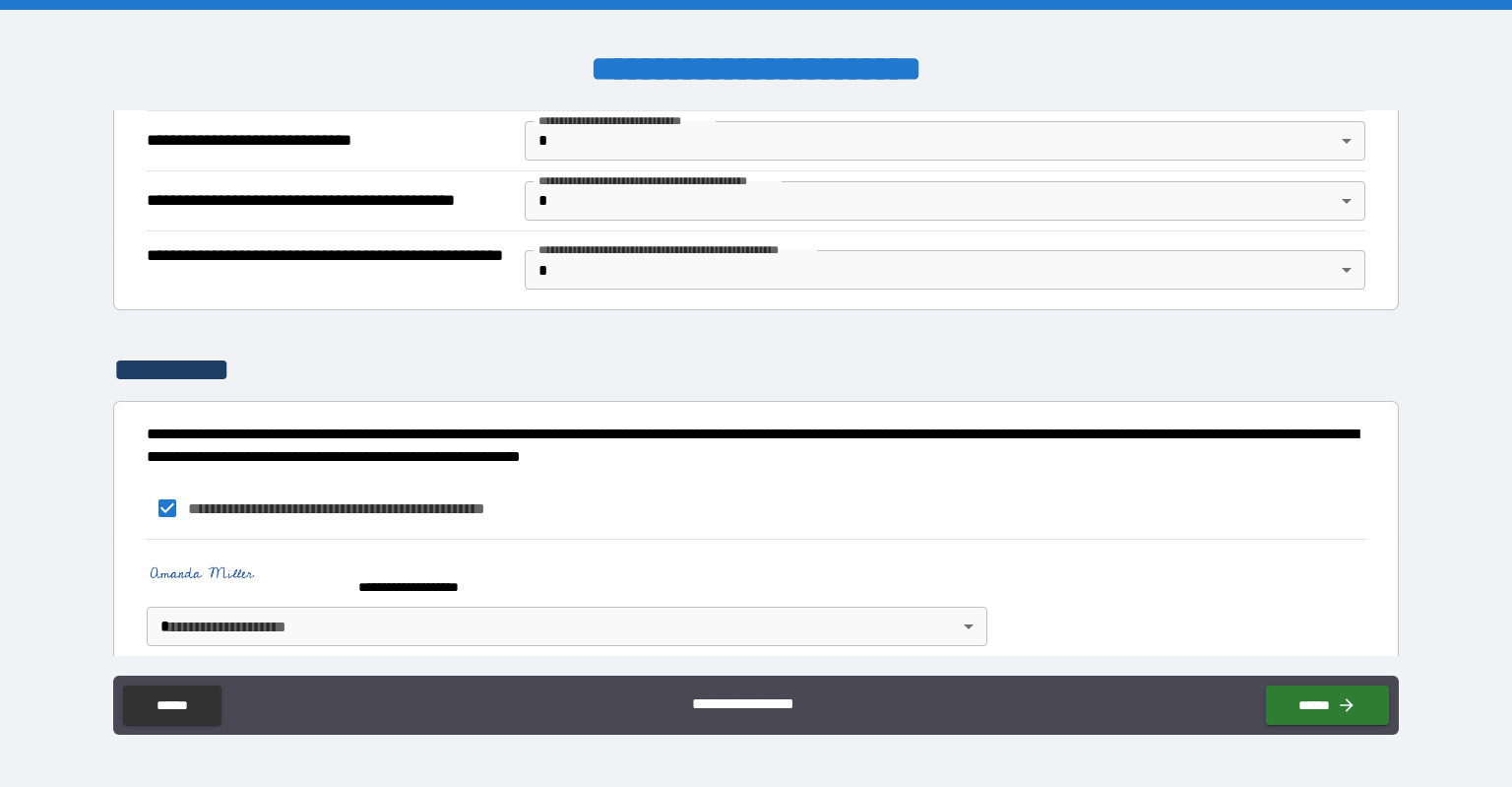 click on "**********" at bounding box center (756, 393) 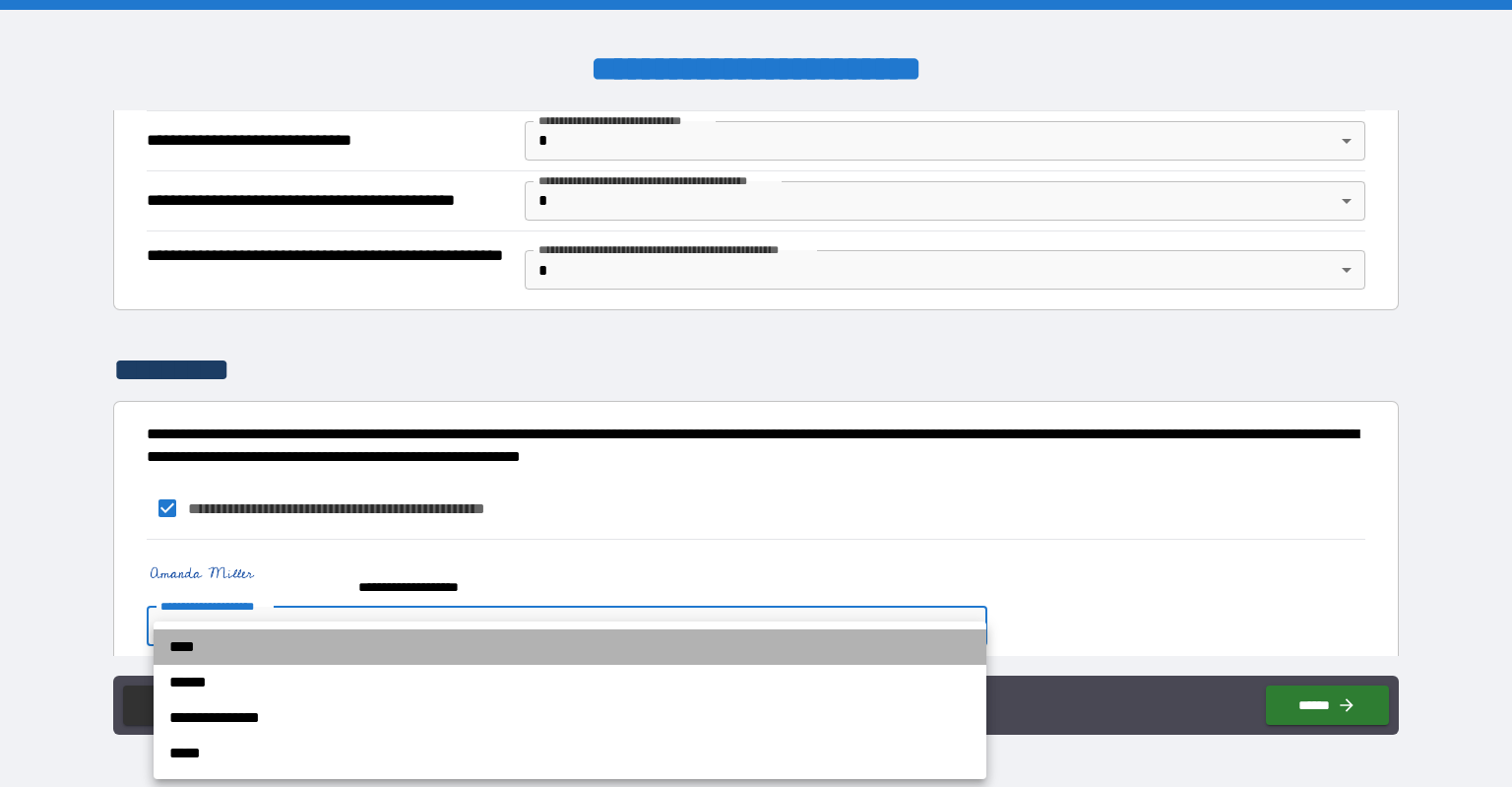 click on "****" at bounding box center (570, 647) 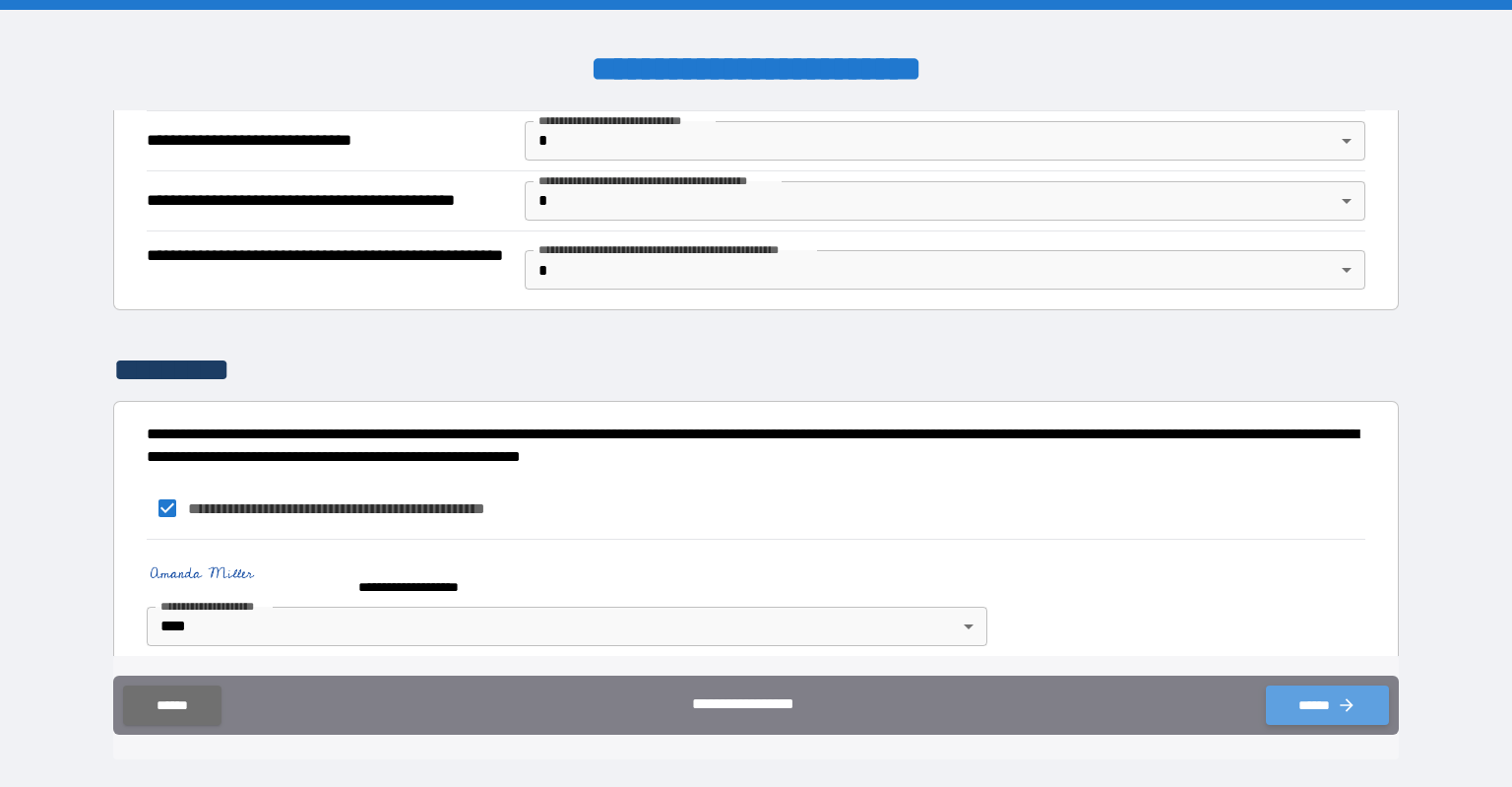 click on "******" at bounding box center (1327, 705) 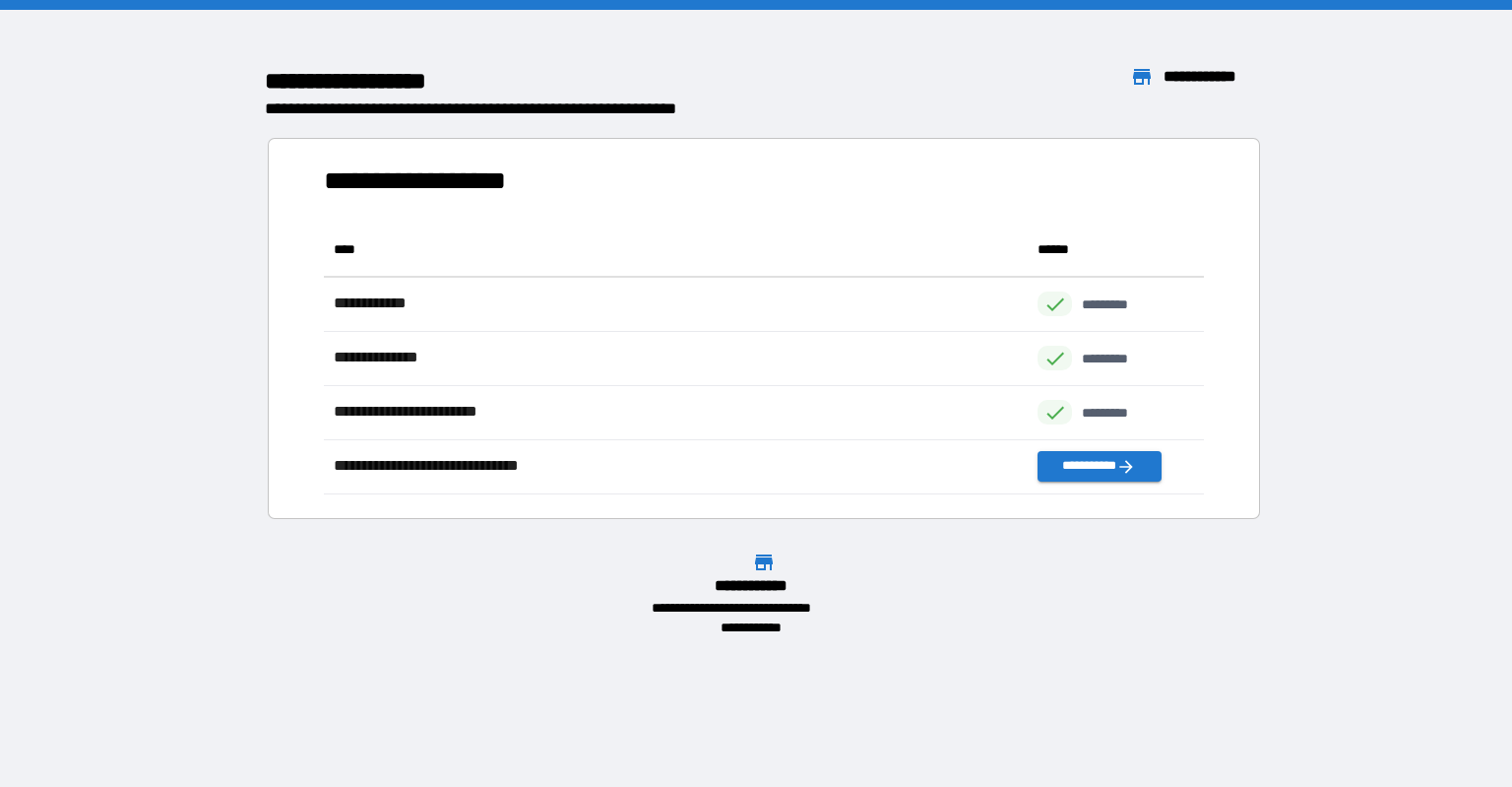 scroll, scrollTop: 16, scrollLeft: 16, axis: both 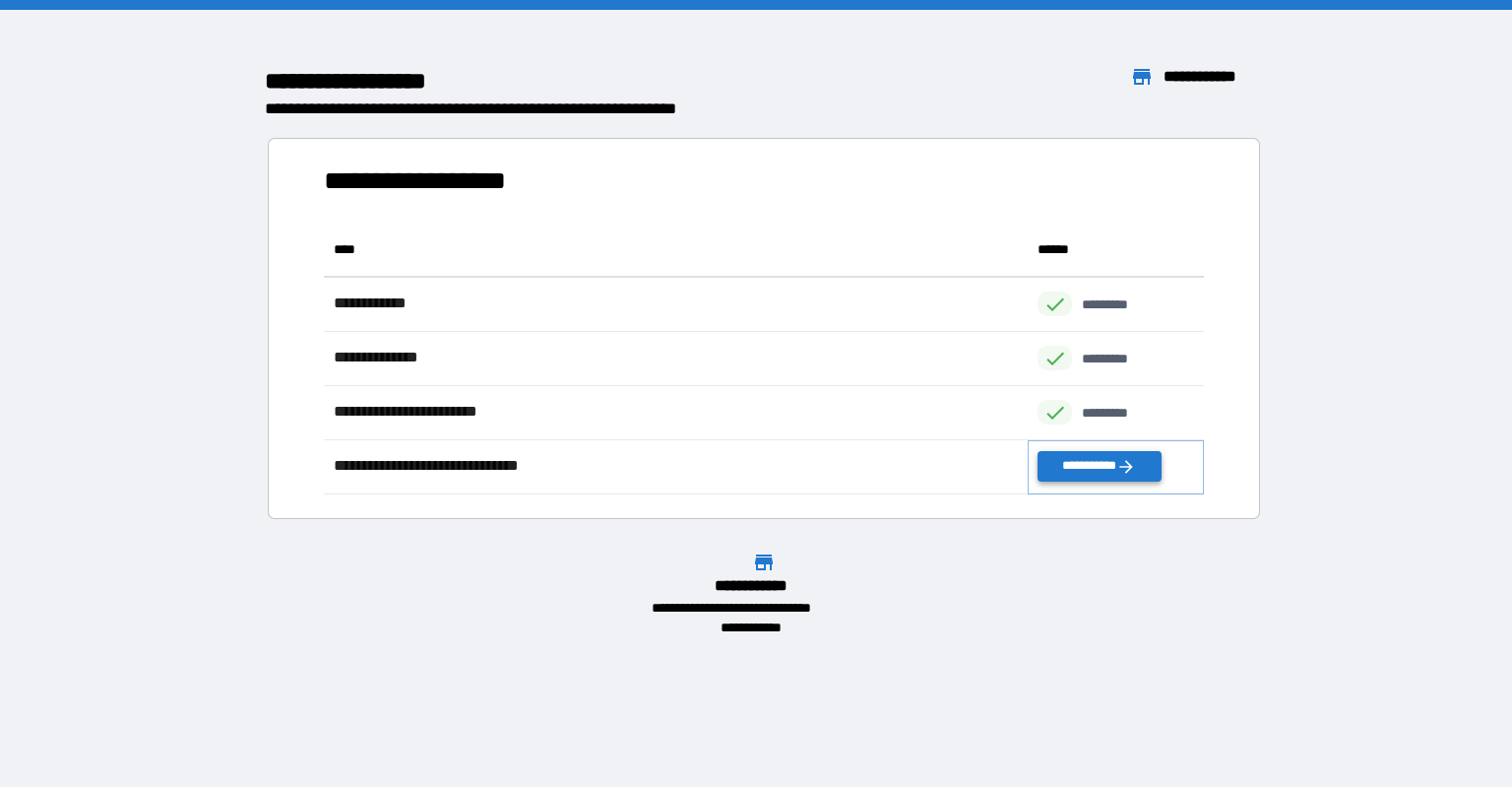 click on "**********" at bounding box center [1099, 466] 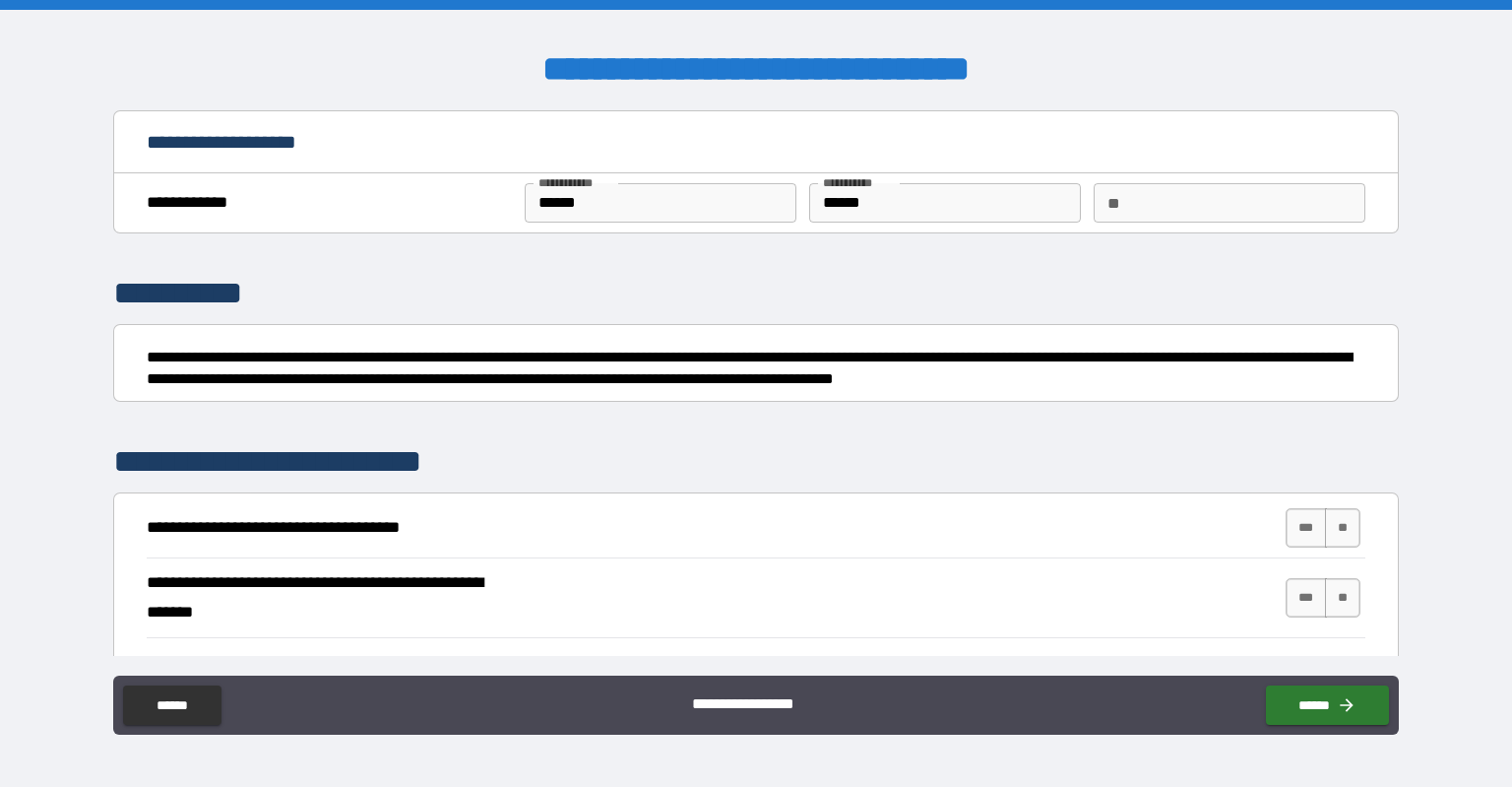 click on "**" at bounding box center [1229, 203] 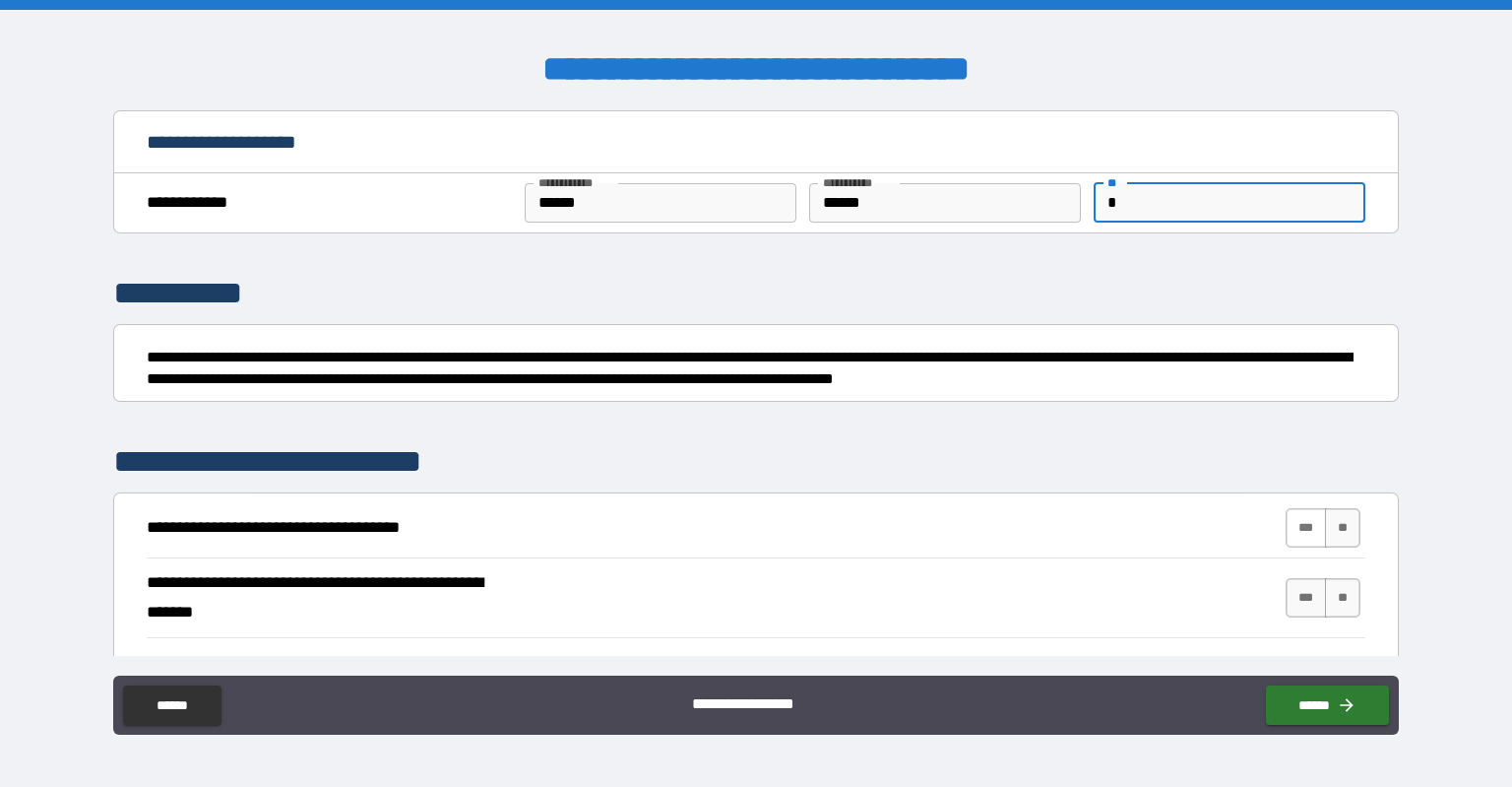 type on "*" 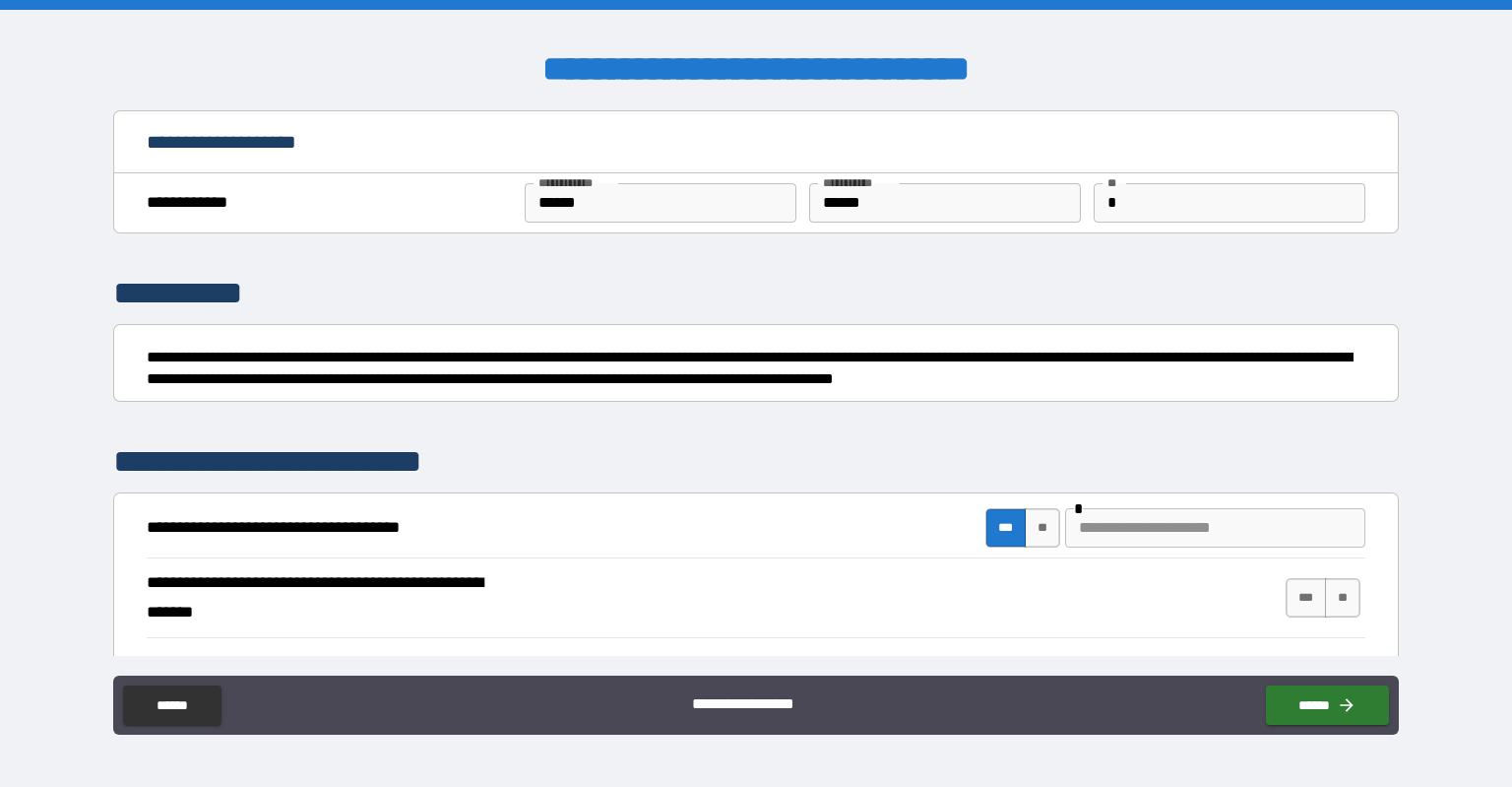 click at bounding box center (1215, 528) 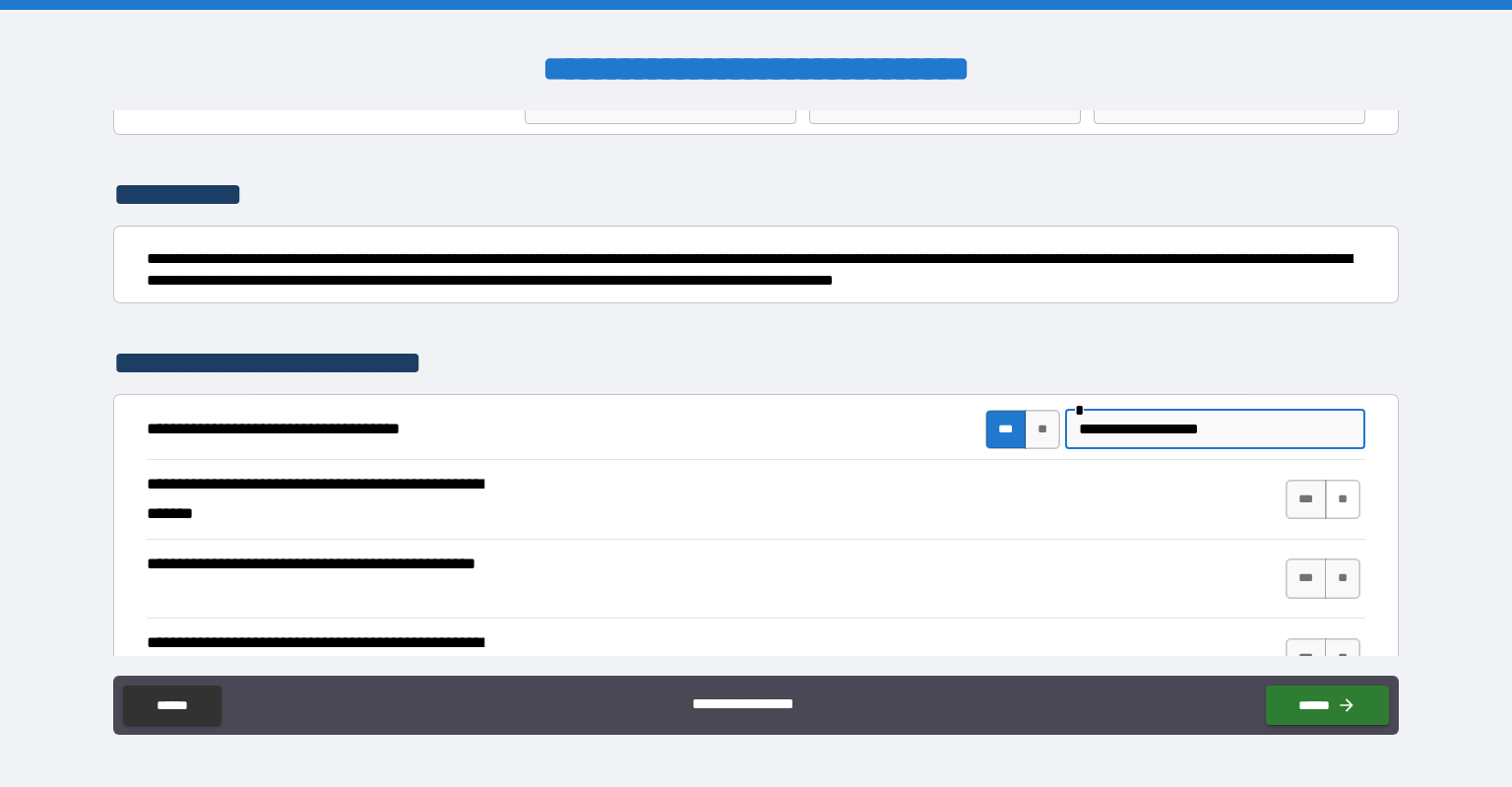 scroll, scrollTop: 197, scrollLeft: 0, axis: vertical 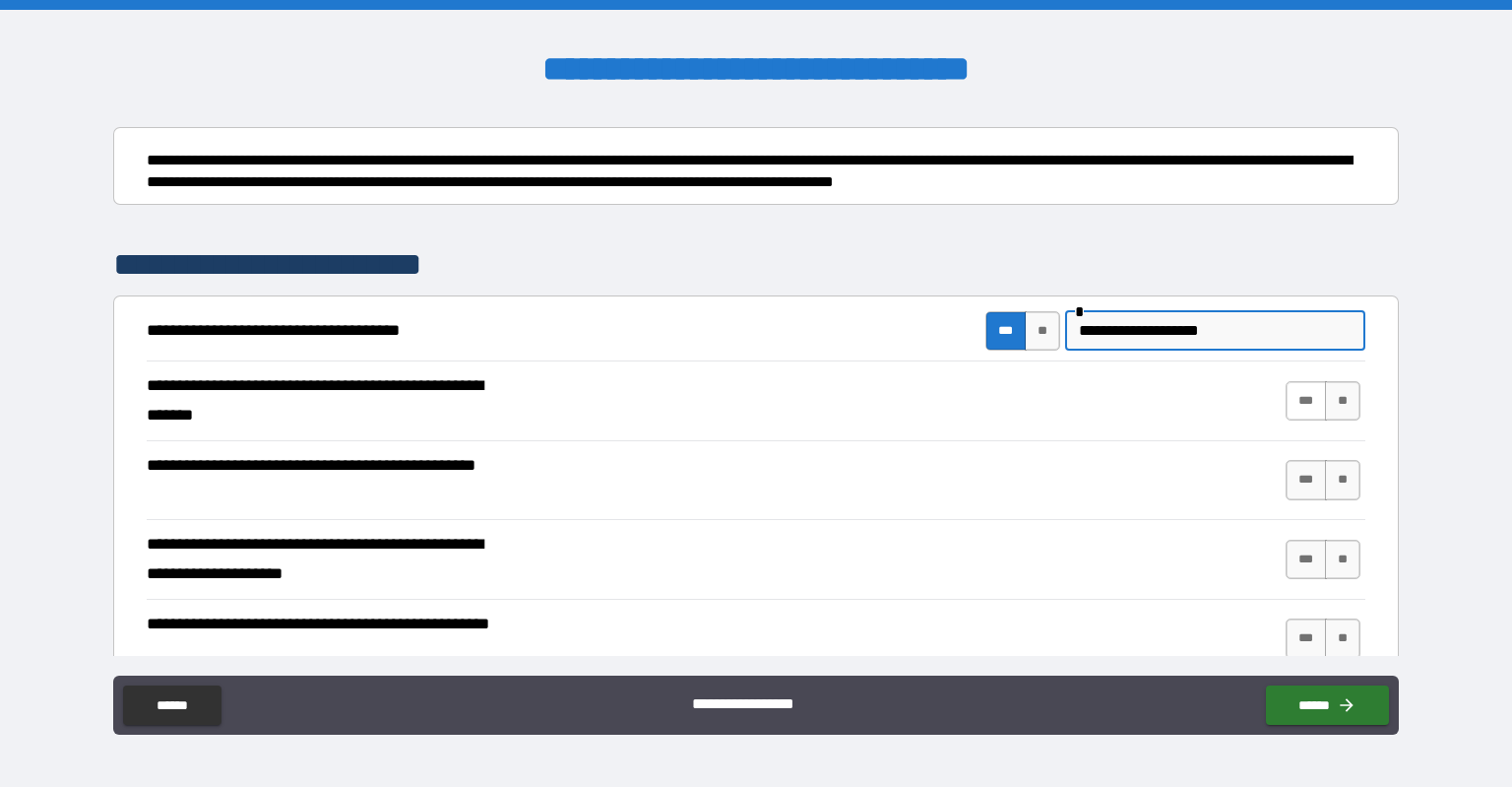 type on "**********" 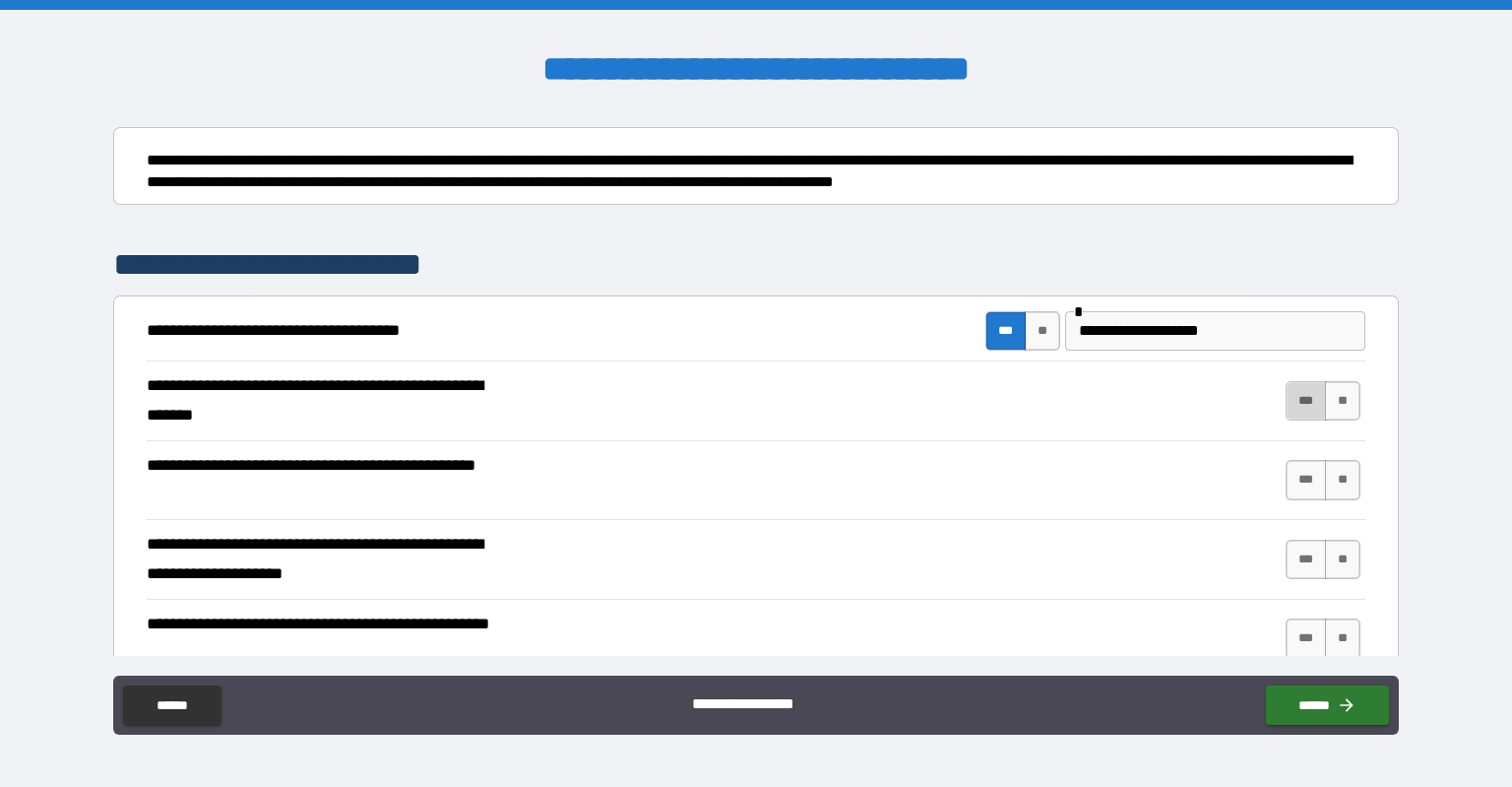click on "***" at bounding box center (1306, 401) 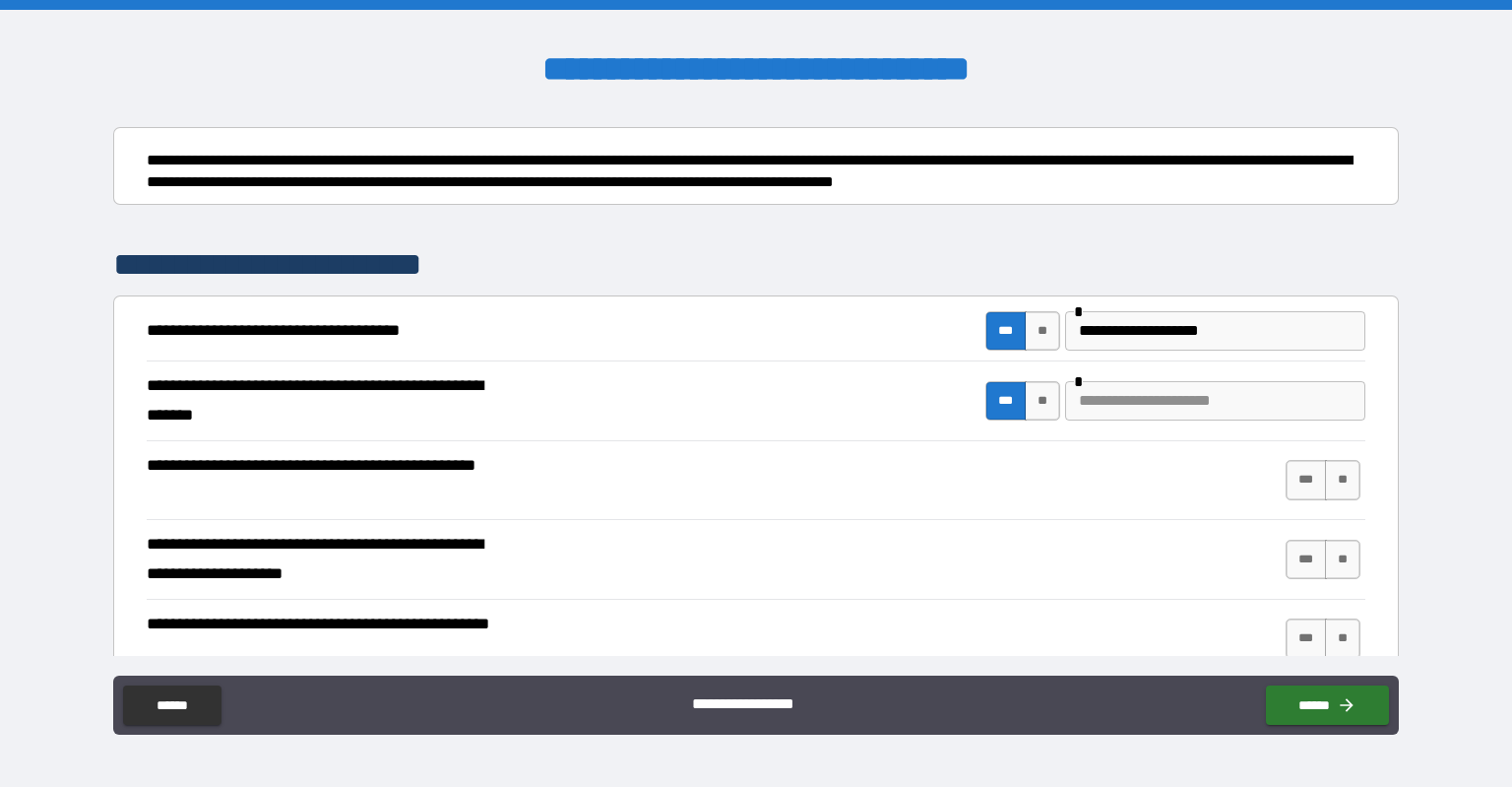 click at bounding box center [1215, 401] 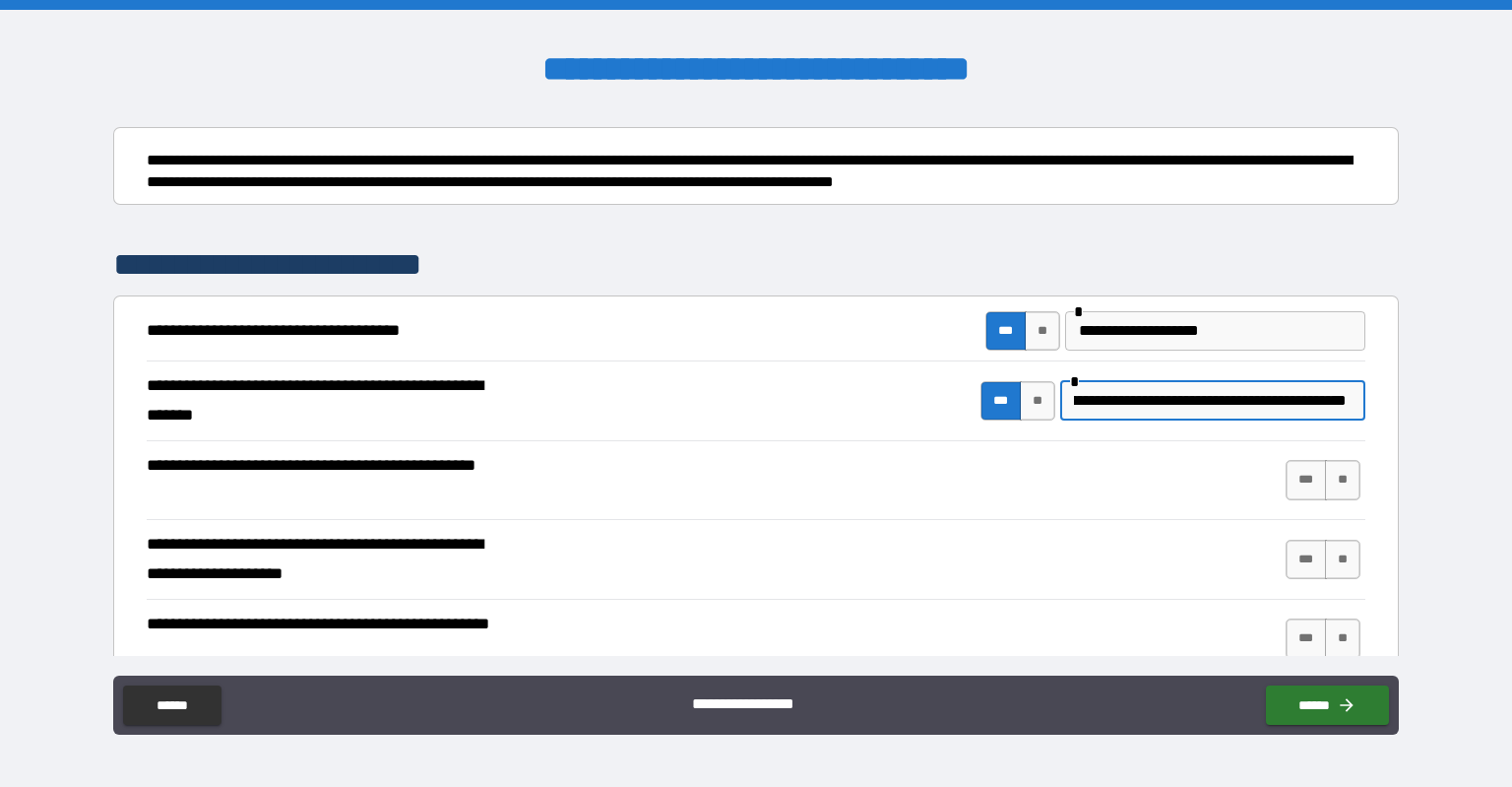 scroll, scrollTop: 0, scrollLeft: 240, axis: horizontal 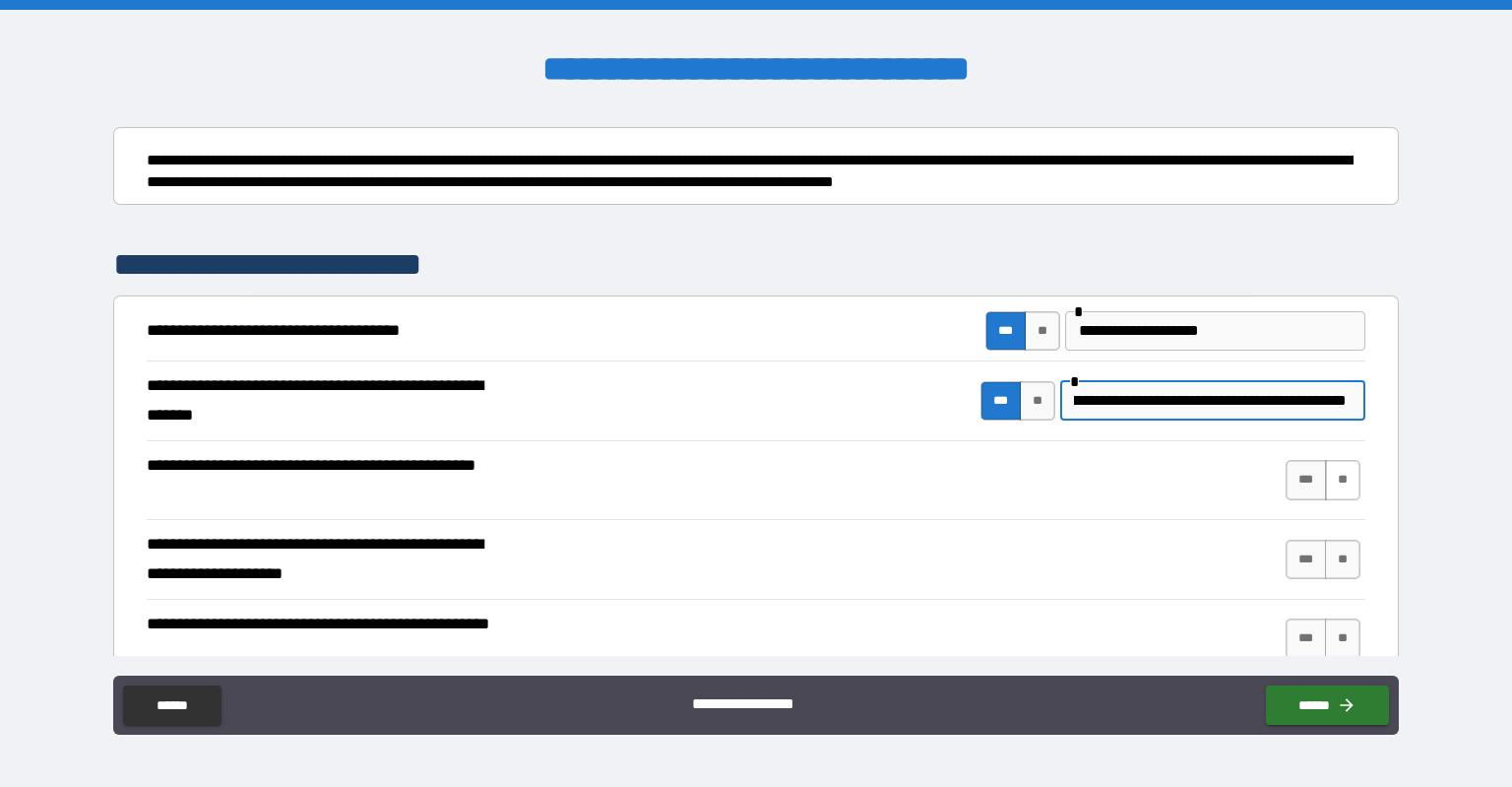 type on "**********" 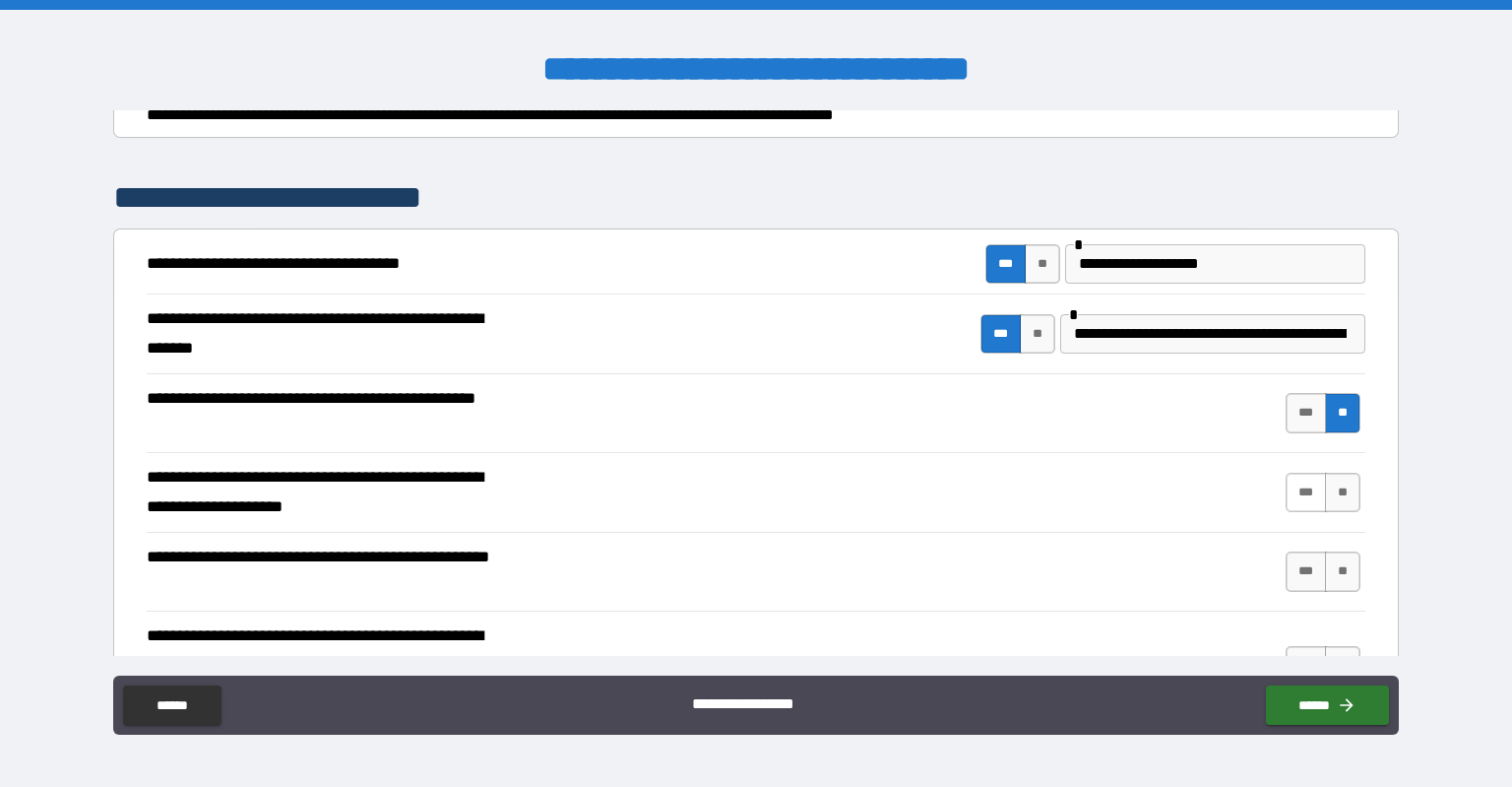 scroll, scrollTop: 295, scrollLeft: 0, axis: vertical 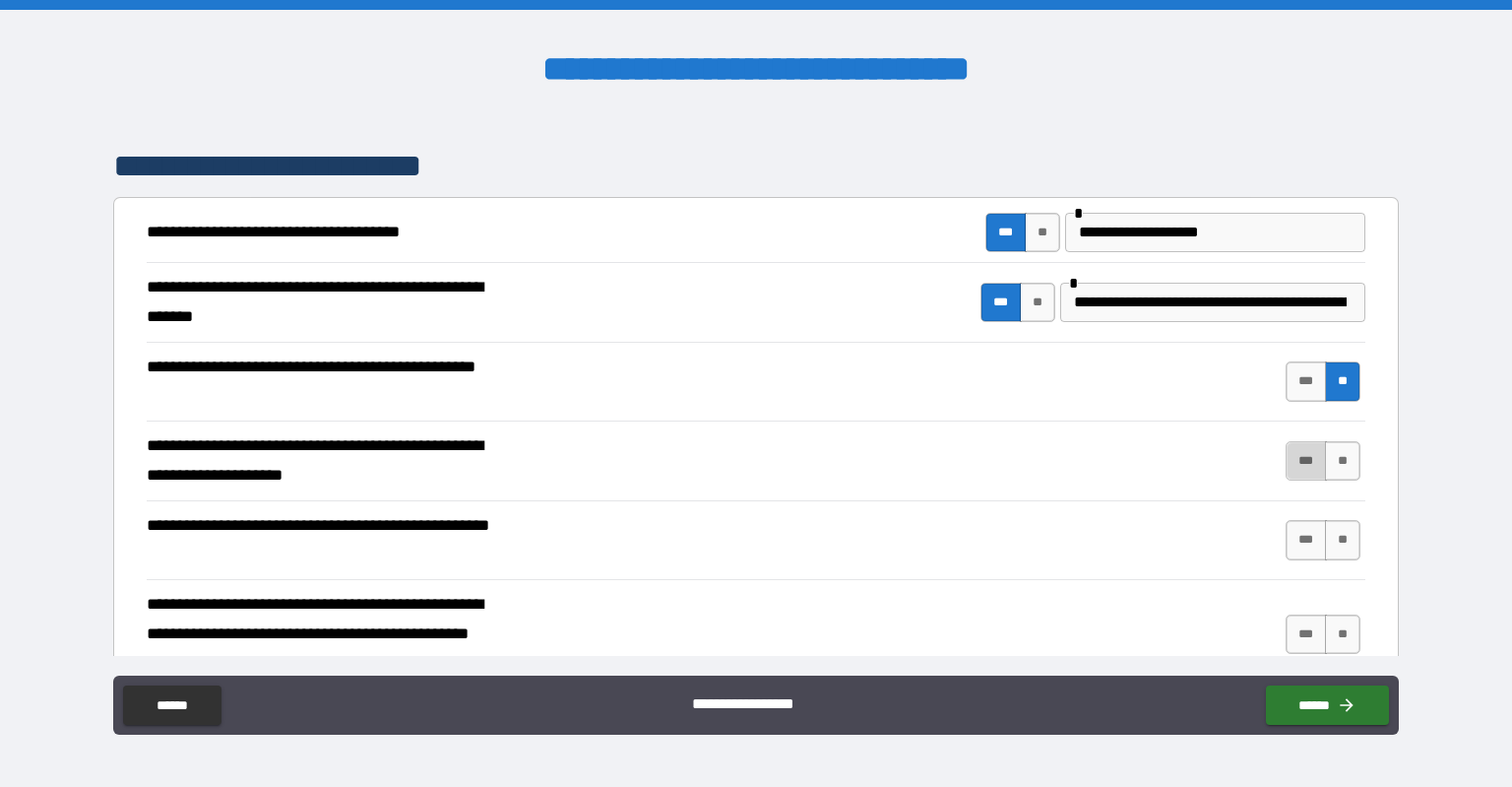 click on "***" at bounding box center (1306, 461) 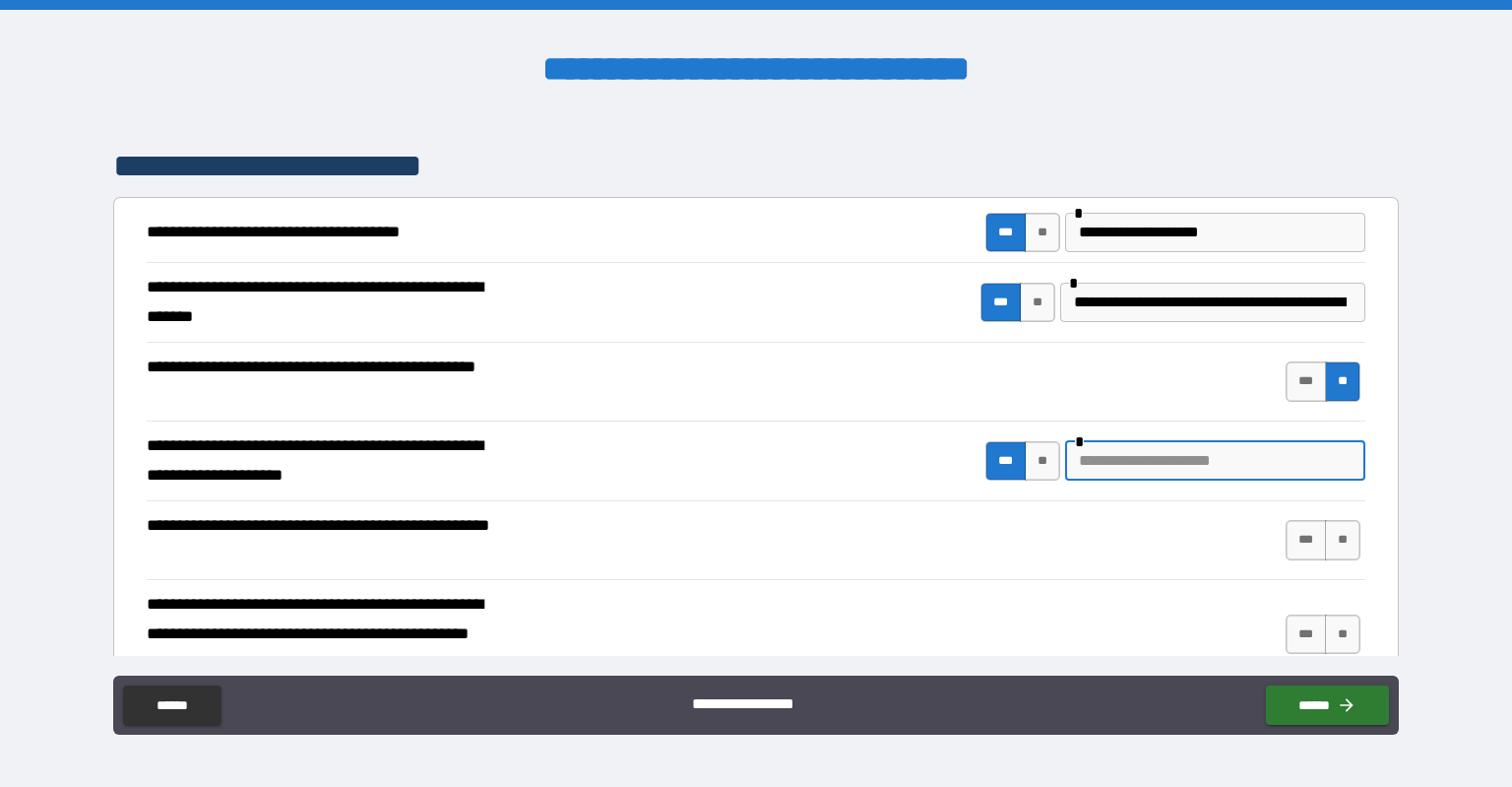 click at bounding box center (1215, 461) 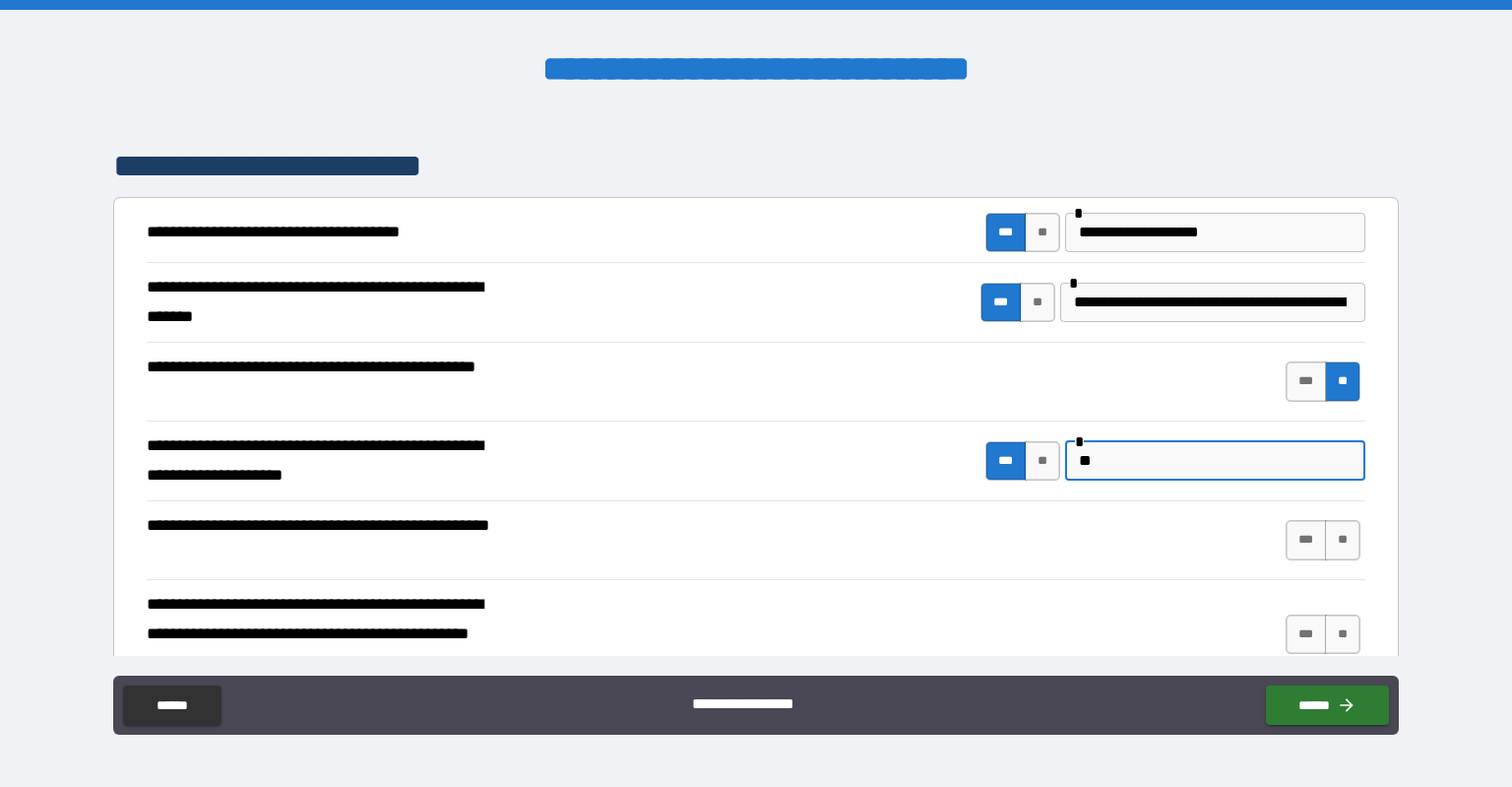 type on "*" 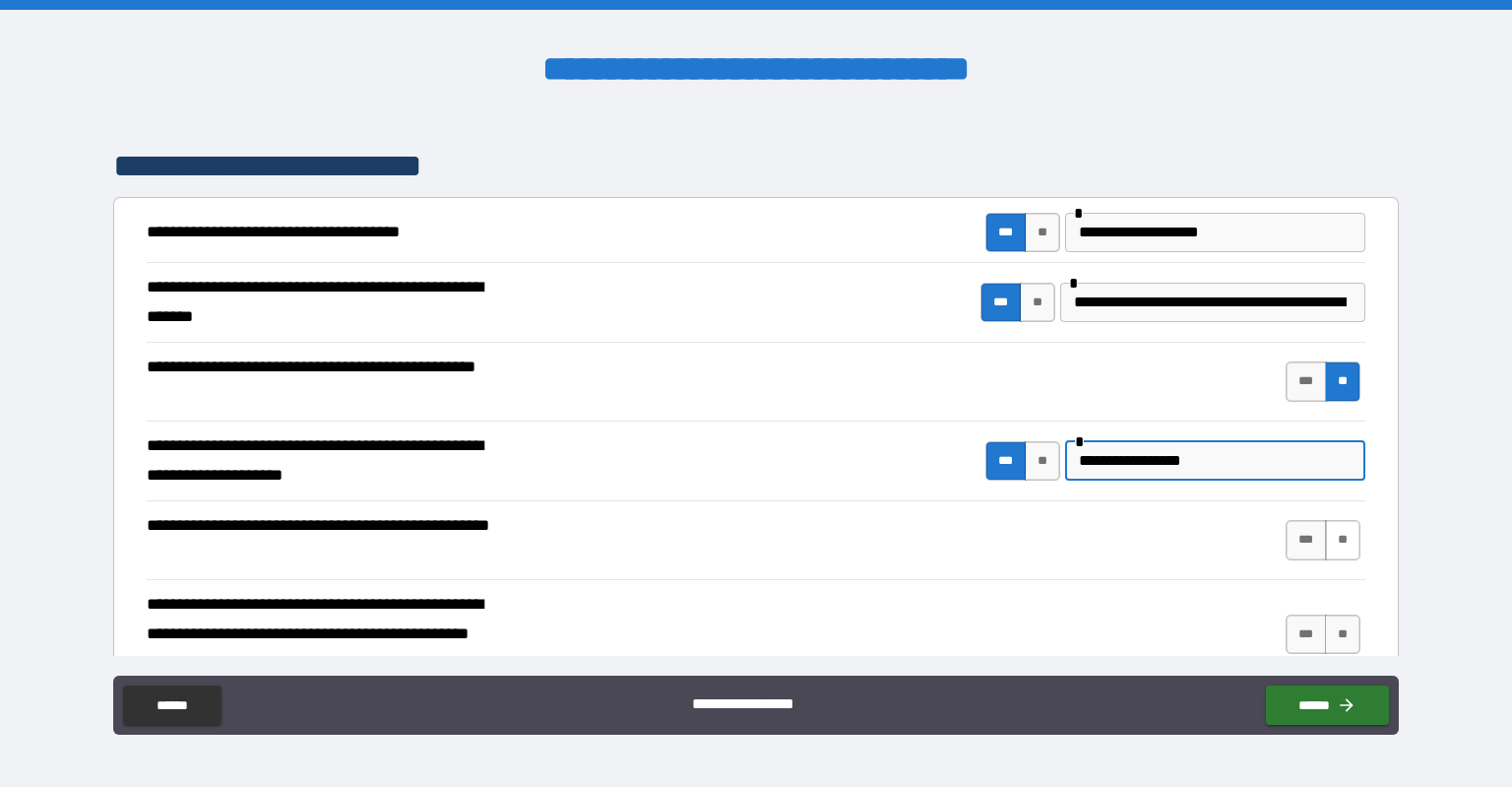 type on "**********" 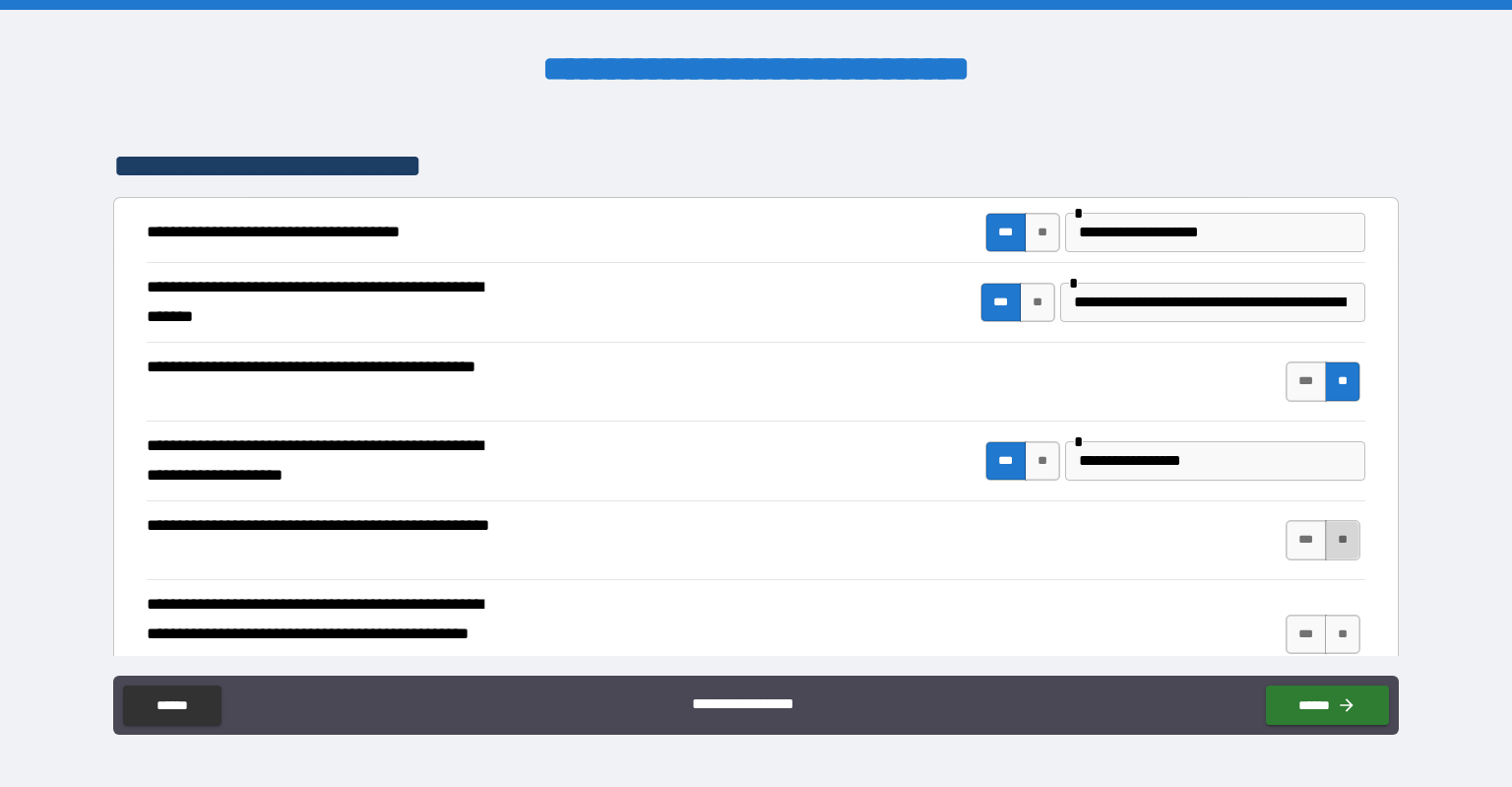 click on "**" at bounding box center [1343, 540] 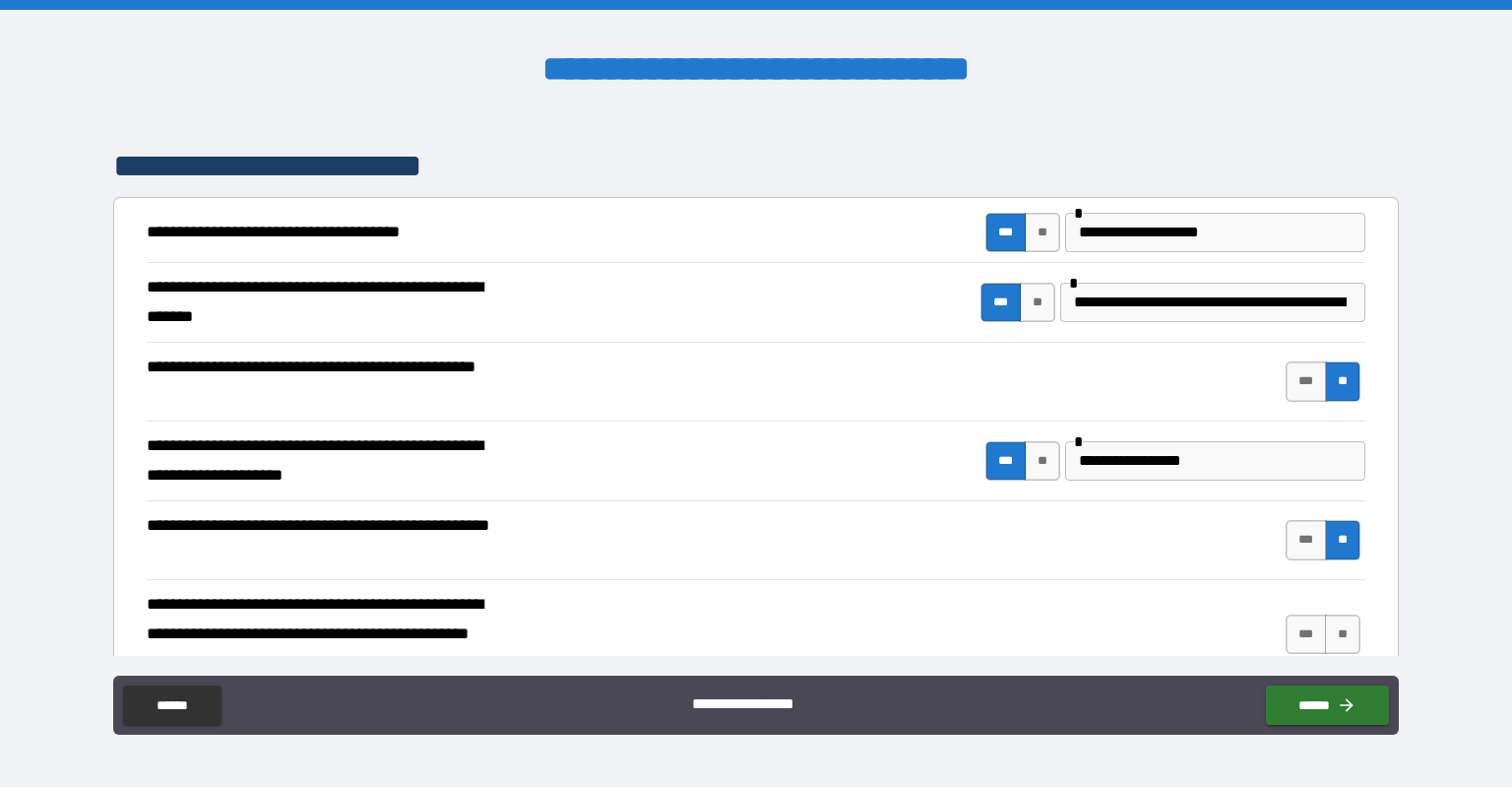 scroll, scrollTop: 394, scrollLeft: 0, axis: vertical 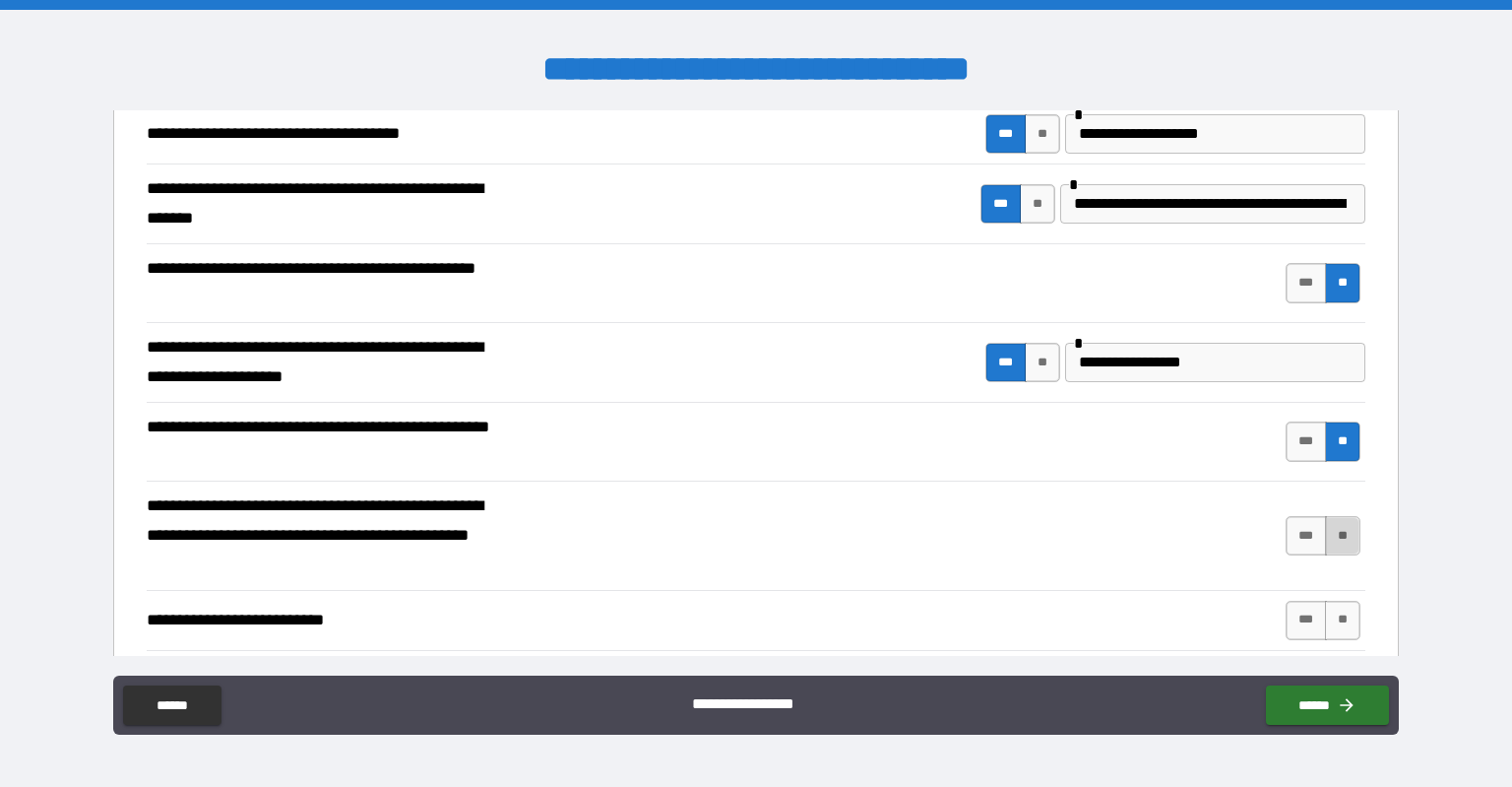 click on "**" at bounding box center [1343, 536] 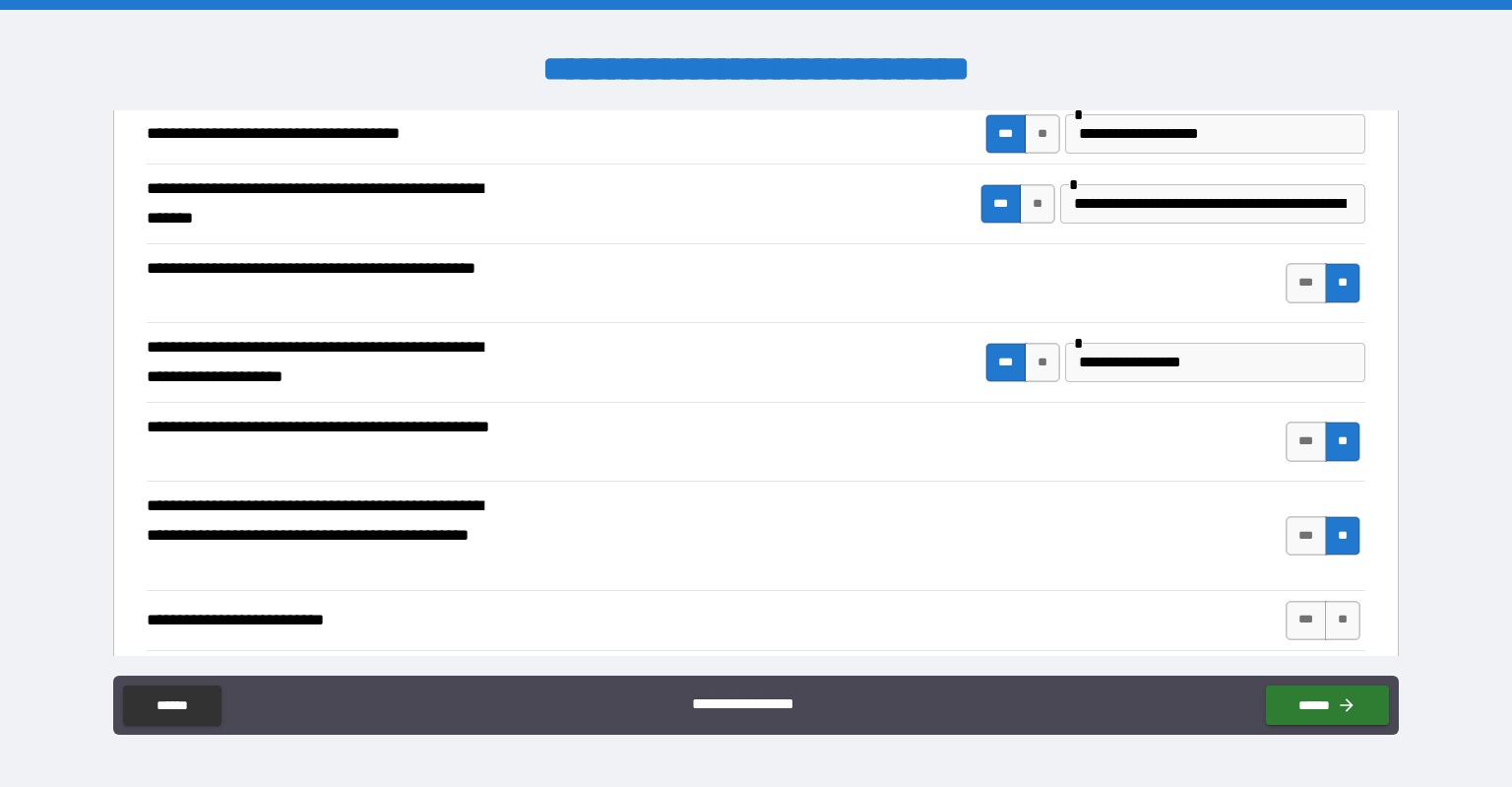 scroll, scrollTop: 492, scrollLeft: 0, axis: vertical 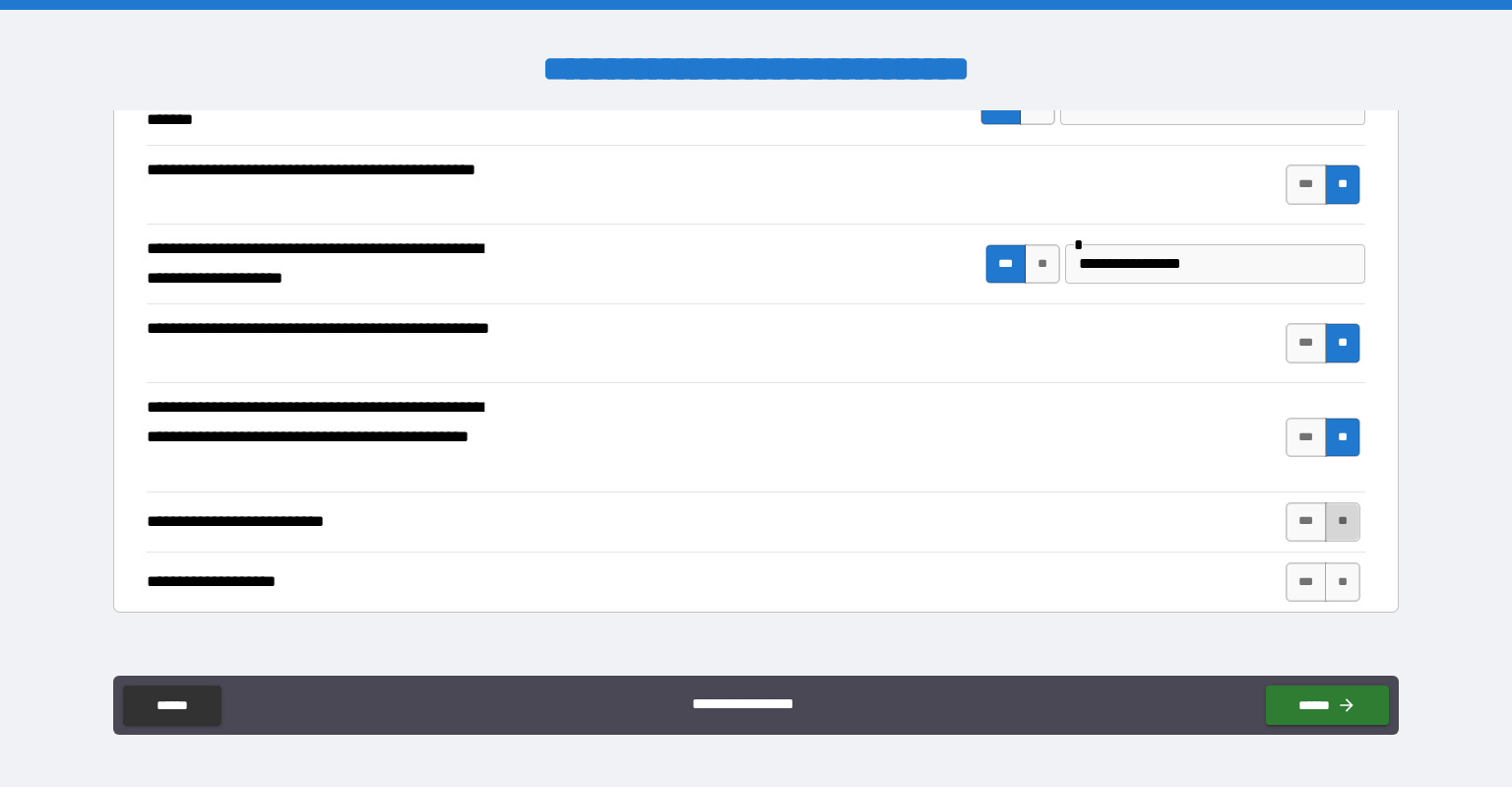 click on "**" at bounding box center (1343, 522) 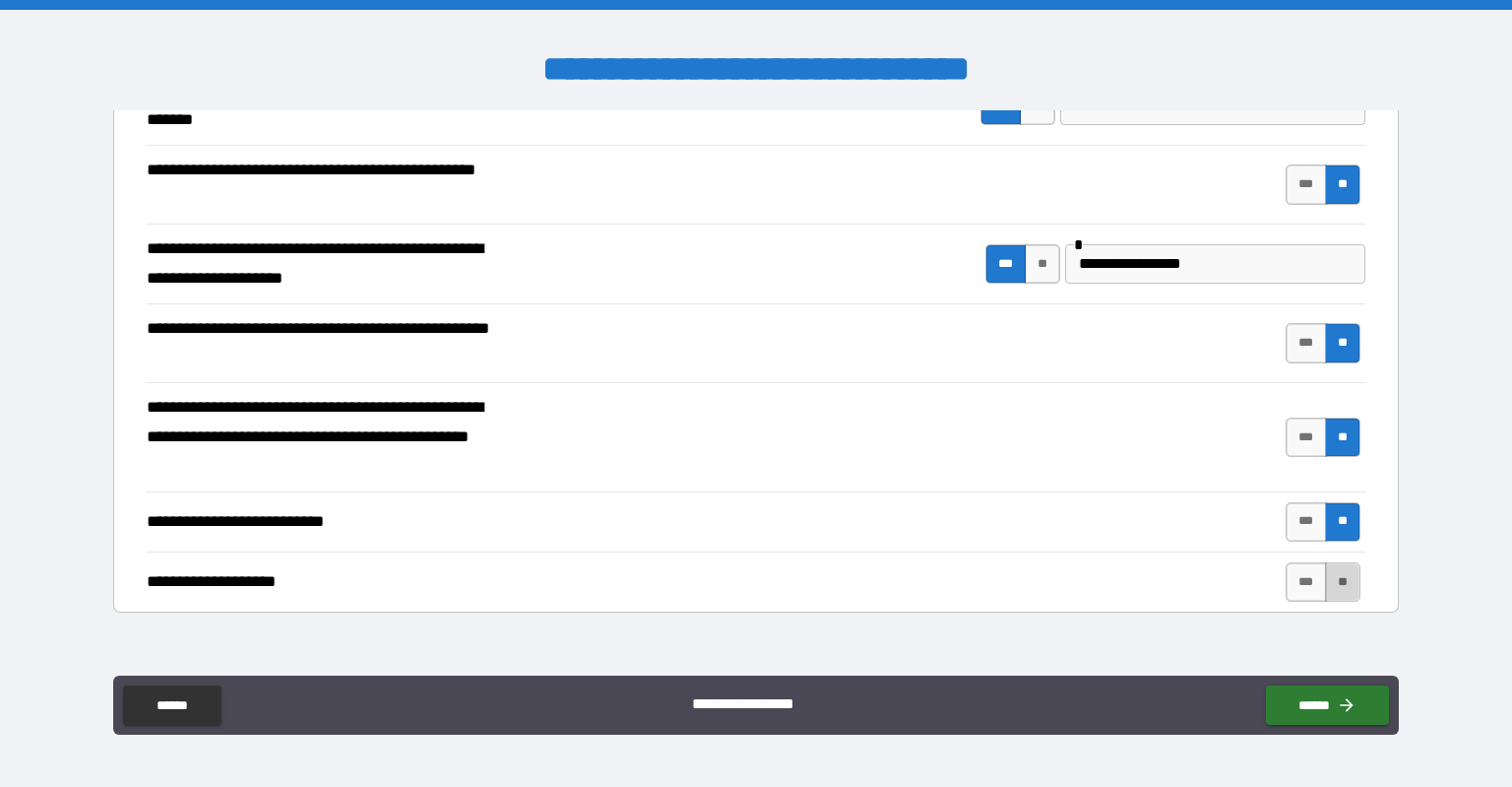 click on "**" at bounding box center [1343, 582] 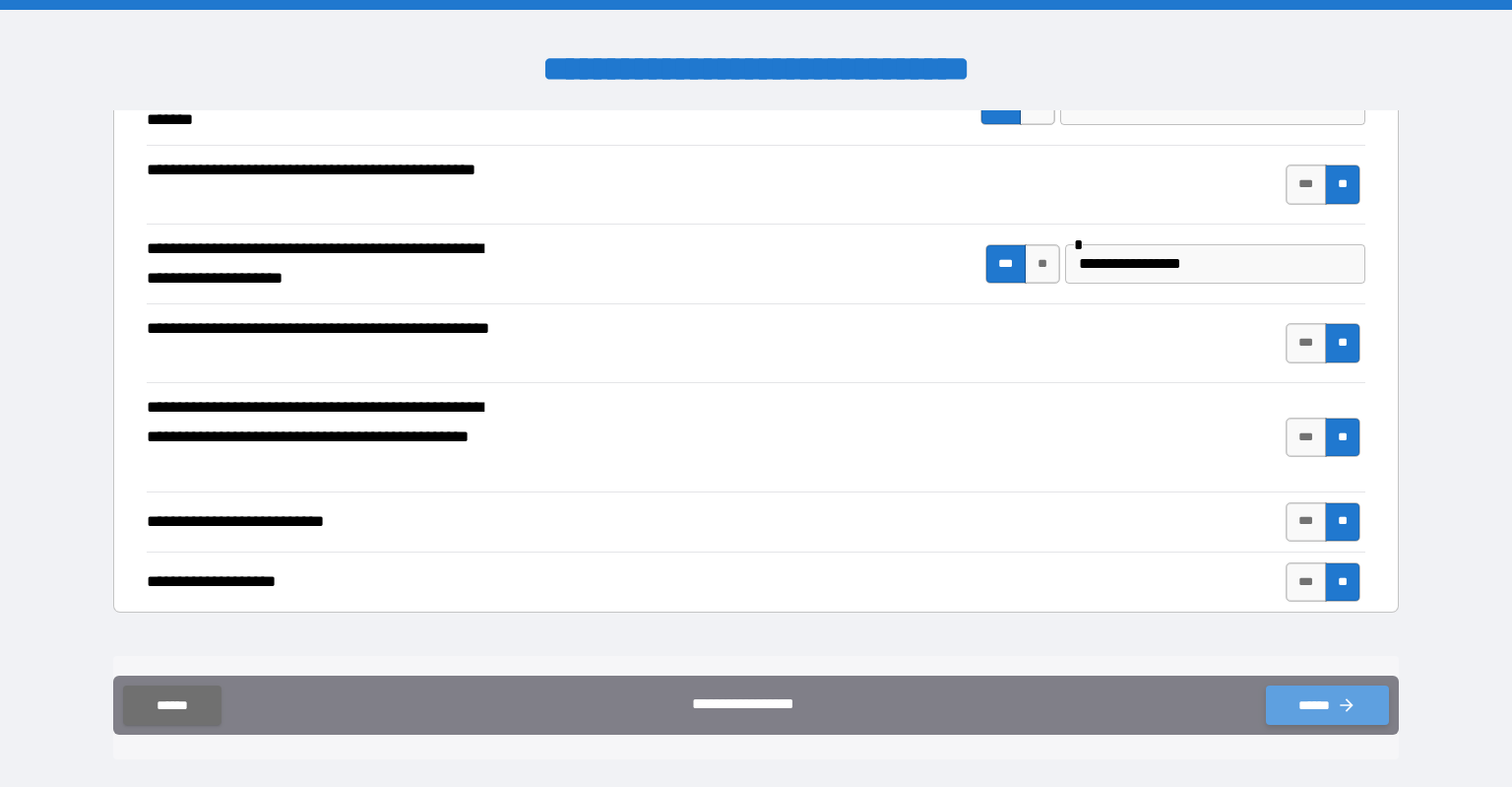 click 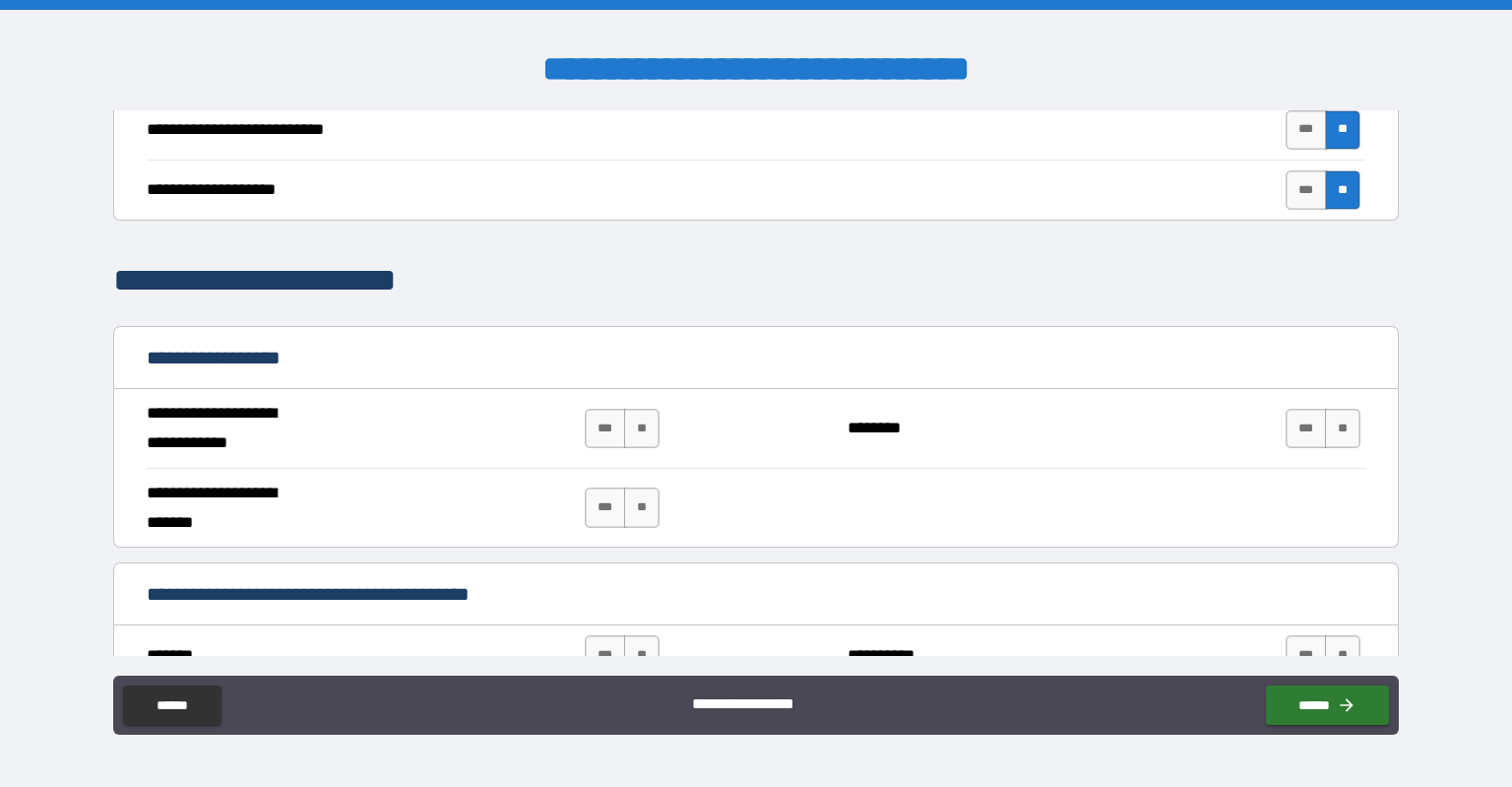 scroll, scrollTop: 985, scrollLeft: 0, axis: vertical 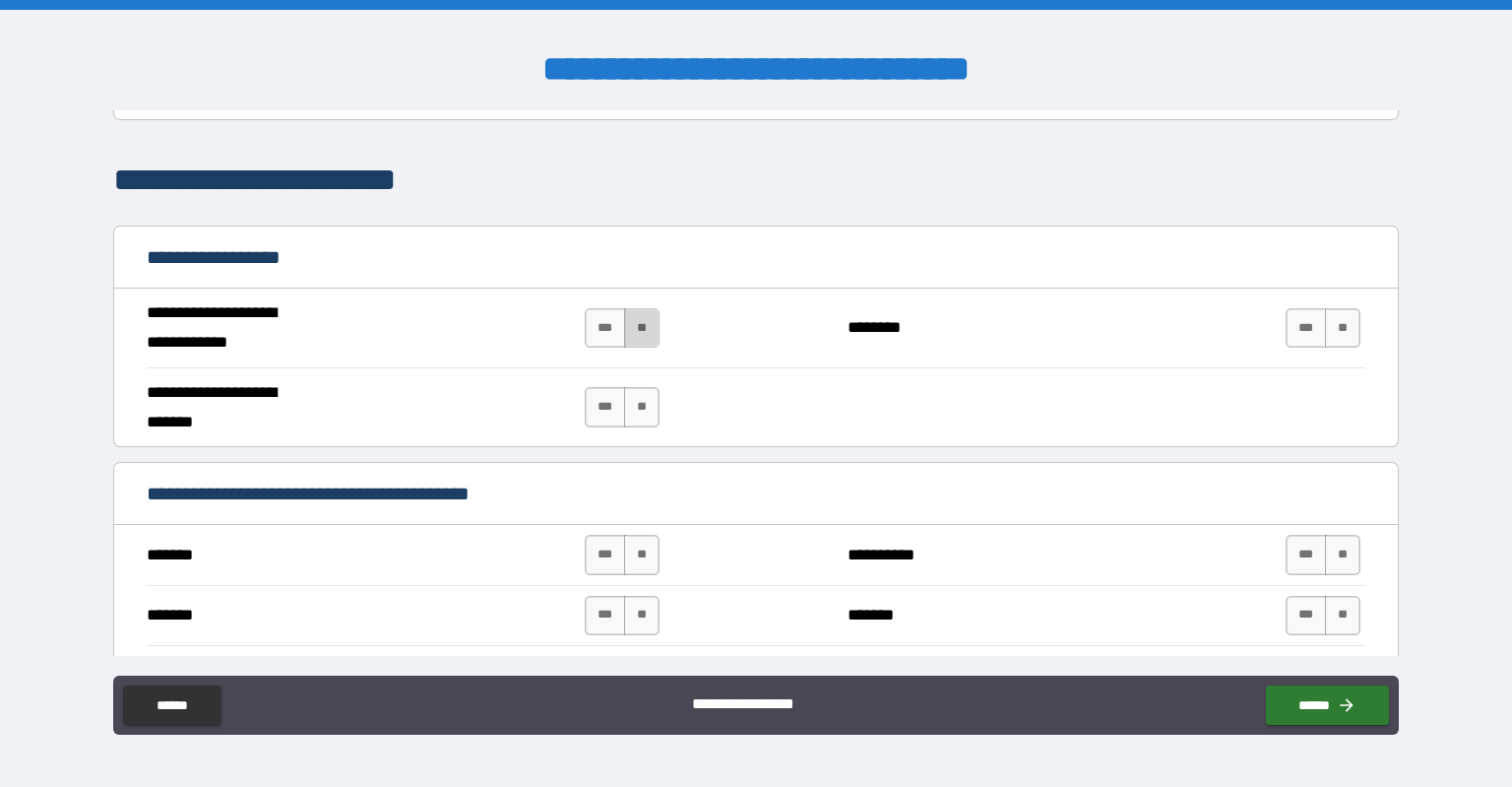 click on "**" at bounding box center (642, 328) 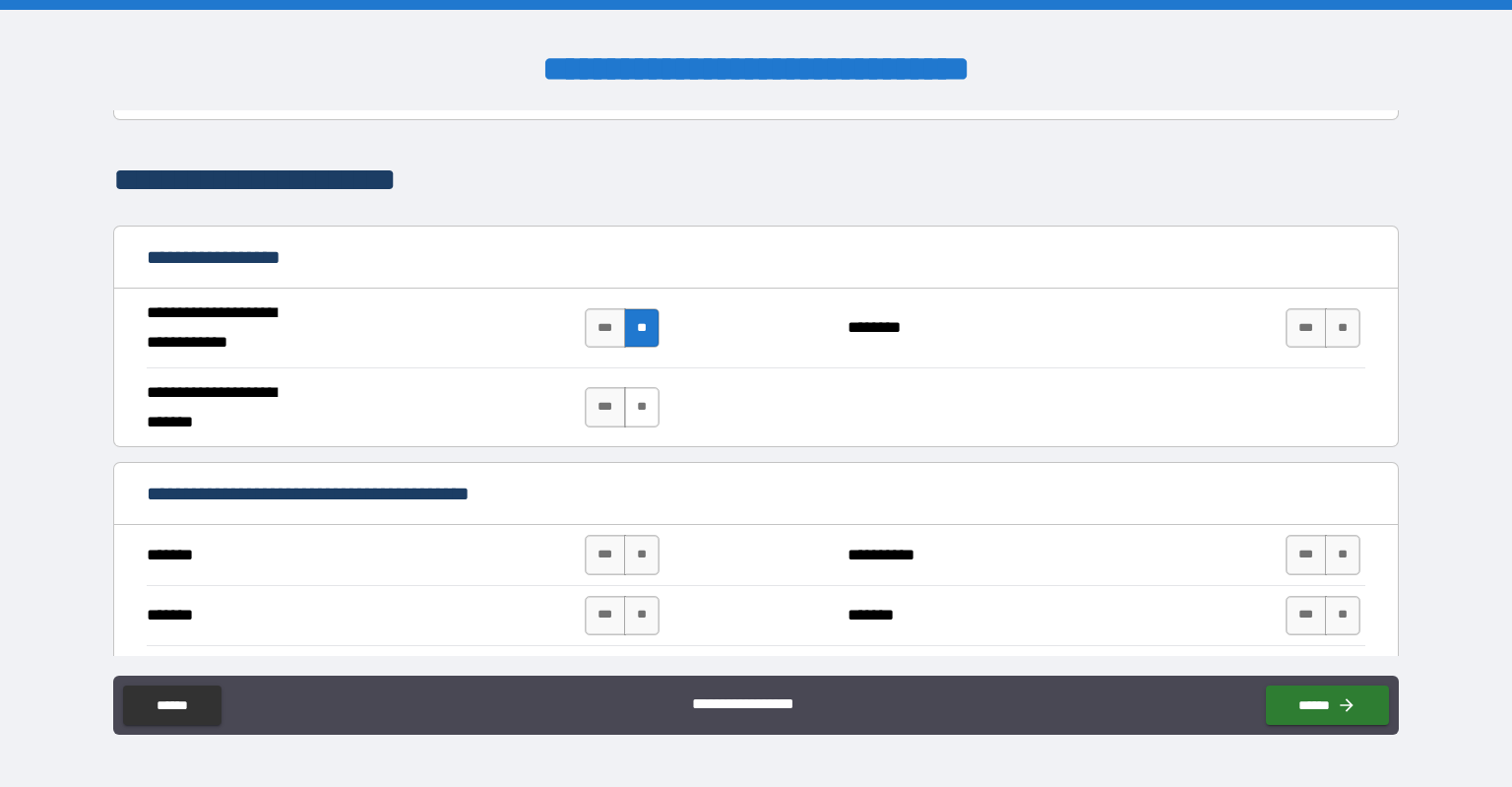click on "**" at bounding box center [642, 407] 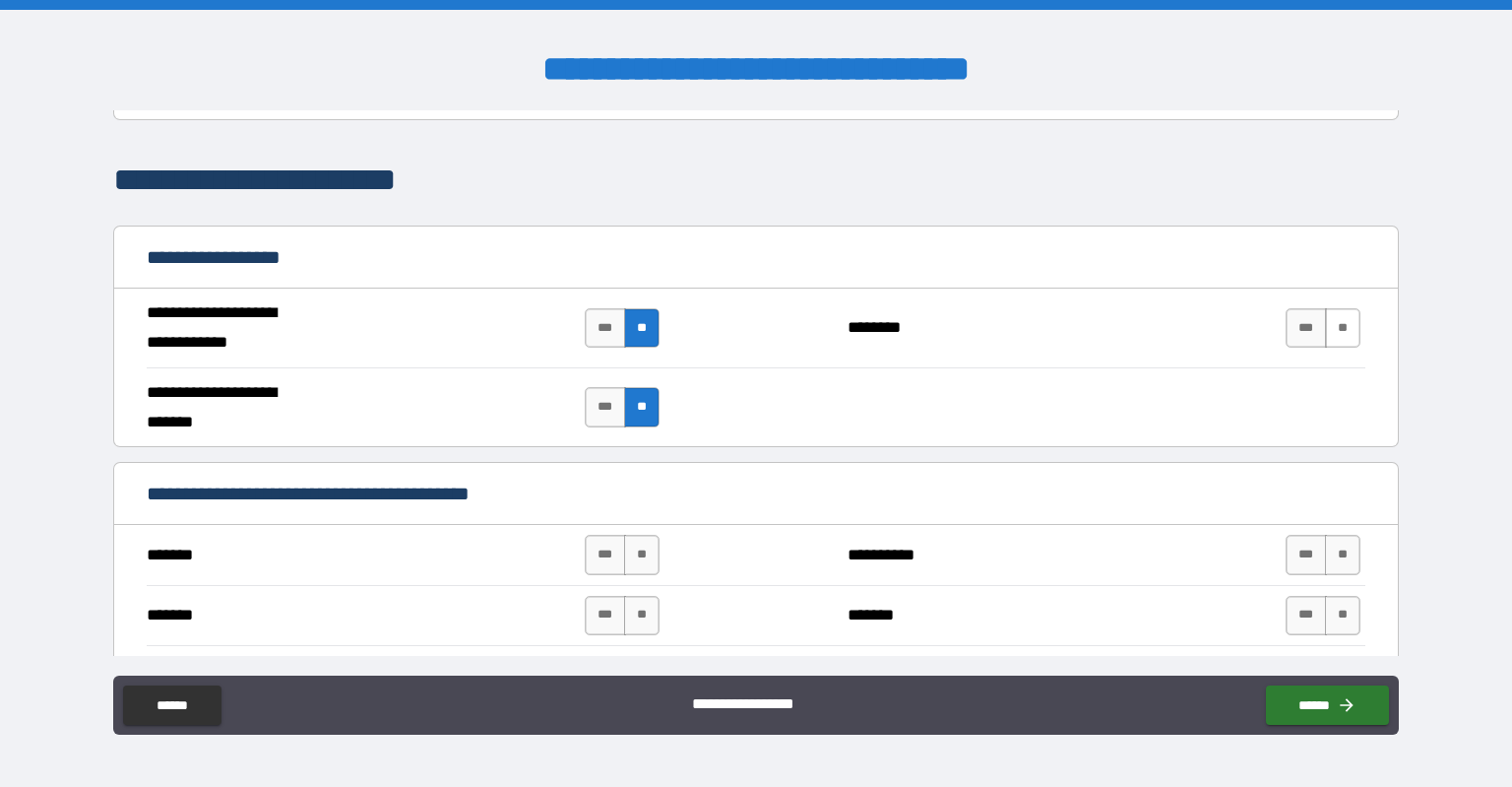 click on "**" at bounding box center (1343, 328) 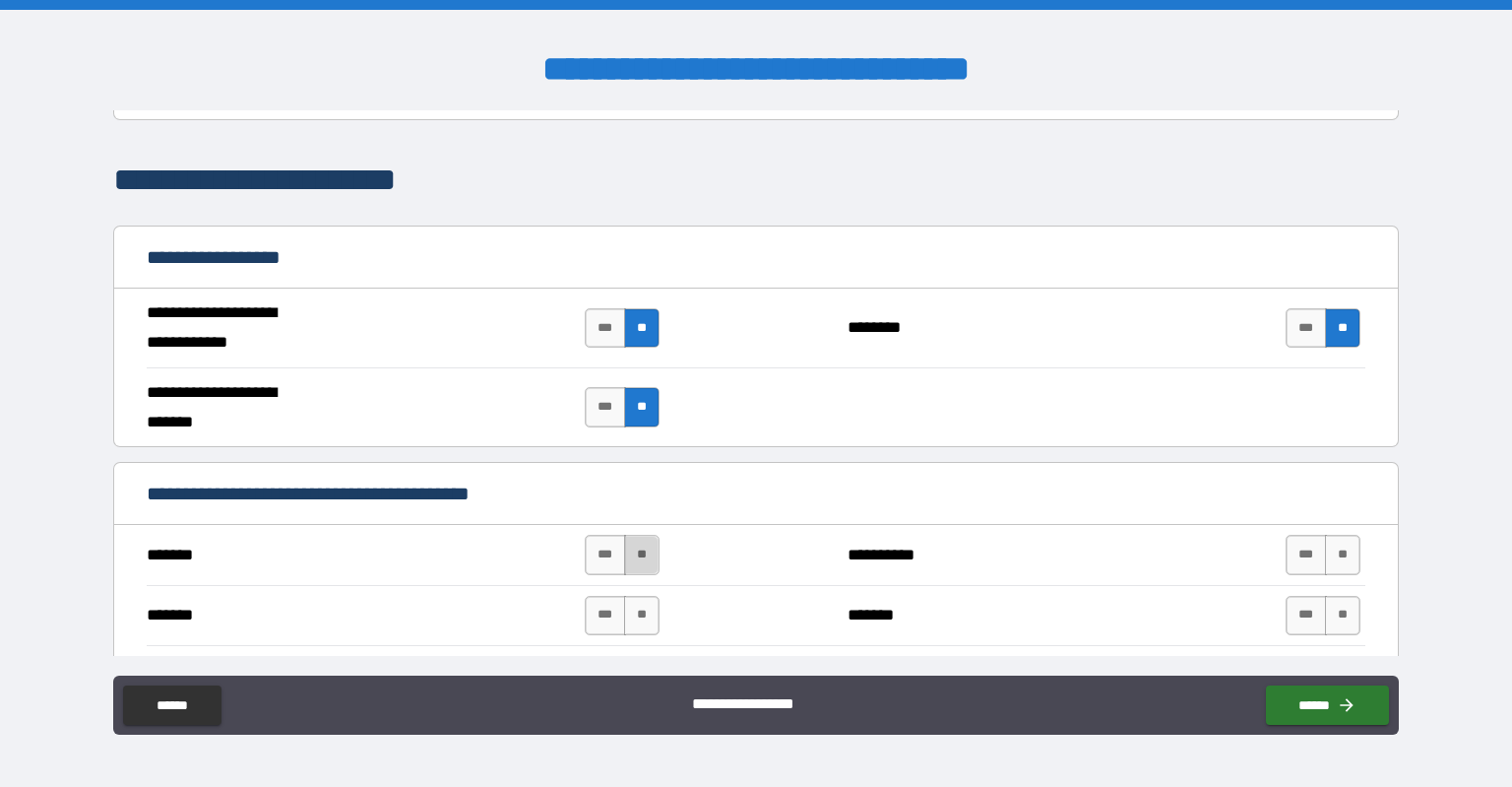 click on "**" at bounding box center [642, 555] 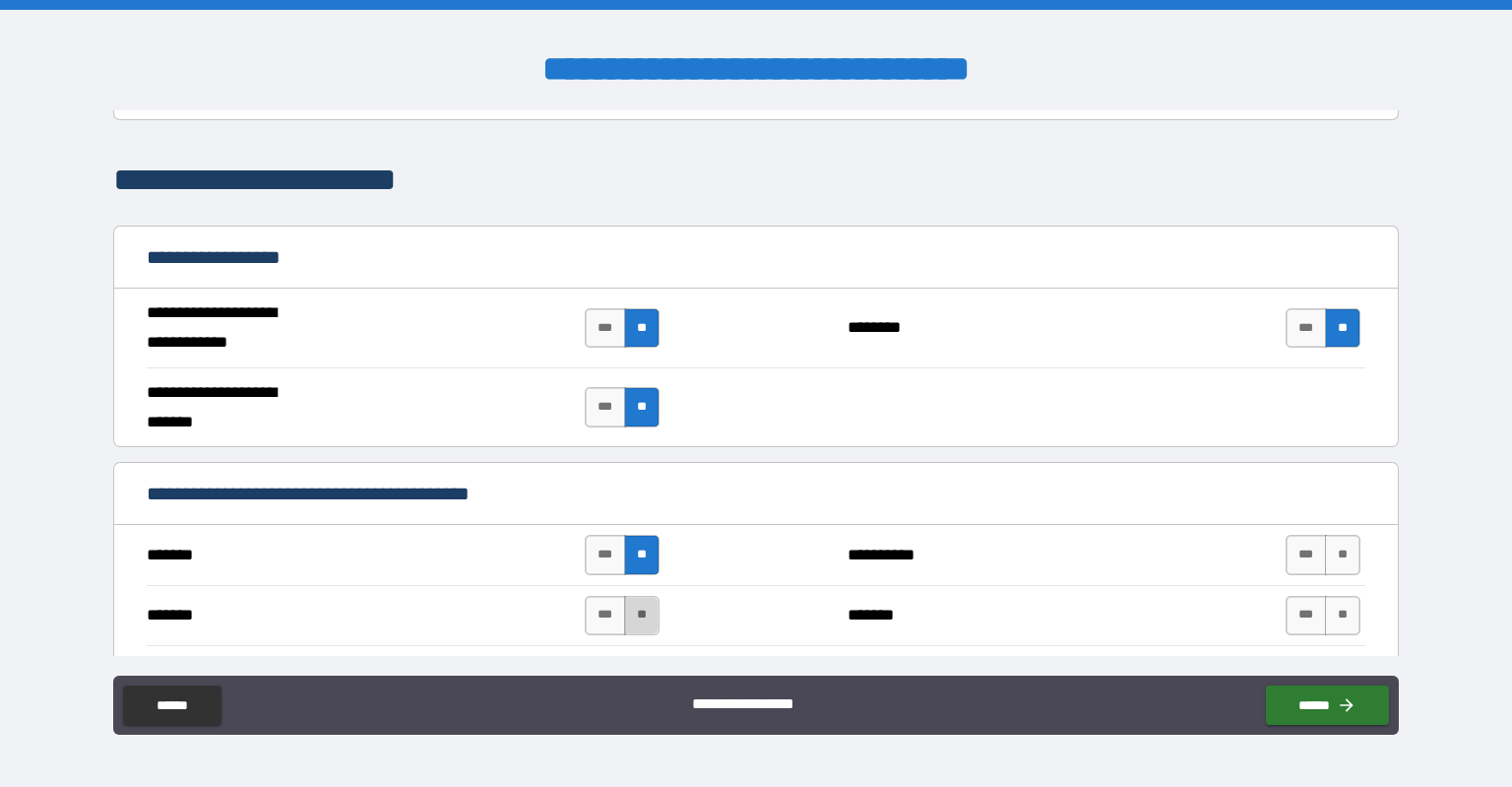 click on "**" at bounding box center [642, 616] 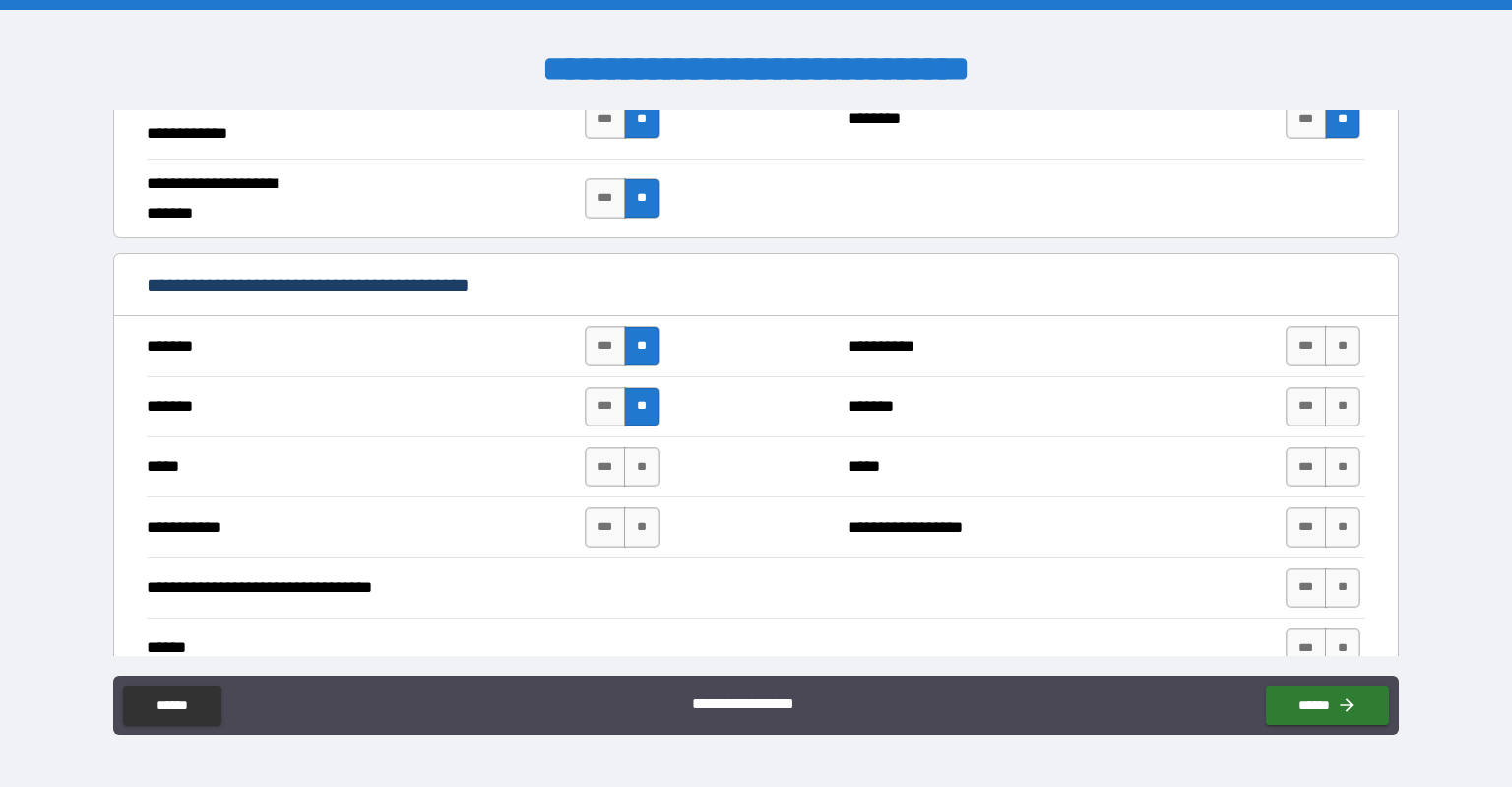 scroll, scrollTop: 1182, scrollLeft: 0, axis: vertical 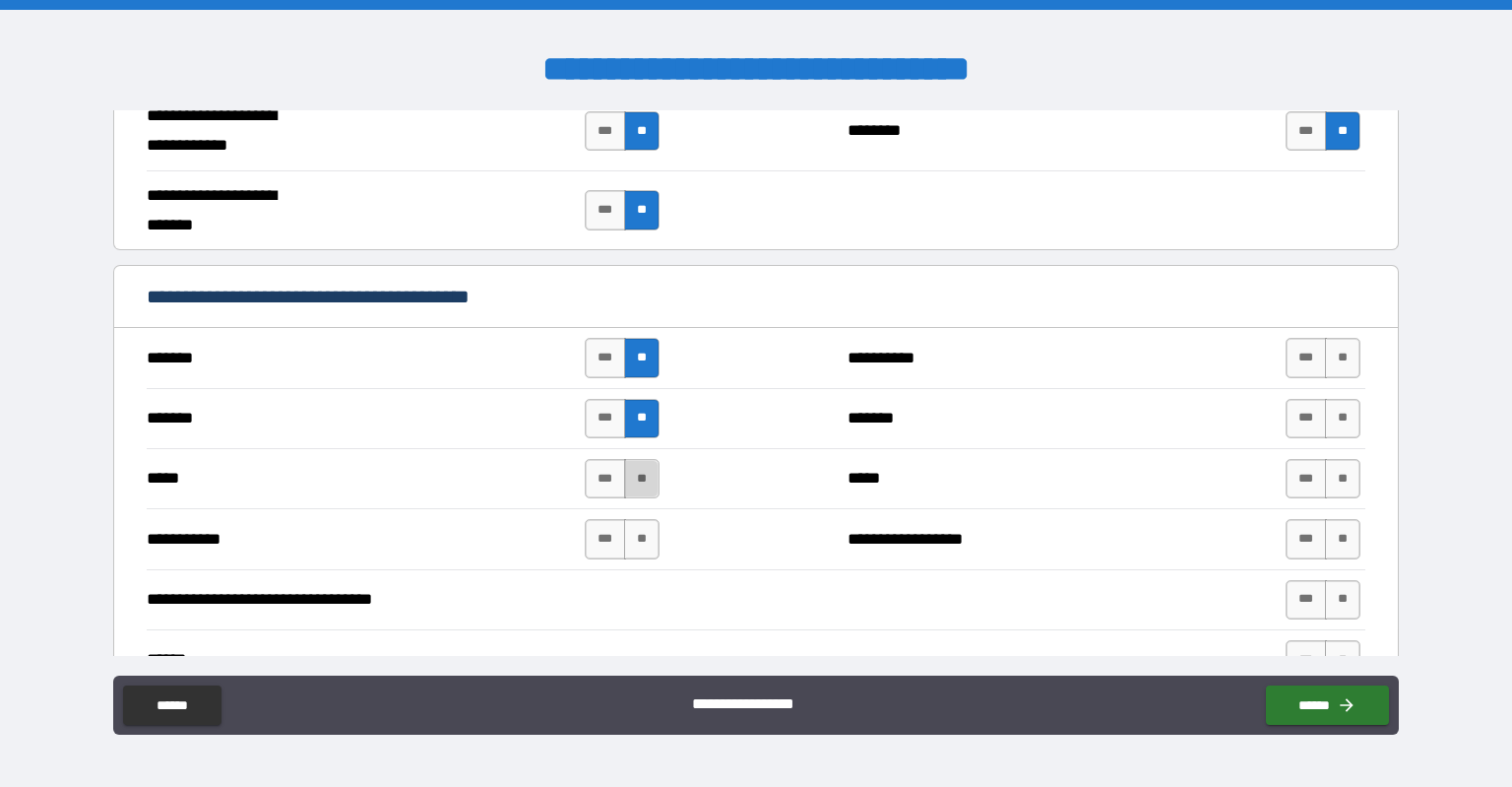 click on "**" at bounding box center (642, 479) 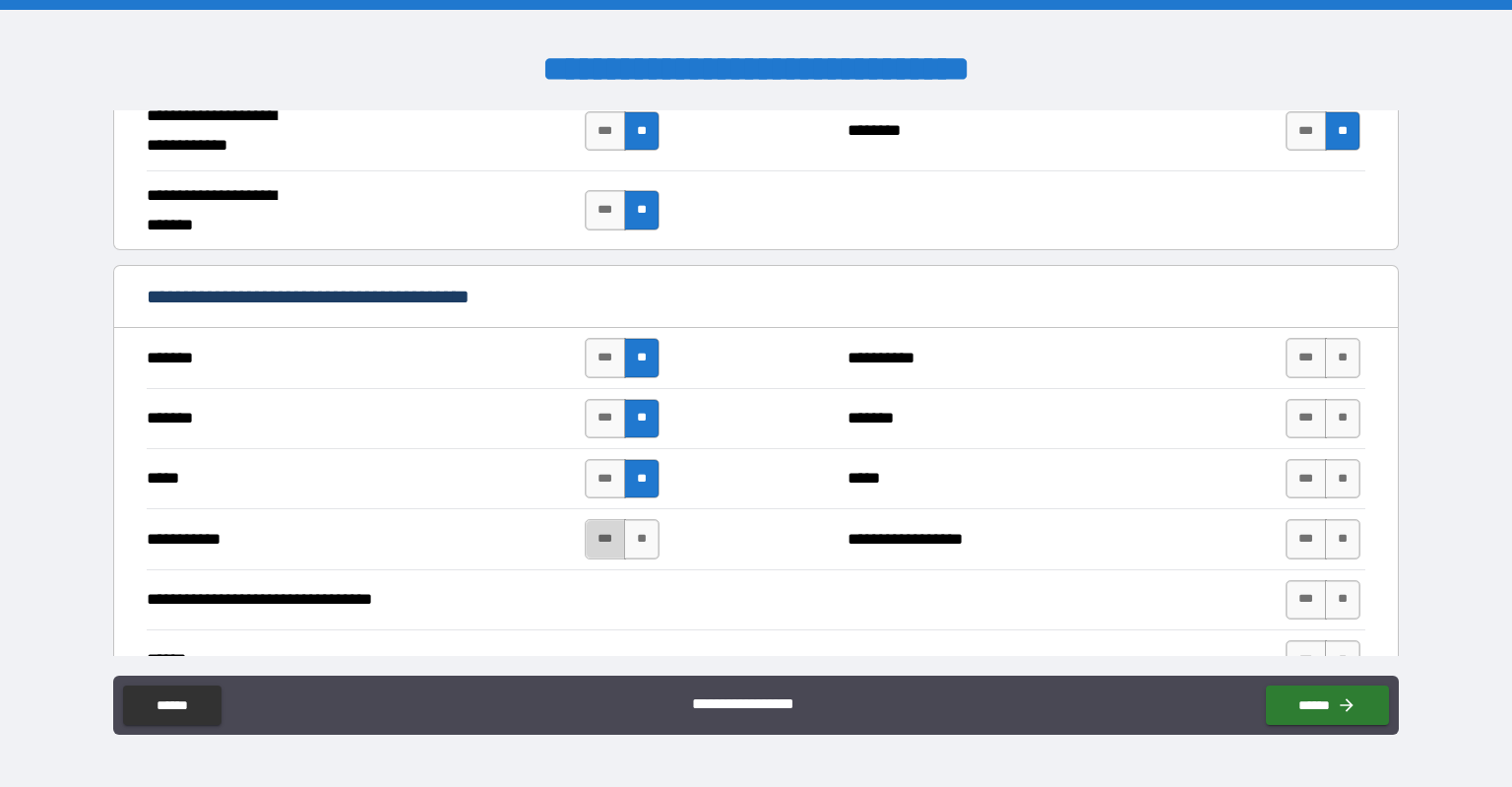 click on "***" at bounding box center [605, 539] 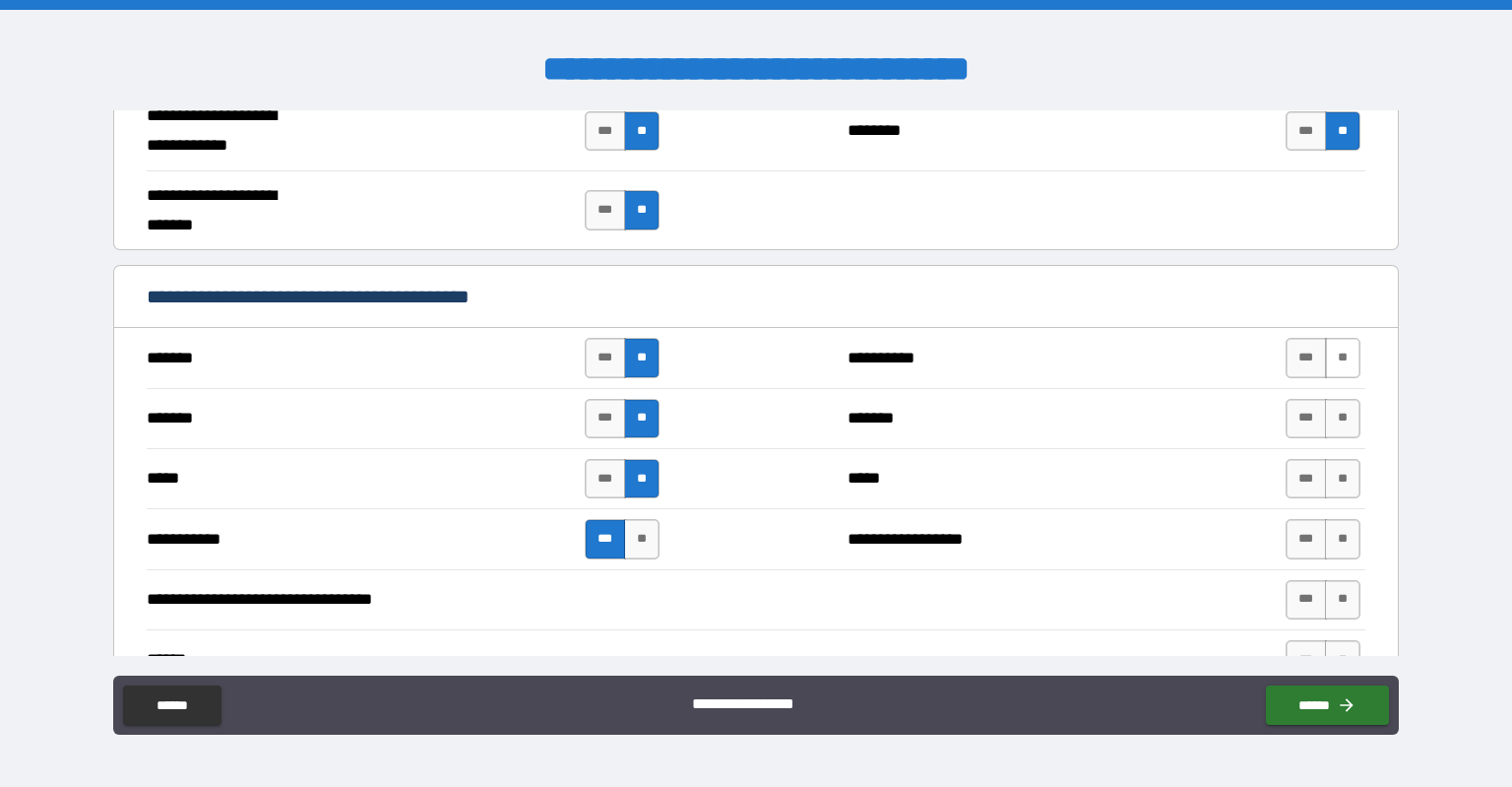 click on "**" at bounding box center (1343, 358) 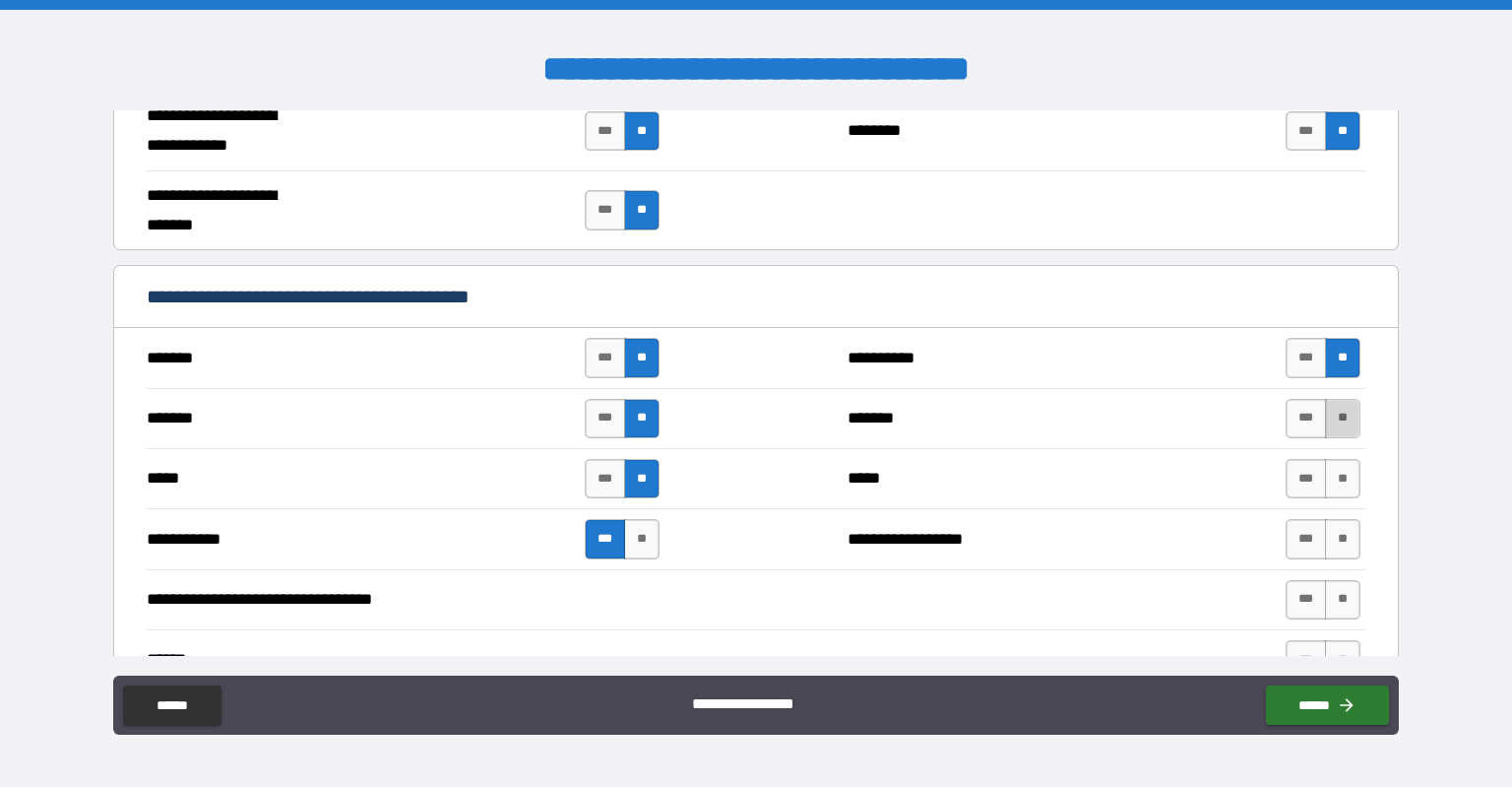 click on "**" at bounding box center (1343, 419) 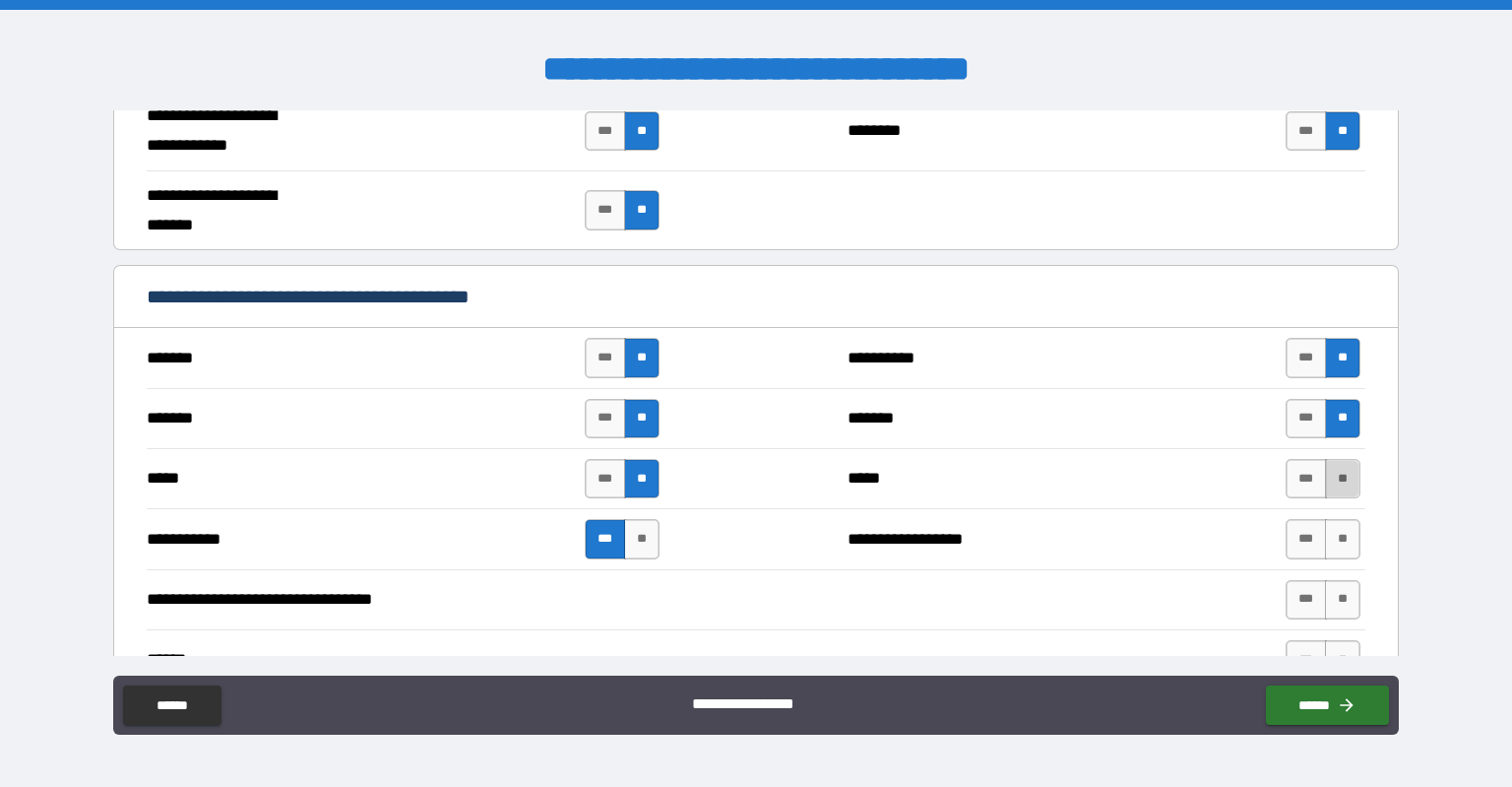 click on "**" at bounding box center (1343, 479) 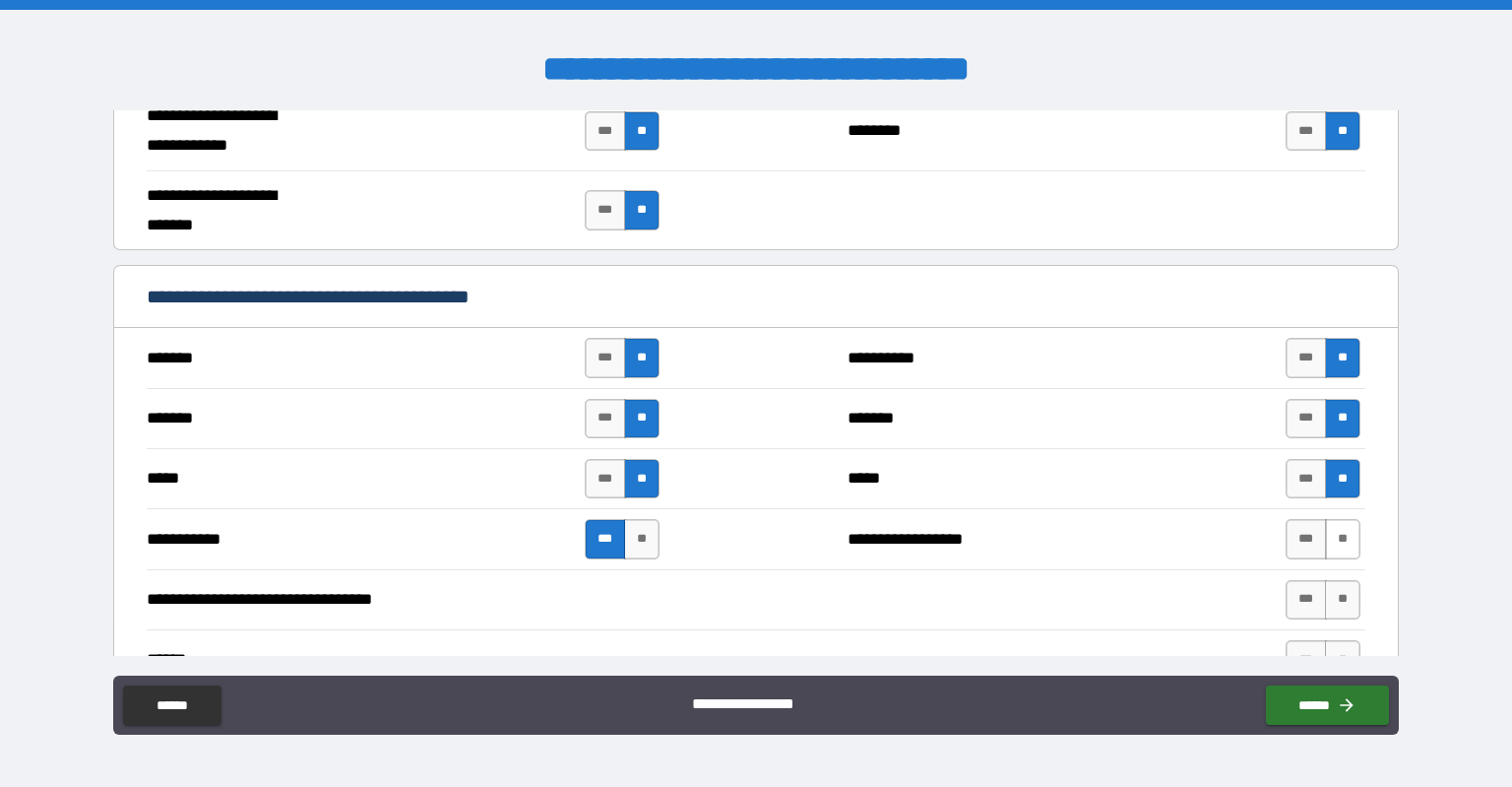 click on "**" at bounding box center (1343, 539) 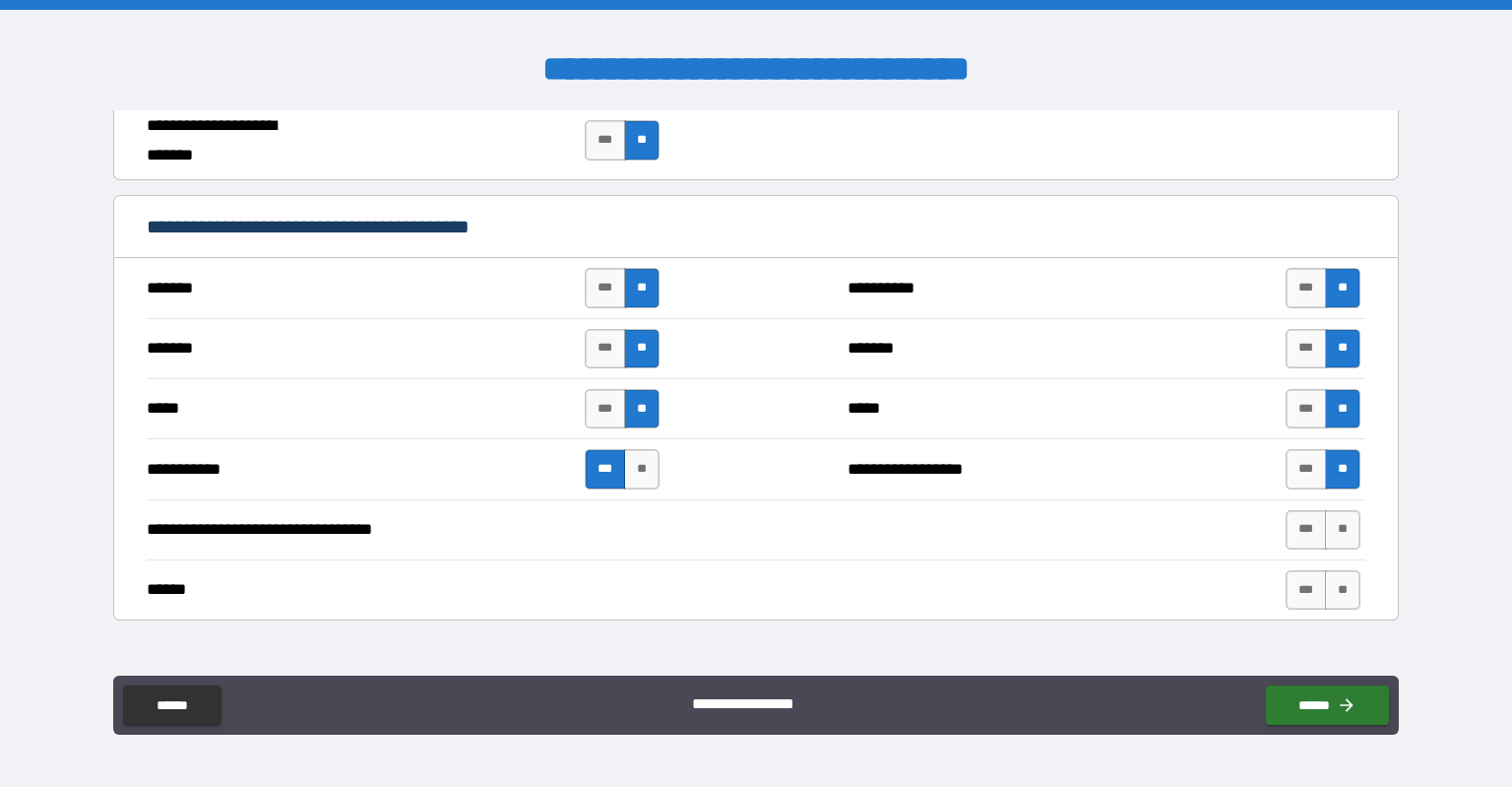scroll, scrollTop: 1379, scrollLeft: 0, axis: vertical 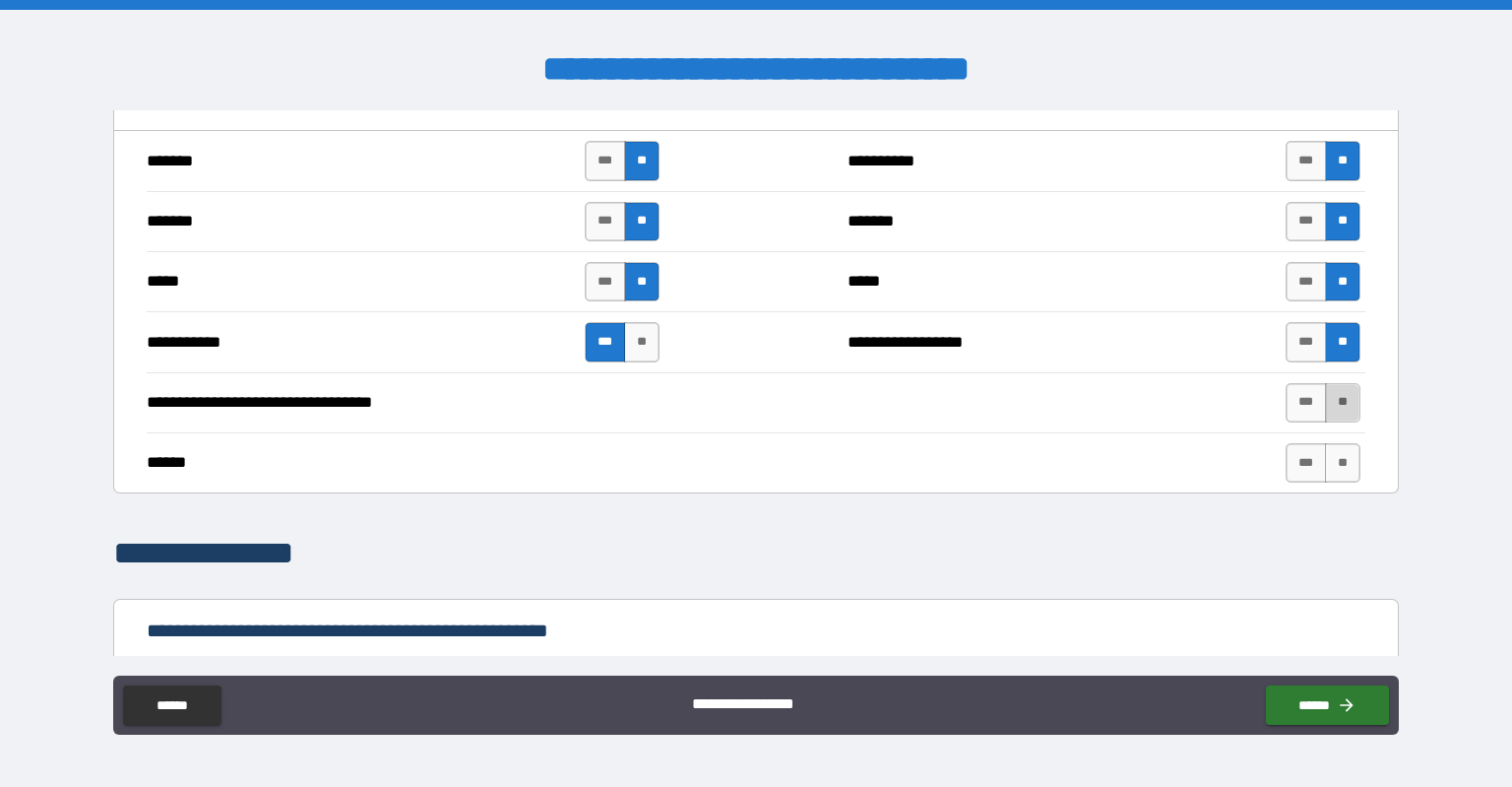 click on "**" at bounding box center [1343, 403] 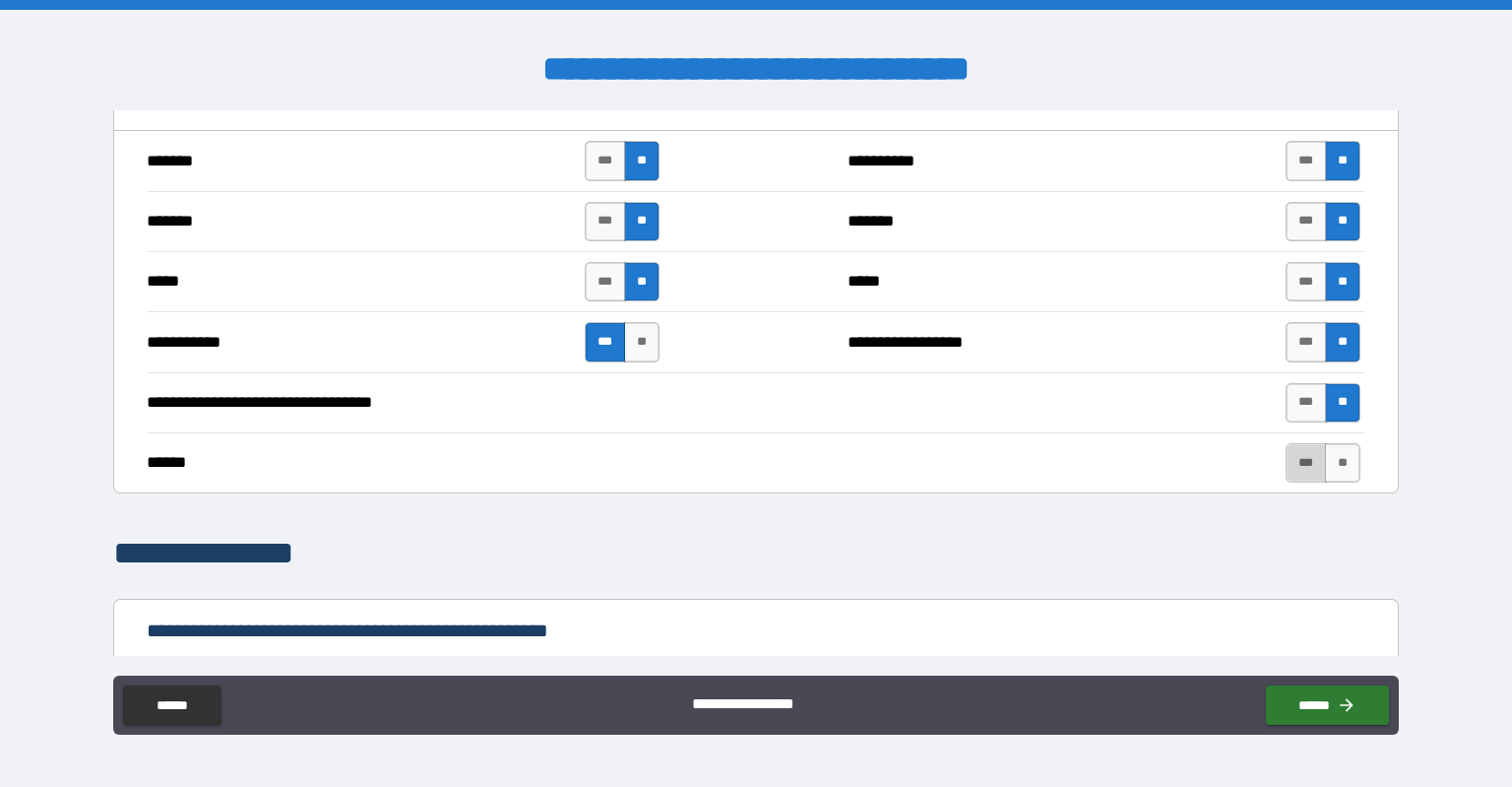 click on "***" at bounding box center (1306, 463) 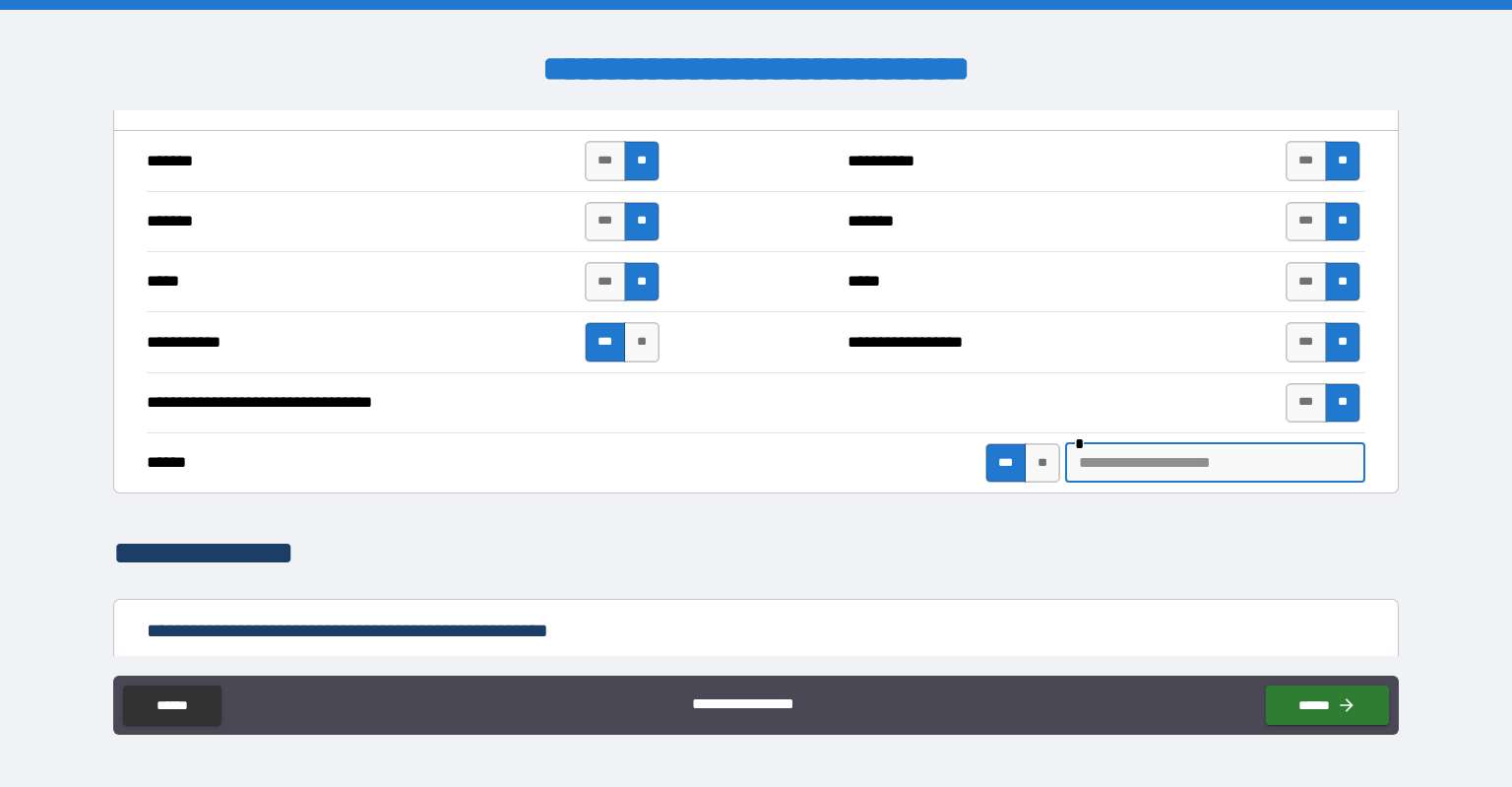 click at bounding box center (1215, 463) 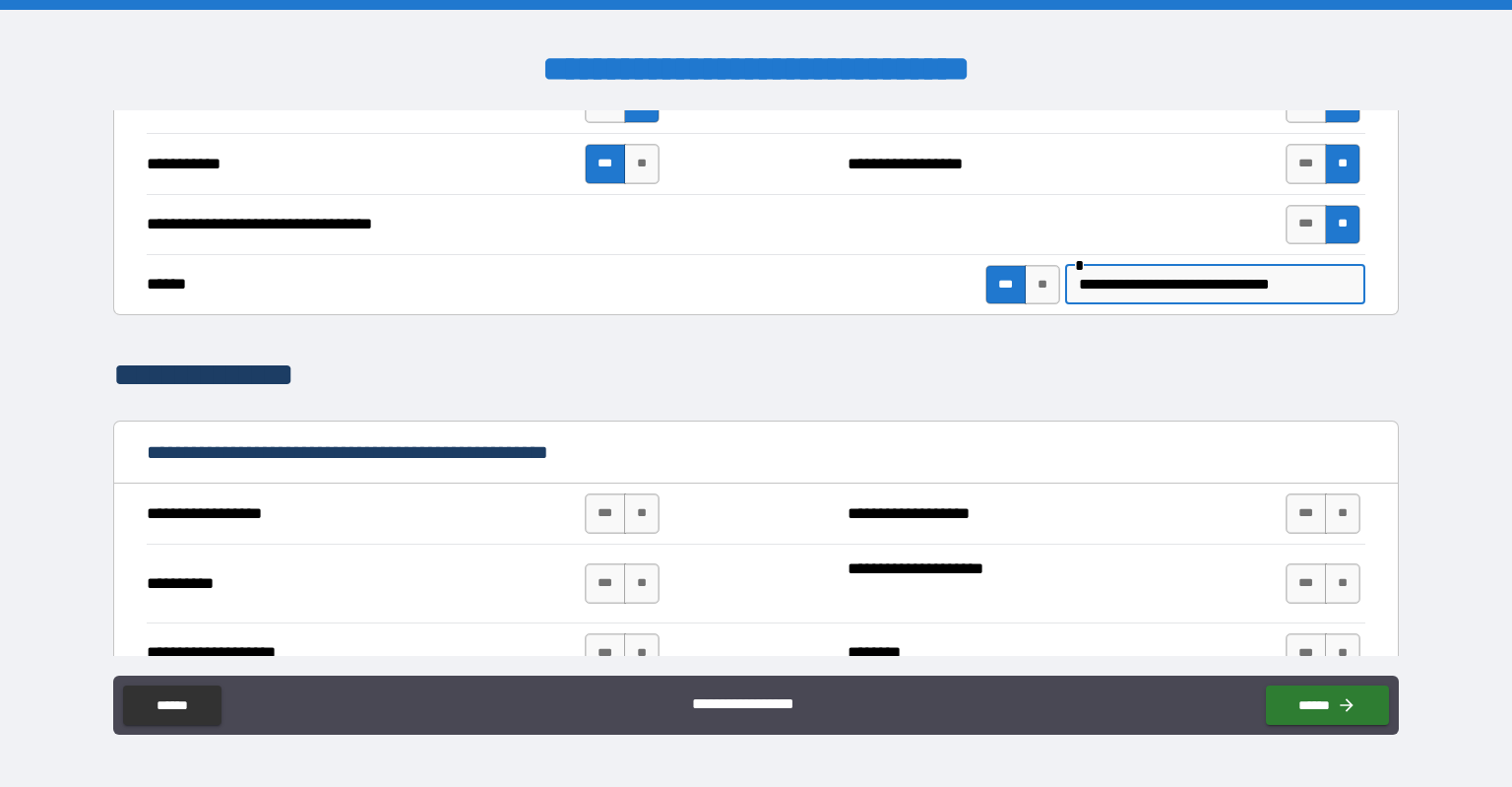 scroll, scrollTop: 1576, scrollLeft: 0, axis: vertical 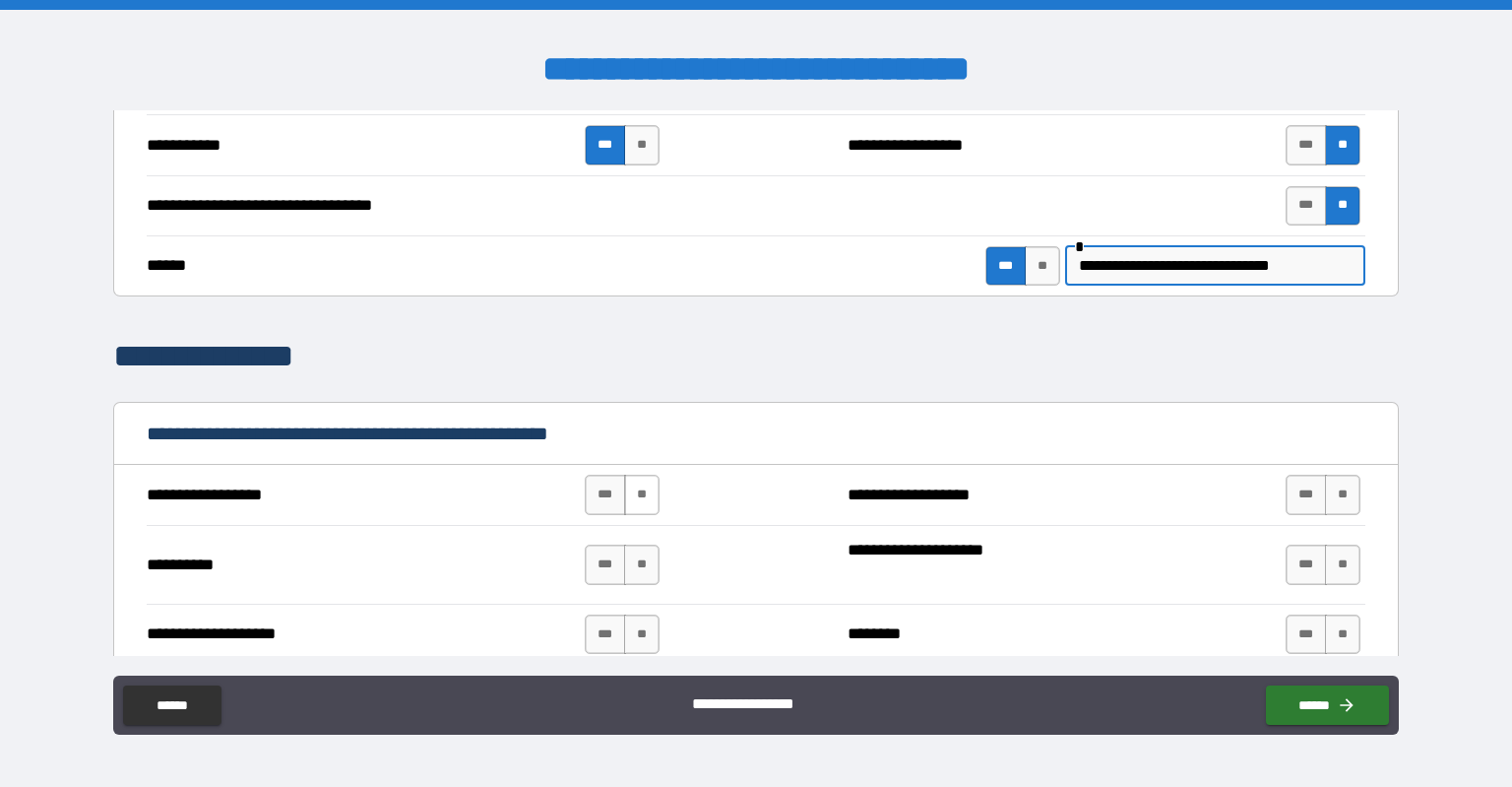 type on "**********" 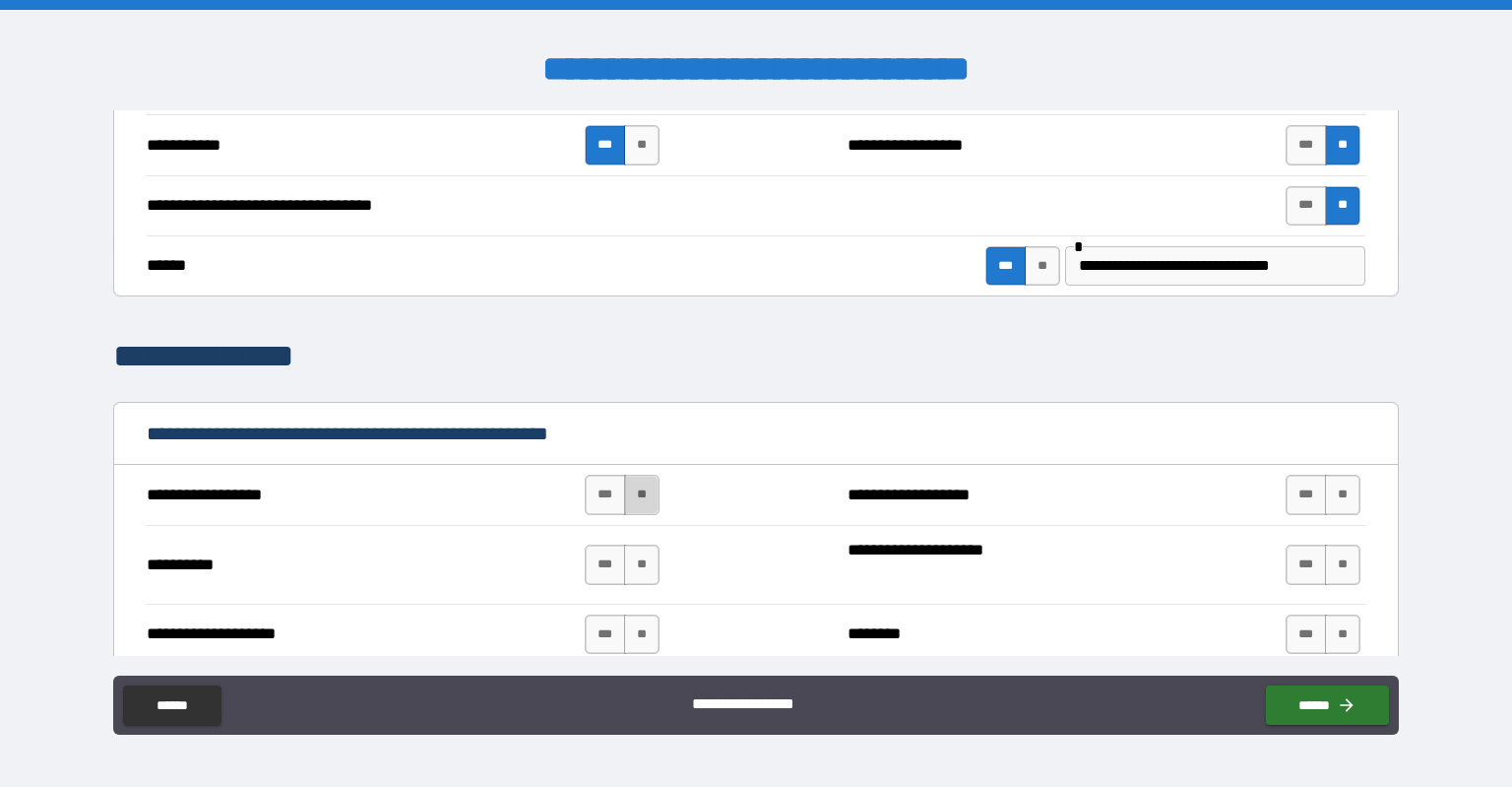 click on "**" at bounding box center [642, 494] 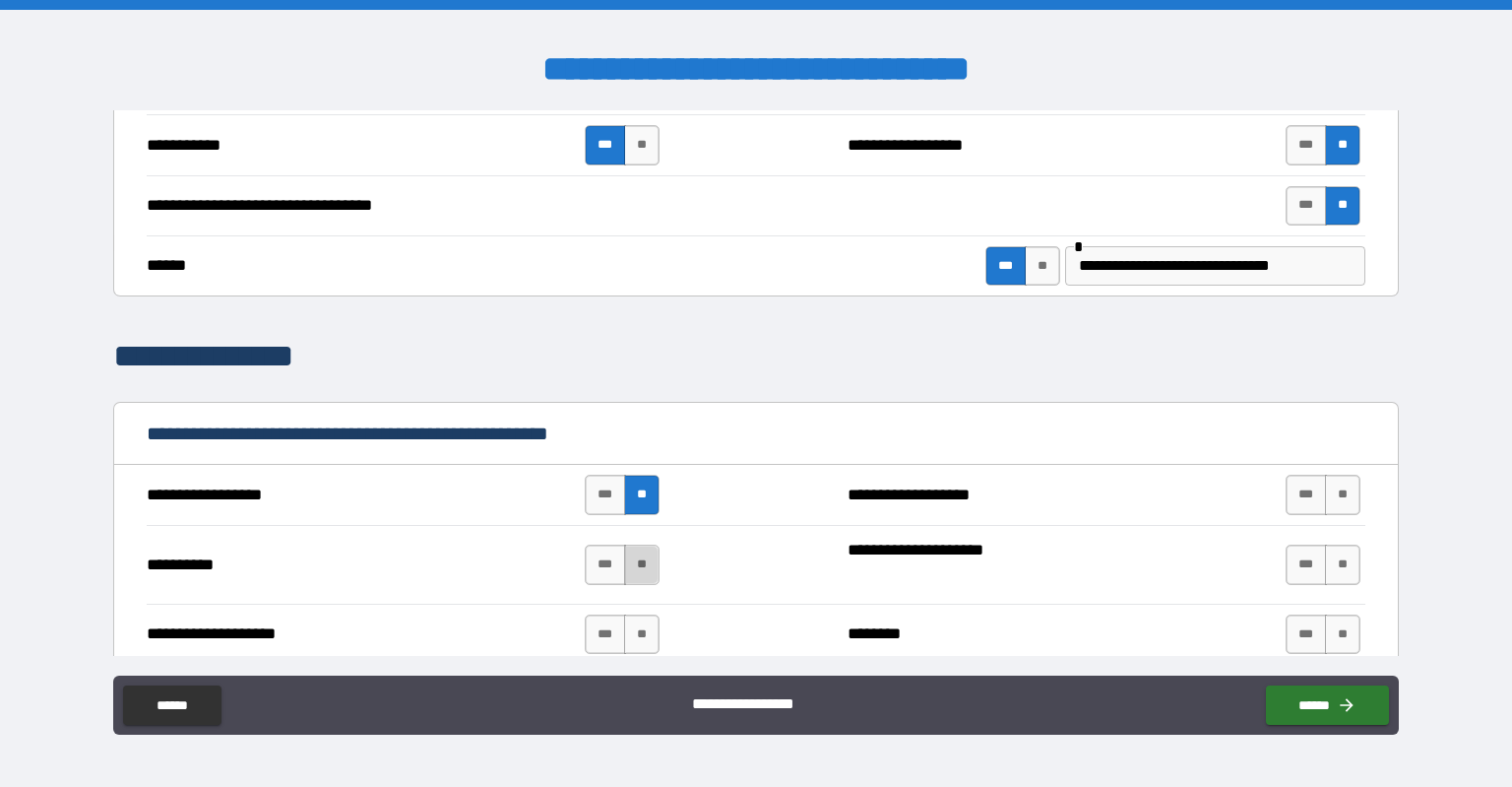 click on "**" at bounding box center (642, 564) 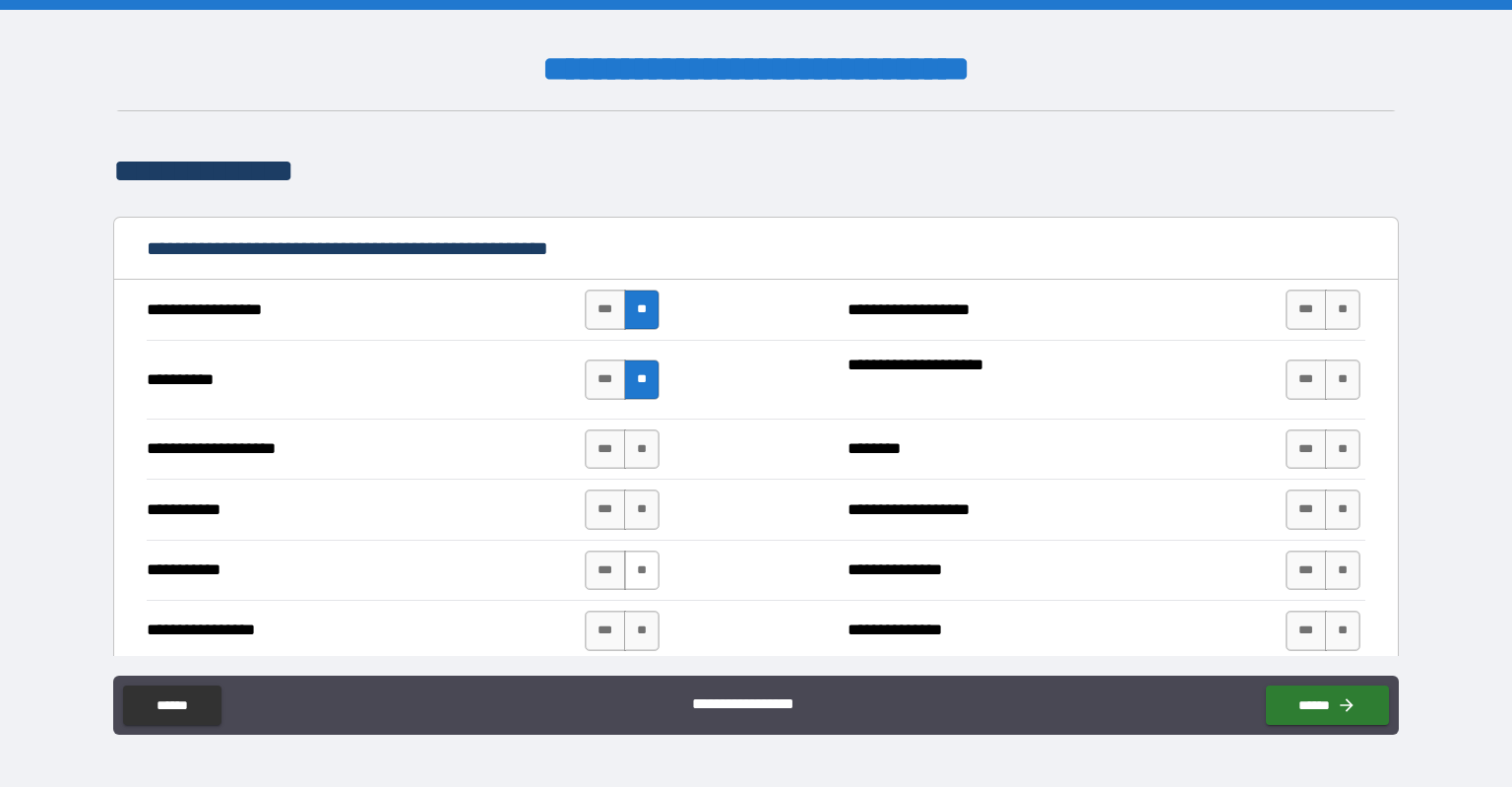 scroll, scrollTop: 1773, scrollLeft: 0, axis: vertical 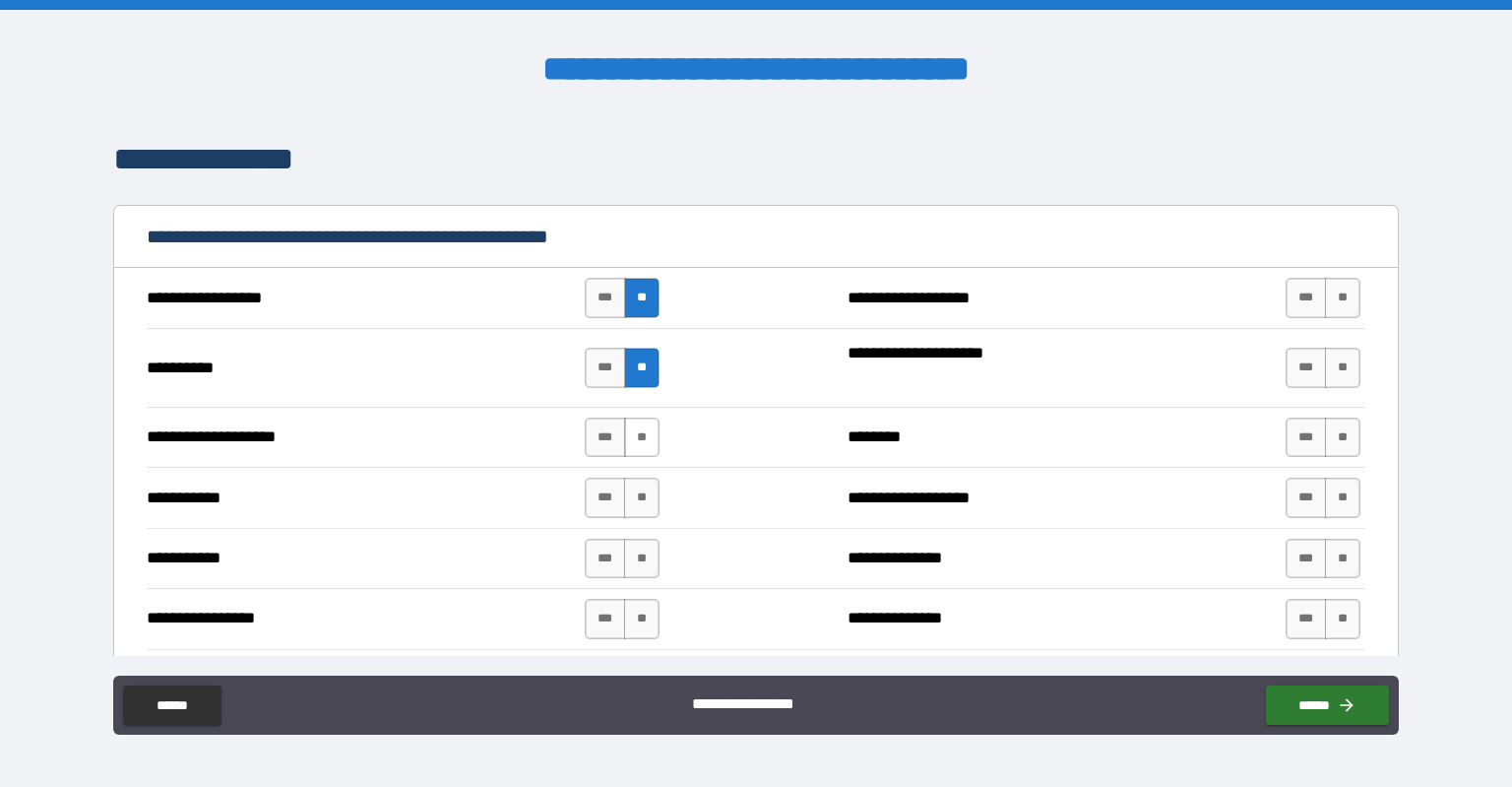 click on "**" at bounding box center [642, 437] 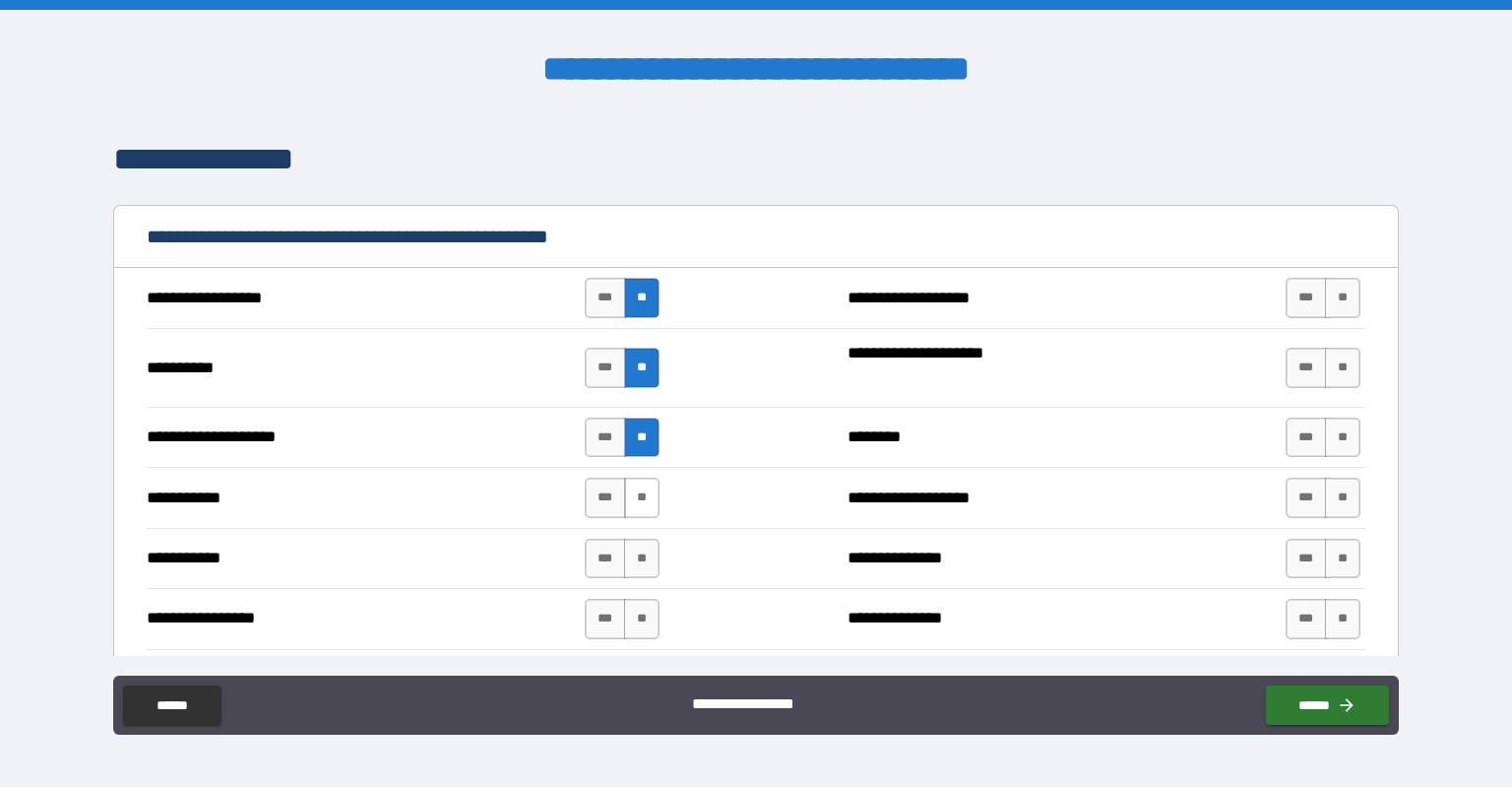 click on "**" at bounding box center [642, 497] 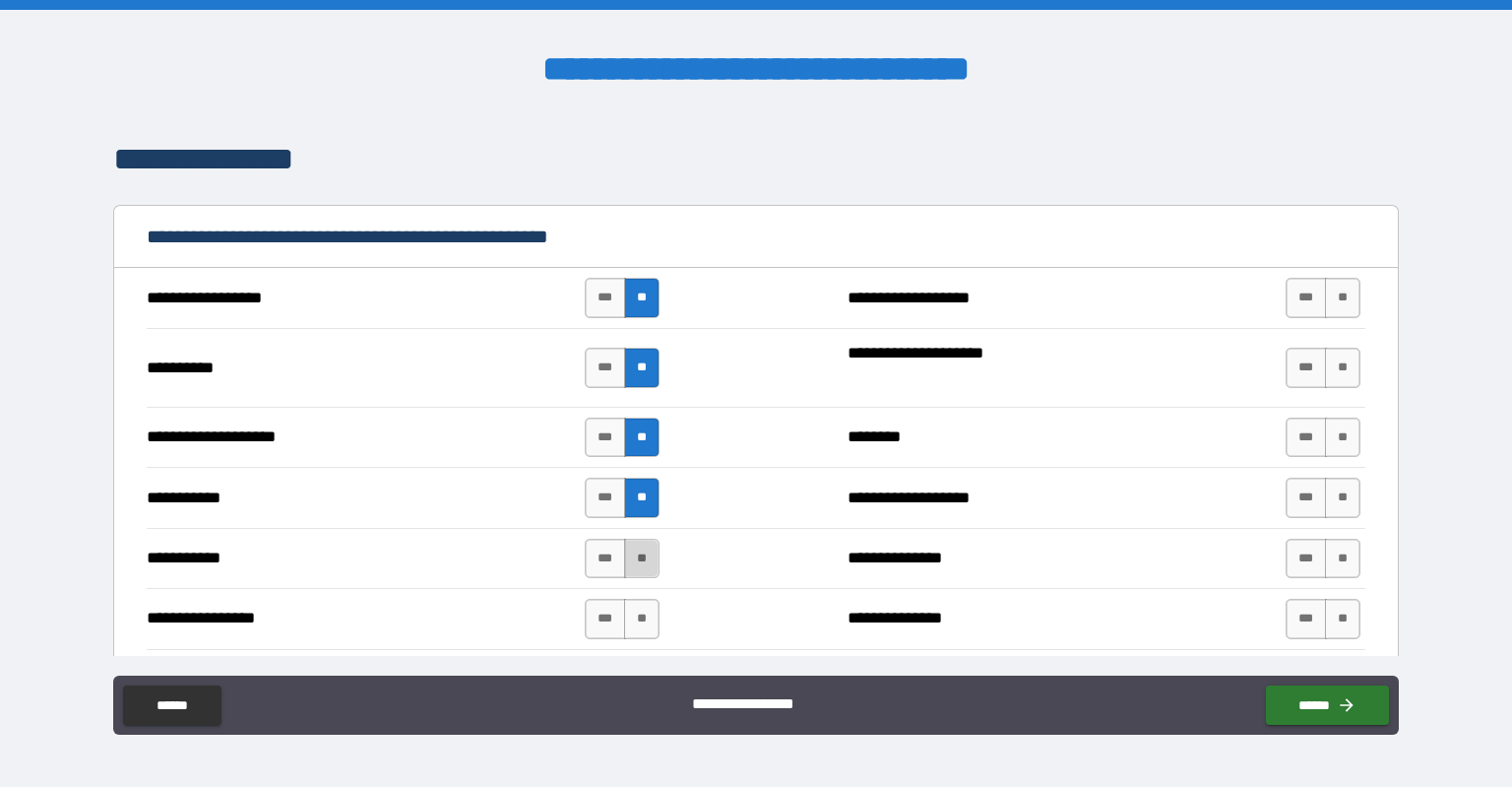click on "**" at bounding box center (642, 558) 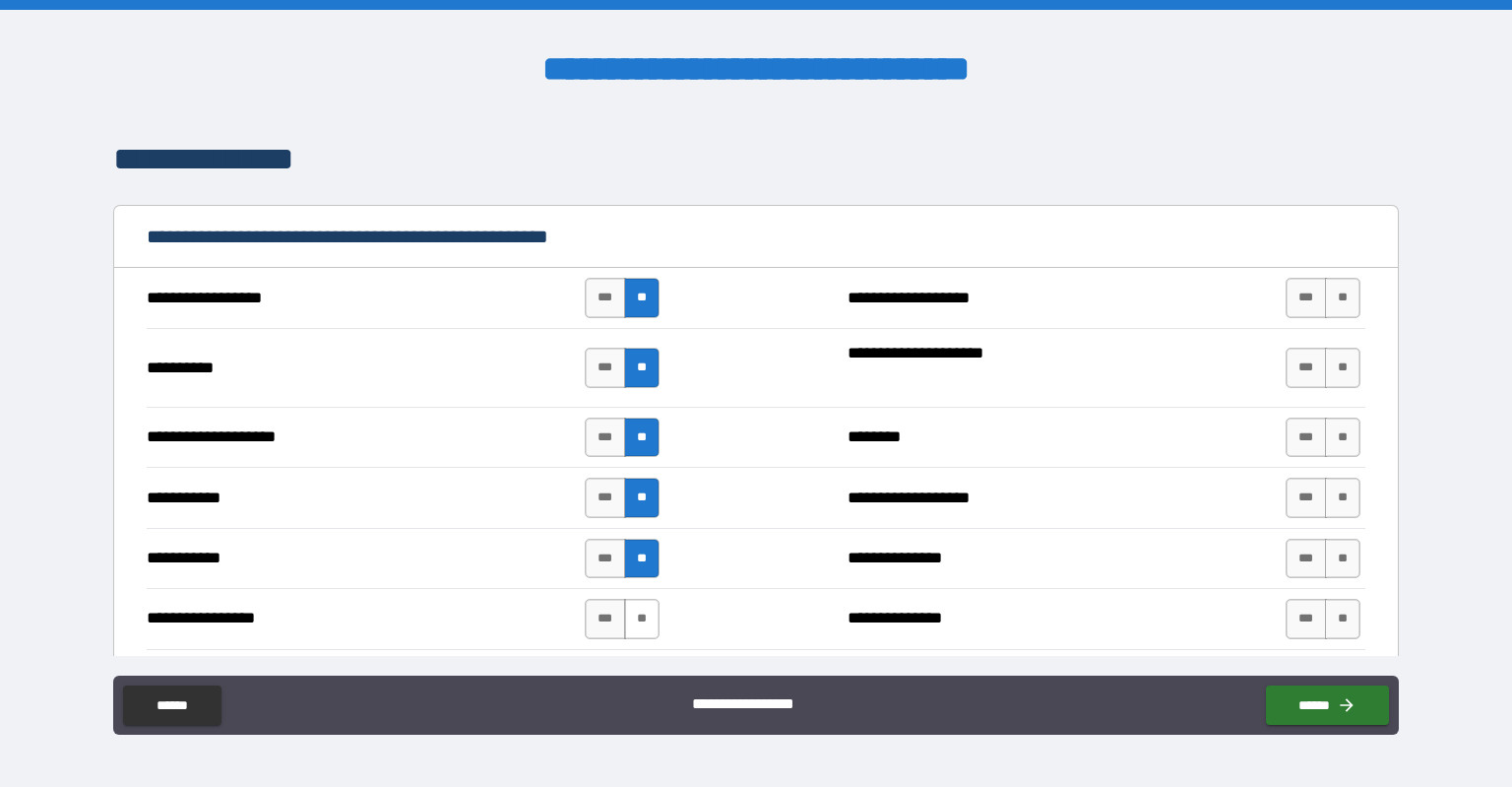 click on "**" at bounding box center [642, 619] 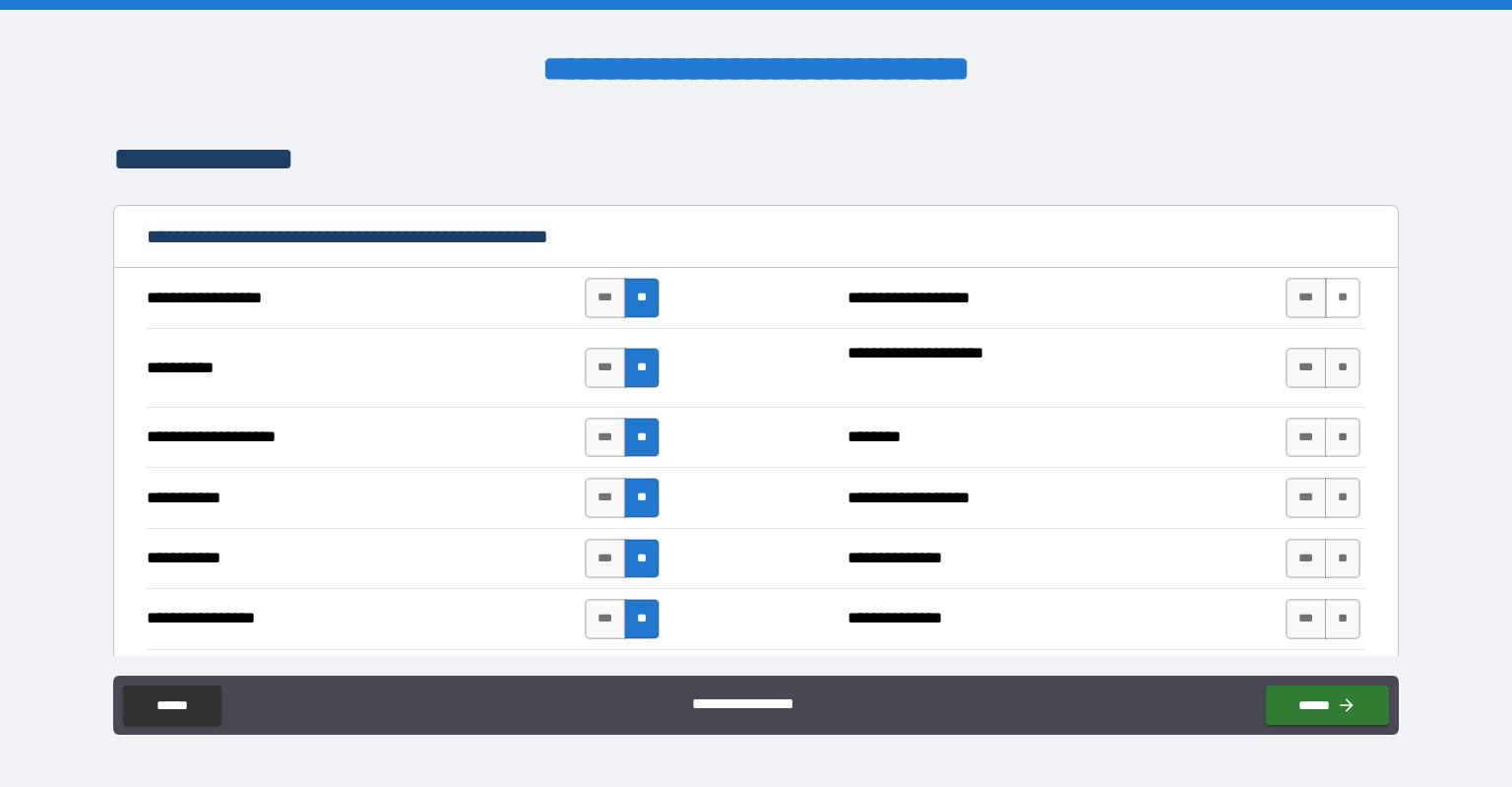 click on "**" at bounding box center (1343, 297) 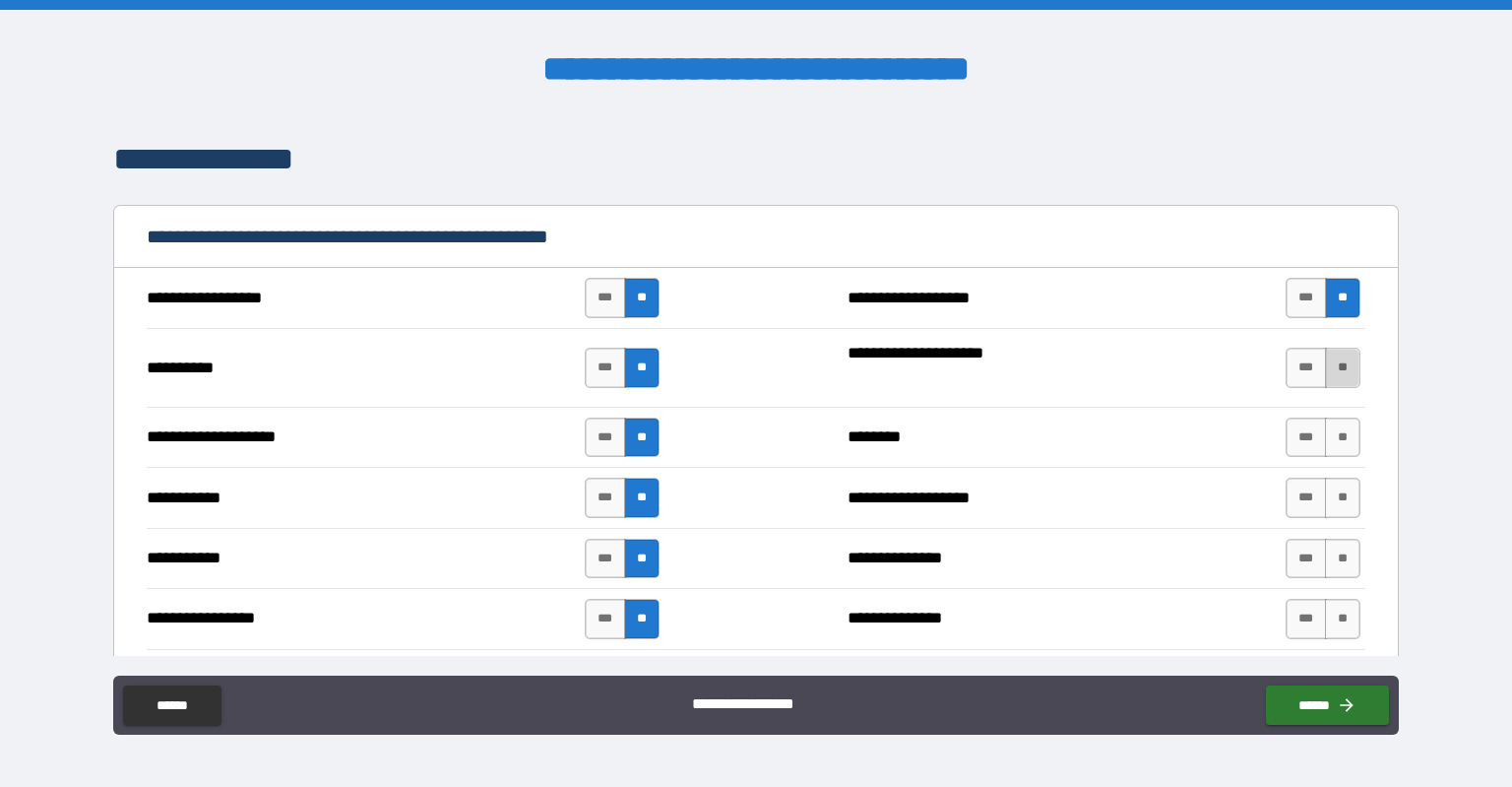 click on "**" at bounding box center (1343, 367) 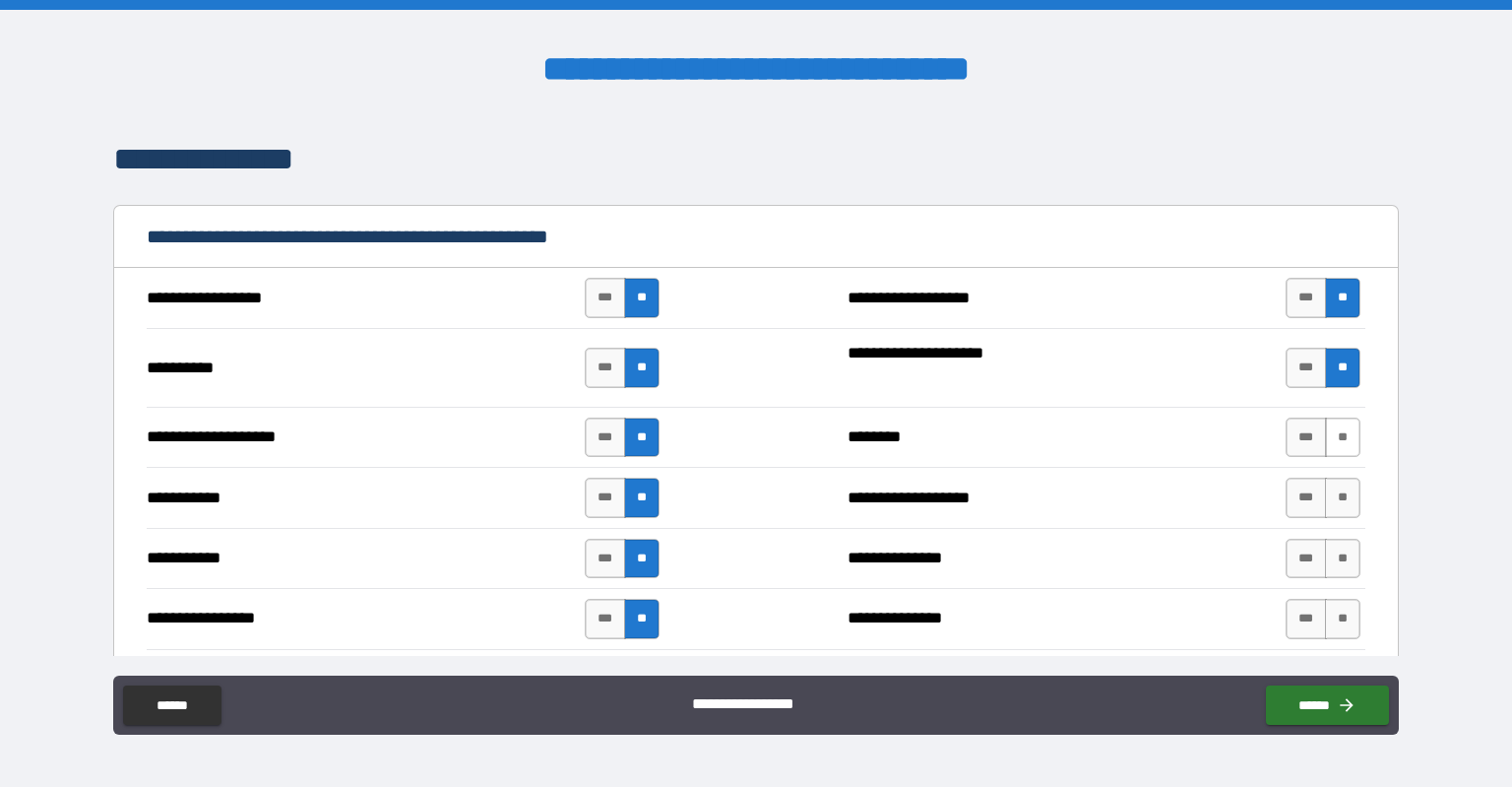 click on "**" at bounding box center (1343, 437) 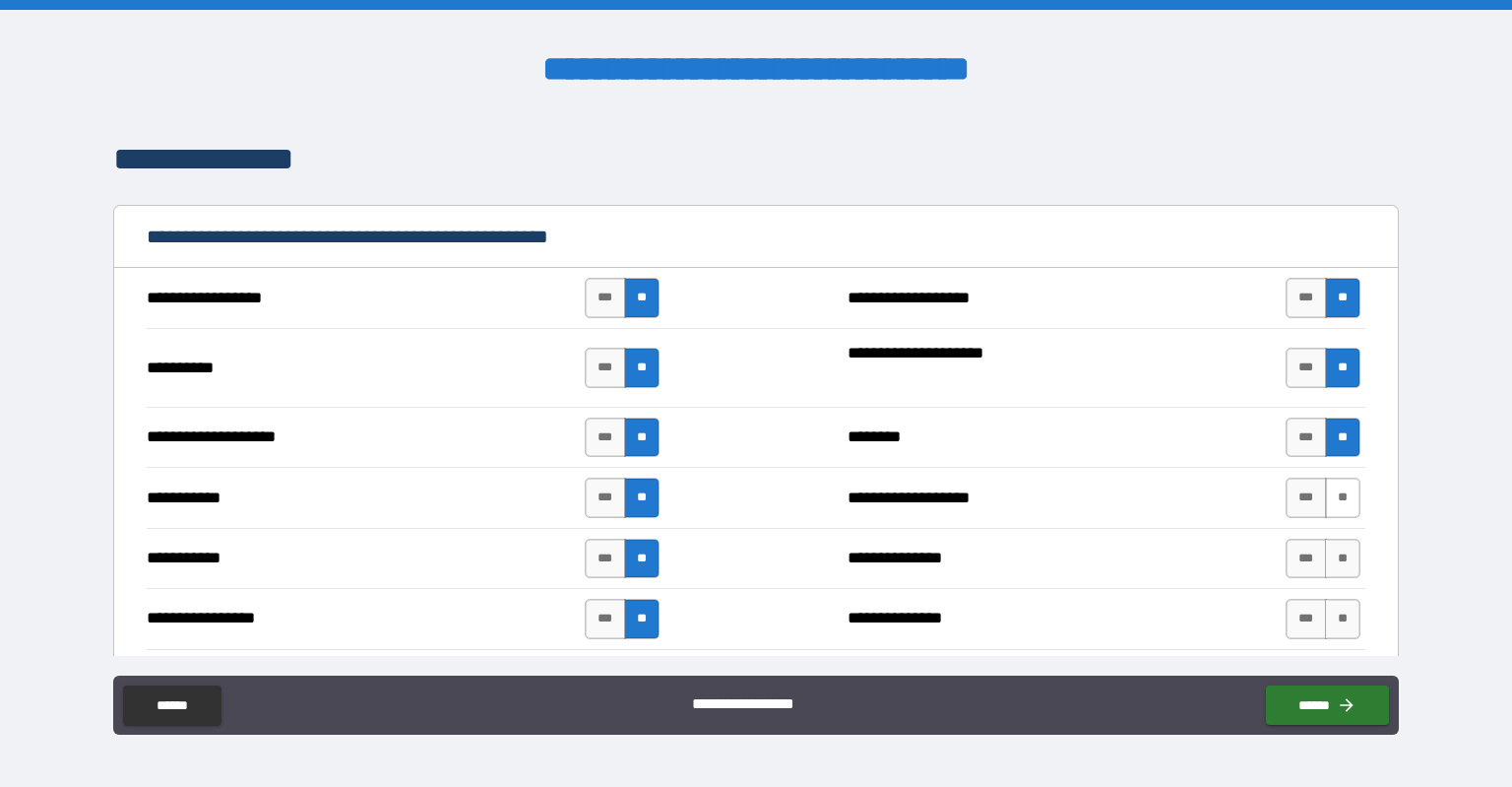 click on "**" at bounding box center [1343, 497] 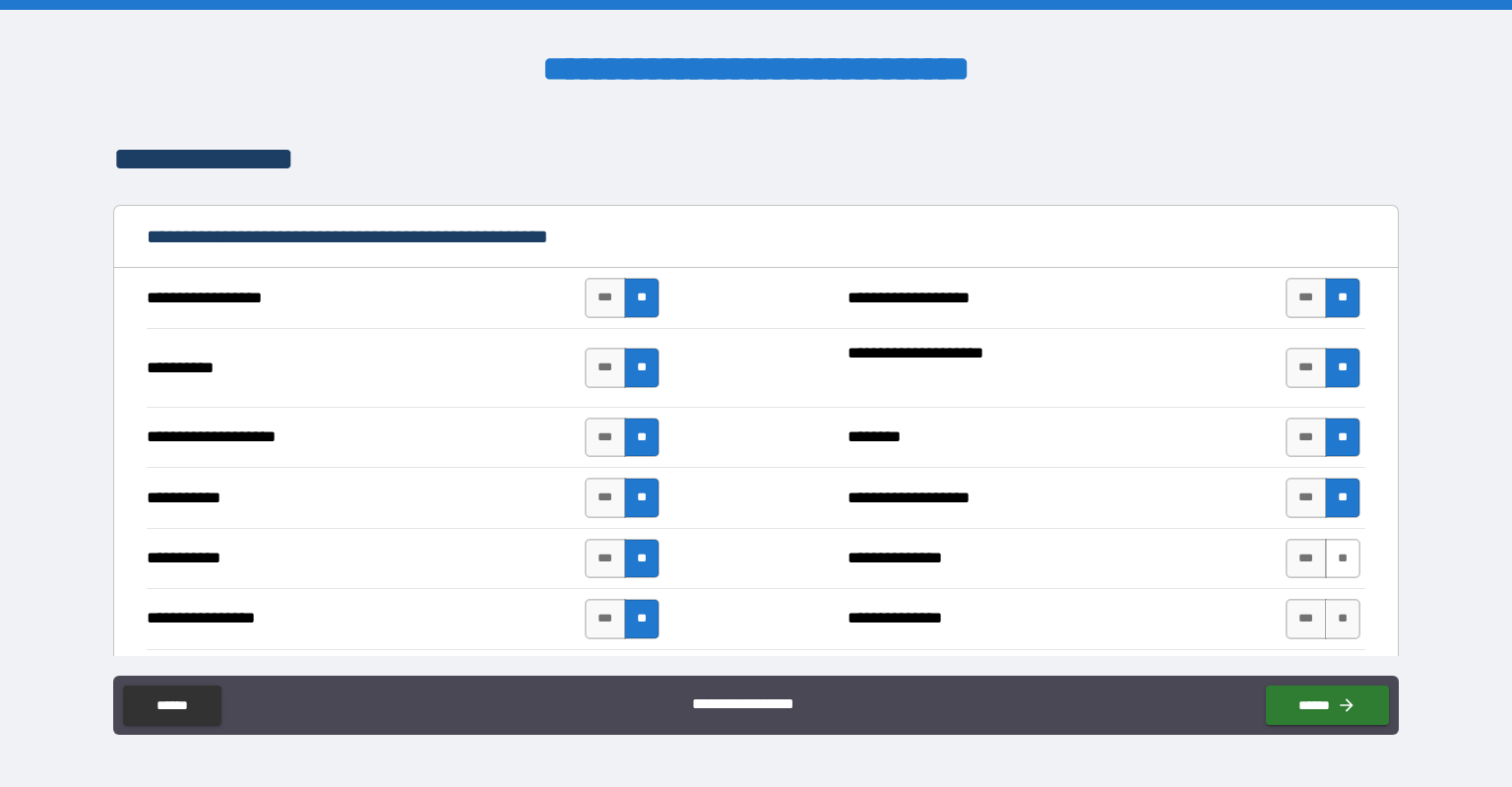 click on "**" at bounding box center (1343, 558) 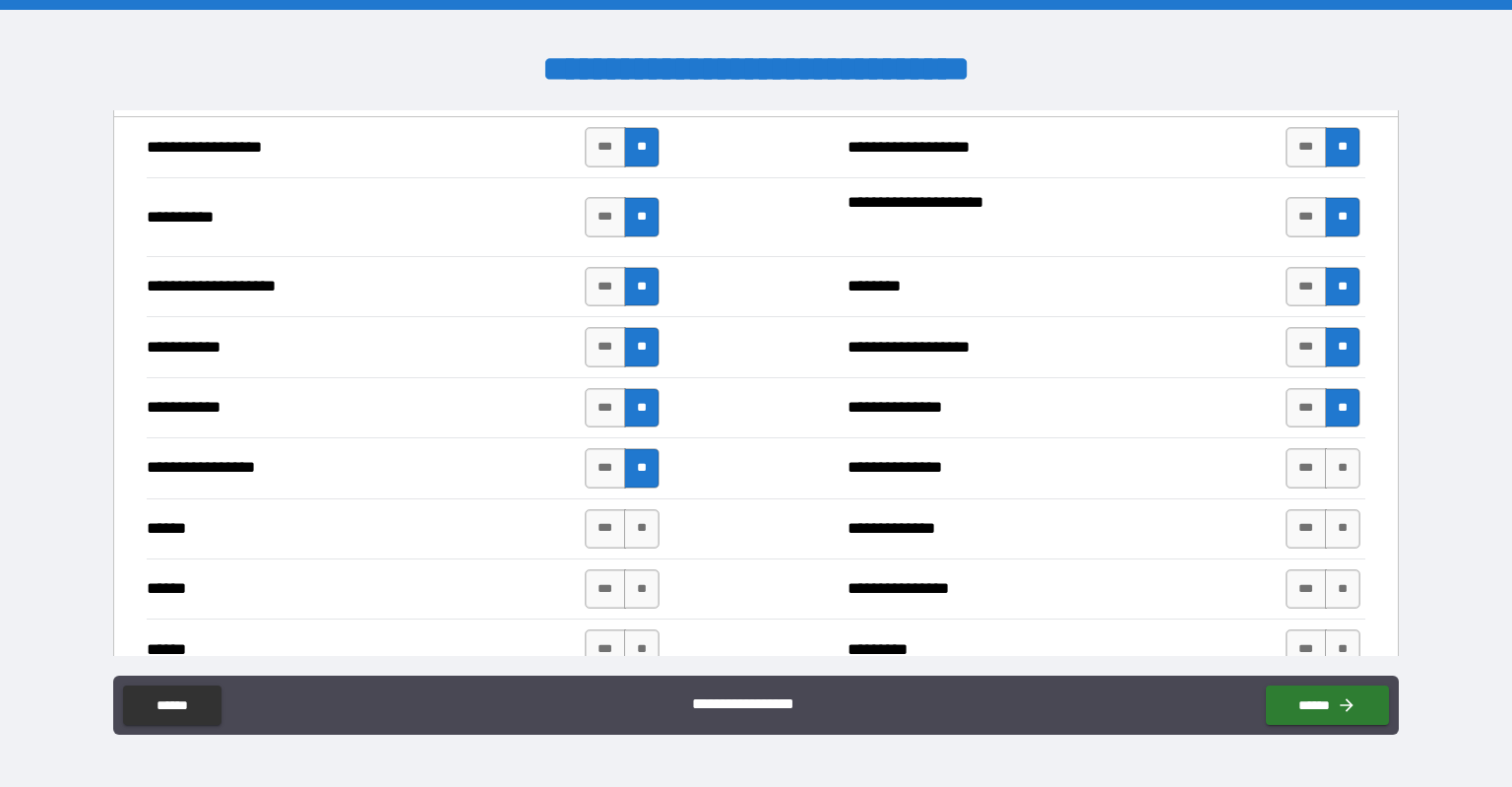 scroll, scrollTop: 1970, scrollLeft: 0, axis: vertical 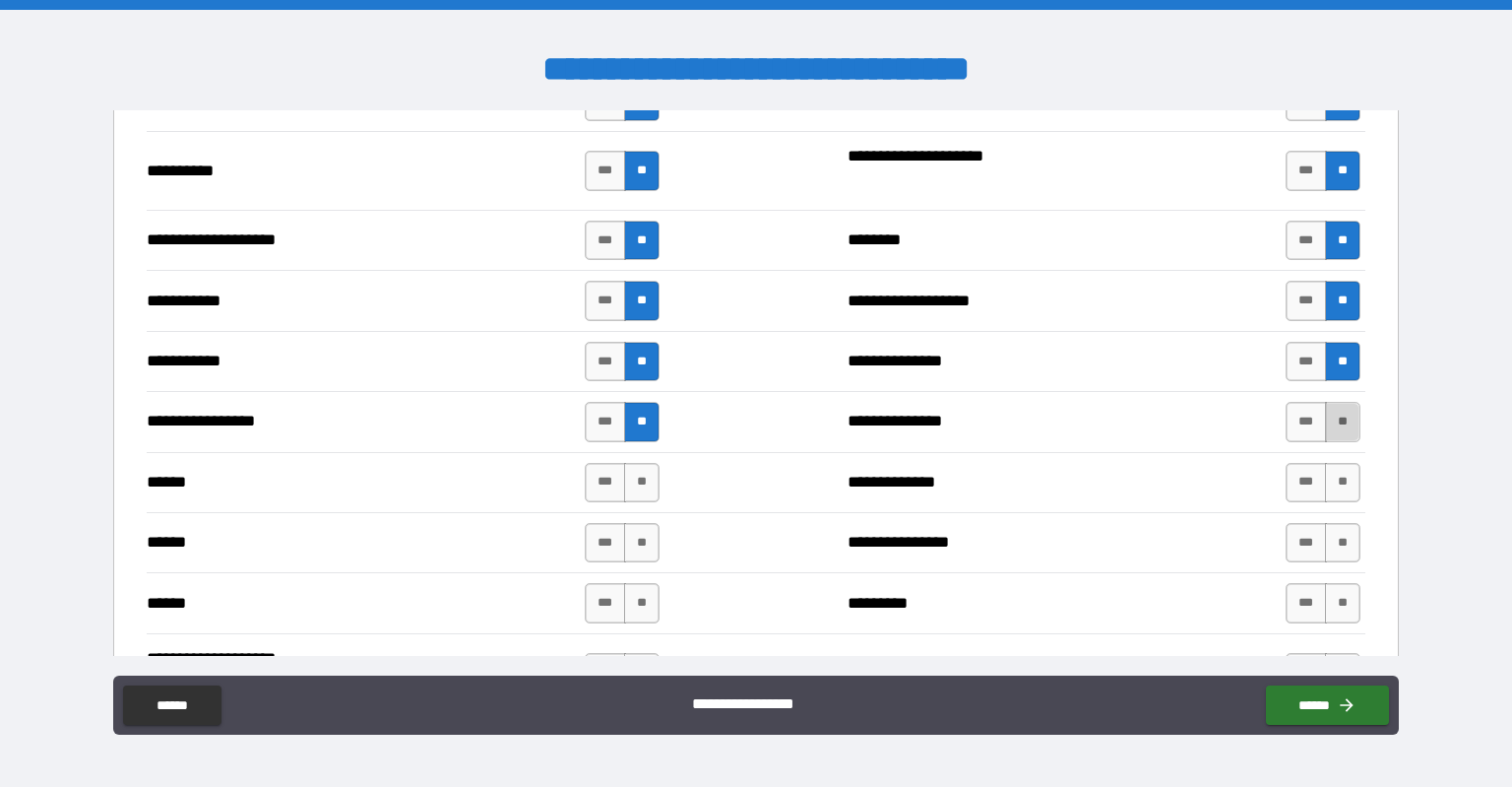 click on "**" at bounding box center (1343, 422) 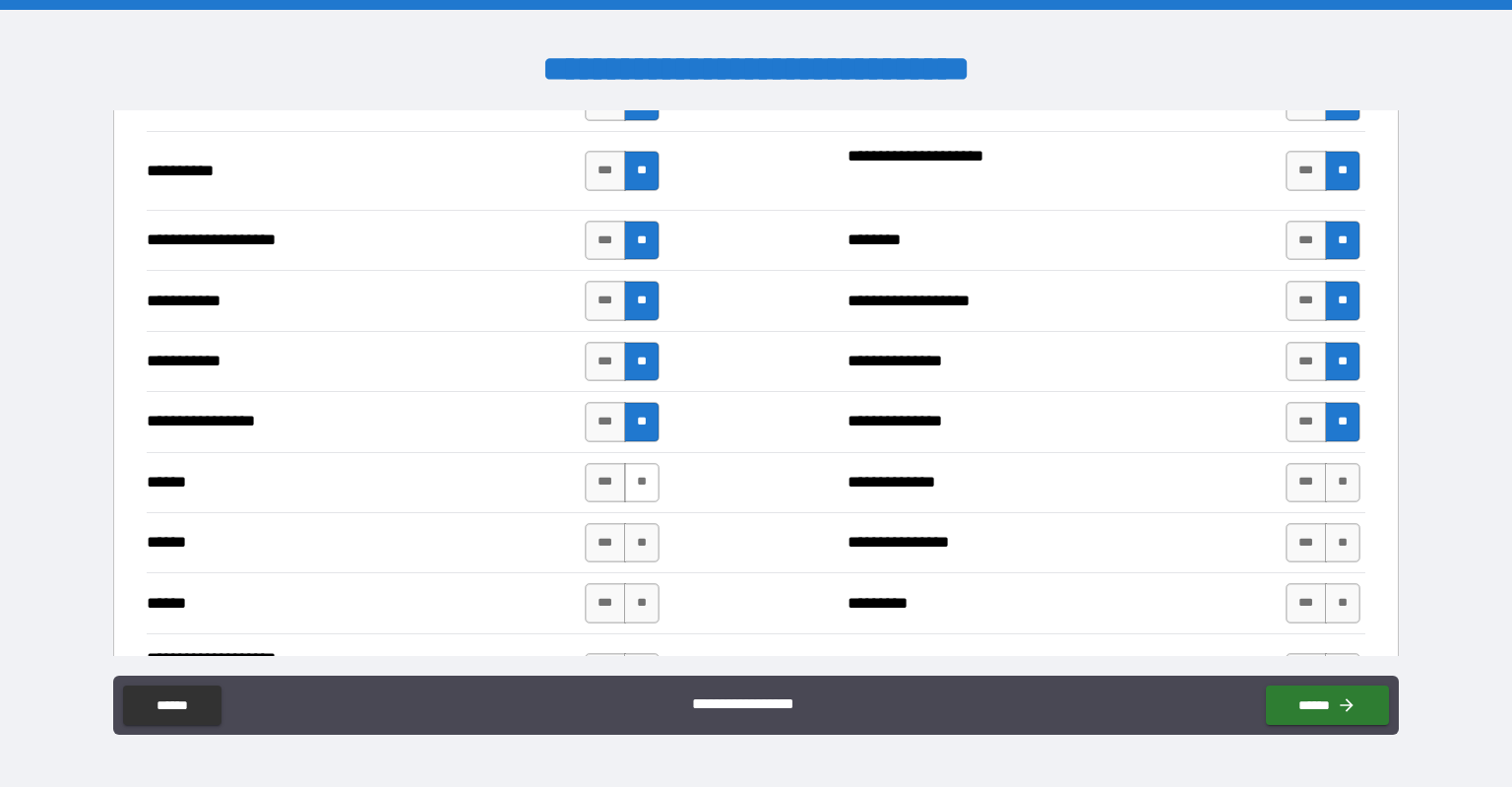 click on "**" at bounding box center (642, 483) 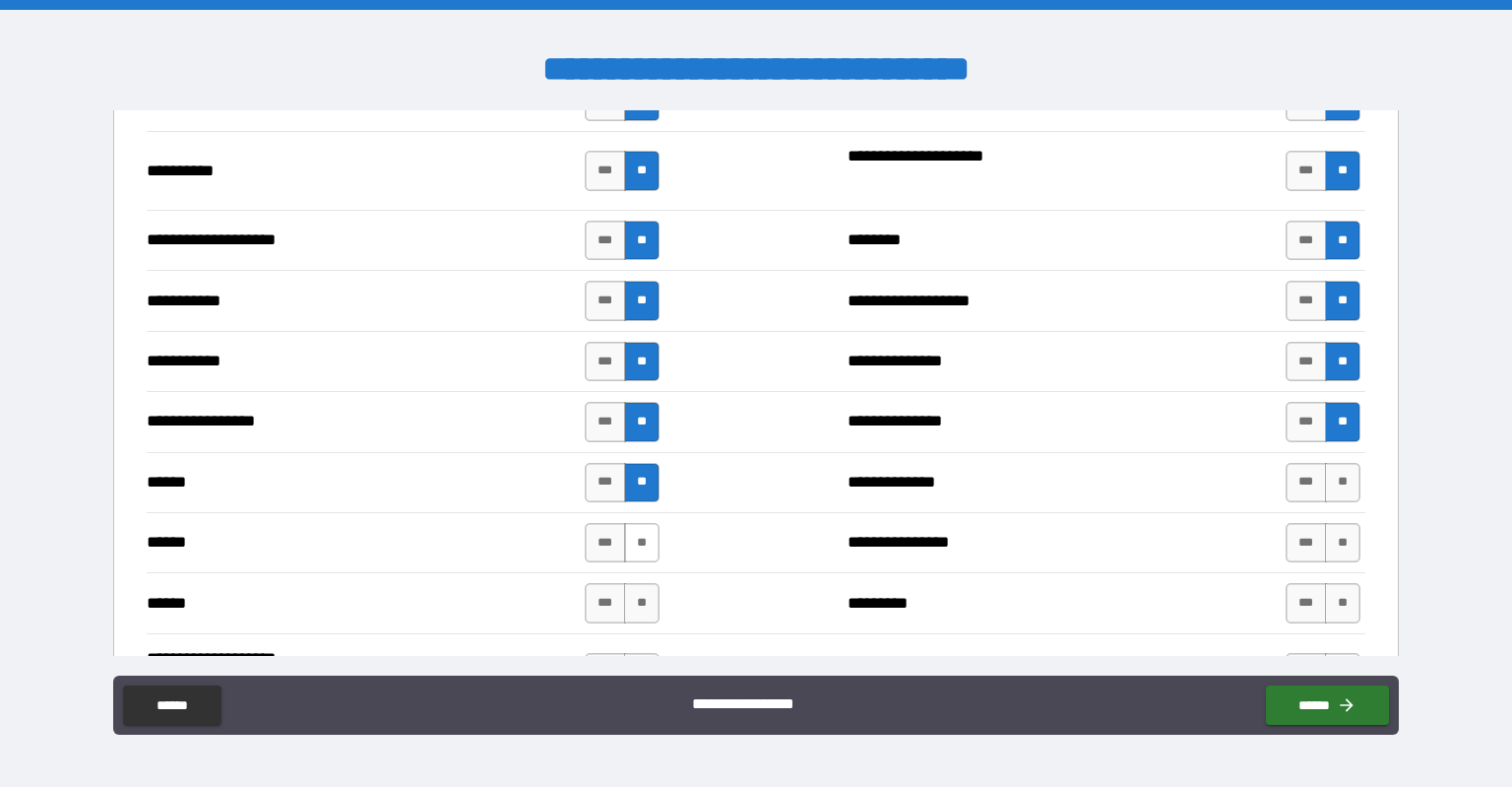 click on "**" at bounding box center (642, 543) 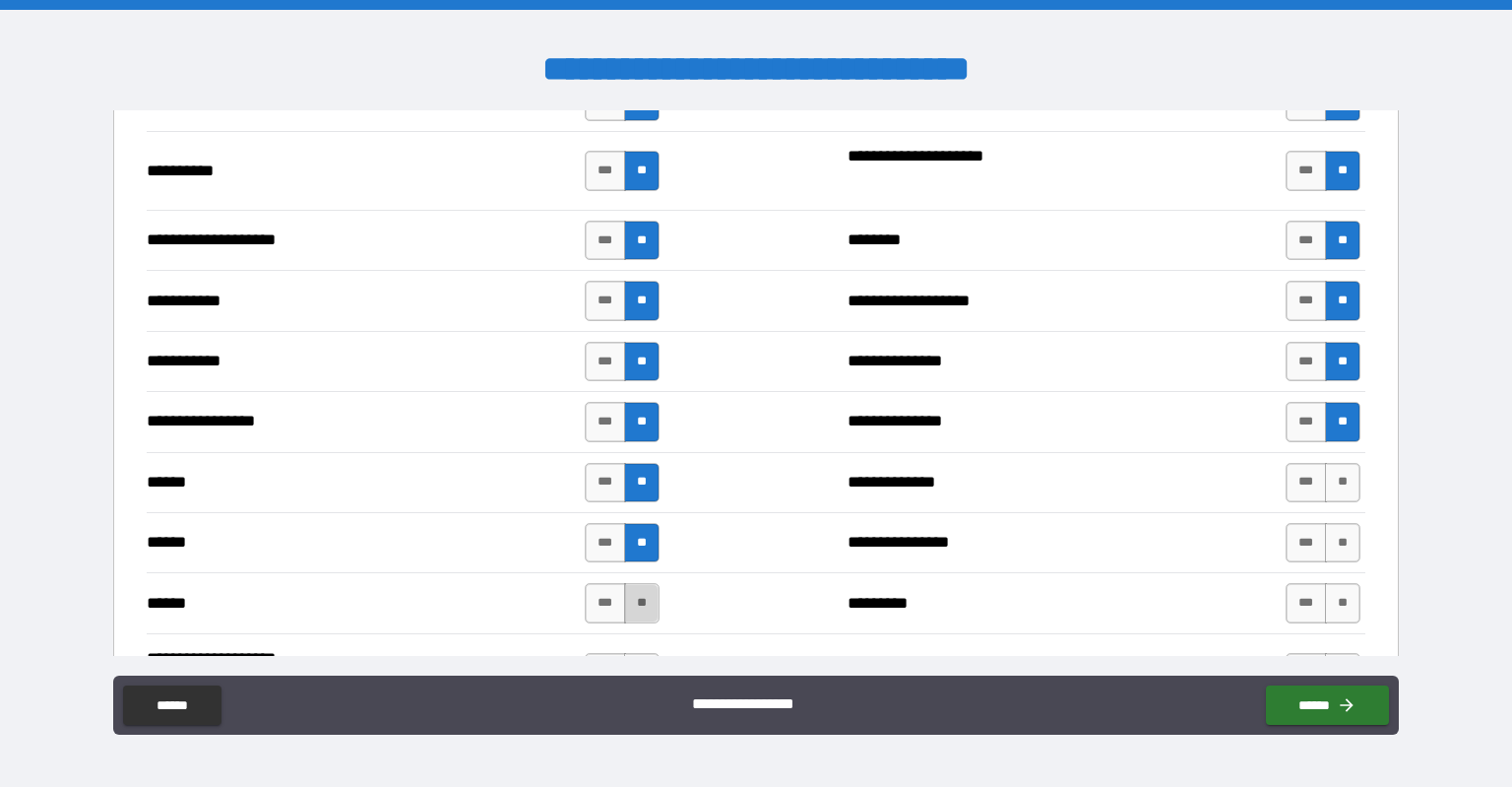 click on "**" at bounding box center [642, 603] 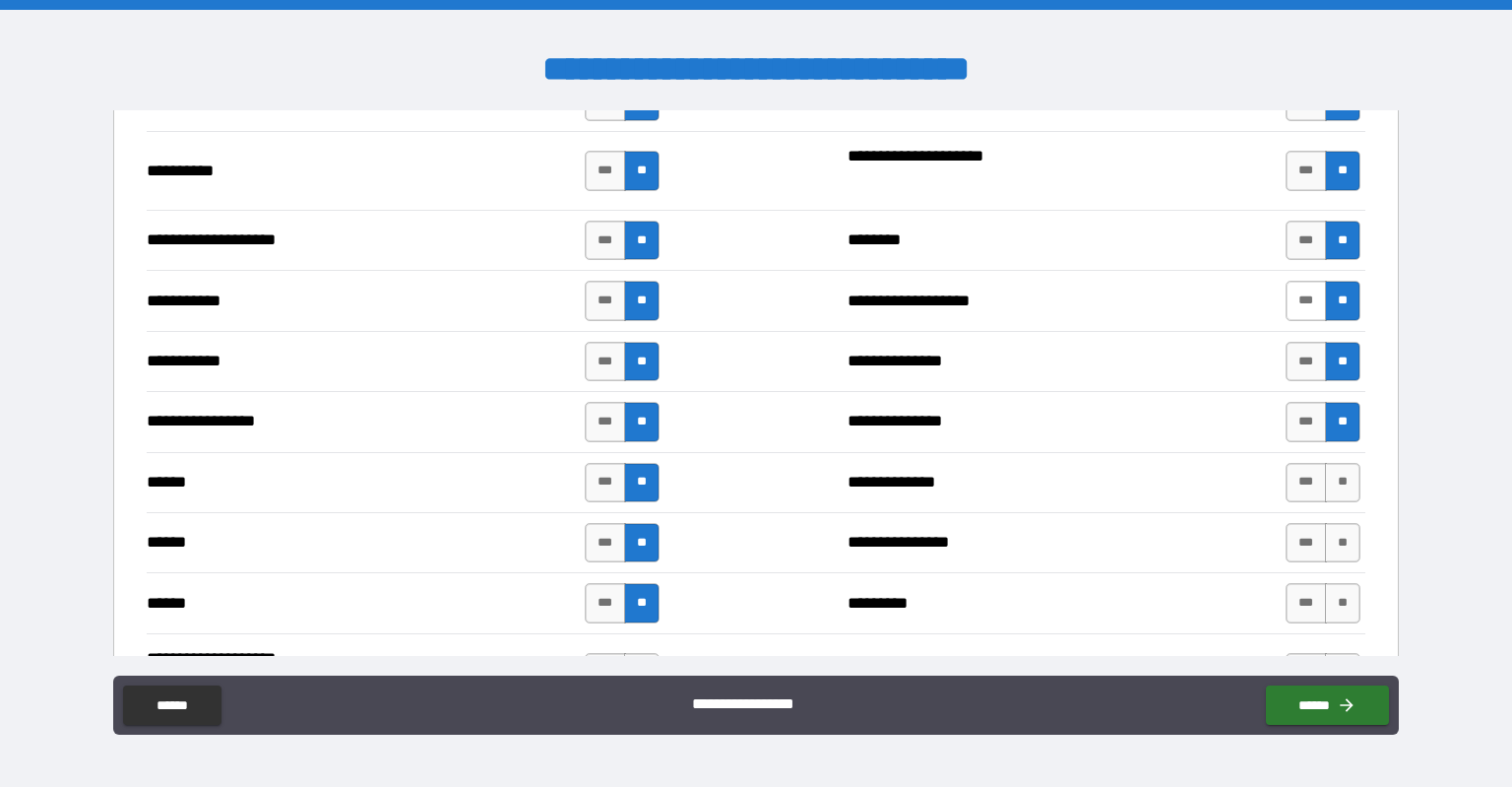 click on "***" at bounding box center [1306, 300] 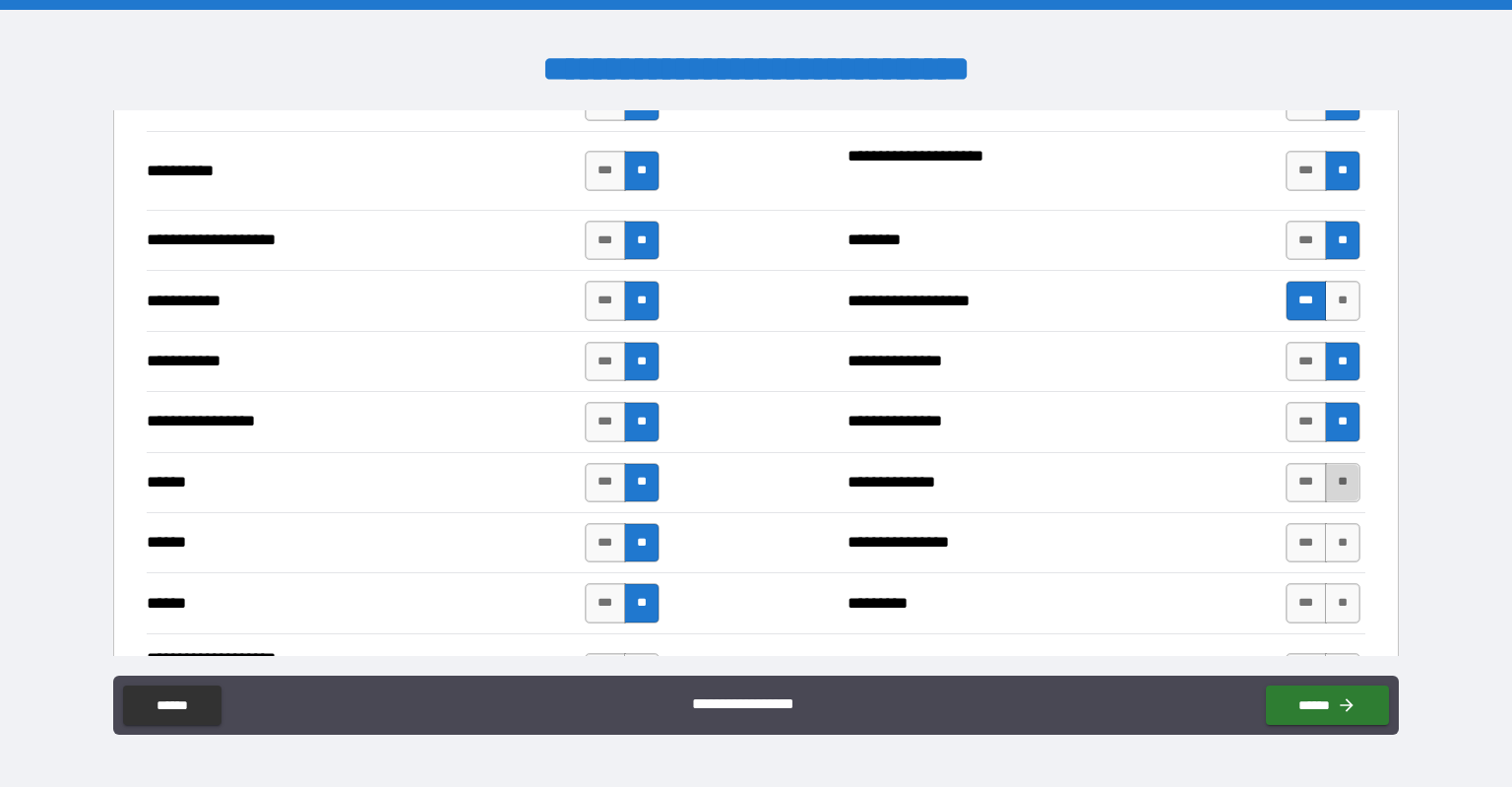click on "**" at bounding box center [1343, 483] 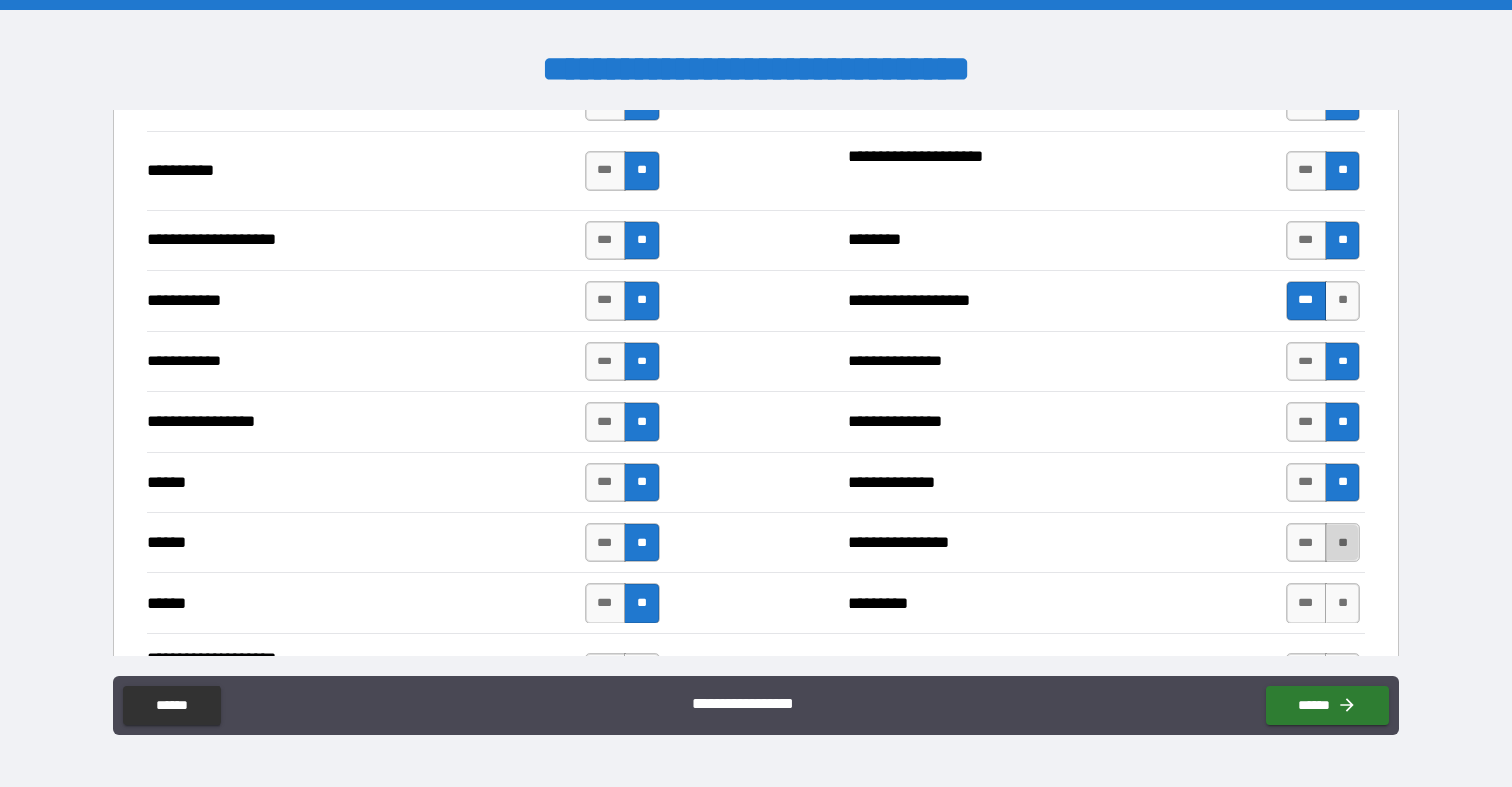 click on "**" at bounding box center [1343, 543] 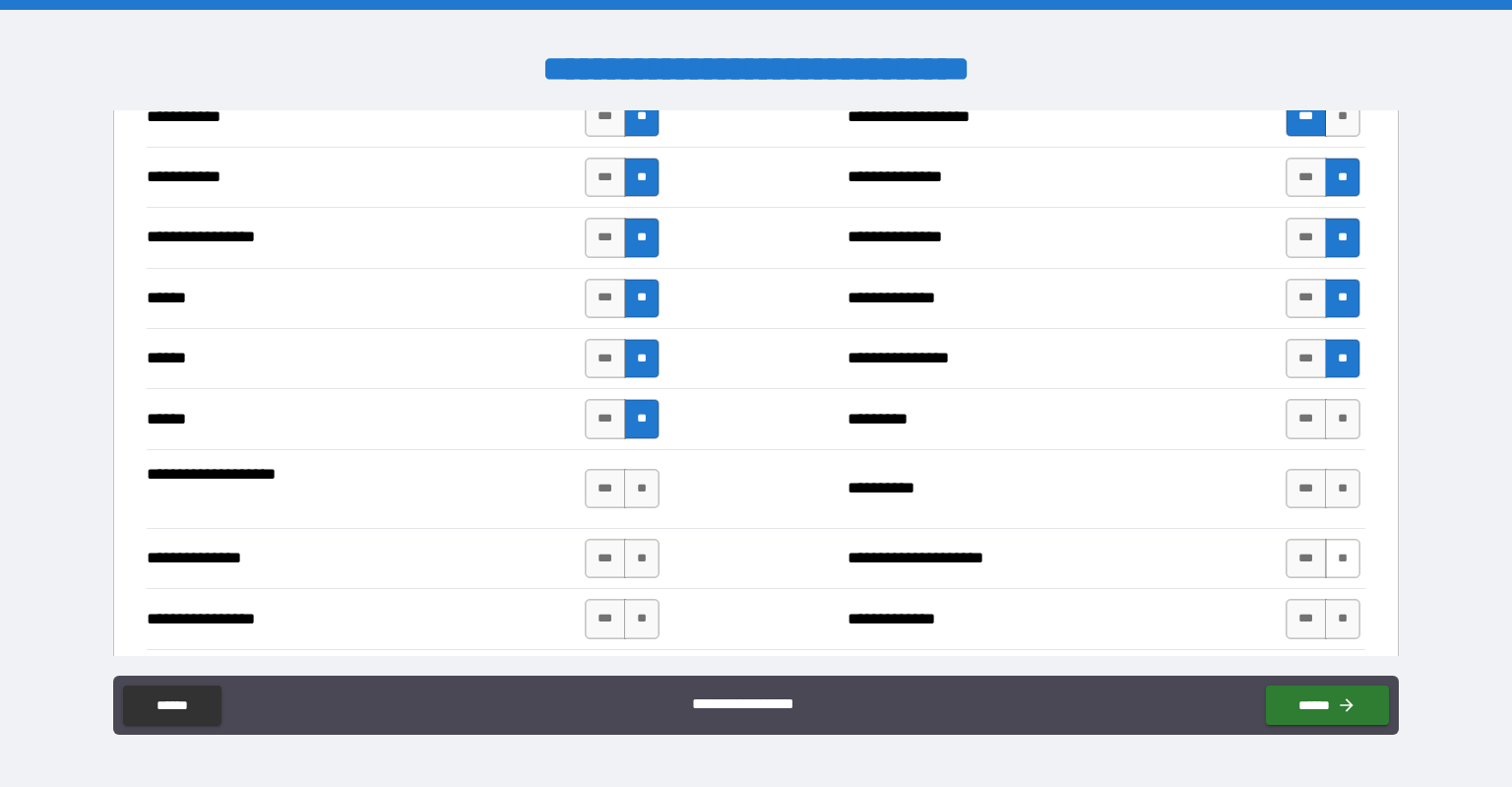 scroll, scrollTop: 2167, scrollLeft: 0, axis: vertical 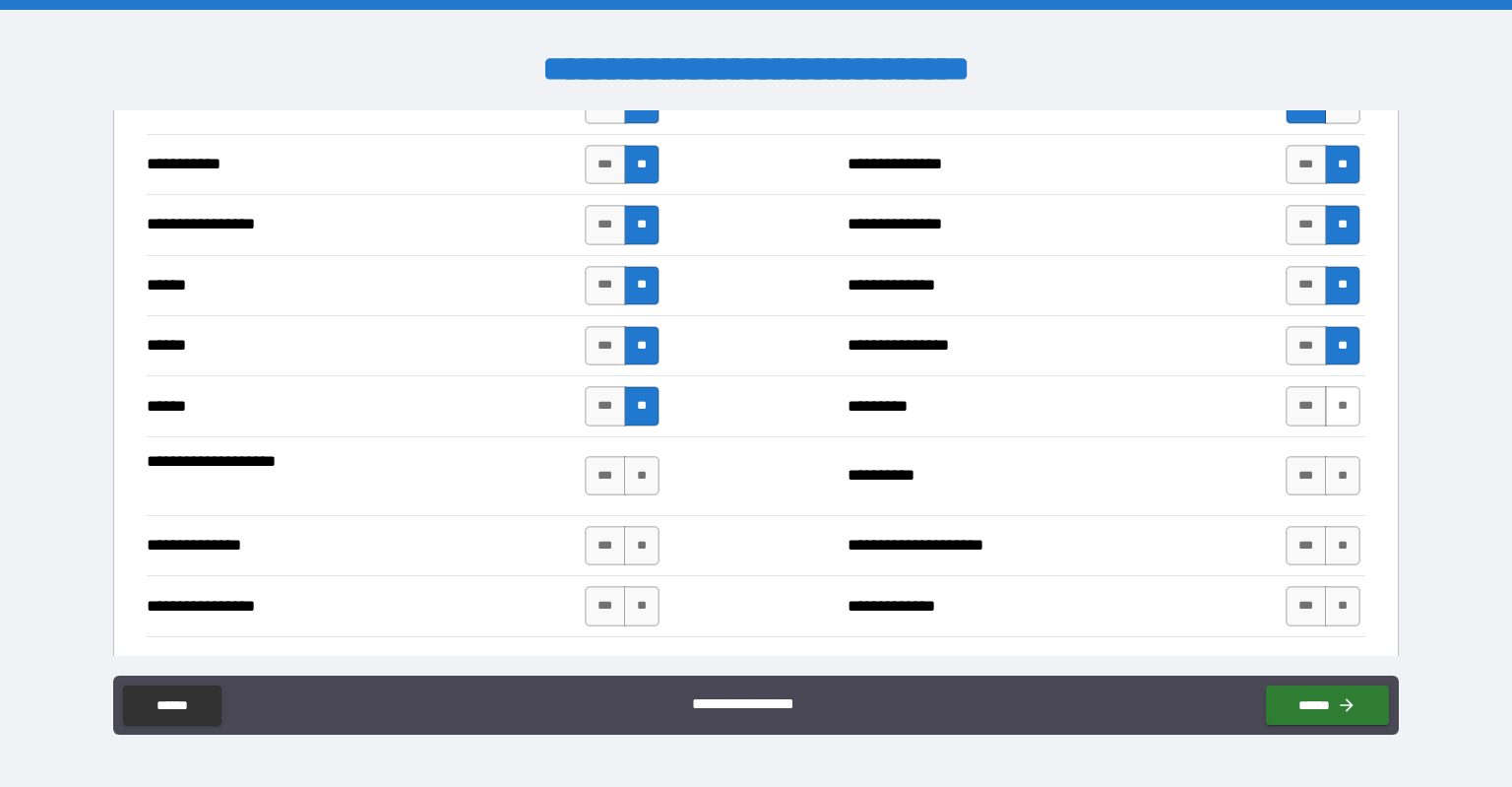 click on "**" at bounding box center (1343, 406) 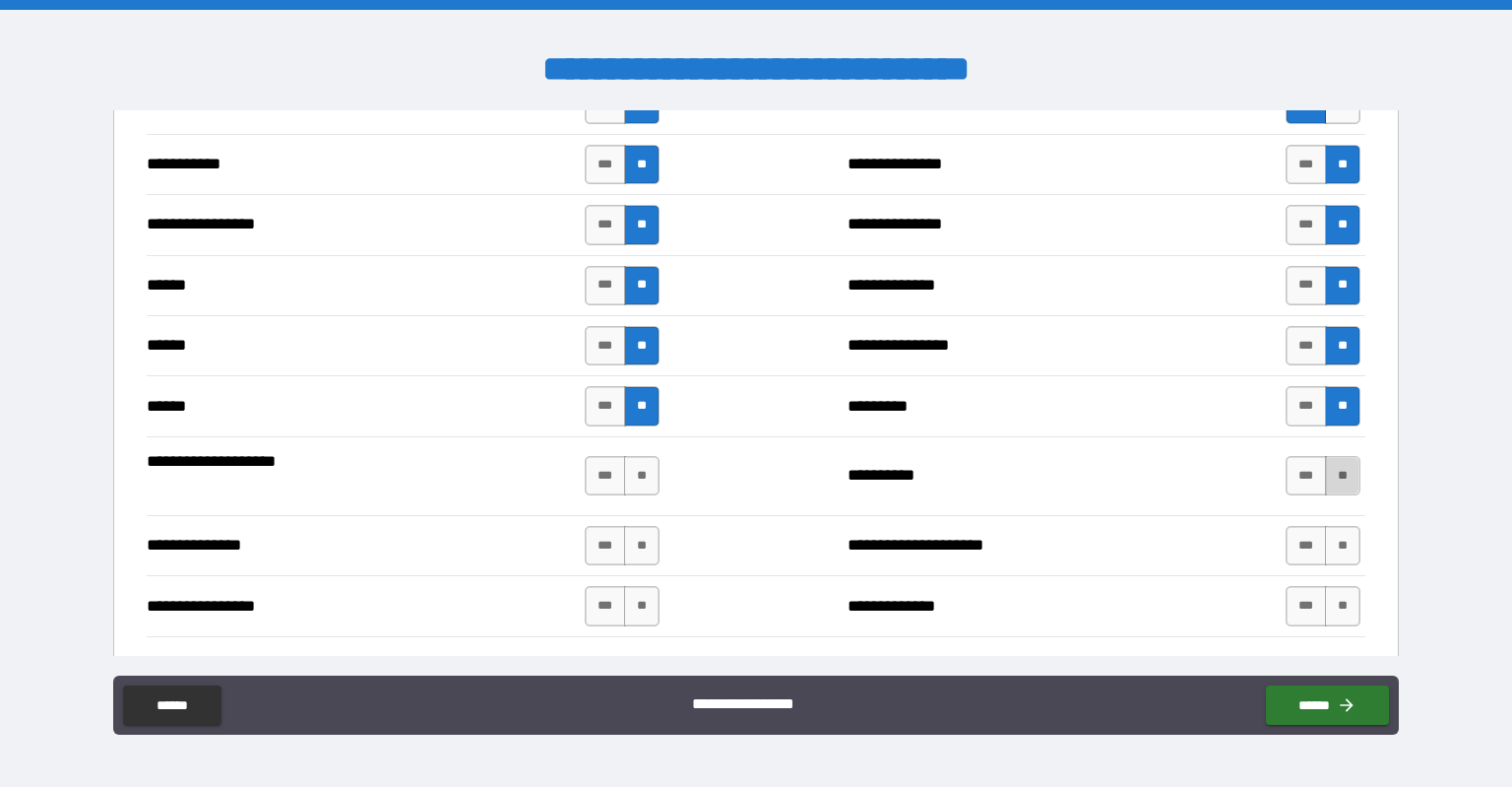 click on "**" at bounding box center [1343, 476] 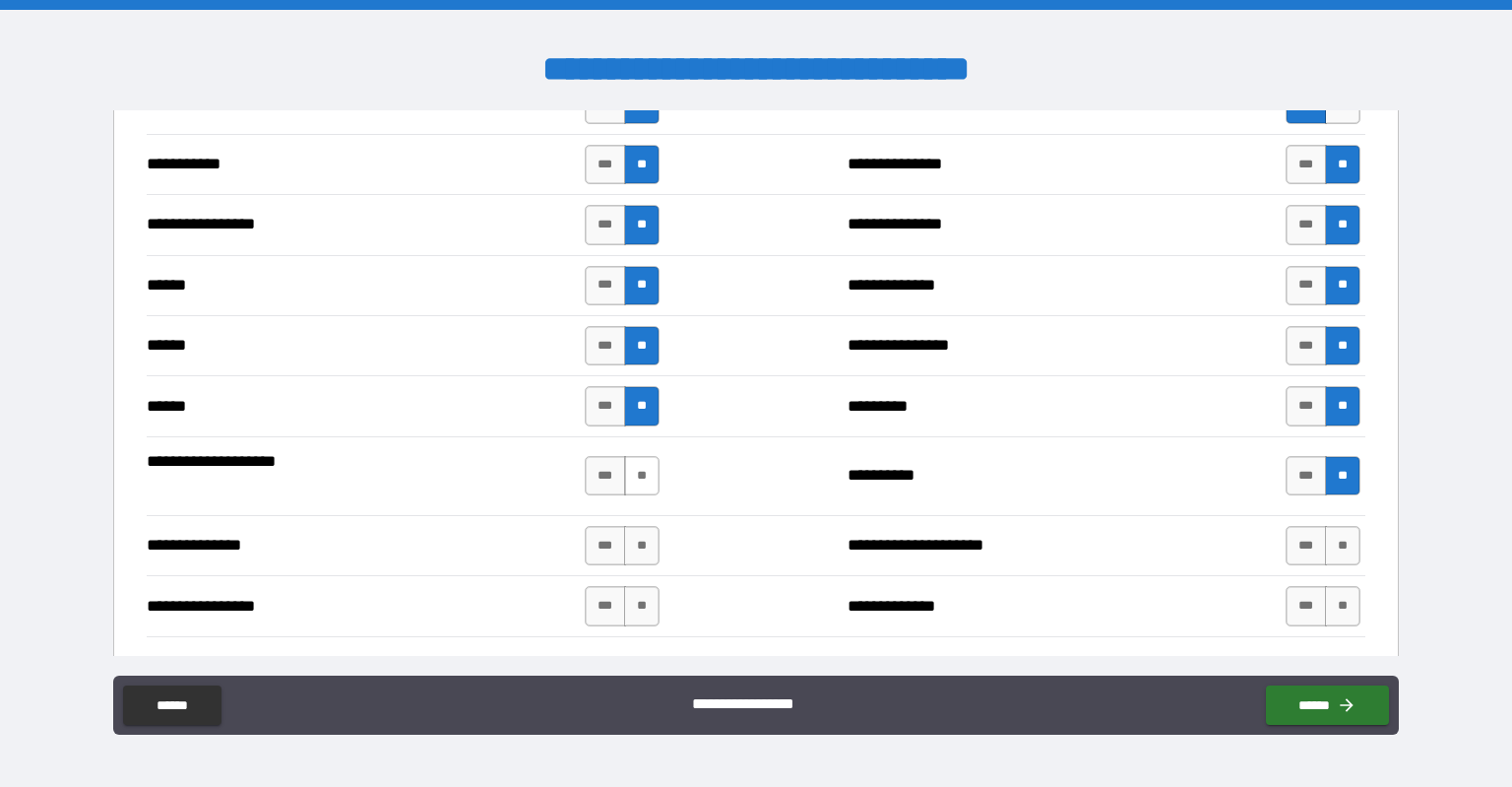 click on "**" at bounding box center [642, 476] 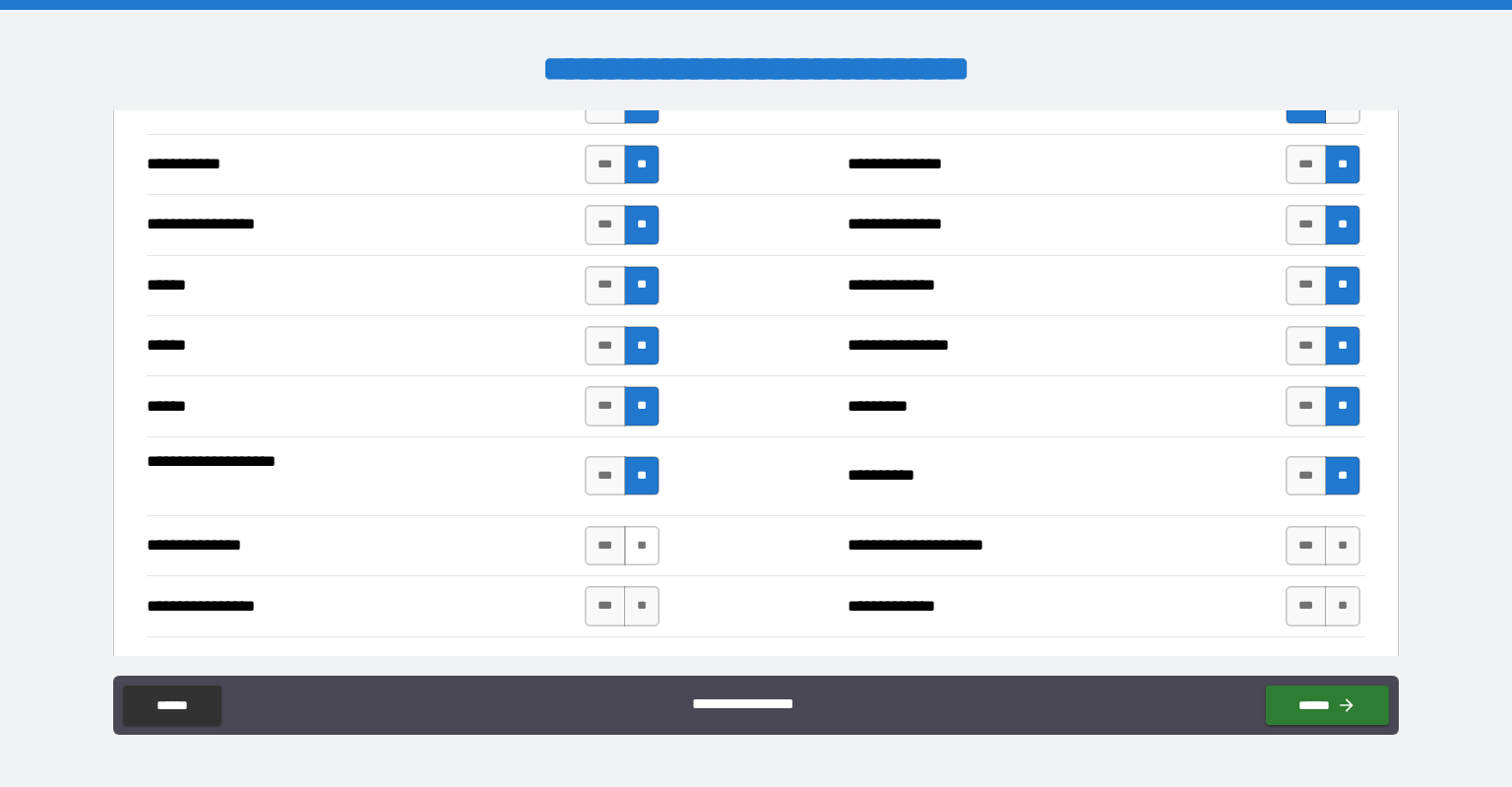 click on "**" at bounding box center [642, 546] 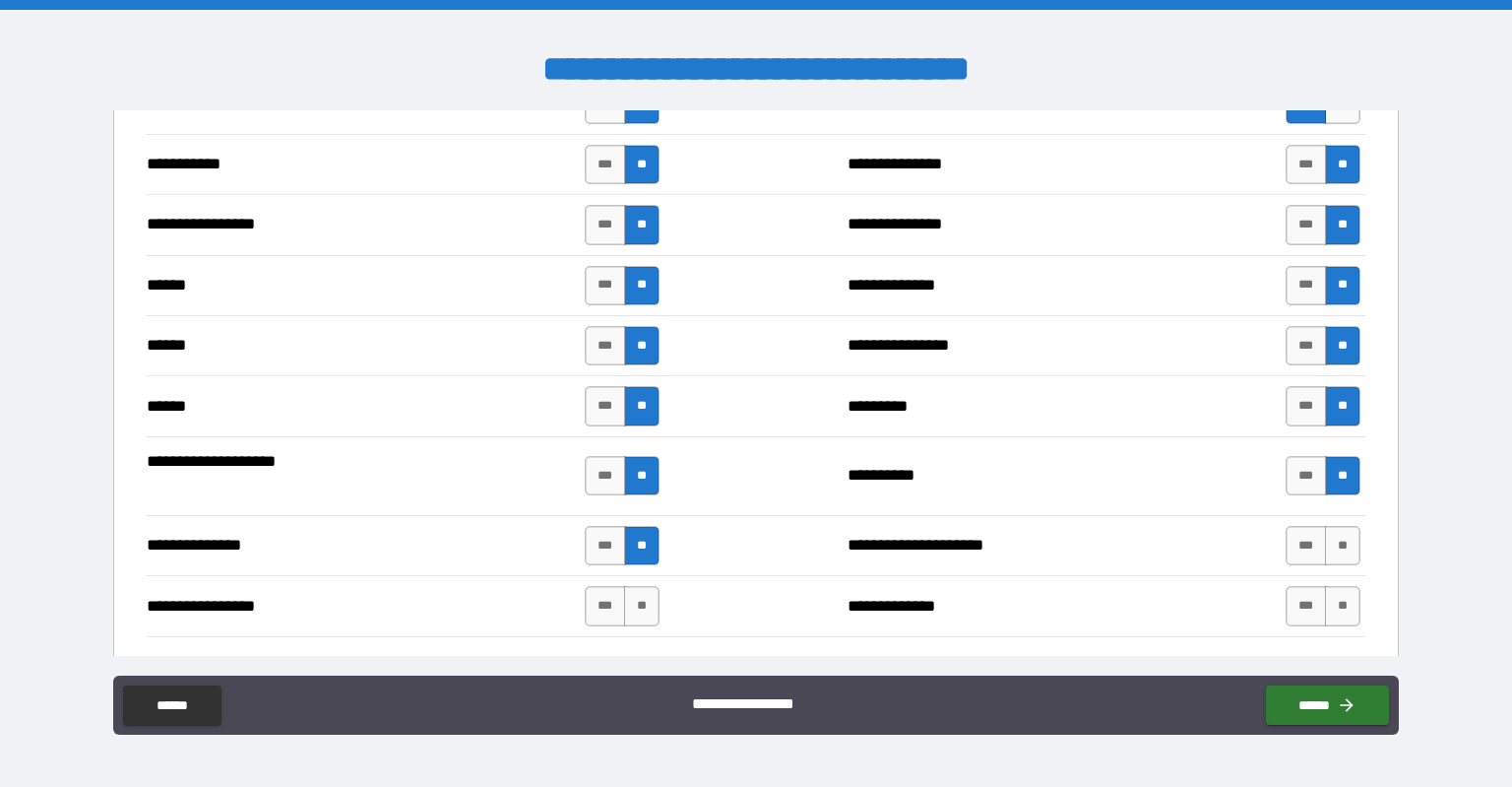 drag, startPoint x: 648, startPoint y: 602, endPoint x: 670, endPoint y: 600, distance: 22.090722 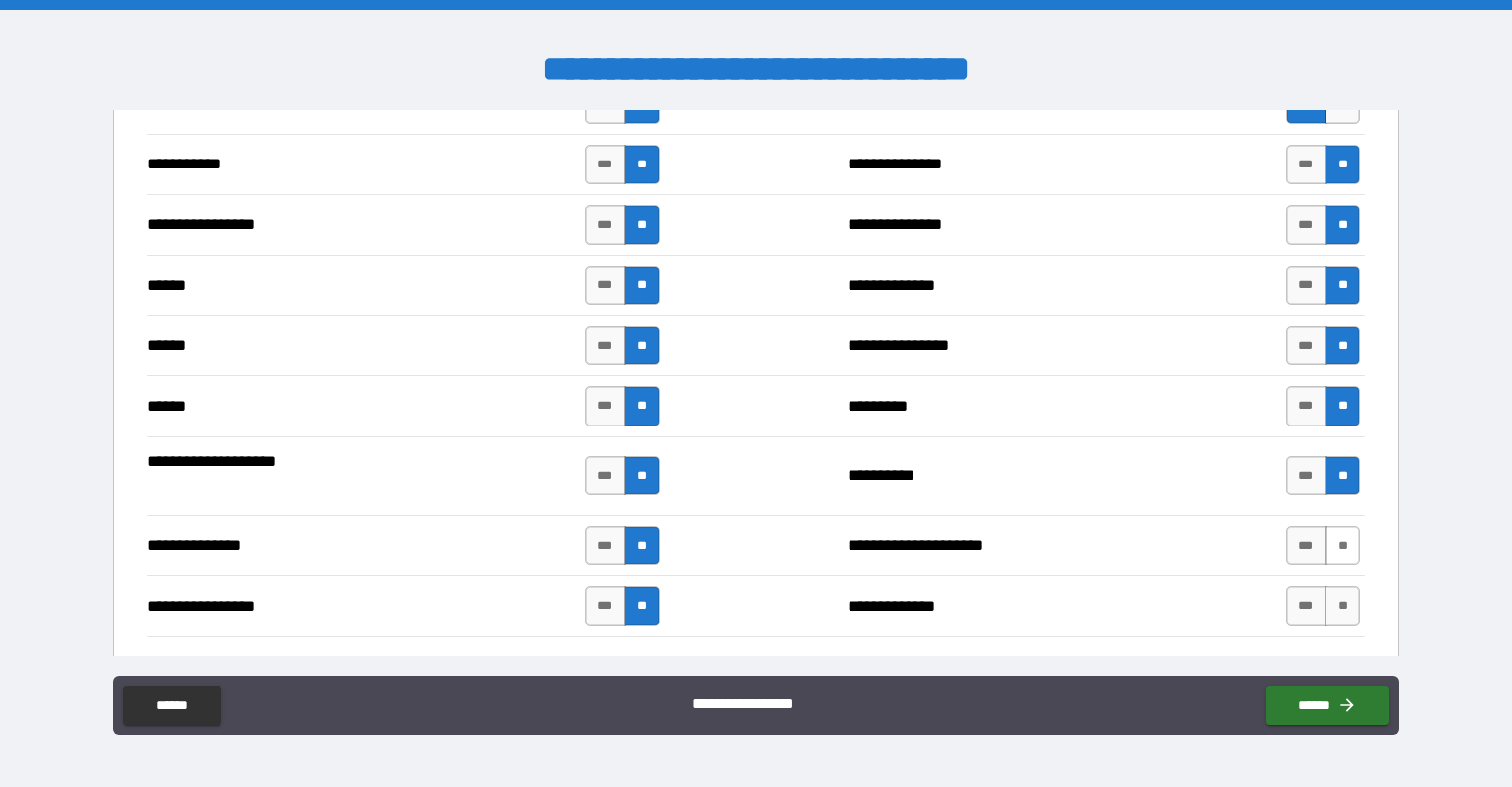 click on "**" at bounding box center [1343, 546] 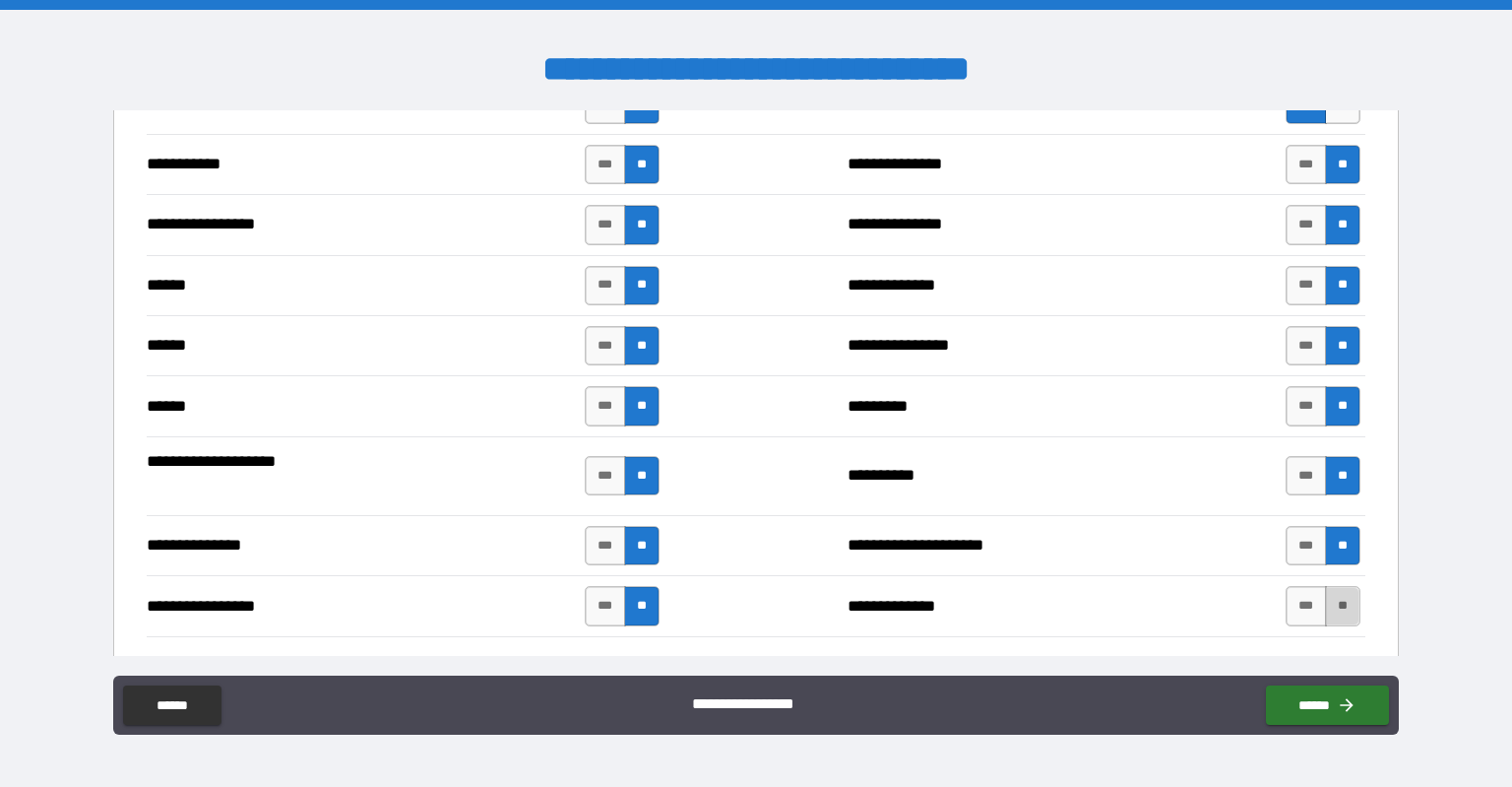 click on "**" at bounding box center [1343, 606] 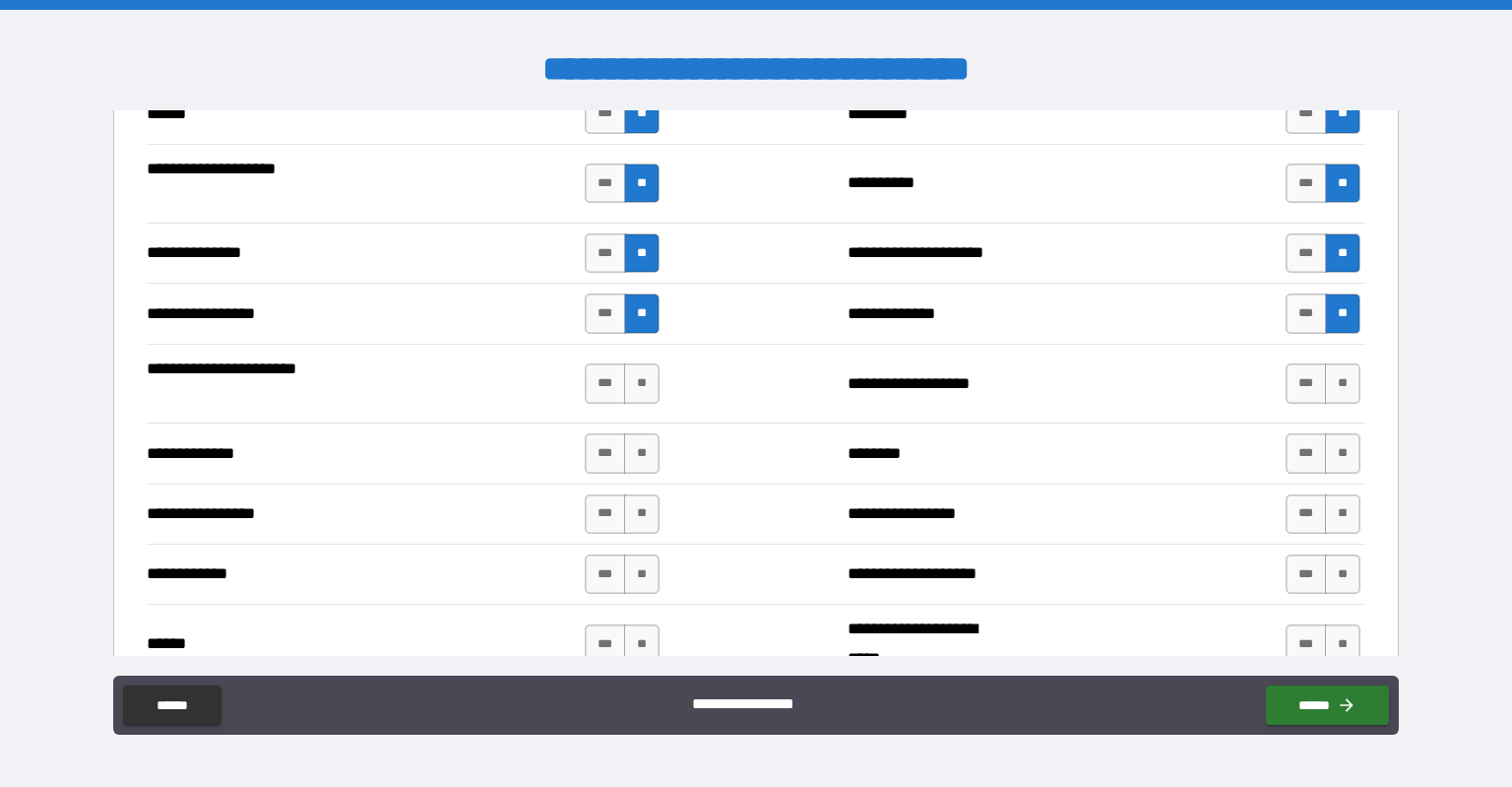 scroll, scrollTop: 2462, scrollLeft: 0, axis: vertical 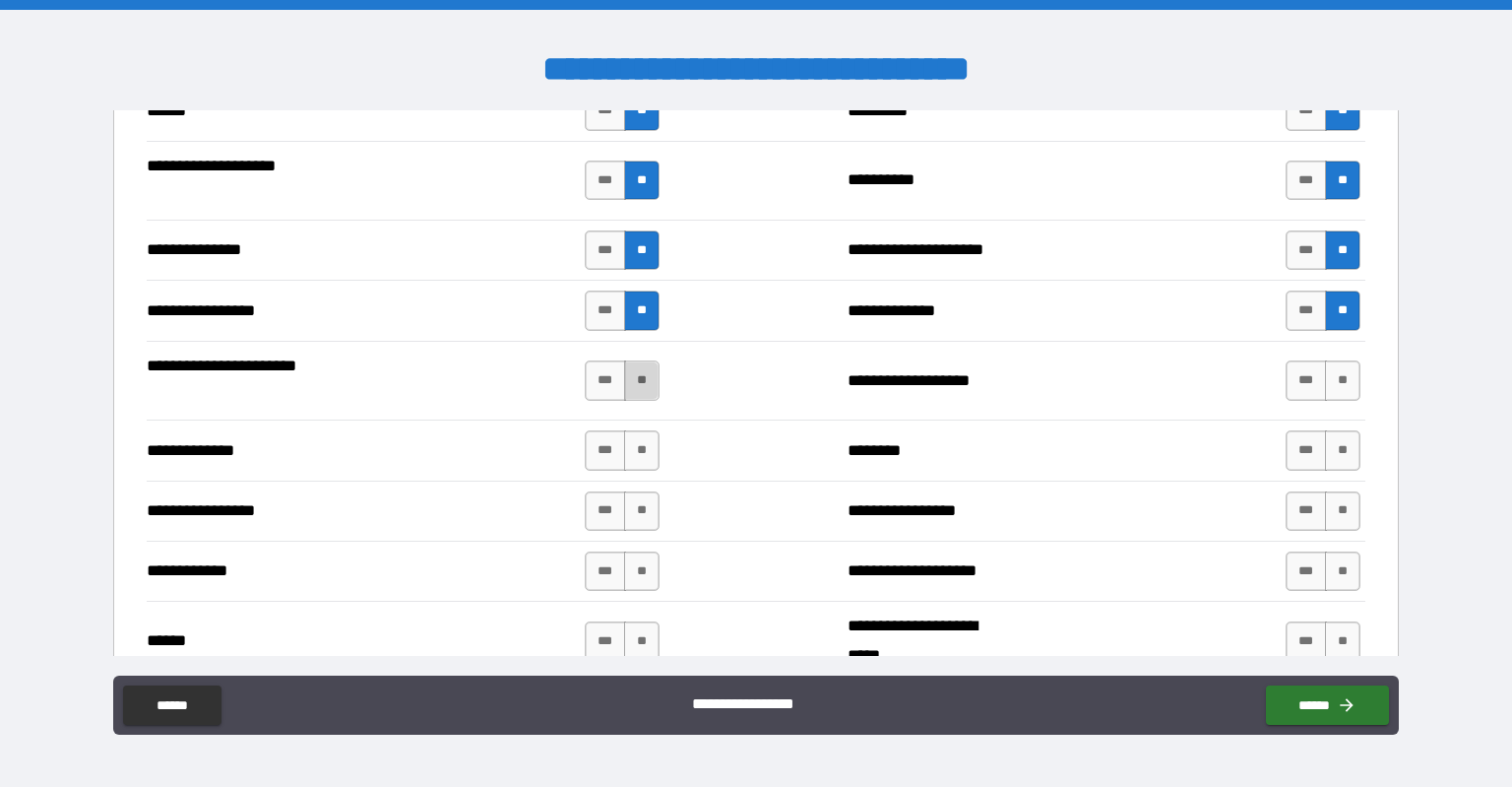 click on "**" at bounding box center (642, 380) 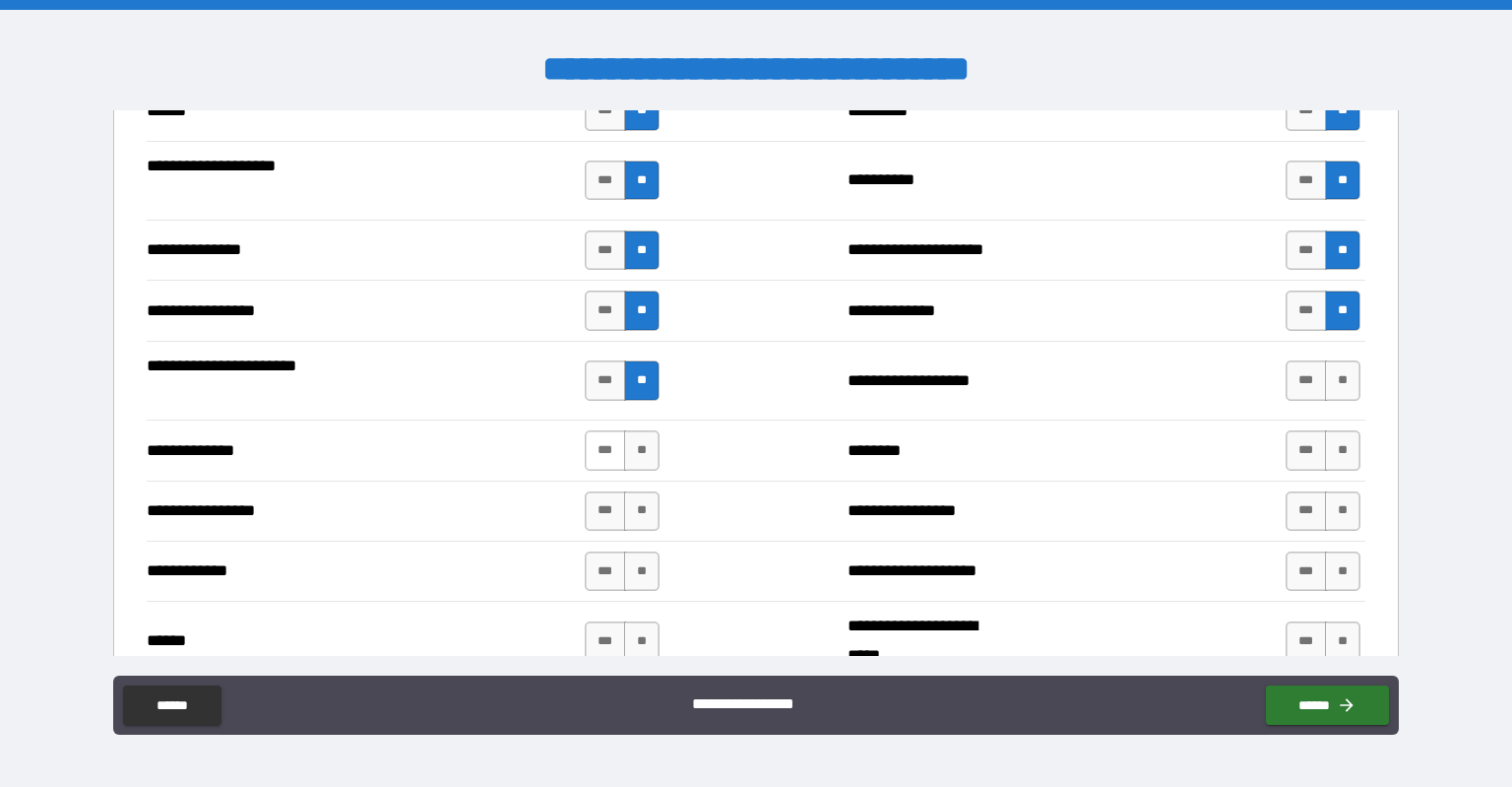 click on "***" at bounding box center [605, 450] 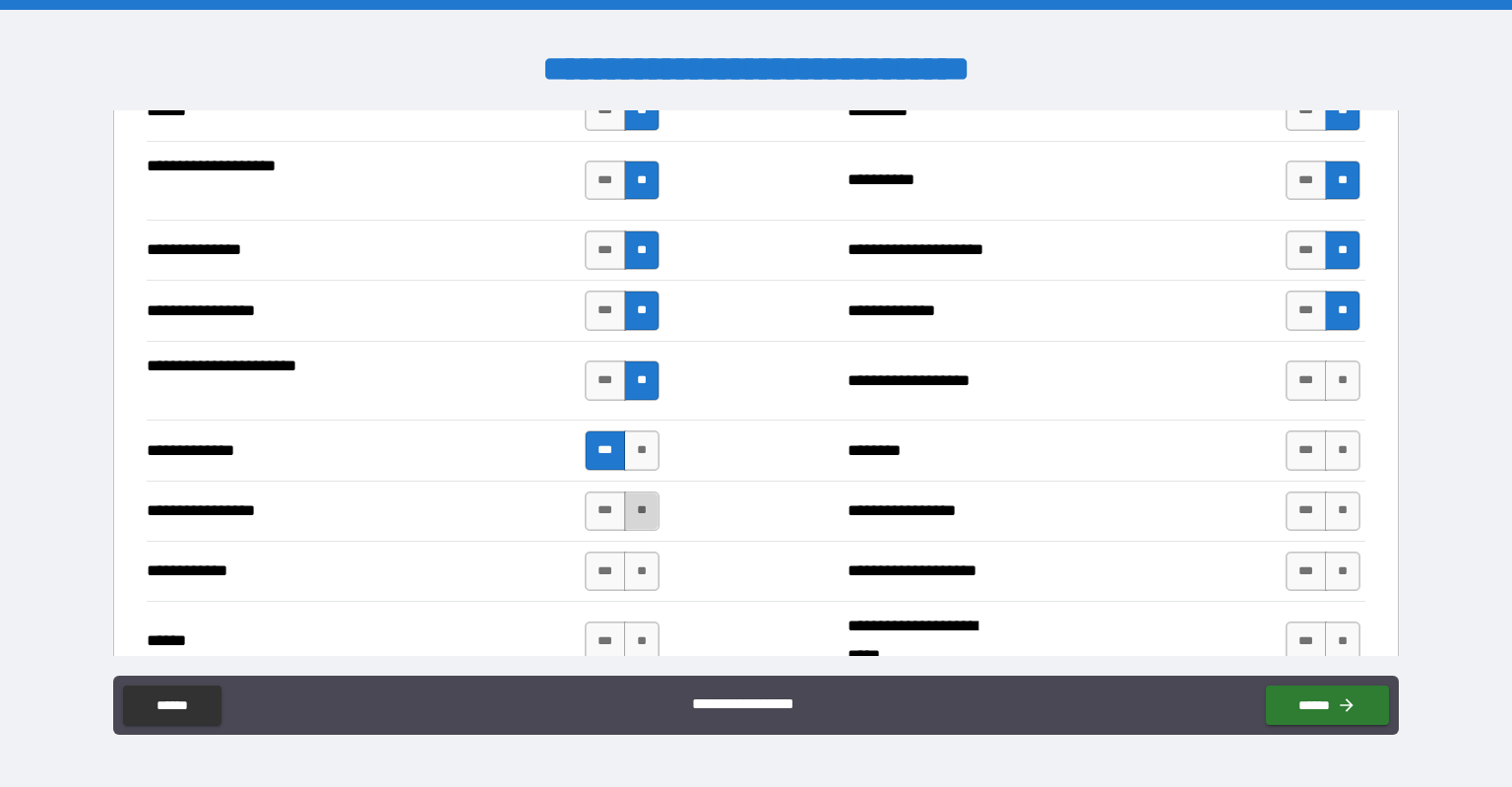 click on "**" at bounding box center (642, 511) 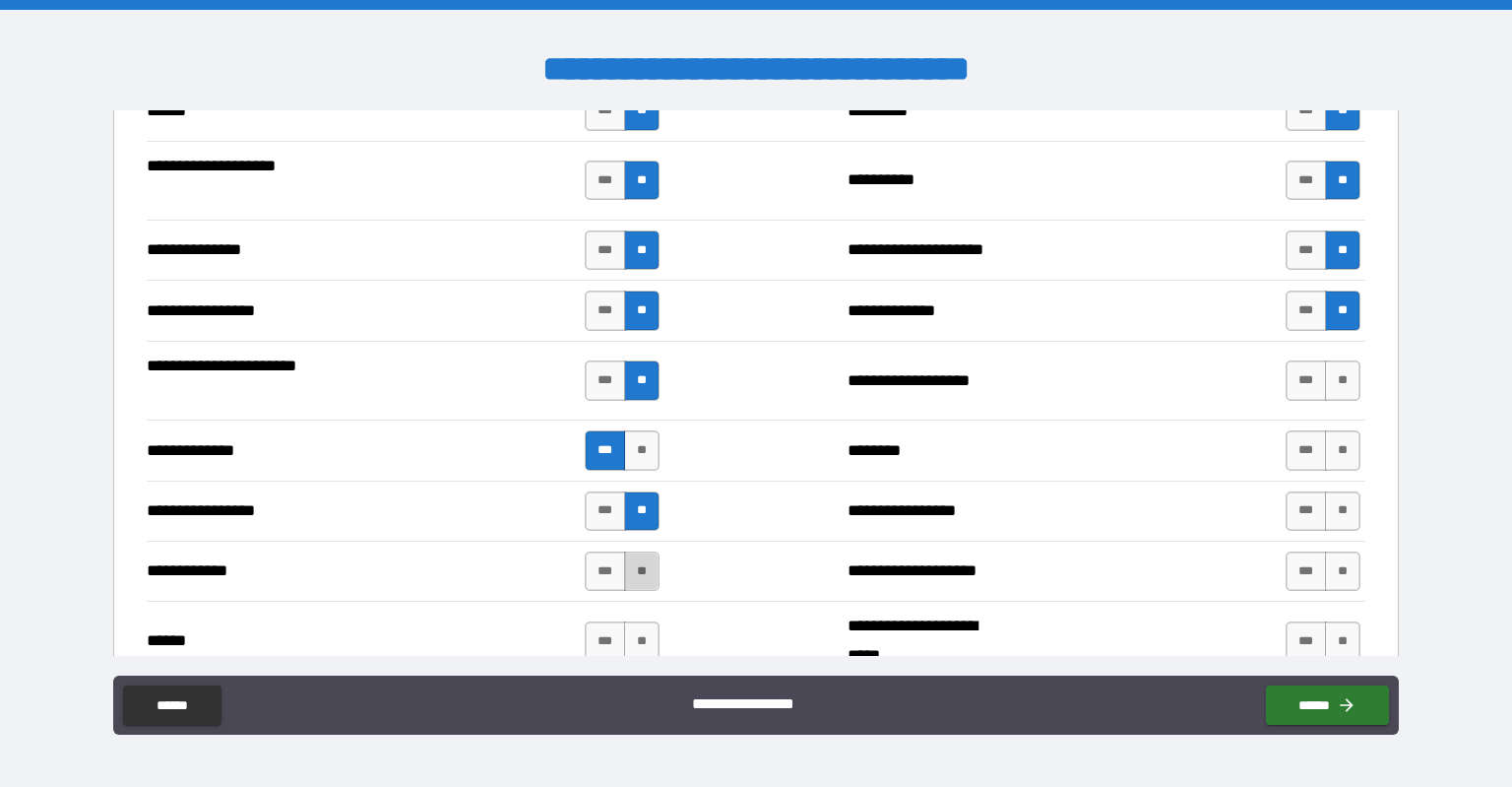 click on "**" at bounding box center [642, 571] 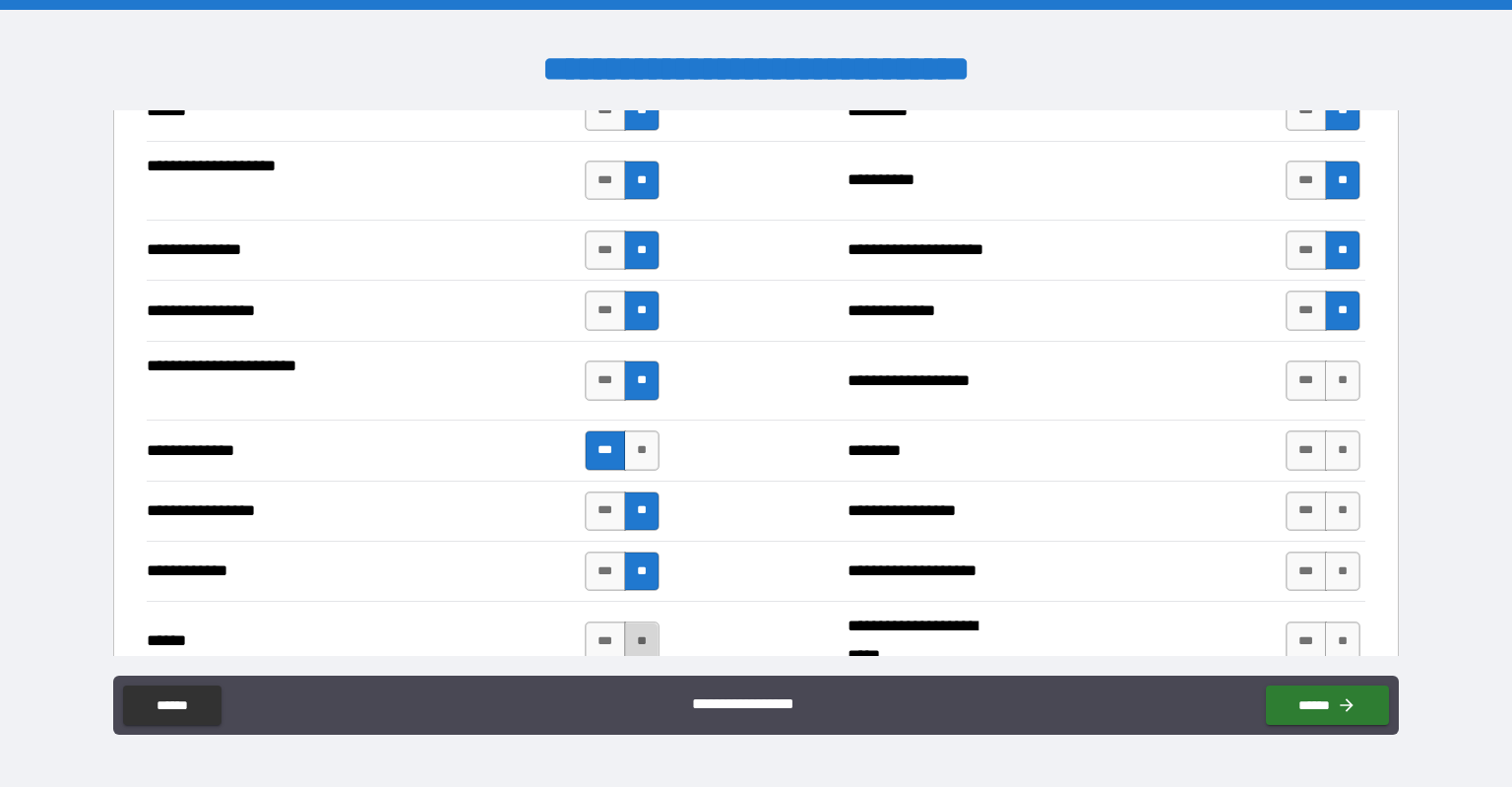 click on "**" at bounding box center (642, 641) 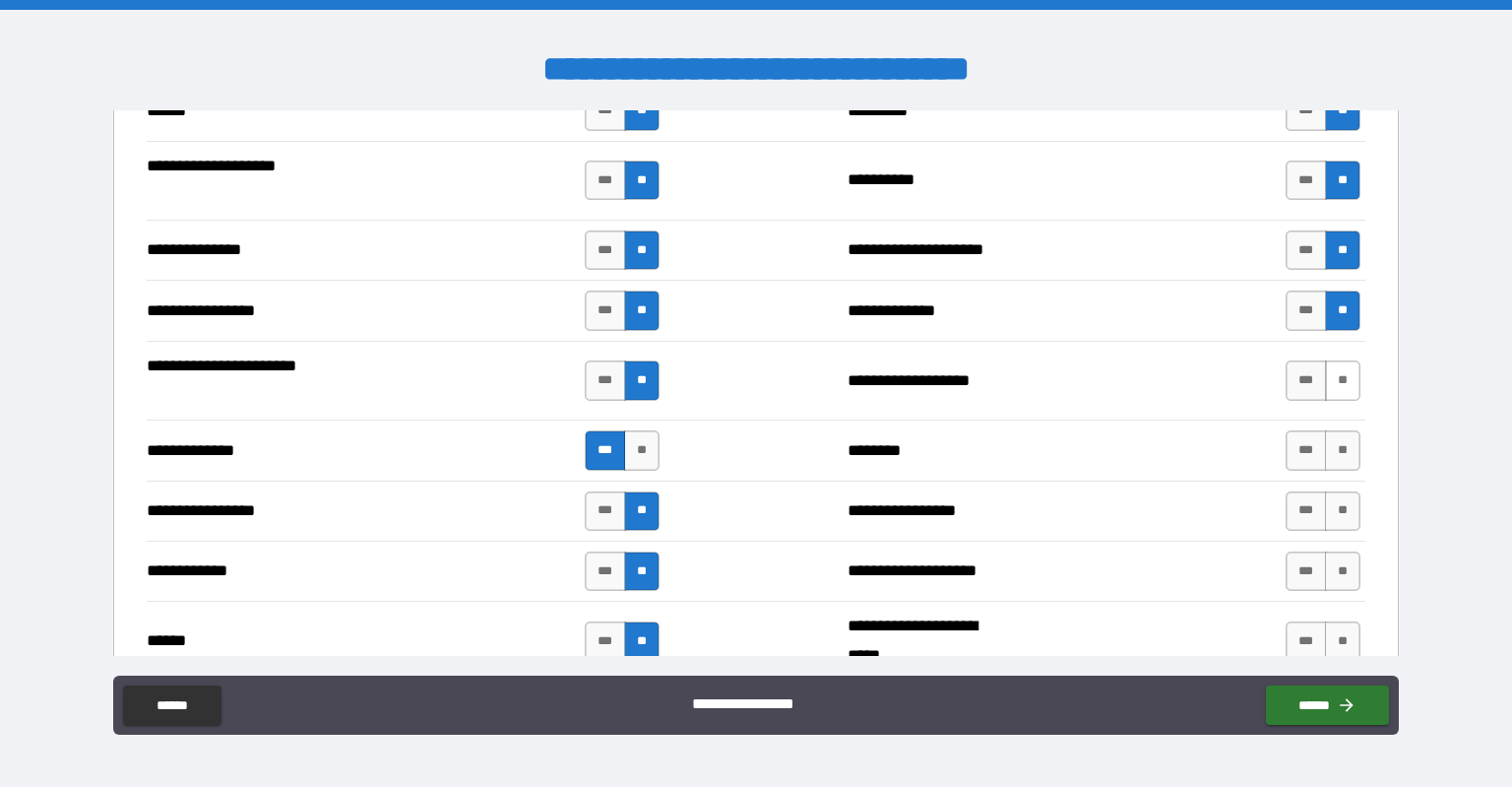 click on "**" at bounding box center (1343, 380) 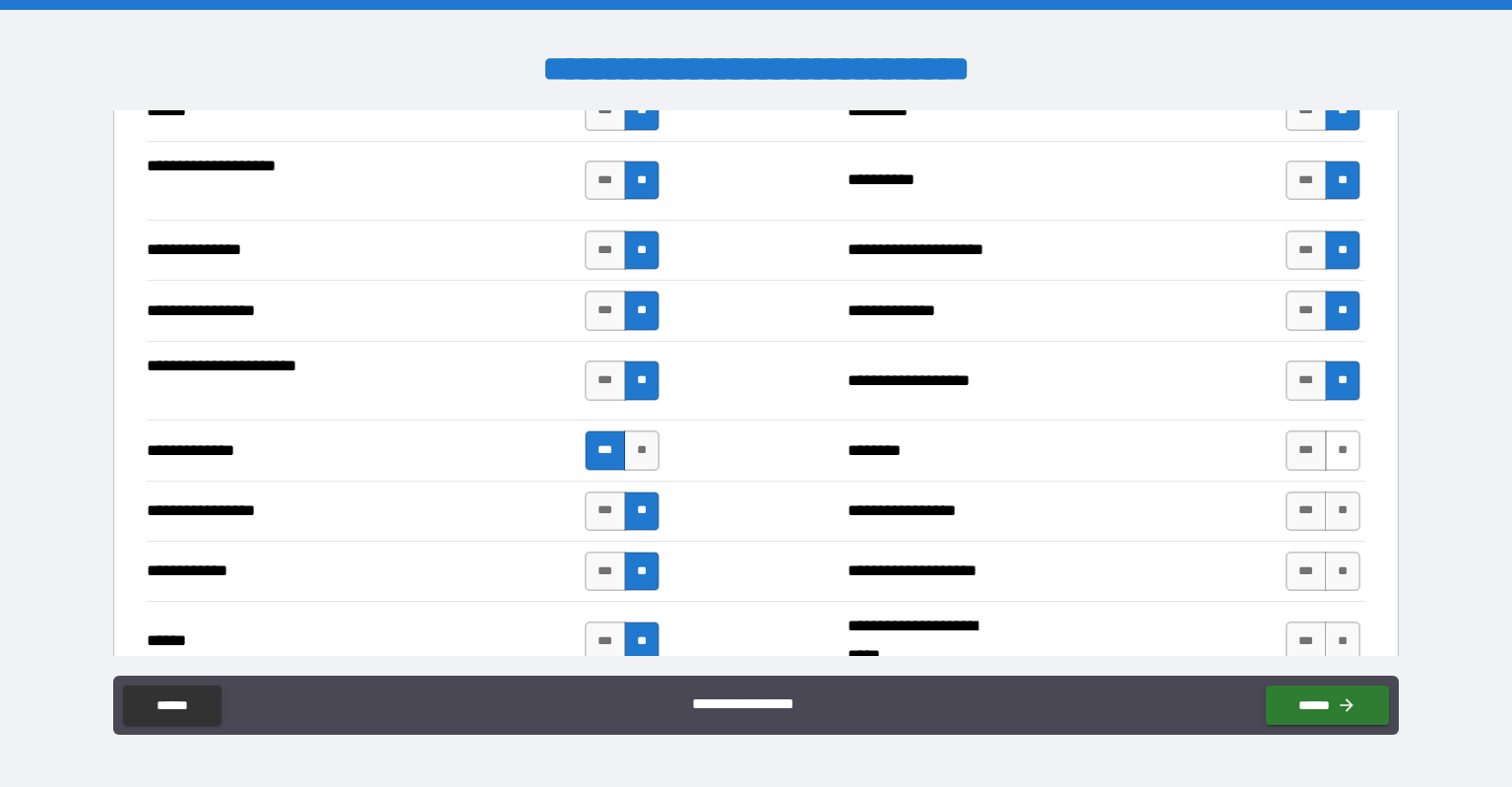 click on "**" at bounding box center (1343, 450) 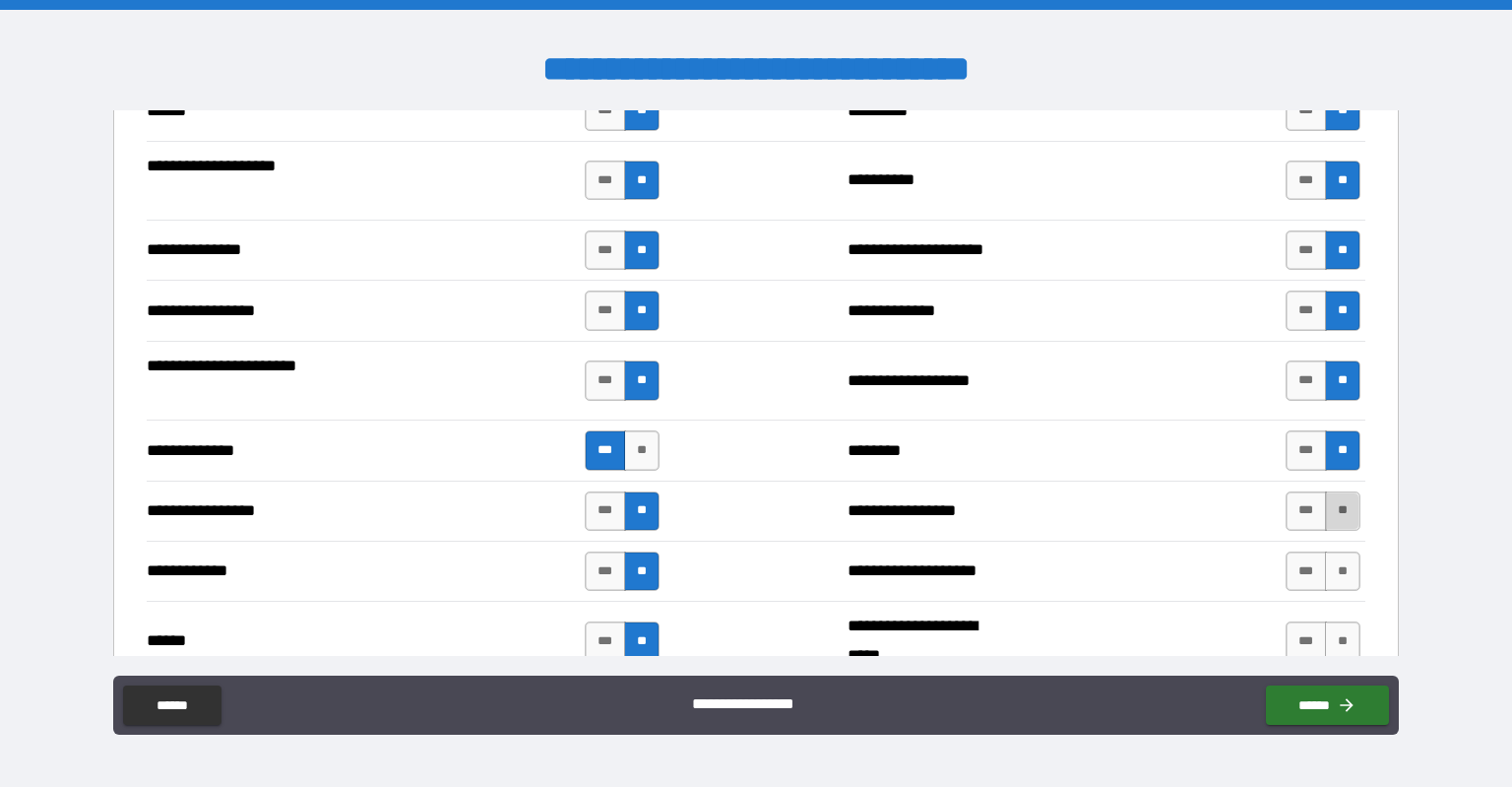 click on "**" at bounding box center [1343, 511] 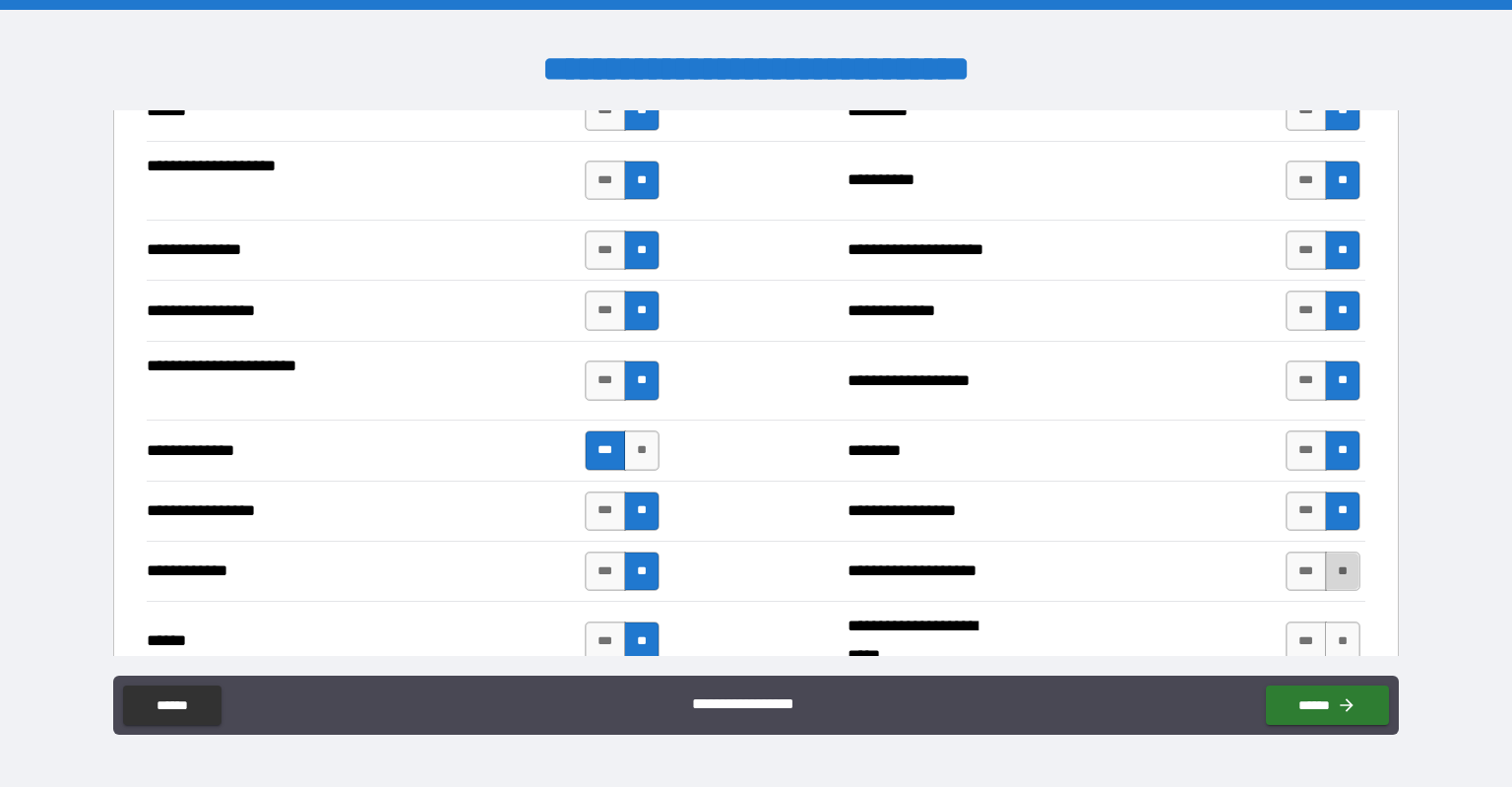 click on "**" at bounding box center (1343, 571) 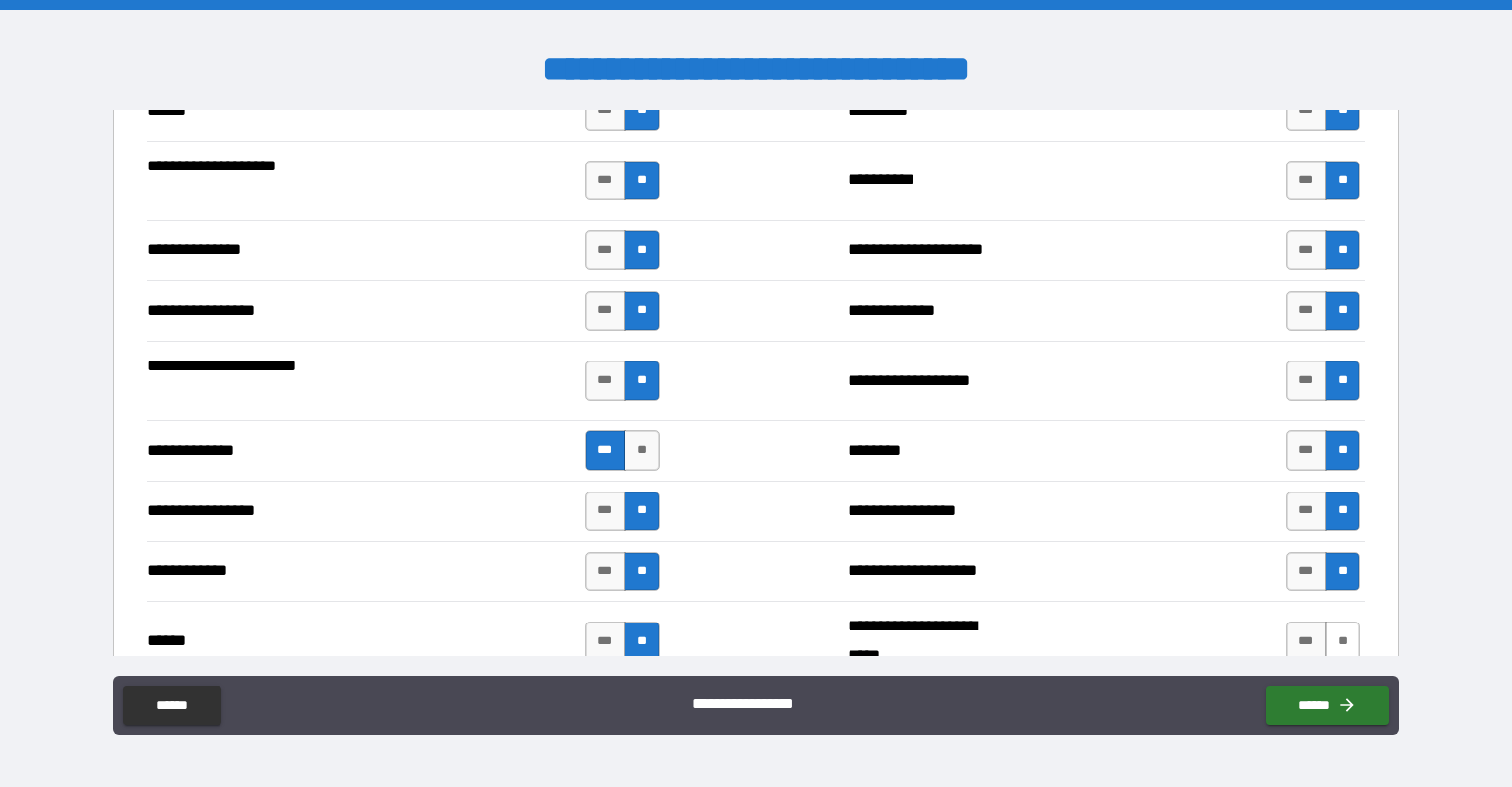 click on "**" at bounding box center [1343, 641] 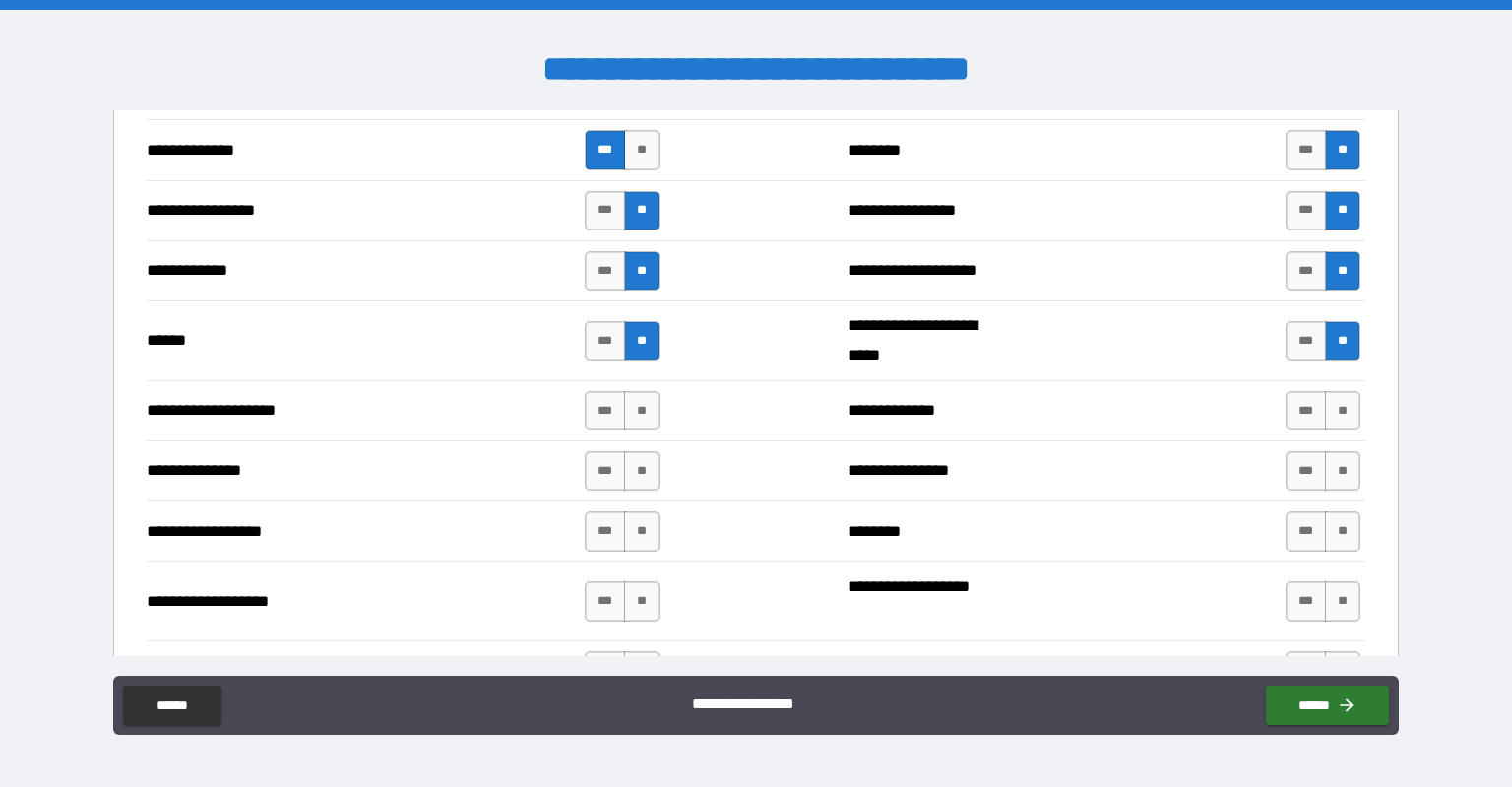 scroll, scrollTop: 2856, scrollLeft: 0, axis: vertical 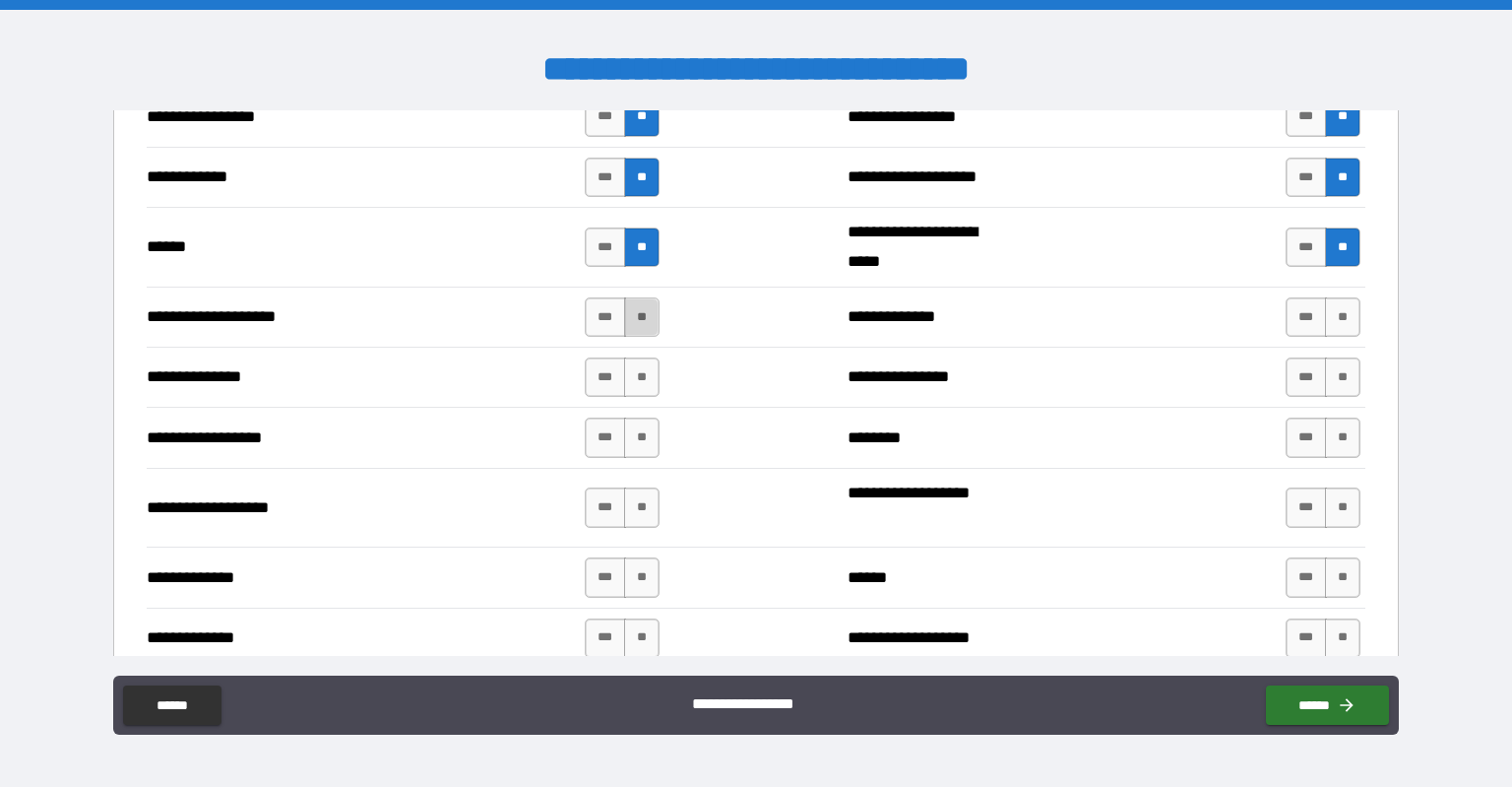 click on "**" at bounding box center (642, 317) 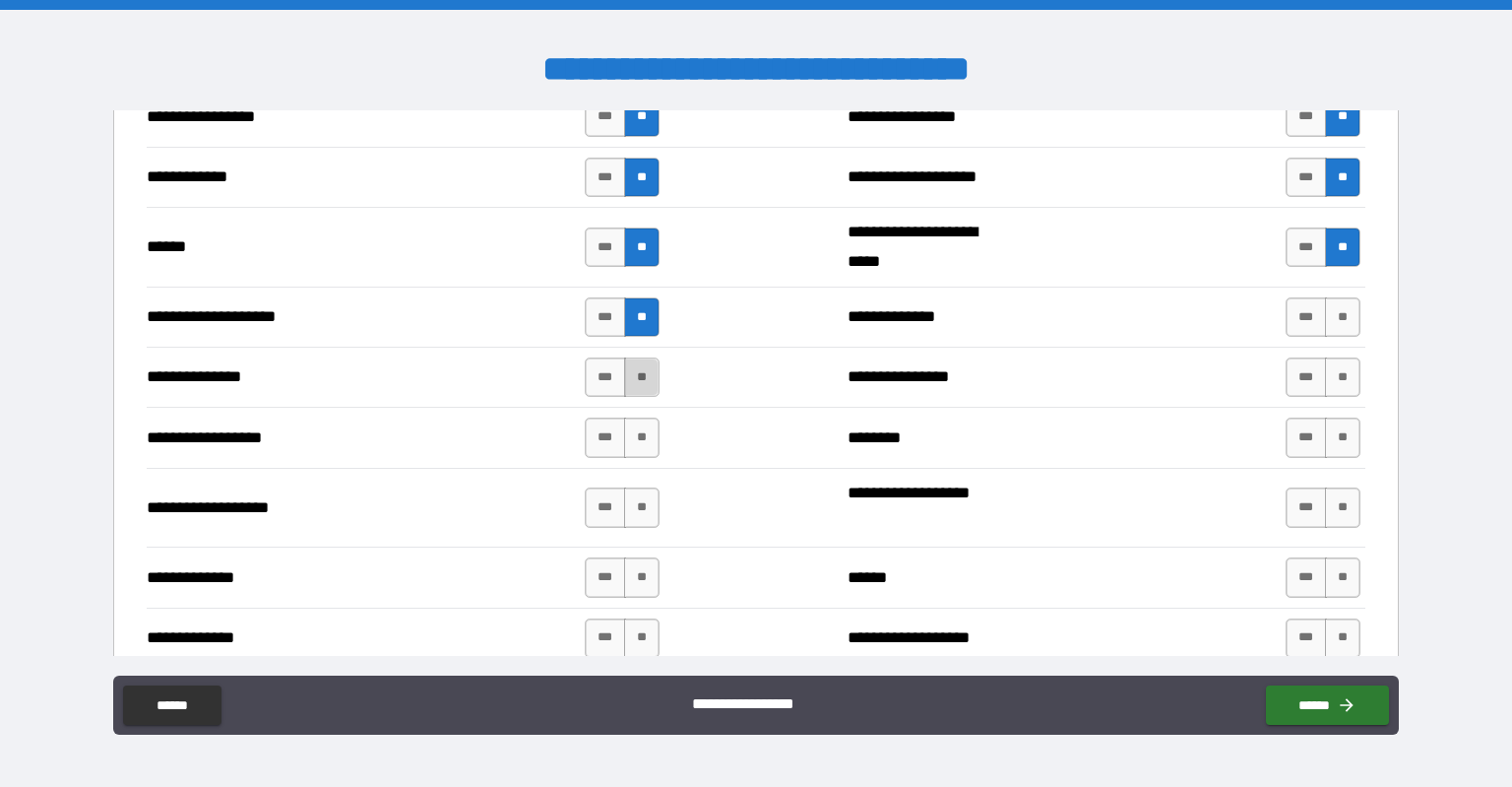 click on "**" at bounding box center (642, 377) 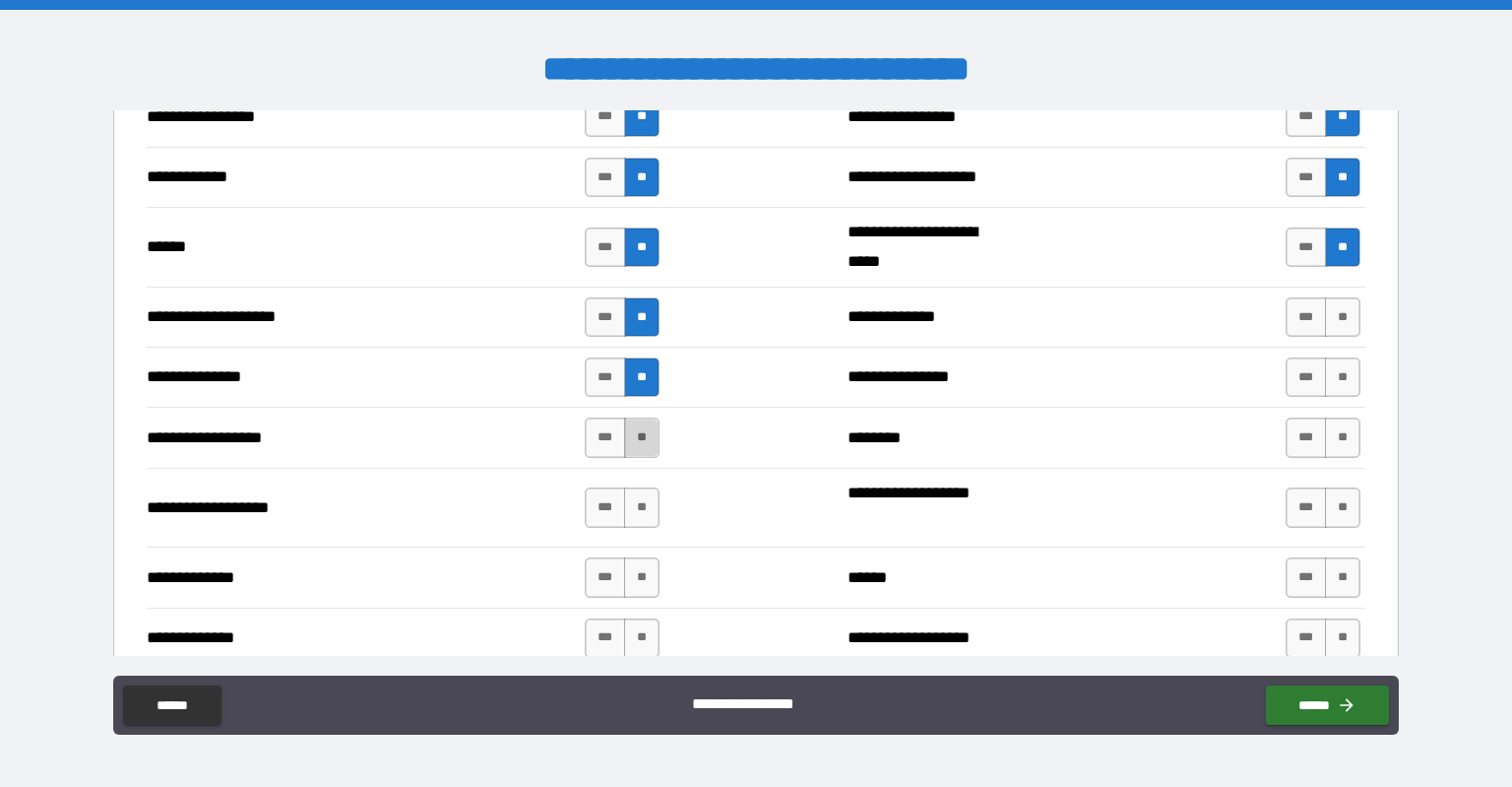 click on "**" at bounding box center (642, 437) 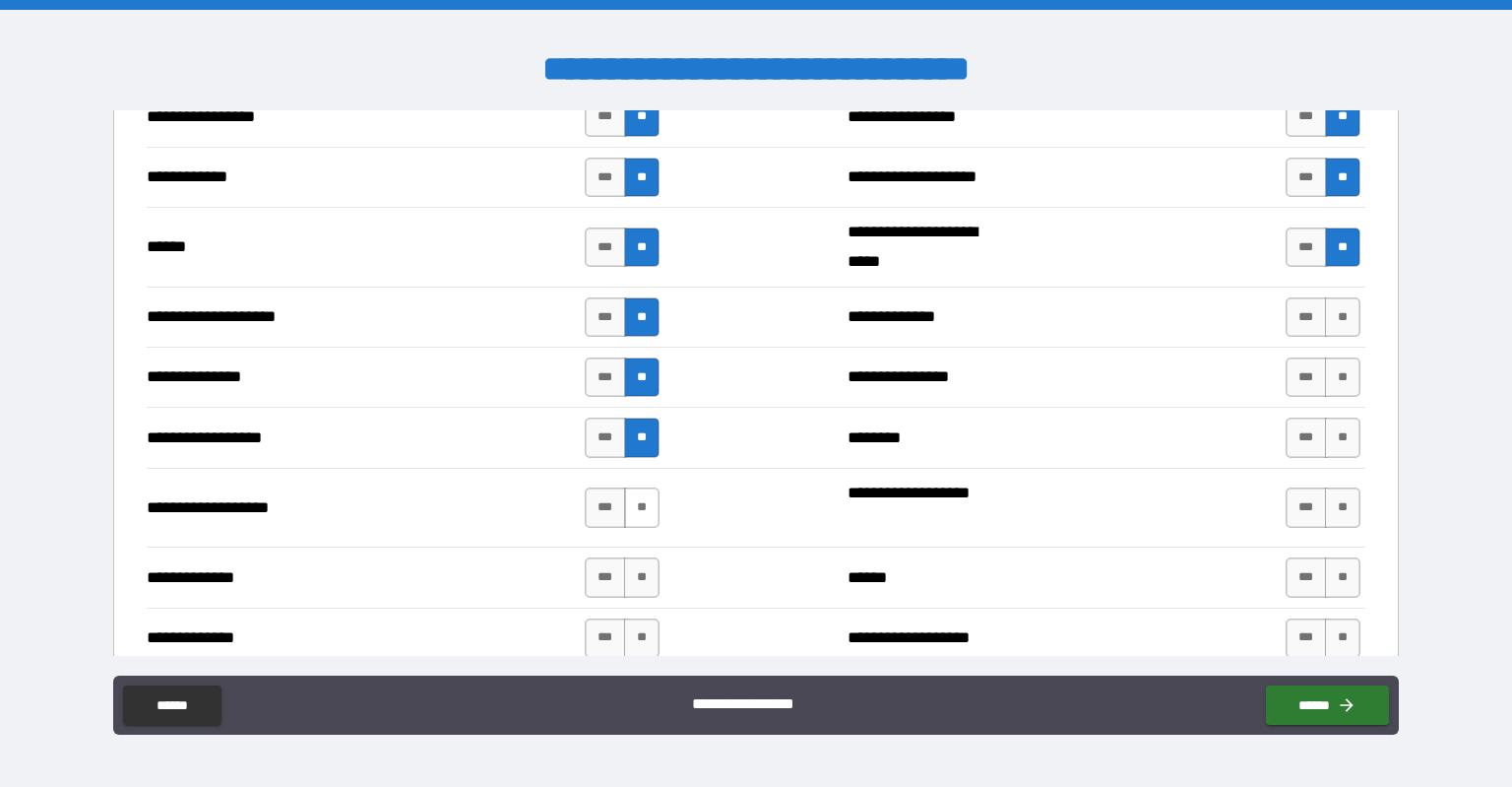 click on "**" at bounding box center [642, 507] 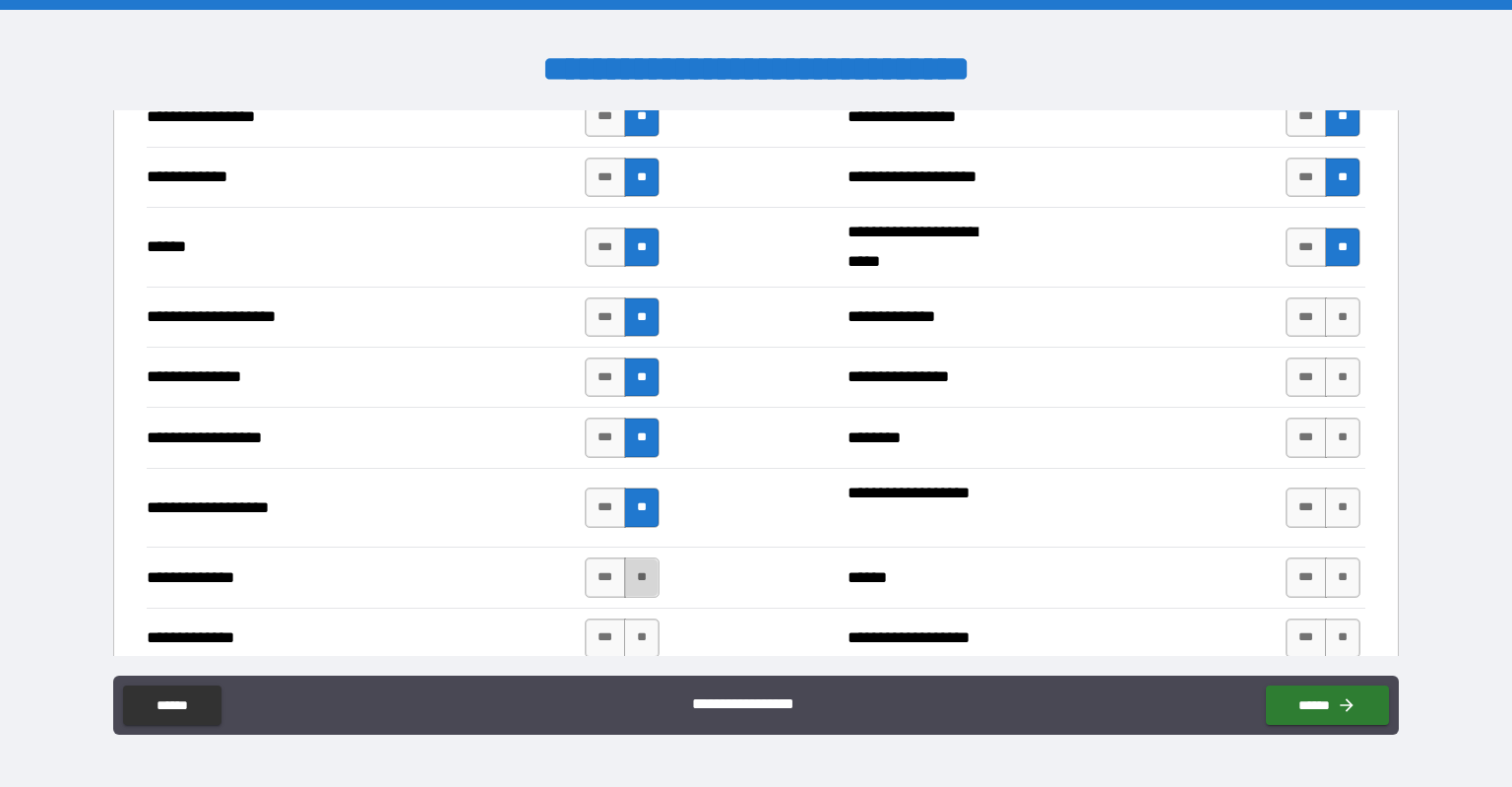 click on "**" at bounding box center [642, 577] 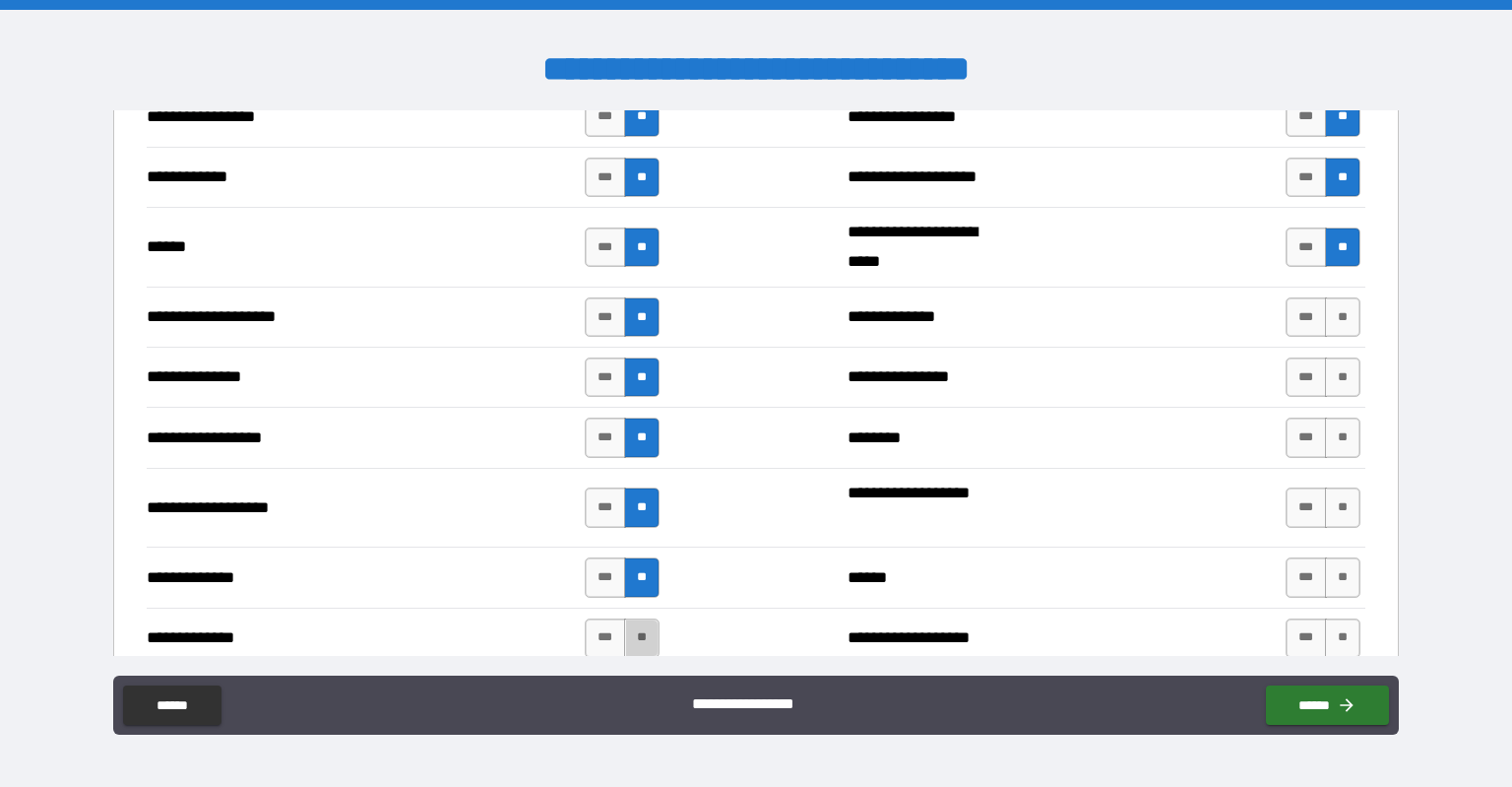 drag, startPoint x: 630, startPoint y: 623, endPoint x: 810, endPoint y: 540, distance: 198.2145 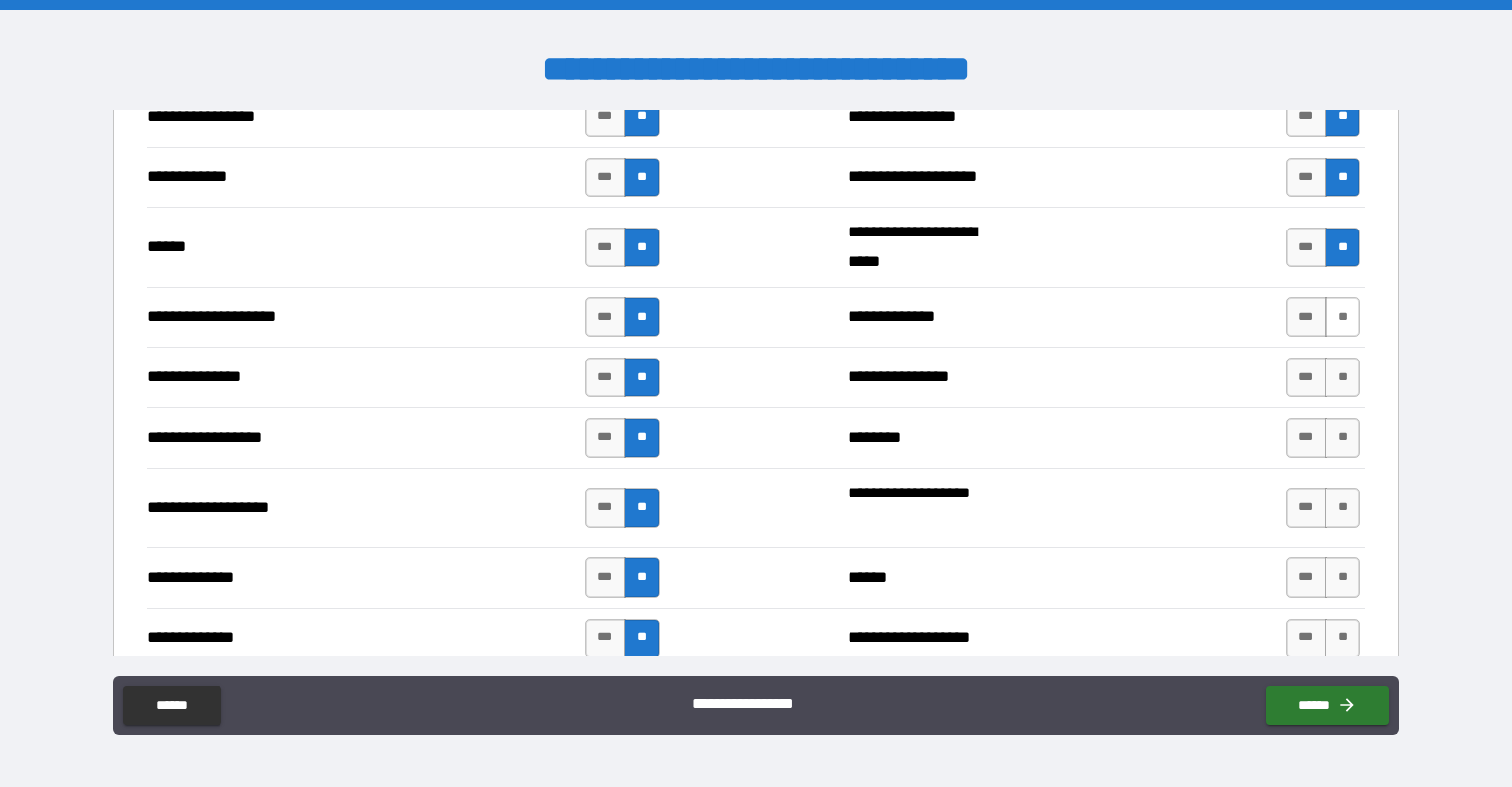 click on "**" at bounding box center [1343, 317] 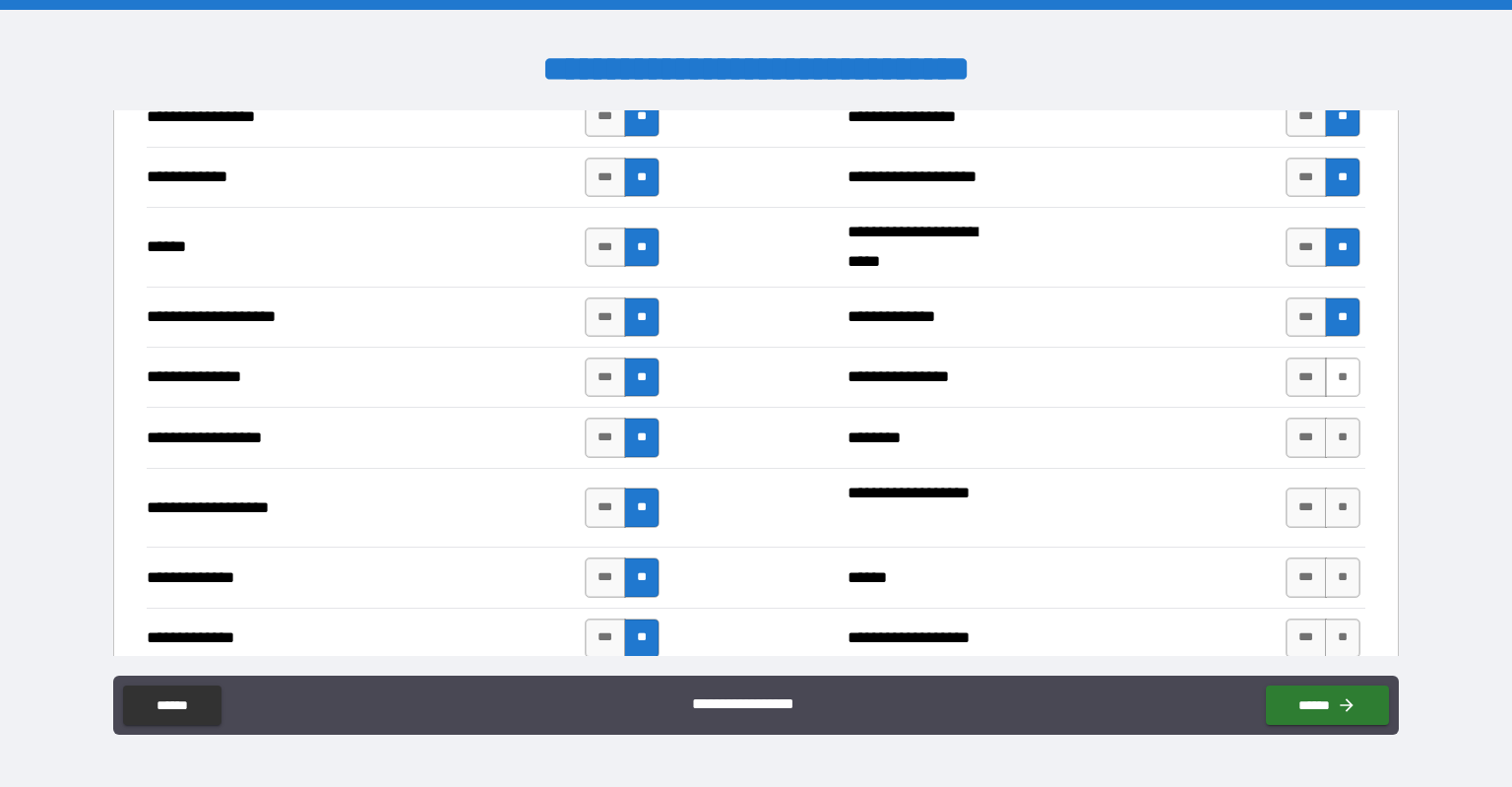 click on "**" at bounding box center (1343, 377) 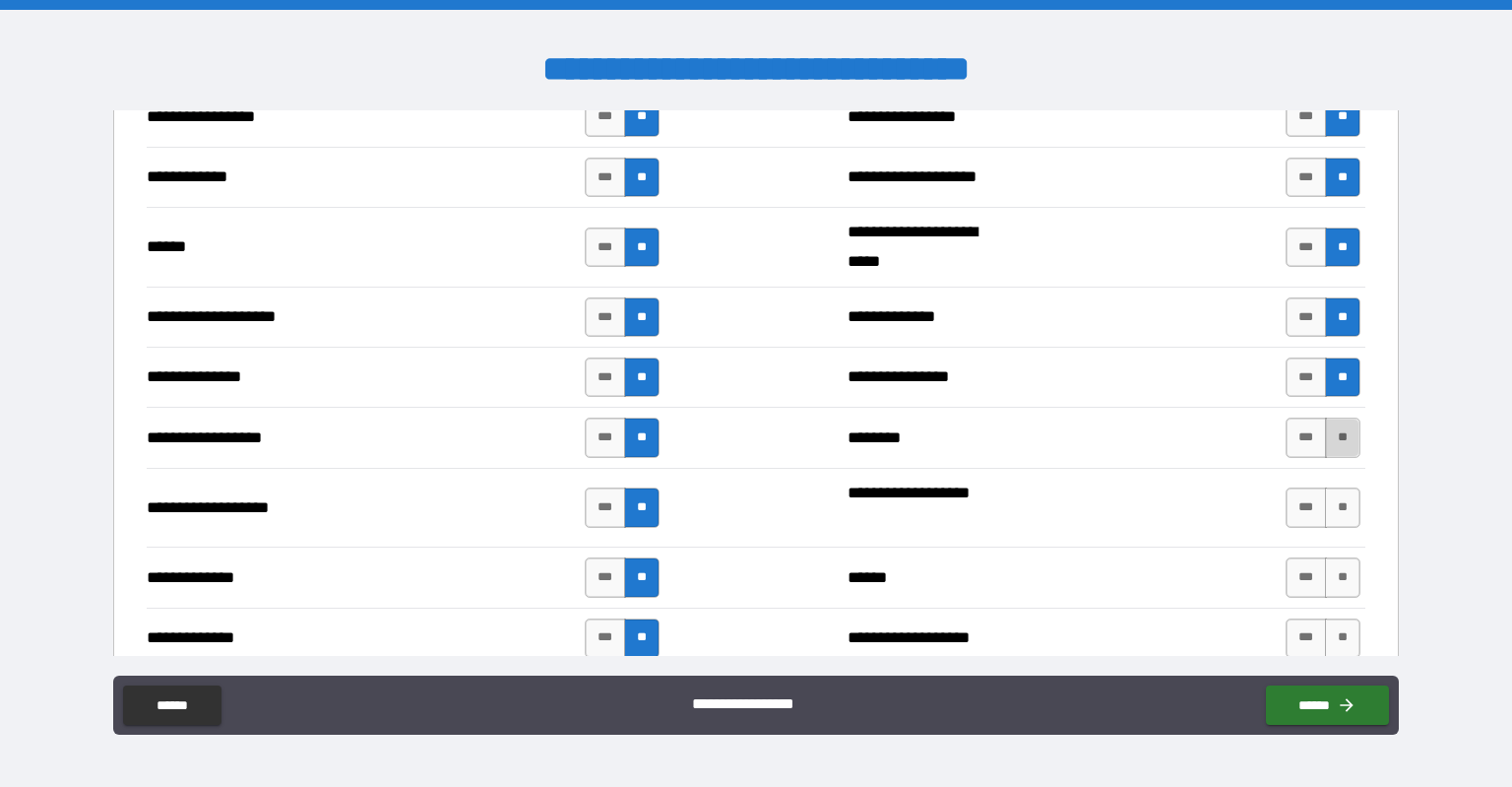 click on "**" at bounding box center [1343, 437] 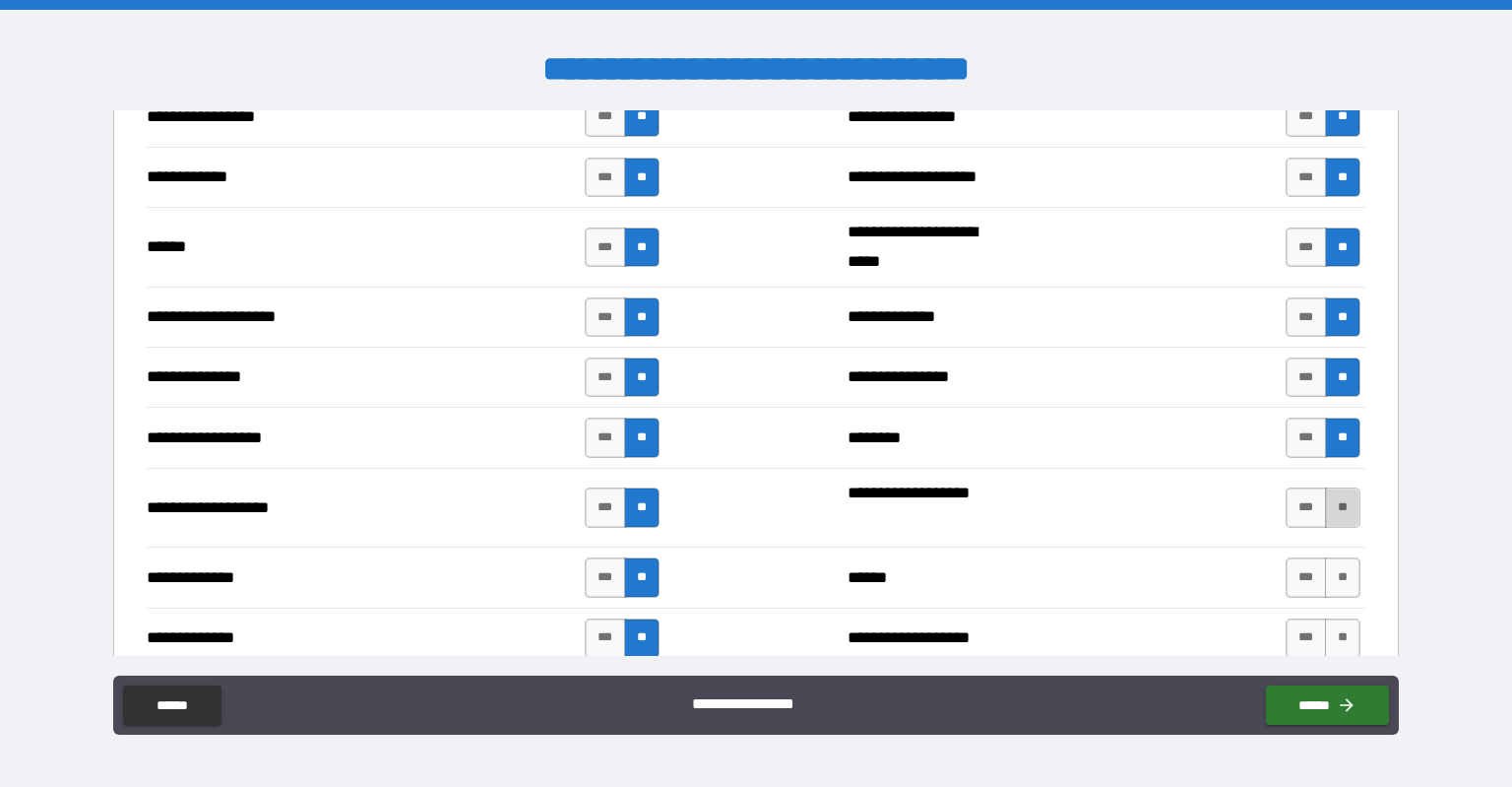 click on "**" at bounding box center (1343, 507) 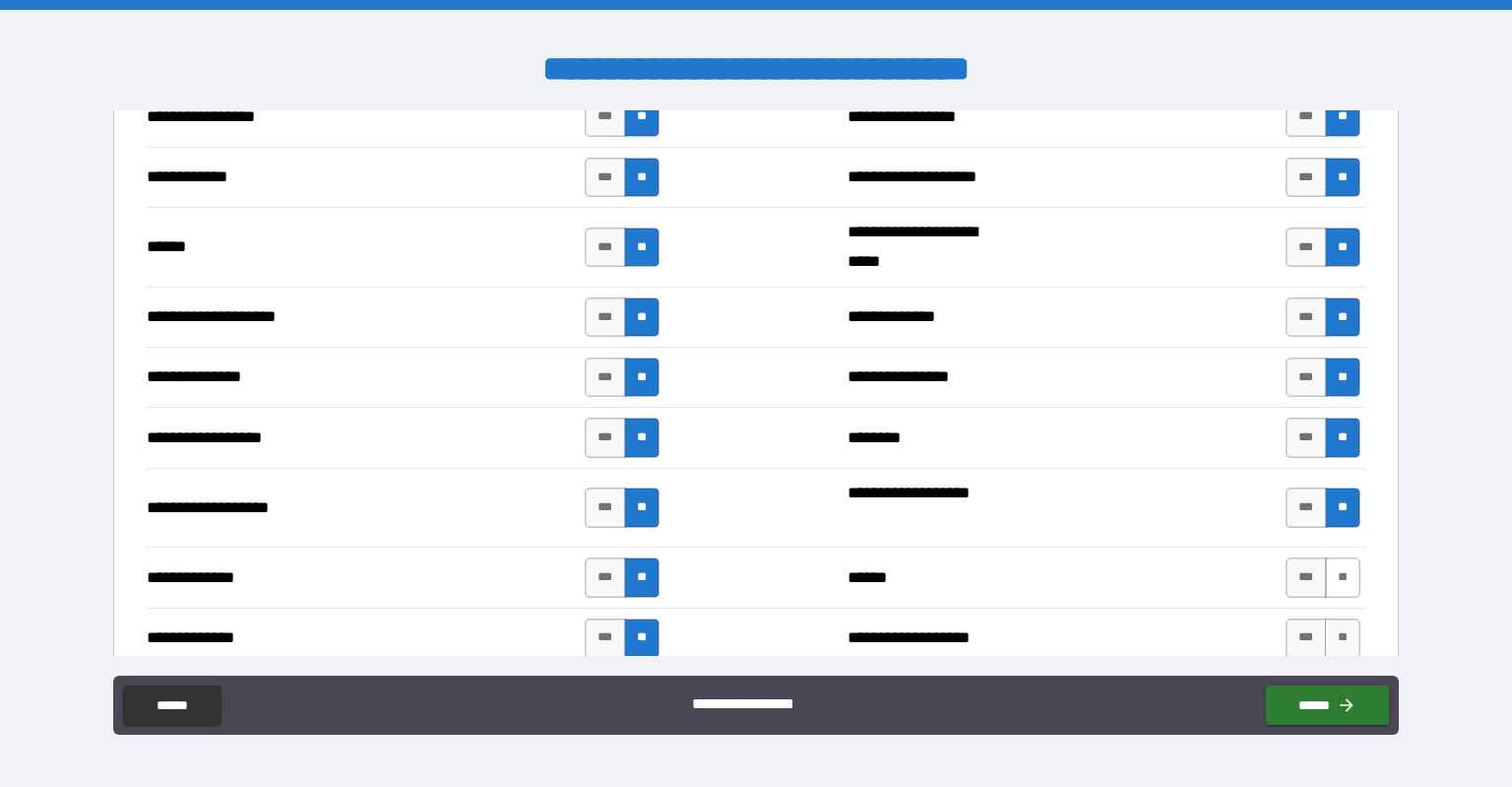 click on "**" at bounding box center [1343, 577] 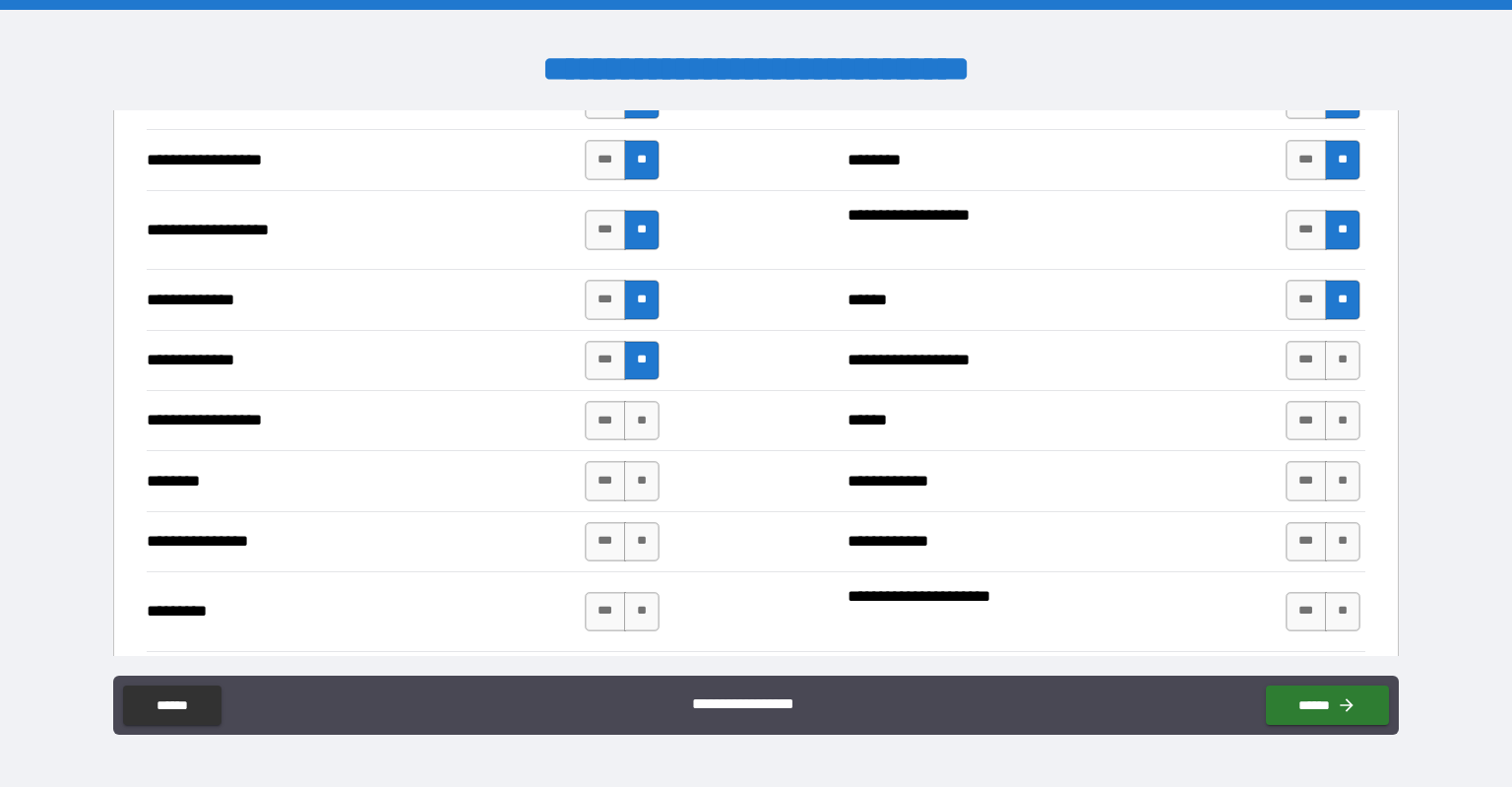 scroll, scrollTop: 3152, scrollLeft: 0, axis: vertical 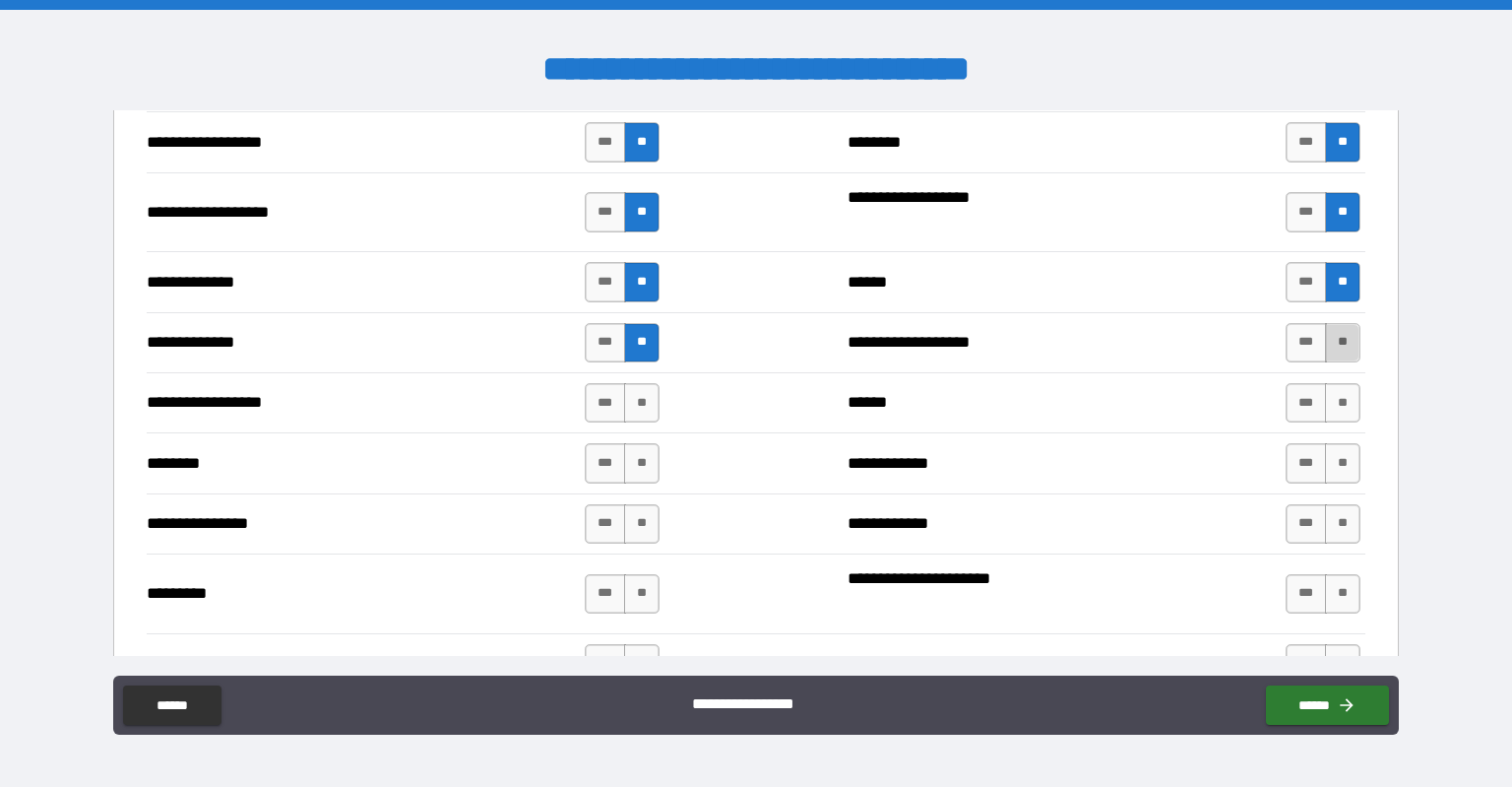 click on "**" at bounding box center [1343, 343] 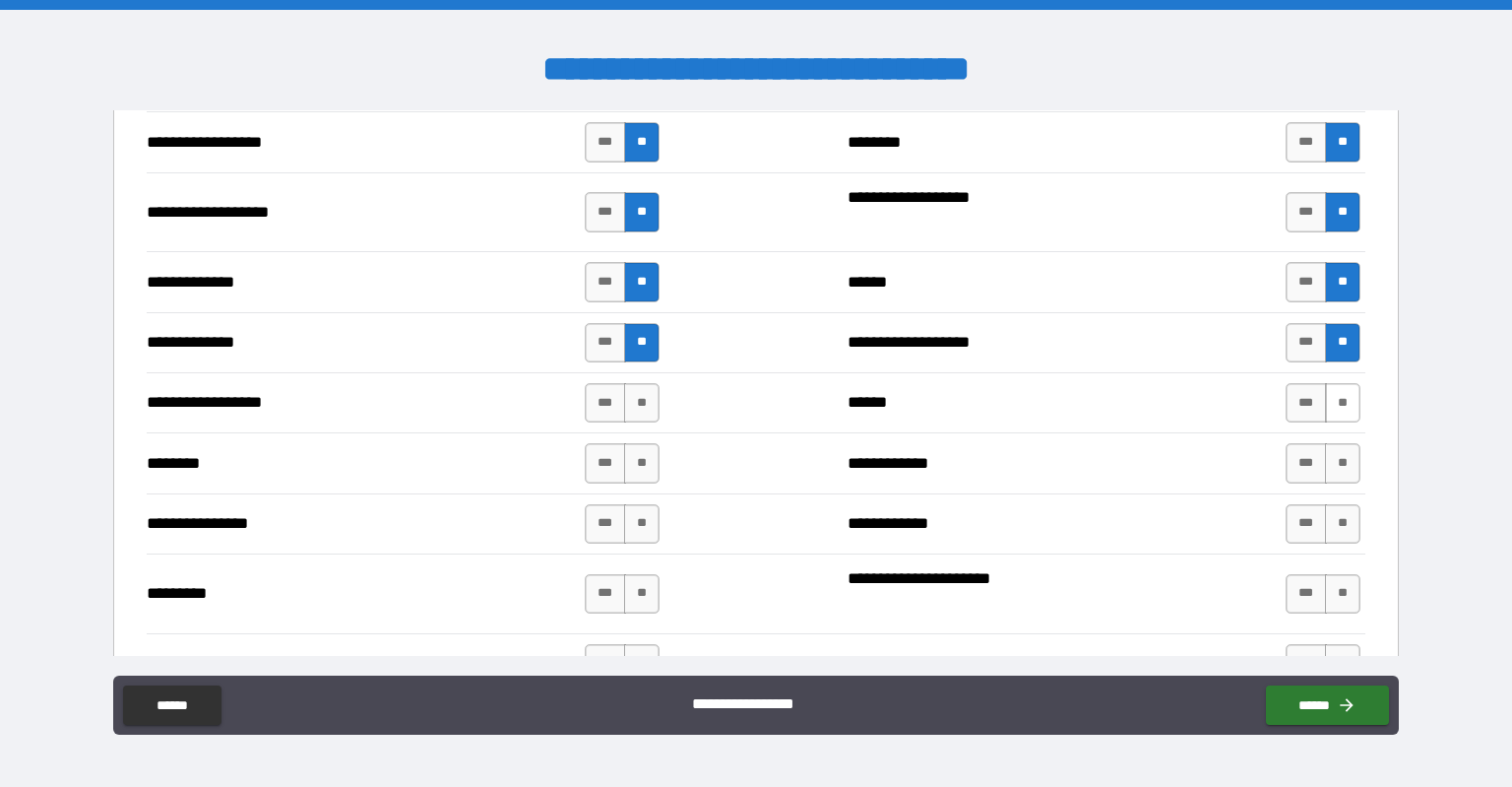 click on "**" at bounding box center [1343, 403] 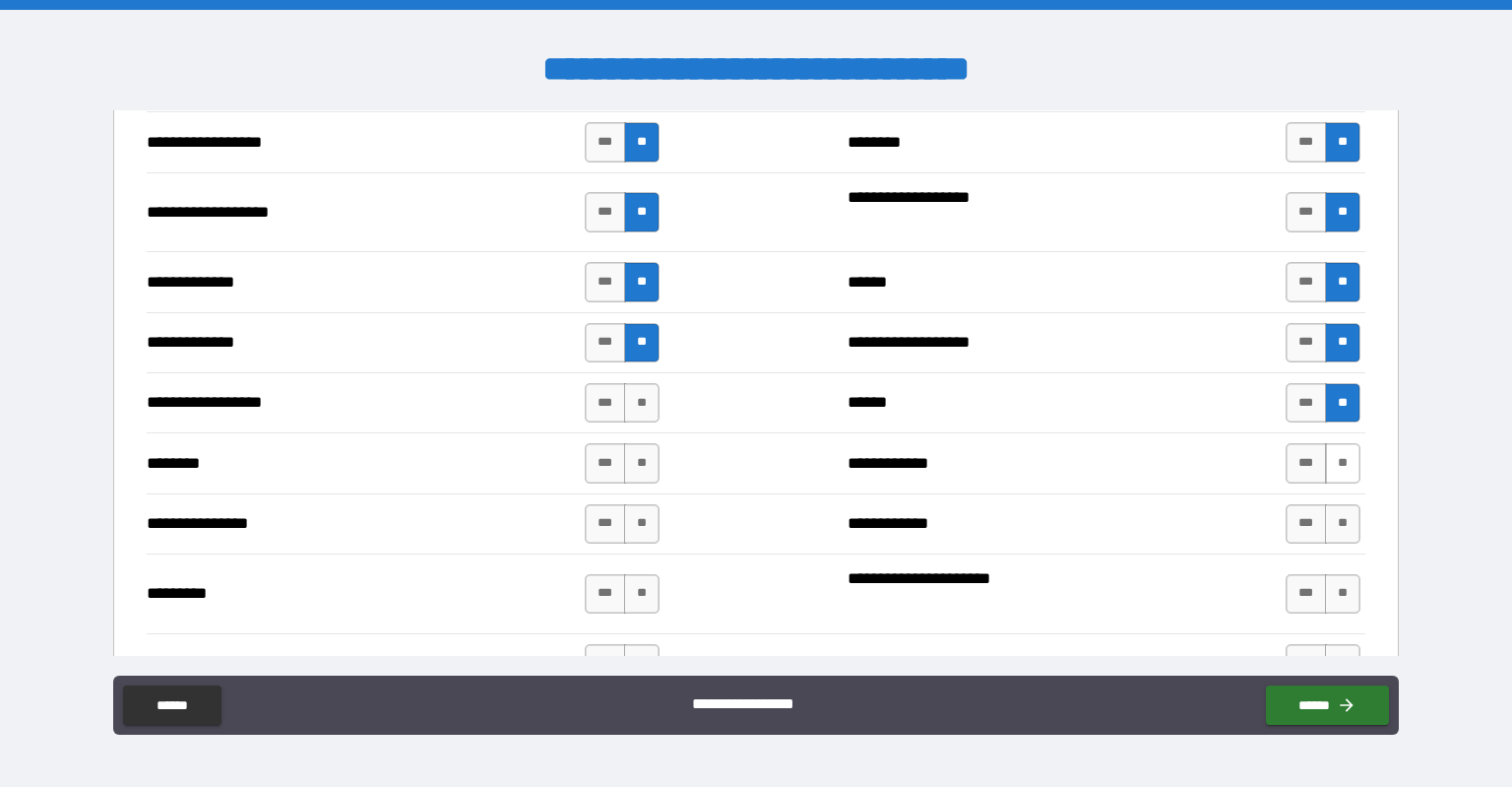 click on "**" at bounding box center (1343, 463) 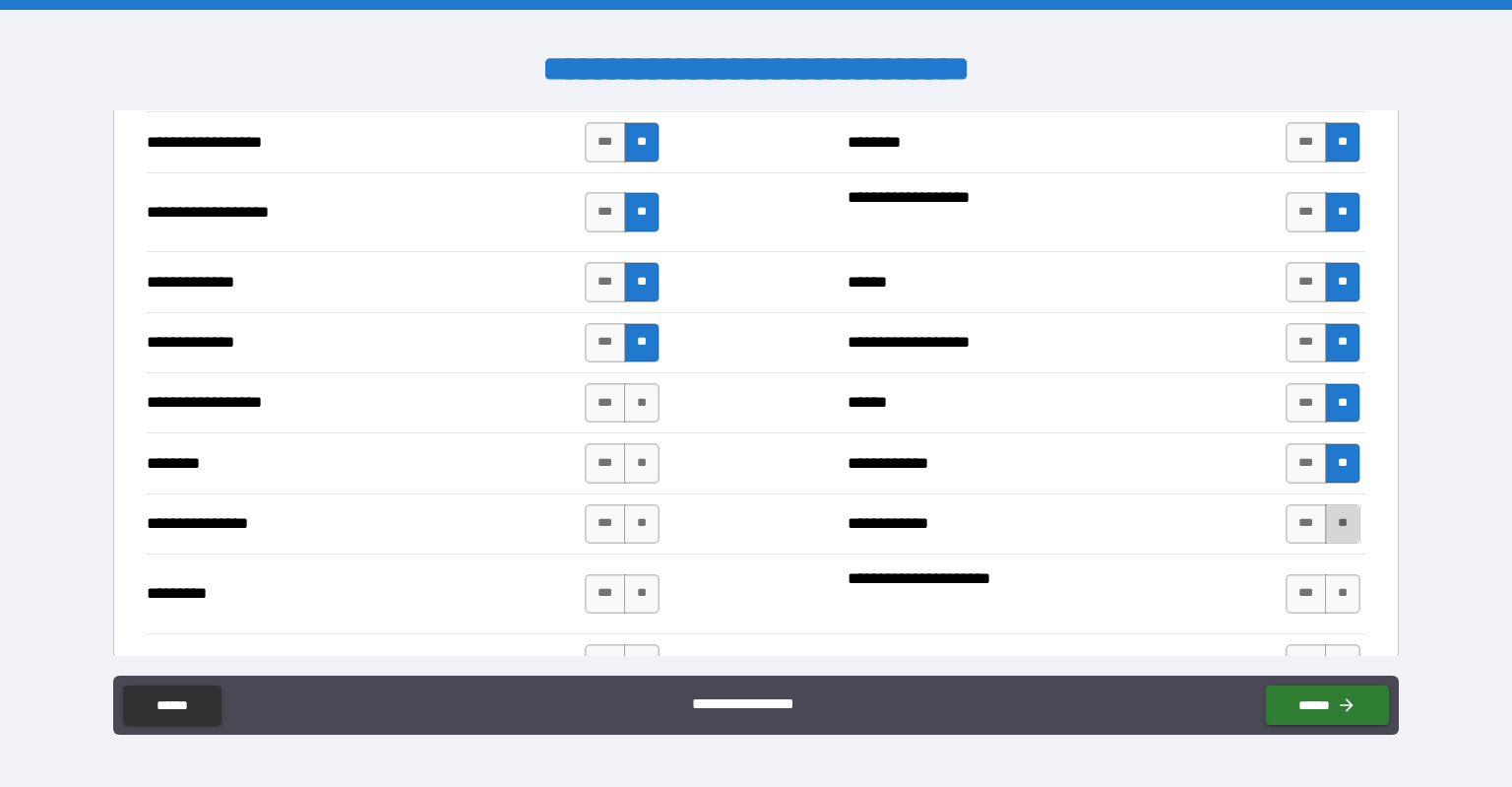 click on "**" at bounding box center (1343, 524) 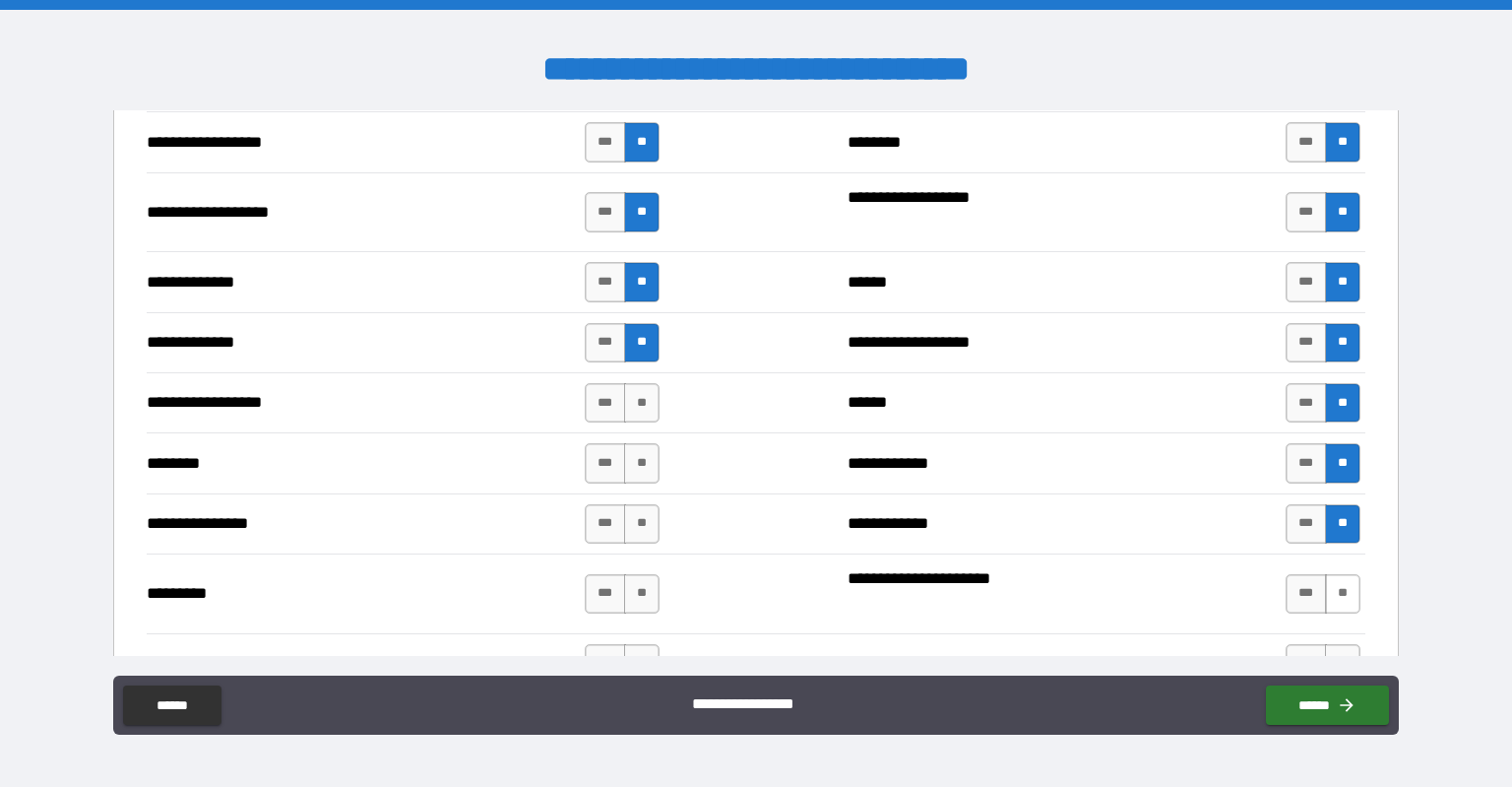click on "**" at bounding box center (1343, 594) 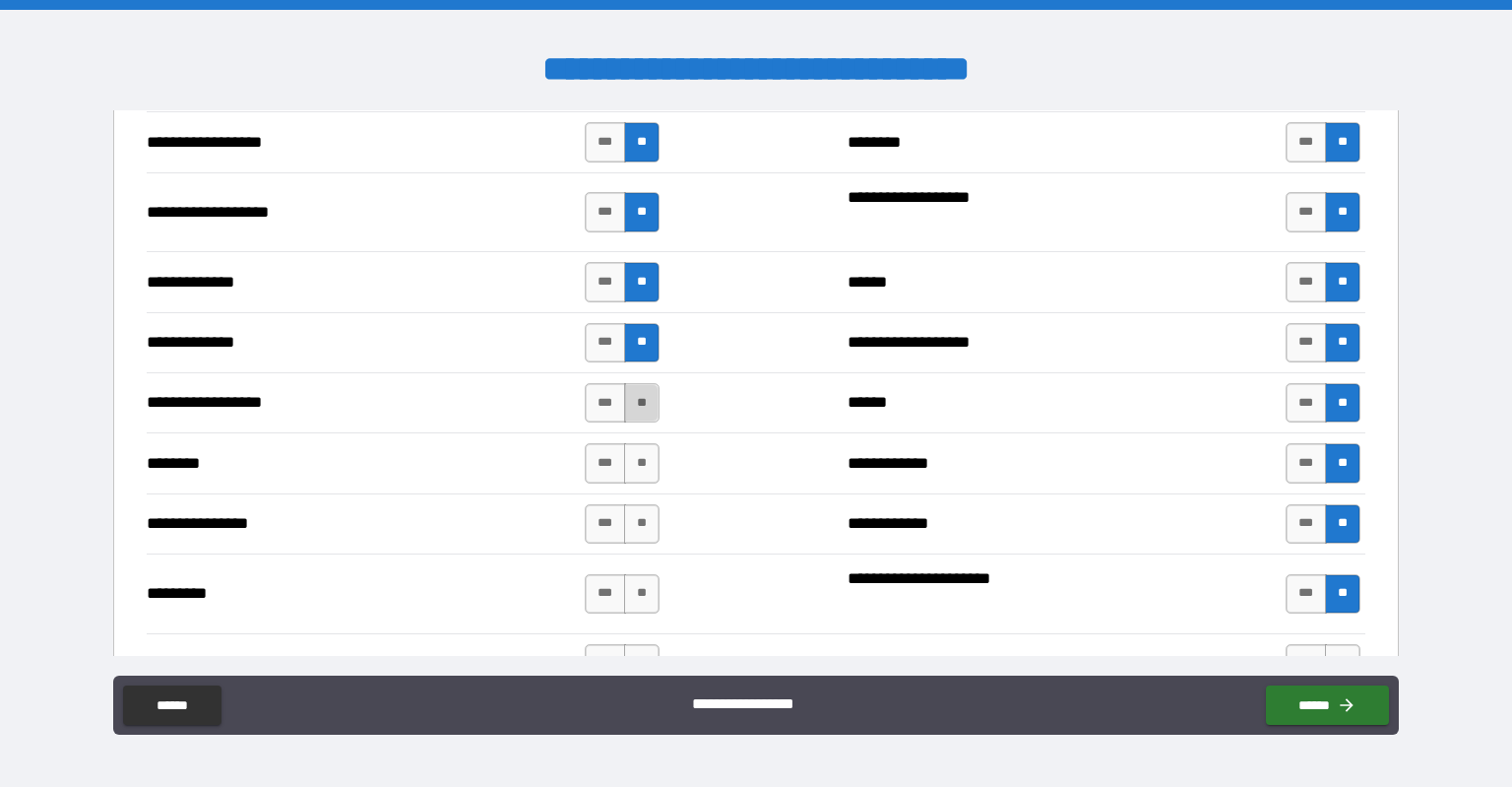 click on "**" at bounding box center (642, 403) 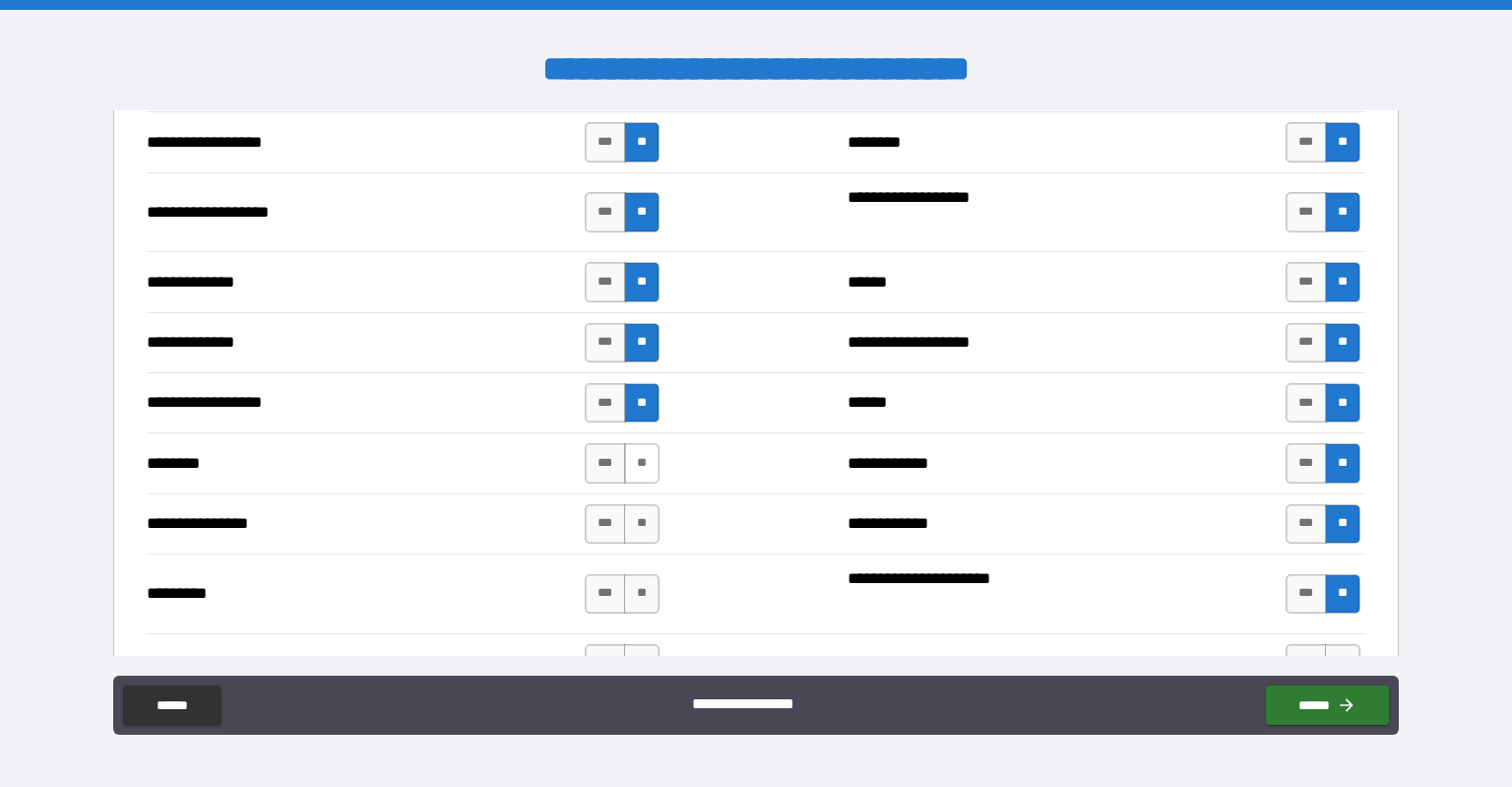 click on "**" at bounding box center (642, 463) 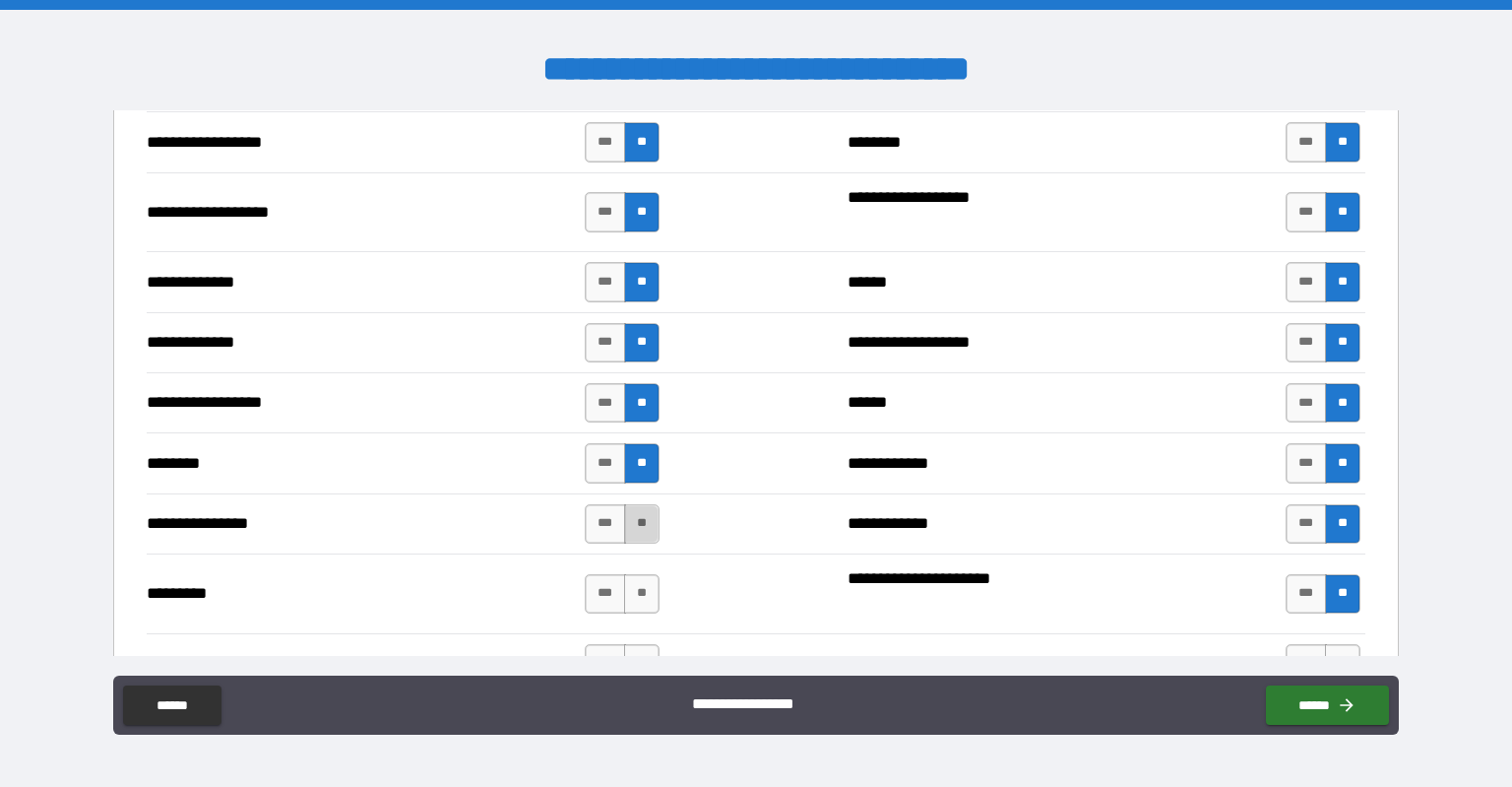 click on "**" at bounding box center [642, 524] 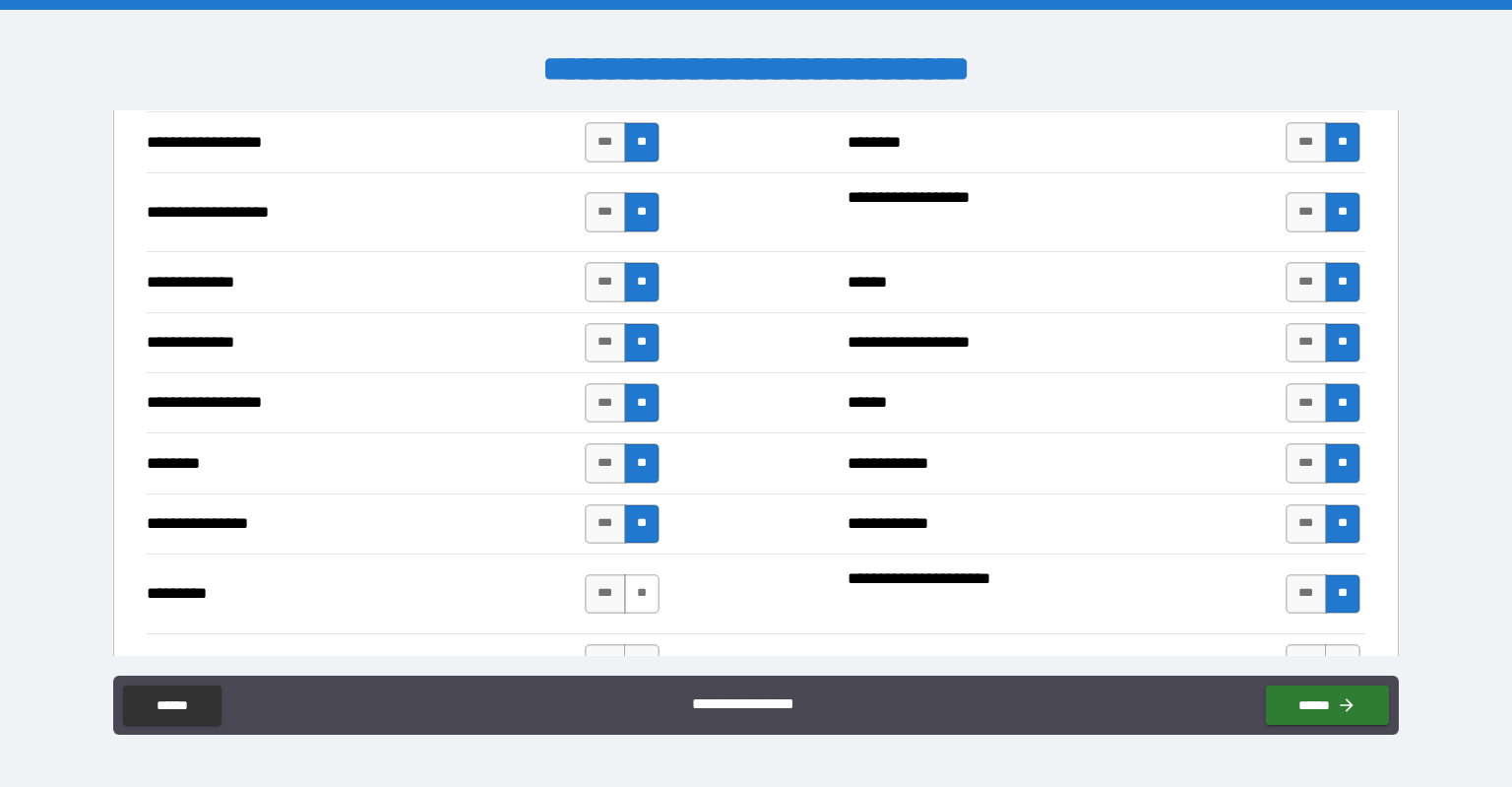 click on "**" at bounding box center [642, 594] 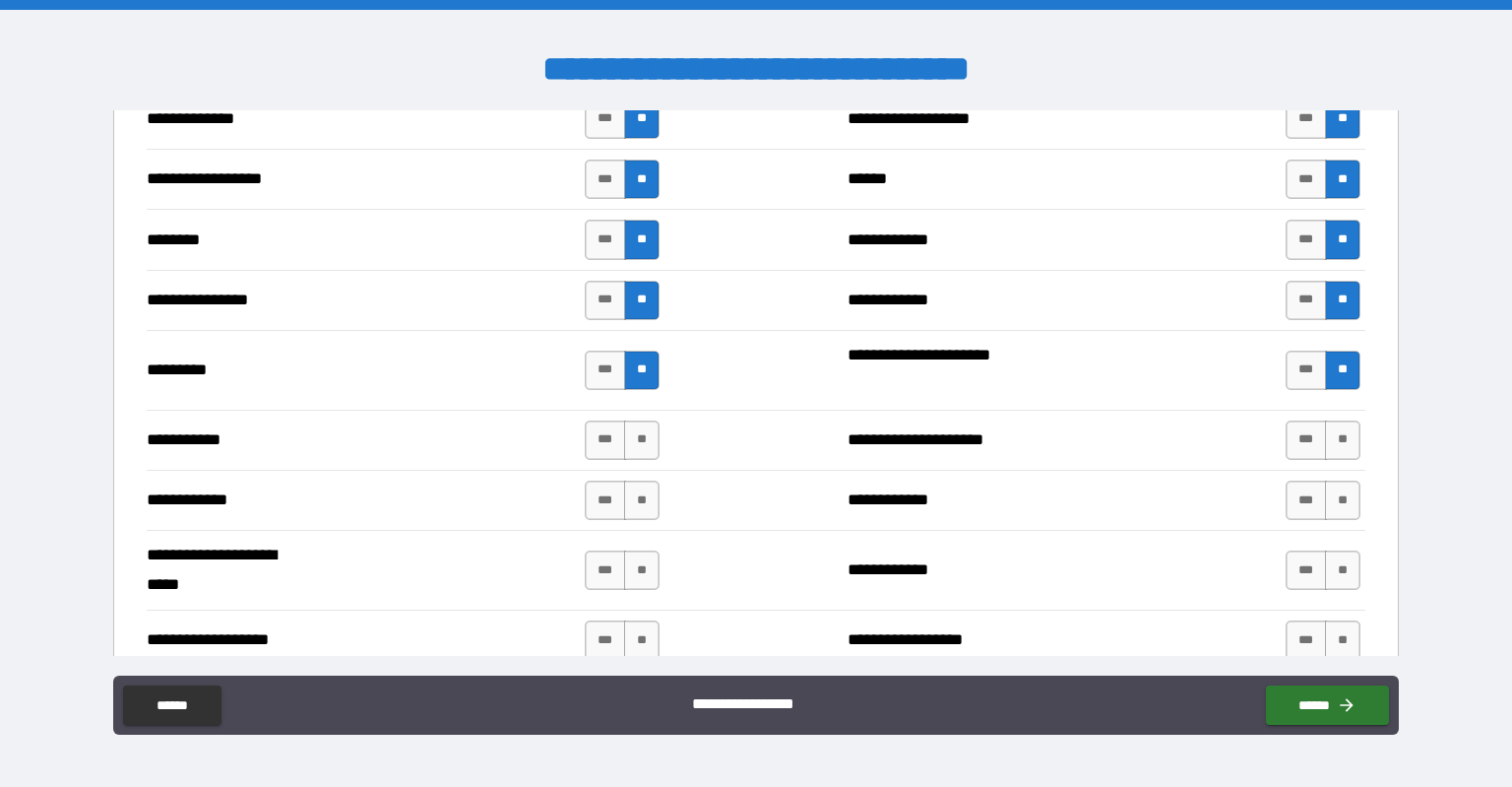 scroll, scrollTop: 3447, scrollLeft: 0, axis: vertical 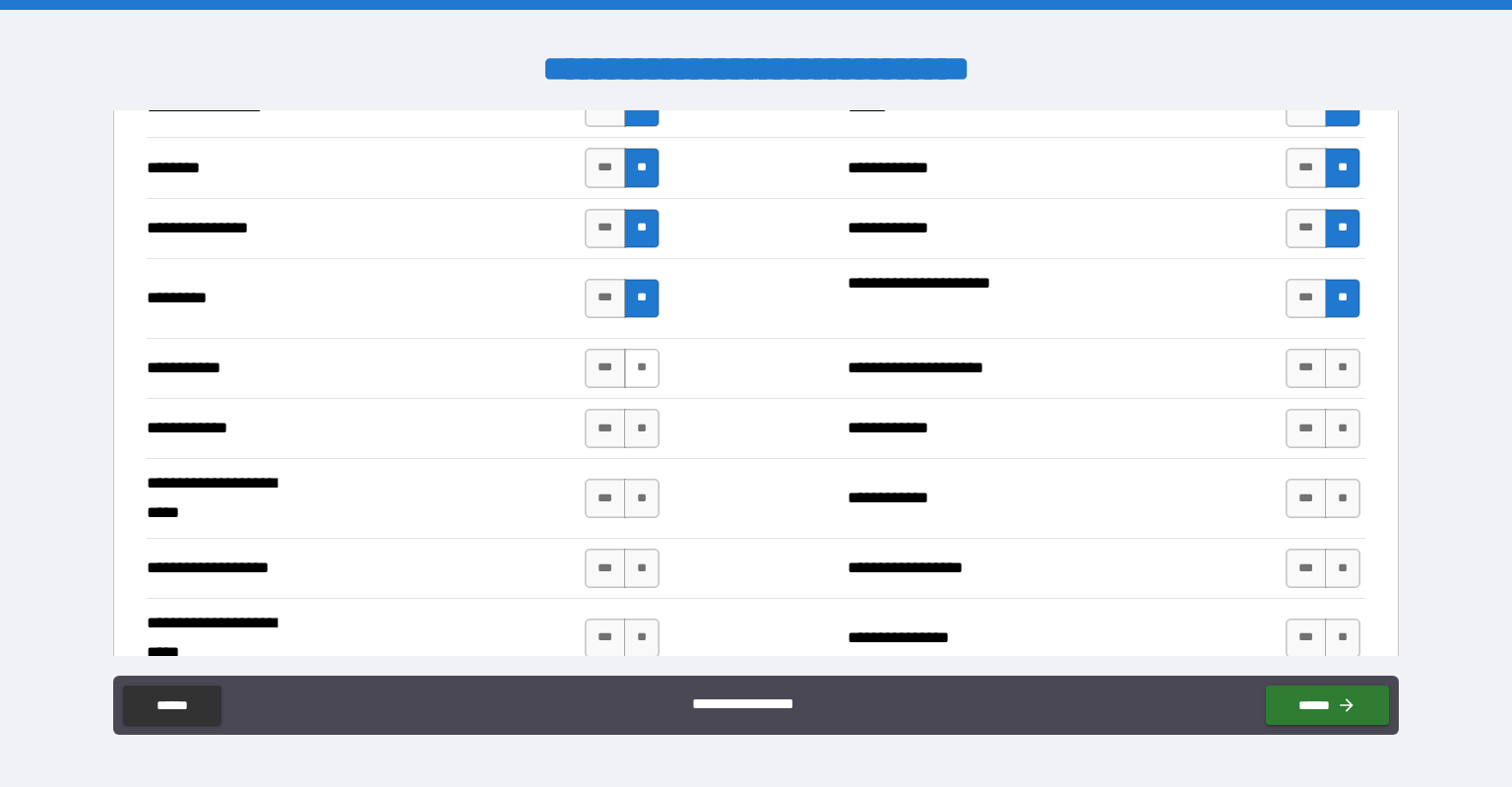 click on "**" at bounding box center (642, 368) 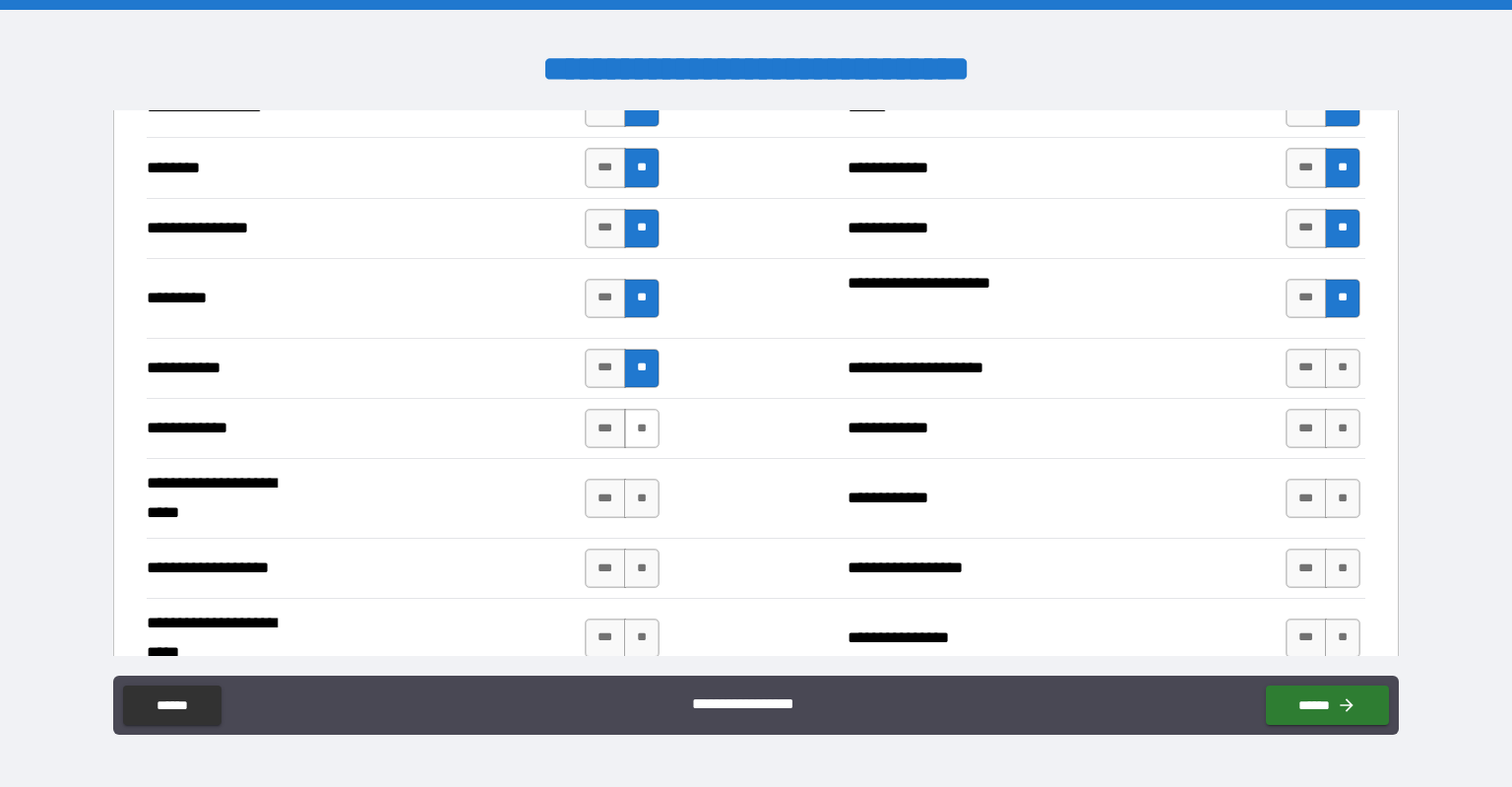 click on "**" at bounding box center (642, 428) 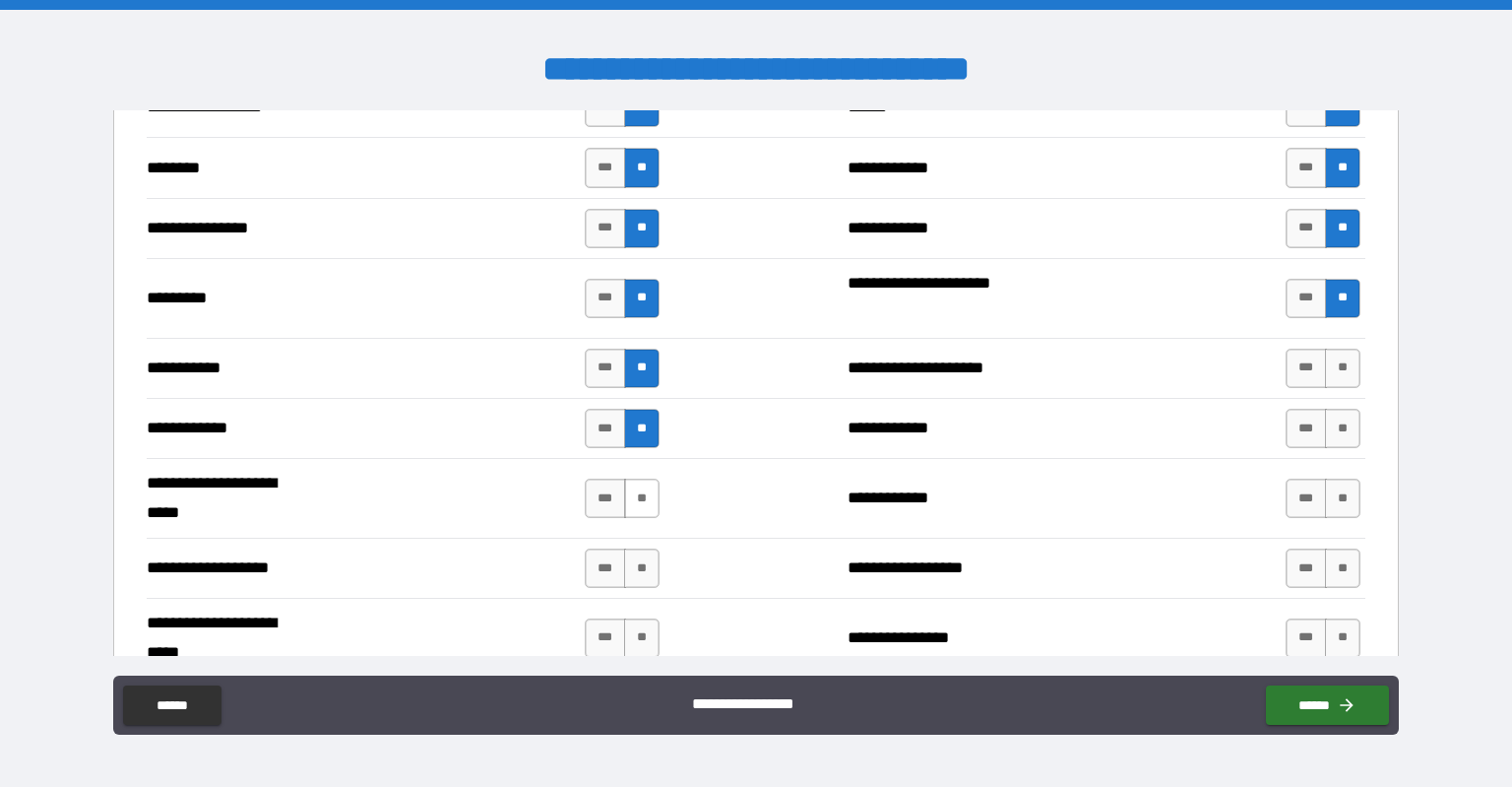 click on "**" at bounding box center [642, 498] 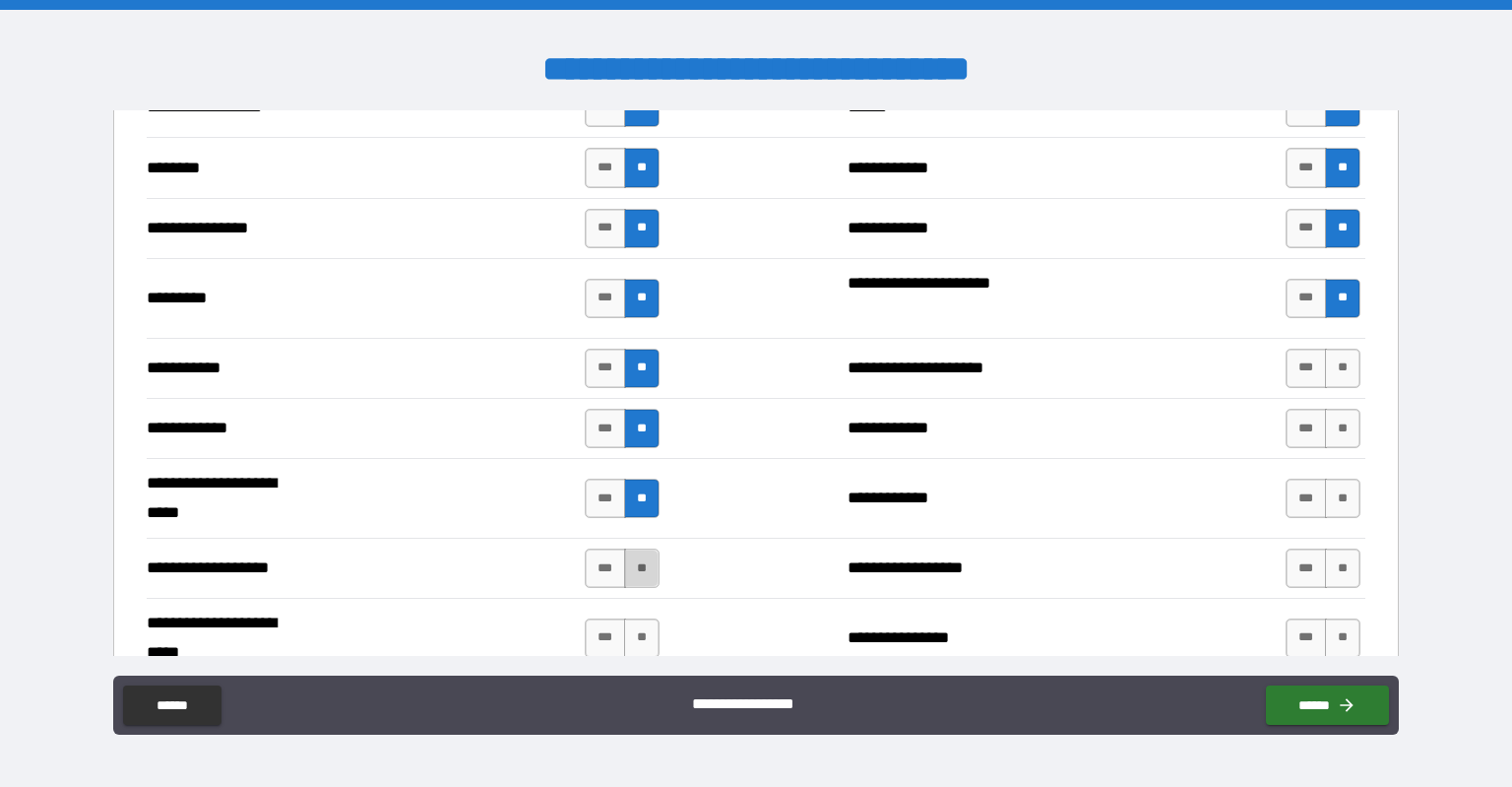 click on "**" at bounding box center [642, 568] 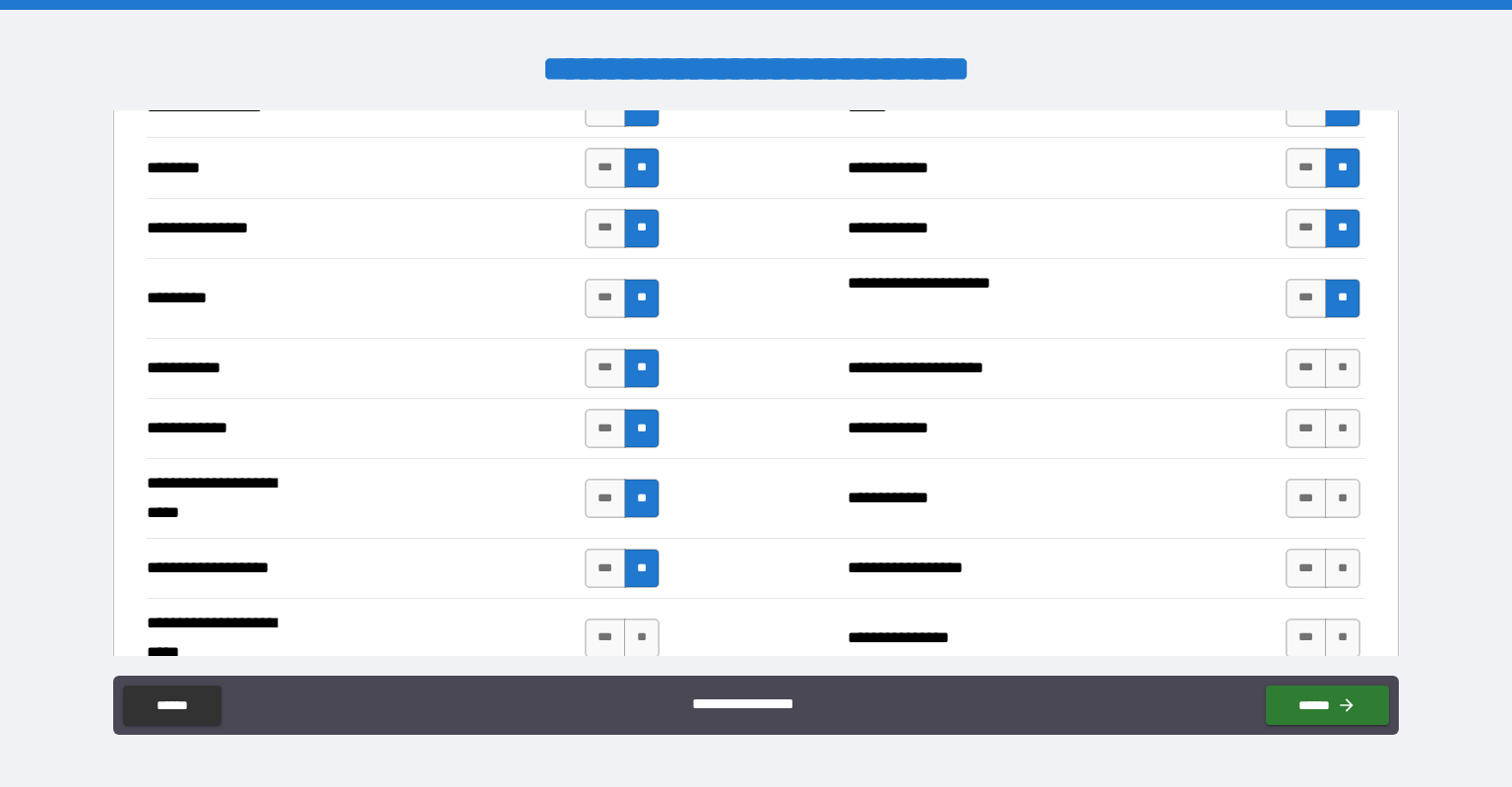 drag, startPoint x: 634, startPoint y: 627, endPoint x: 681, endPoint y: 612, distance: 49.335586 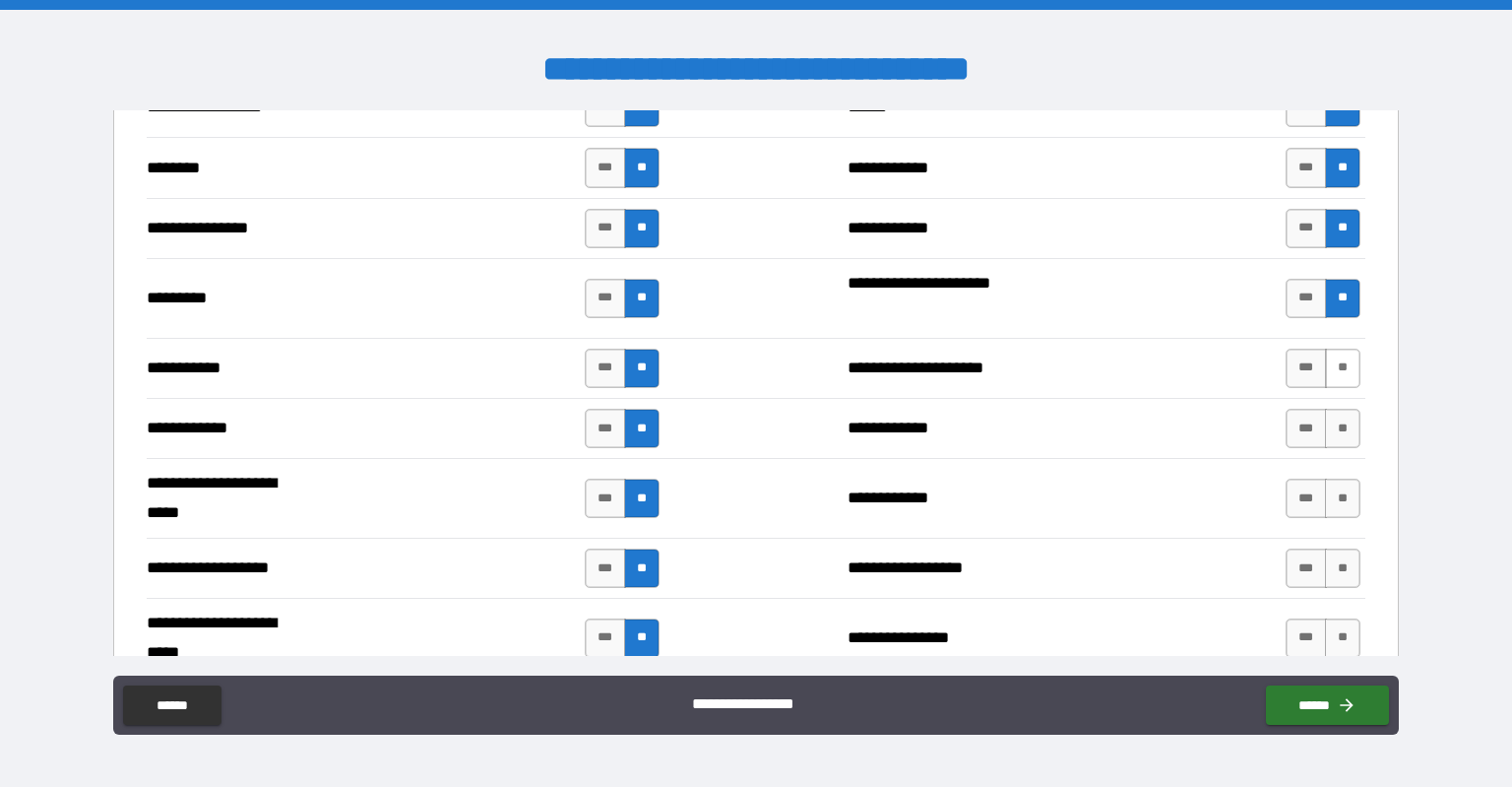 click on "**" at bounding box center [1343, 368] 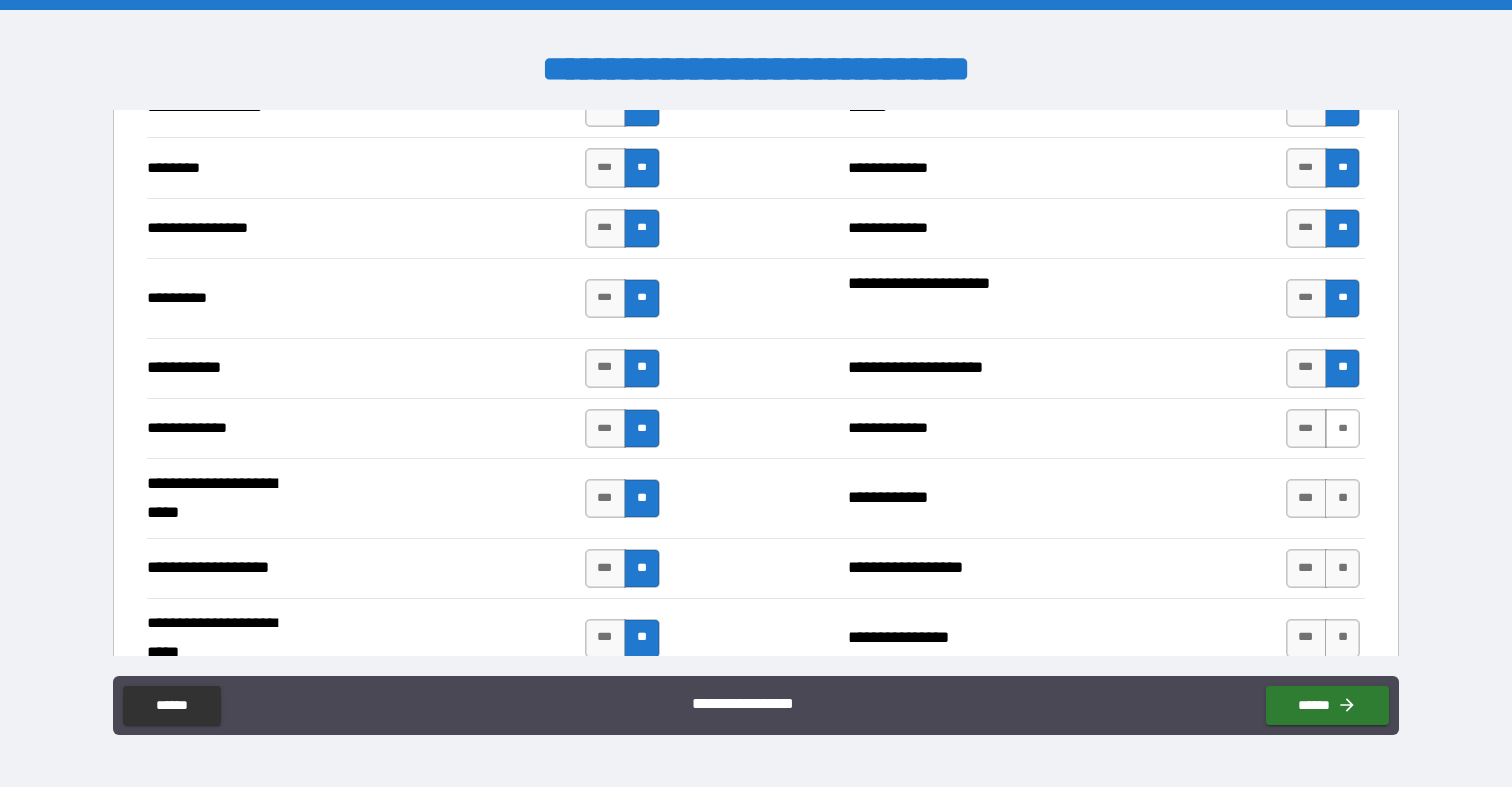 click on "**" at bounding box center [1343, 428] 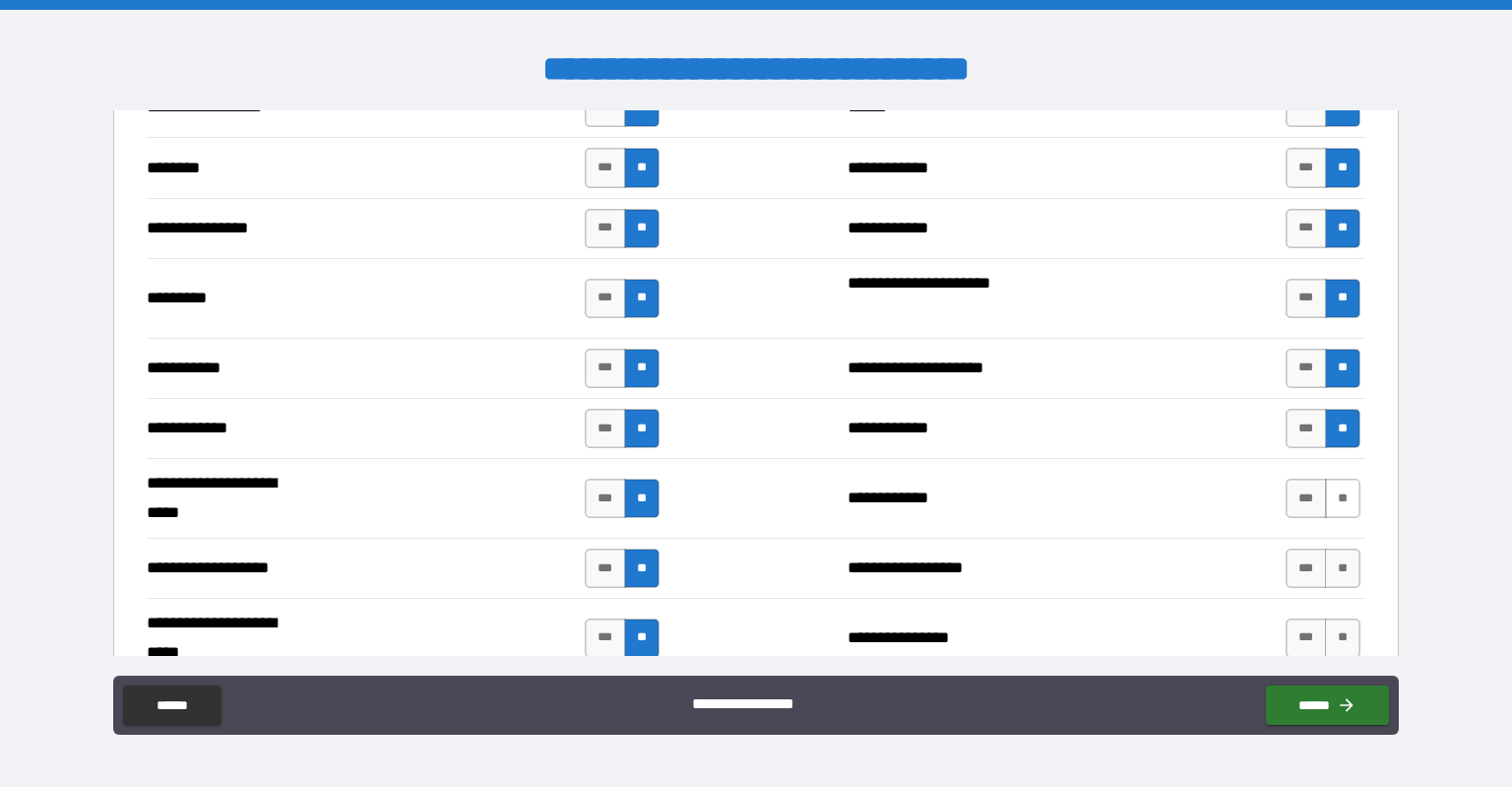 click on "**" at bounding box center (1343, 498) 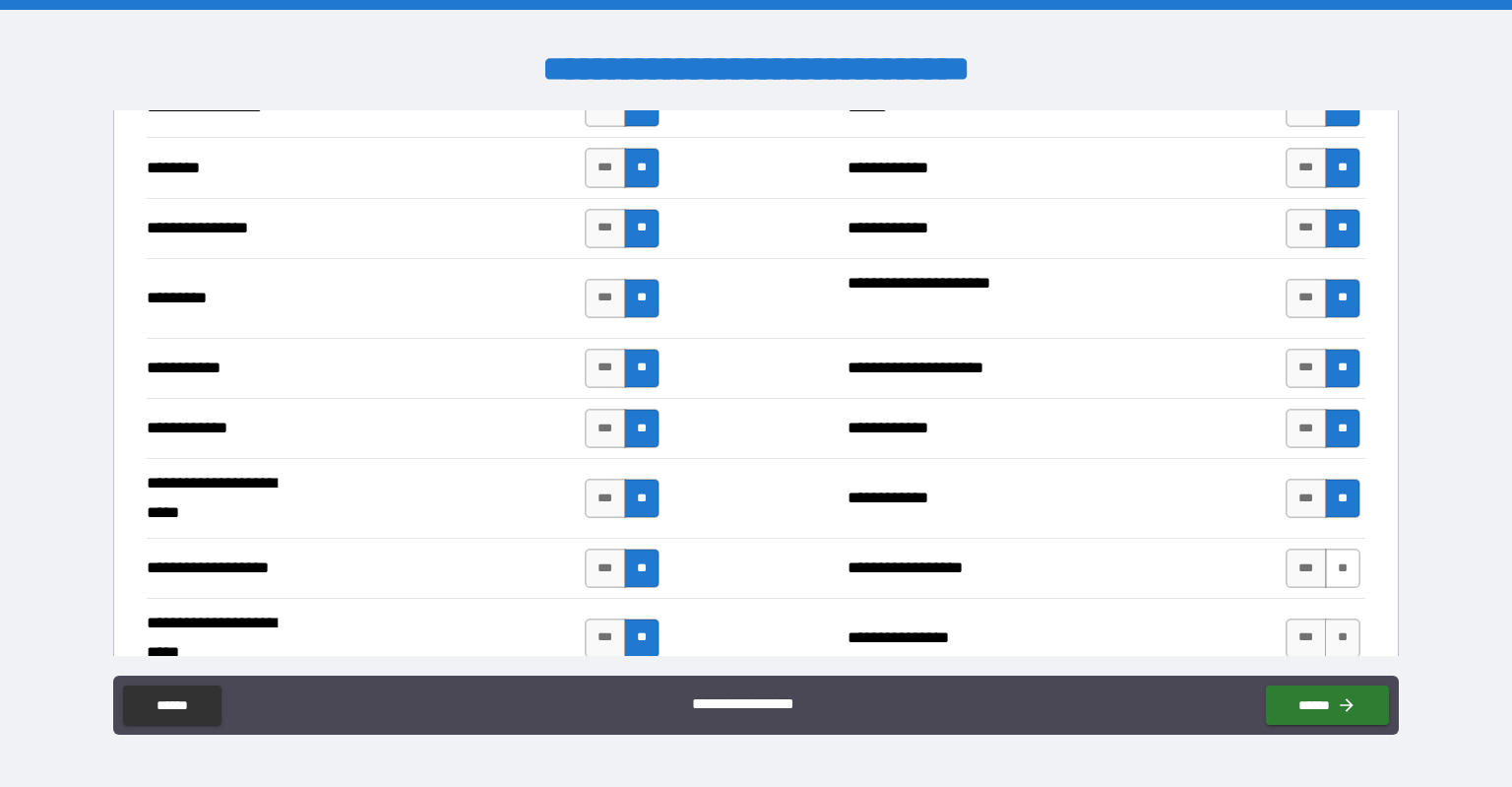 click on "**" at bounding box center (1343, 568) 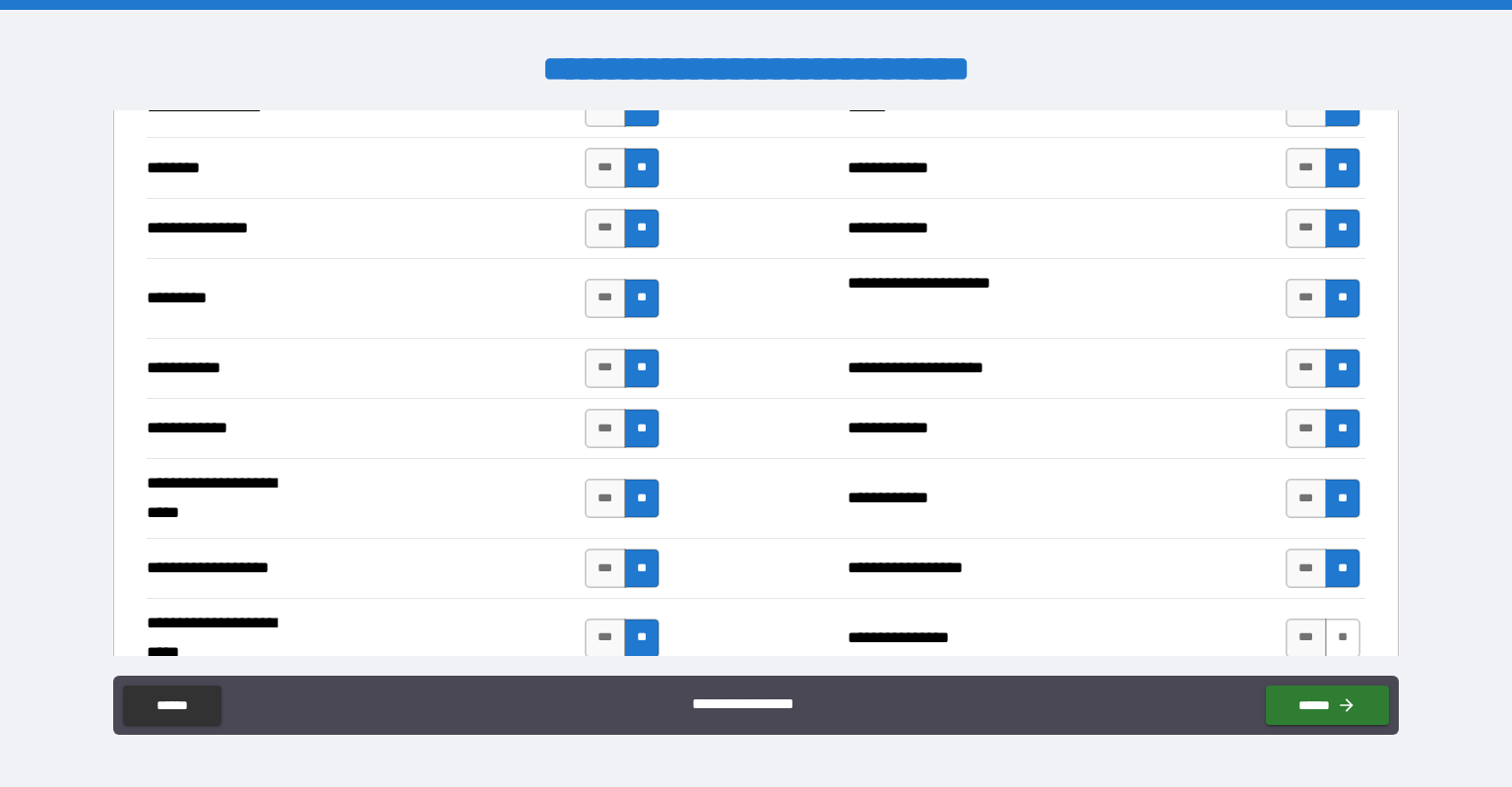 click on "**" at bounding box center [1343, 638] 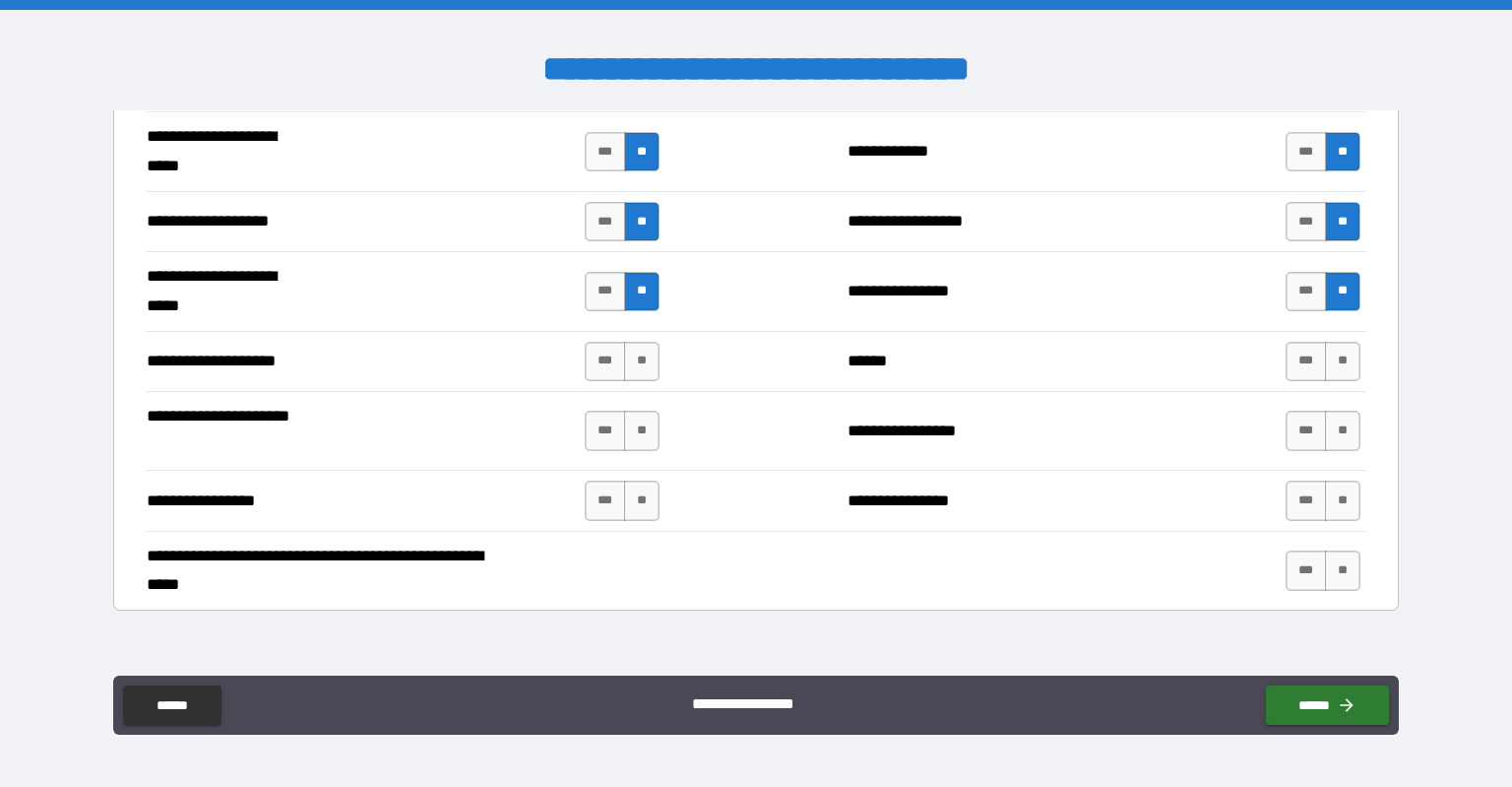 scroll, scrollTop: 3841, scrollLeft: 0, axis: vertical 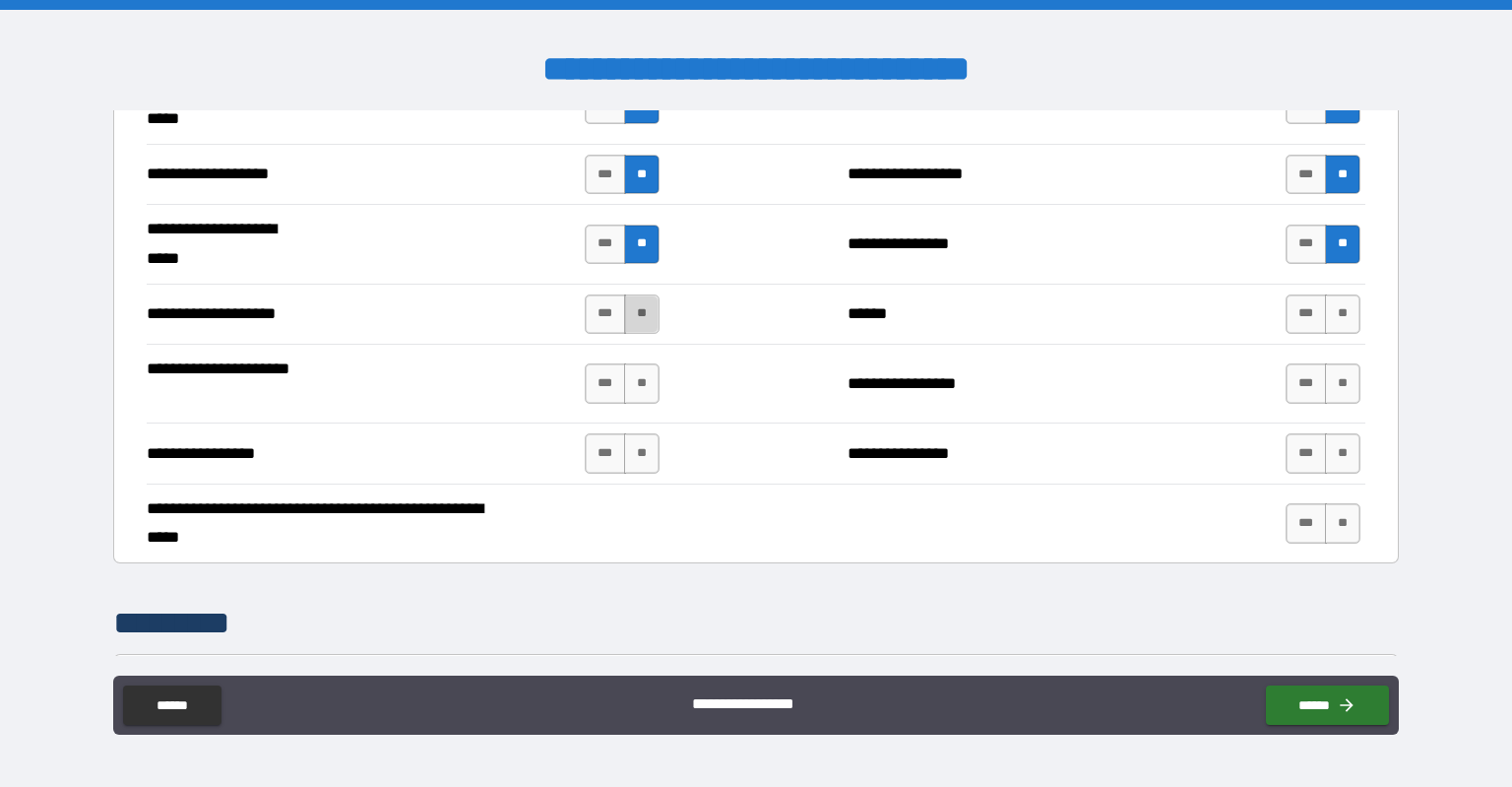 click on "**" at bounding box center (642, 314) 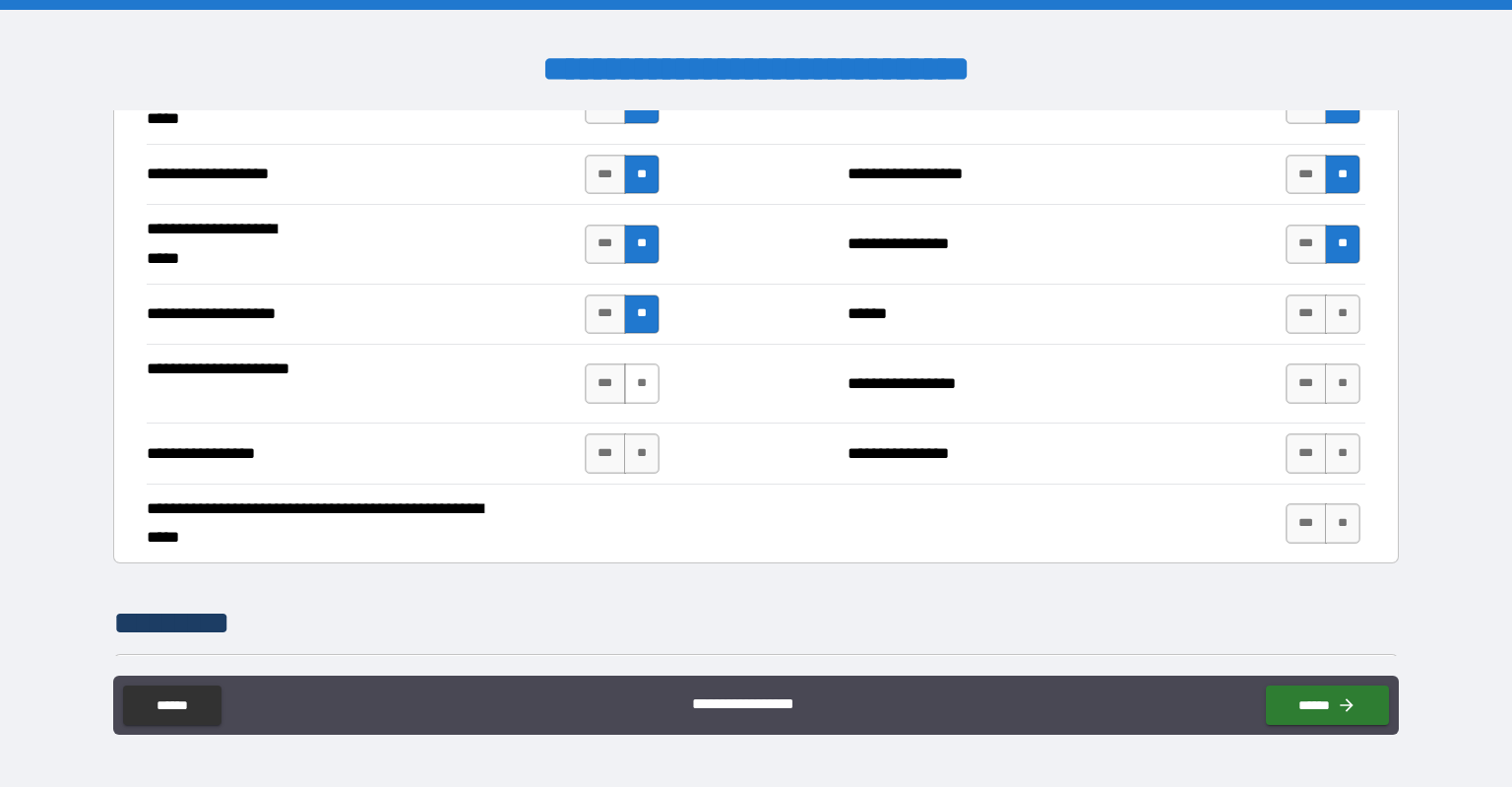 click on "**" at bounding box center (642, 383) 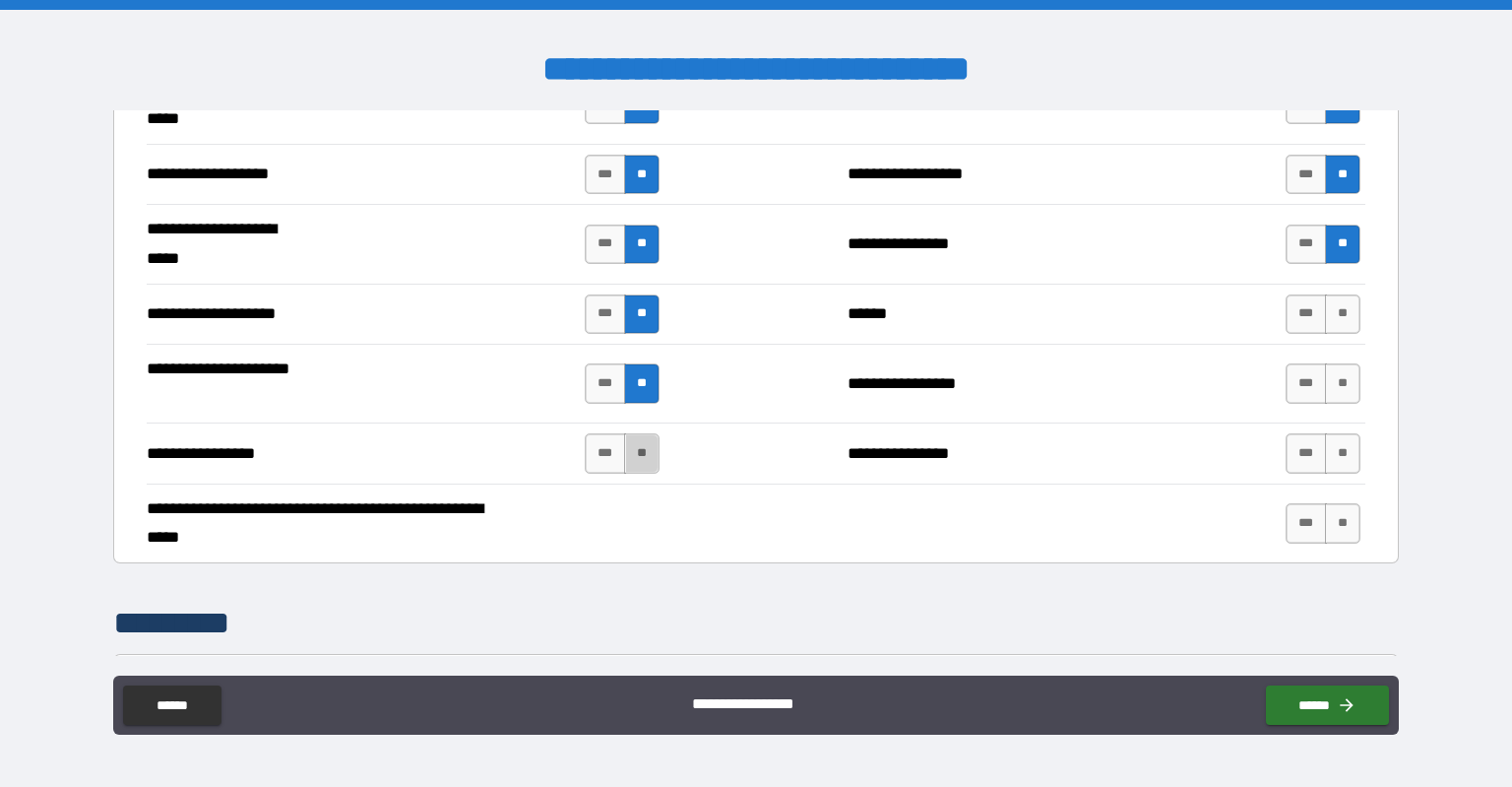 drag, startPoint x: 637, startPoint y: 450, endPoint x: 795, endPoint y: 422, distance: 160.46183 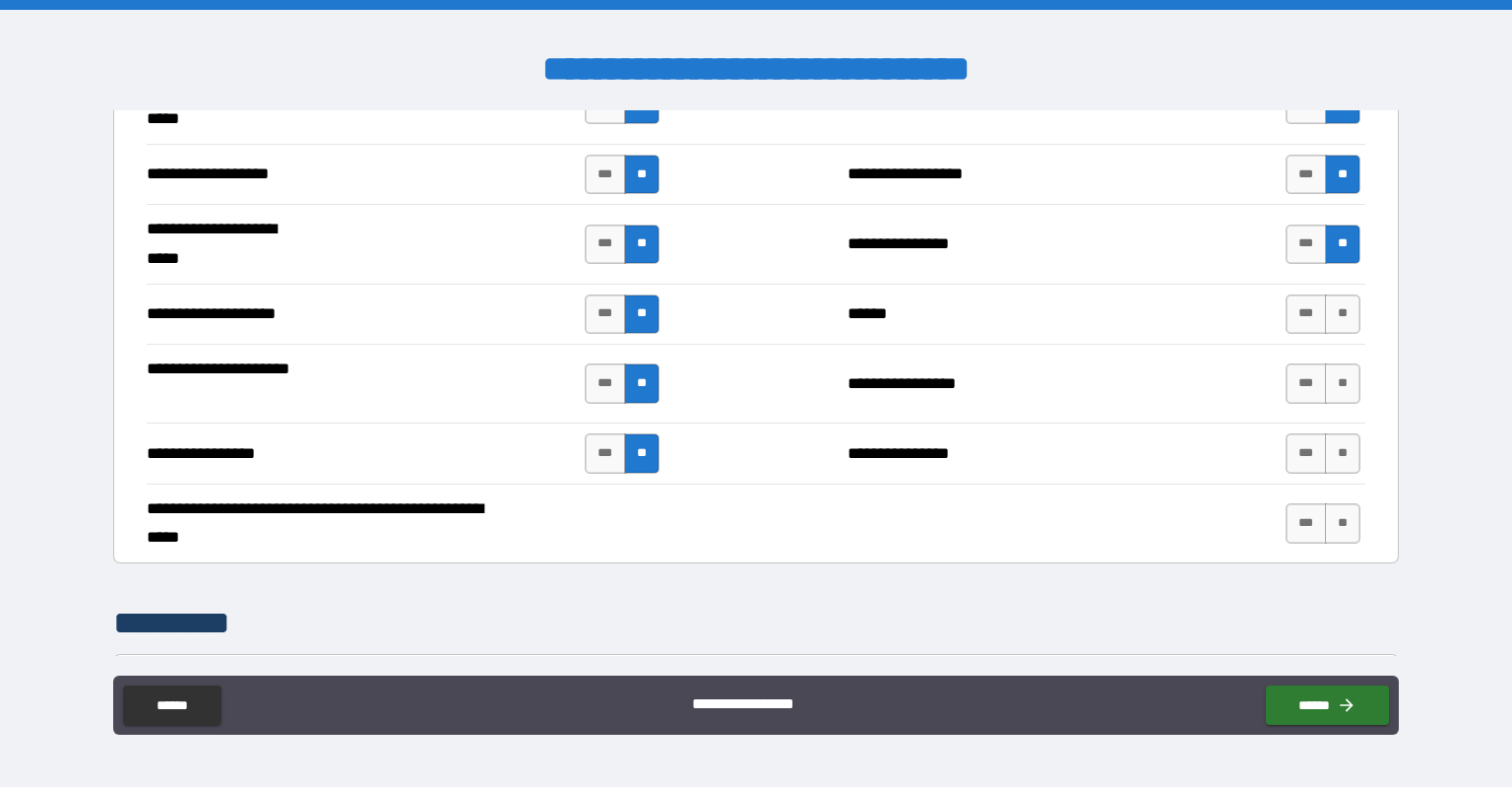 drag, startPoint x: 1344, startPoint y: 302, endPoint x: 1339, endPoint y: 336, distance: 34.36568 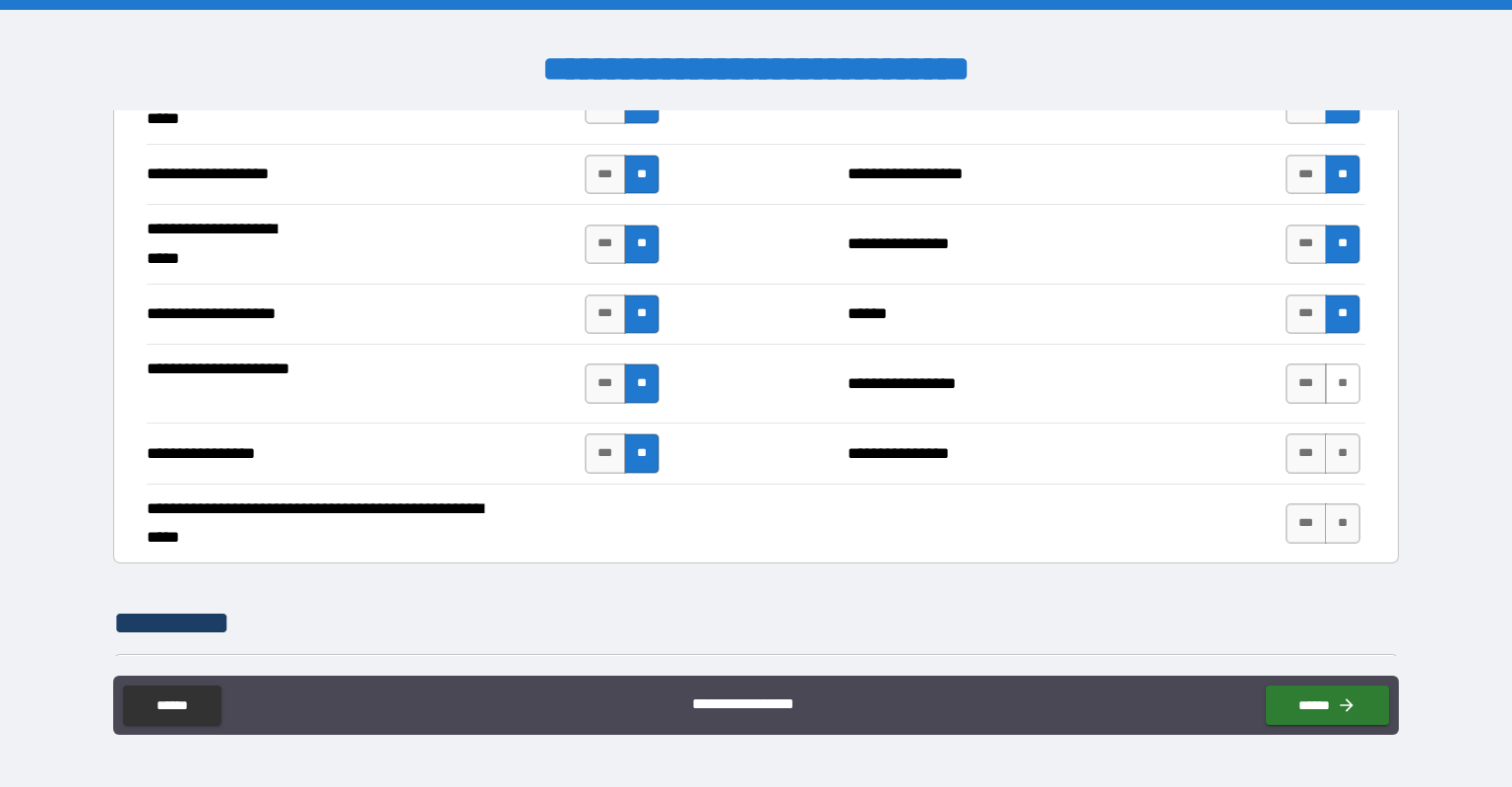 drag, startPoint x: 1332, startPoint y: 375, endPoint x: 1339, endPoint y: 412, distance: 37.65634 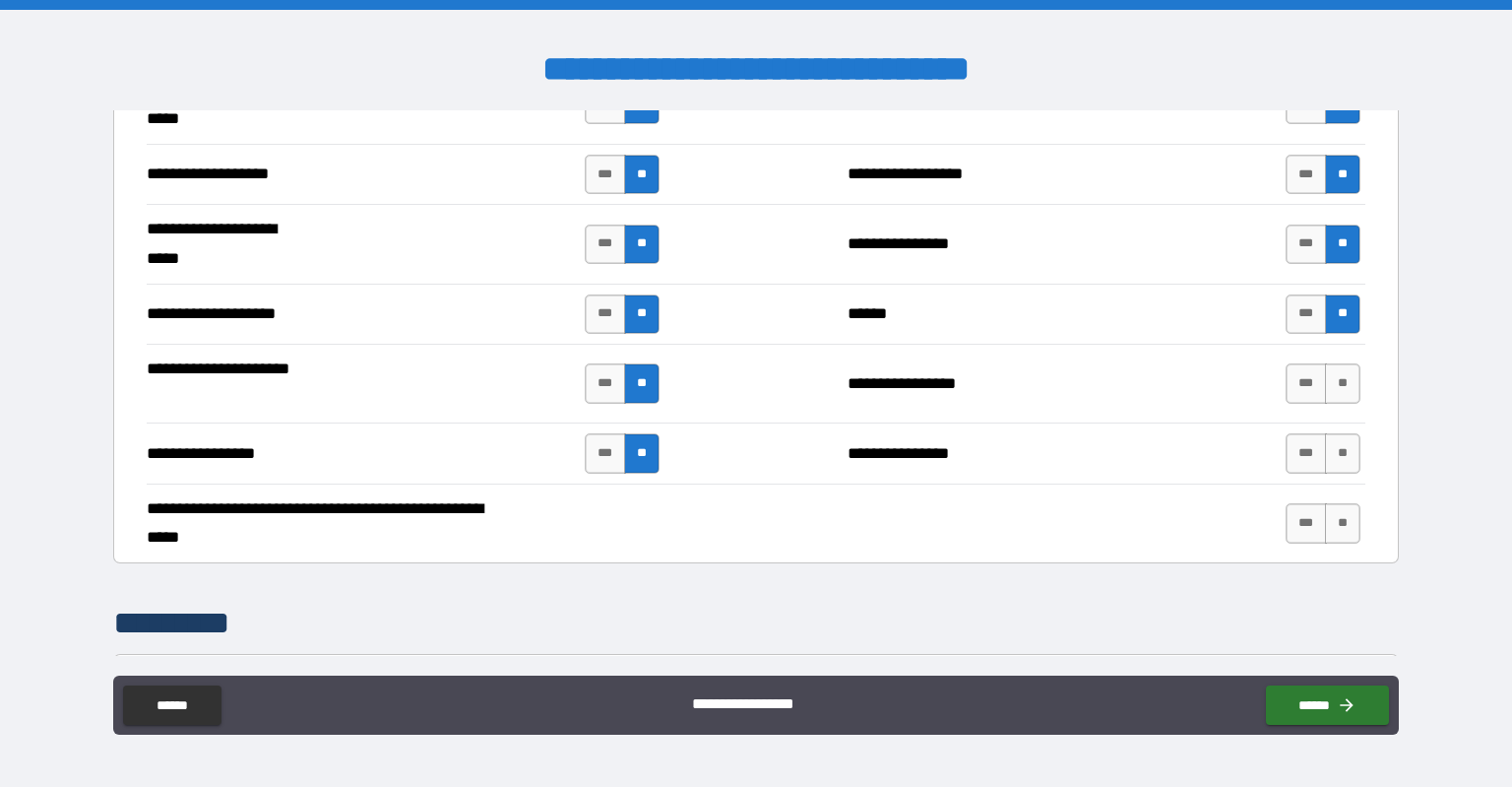 click on "**" at bounding box center [1343, 383] 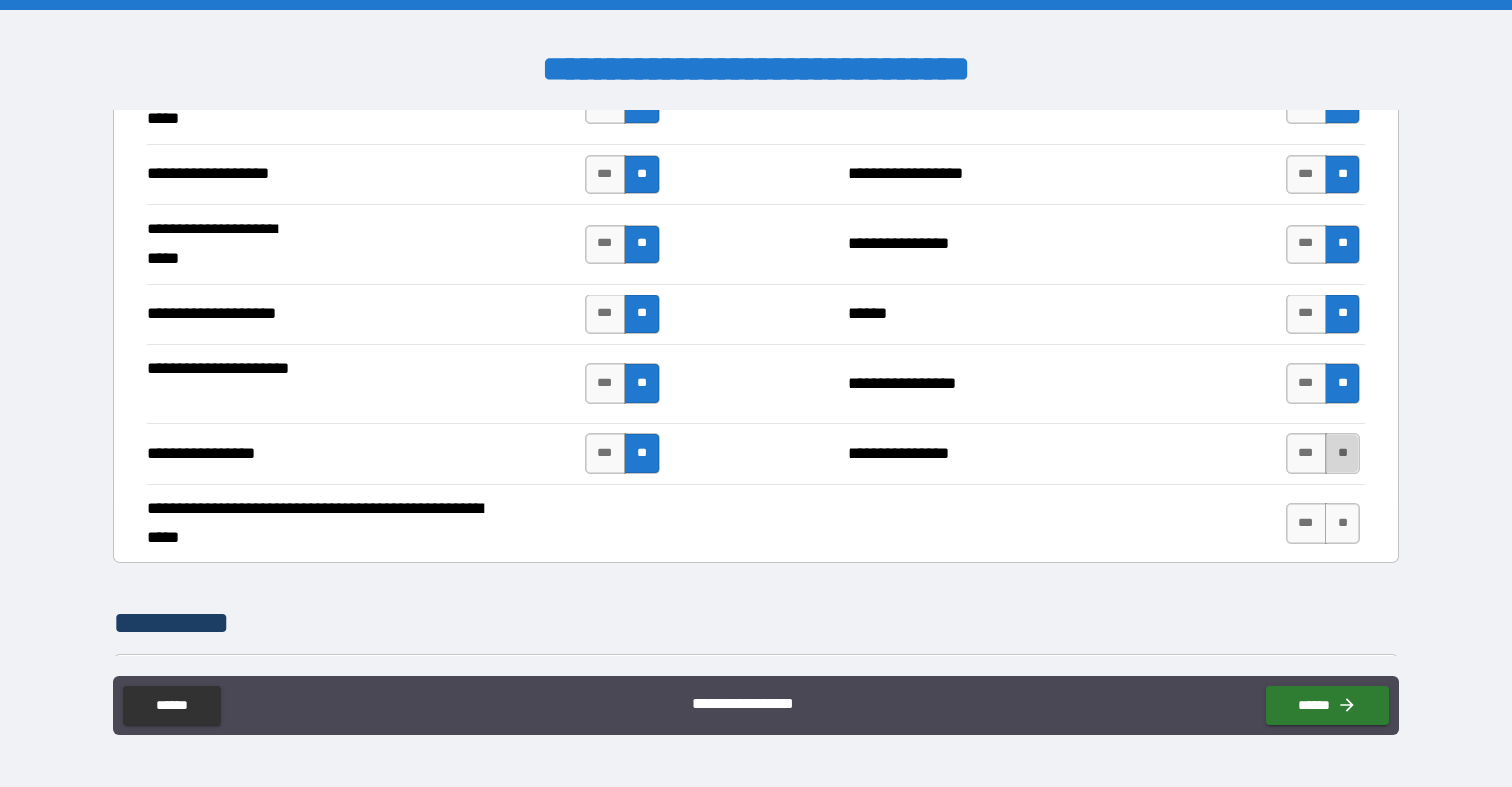 click on "**" at bounding box center [1343, 453] 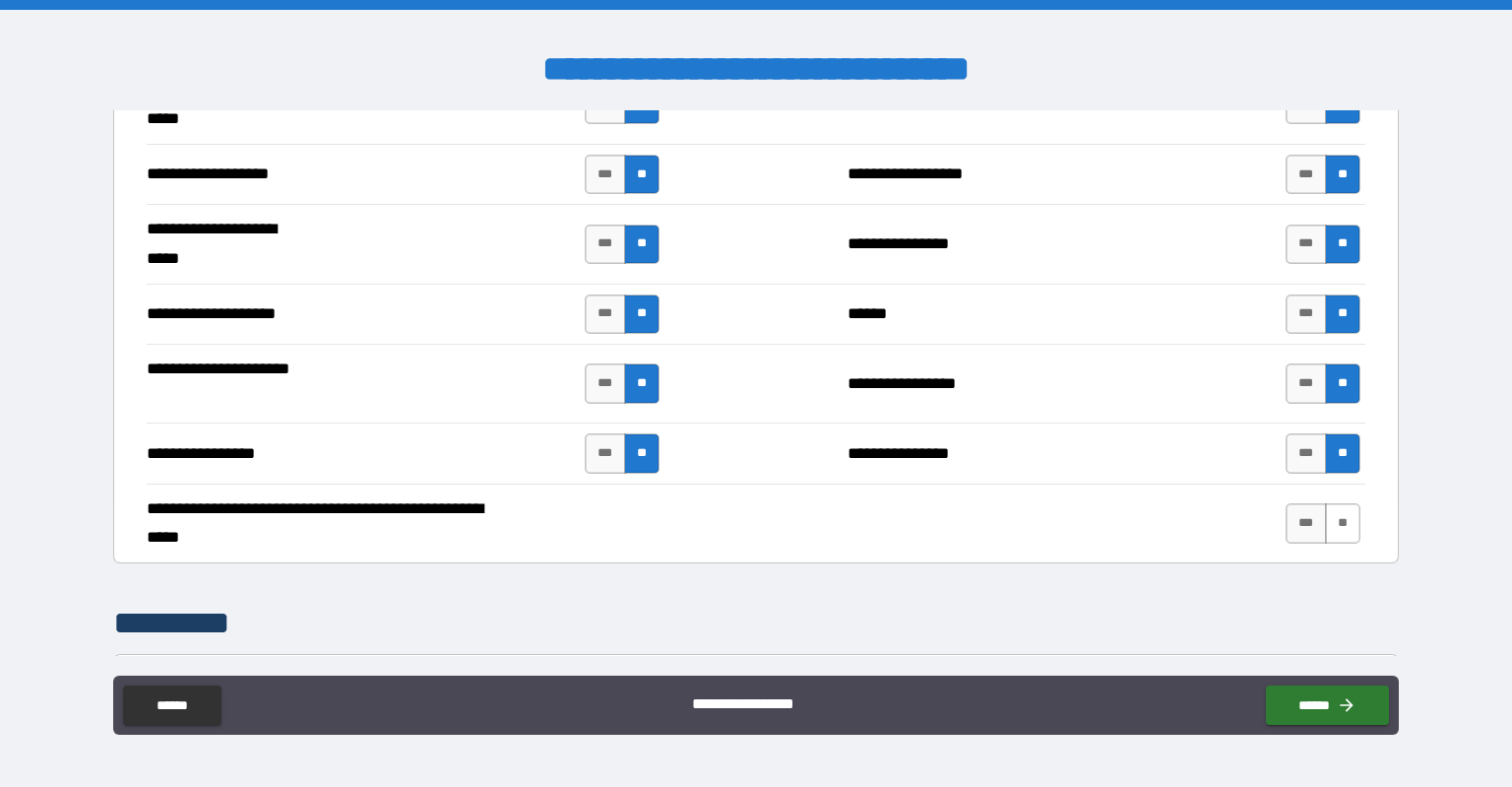 click on "**" at bounding box center (1343, 523) 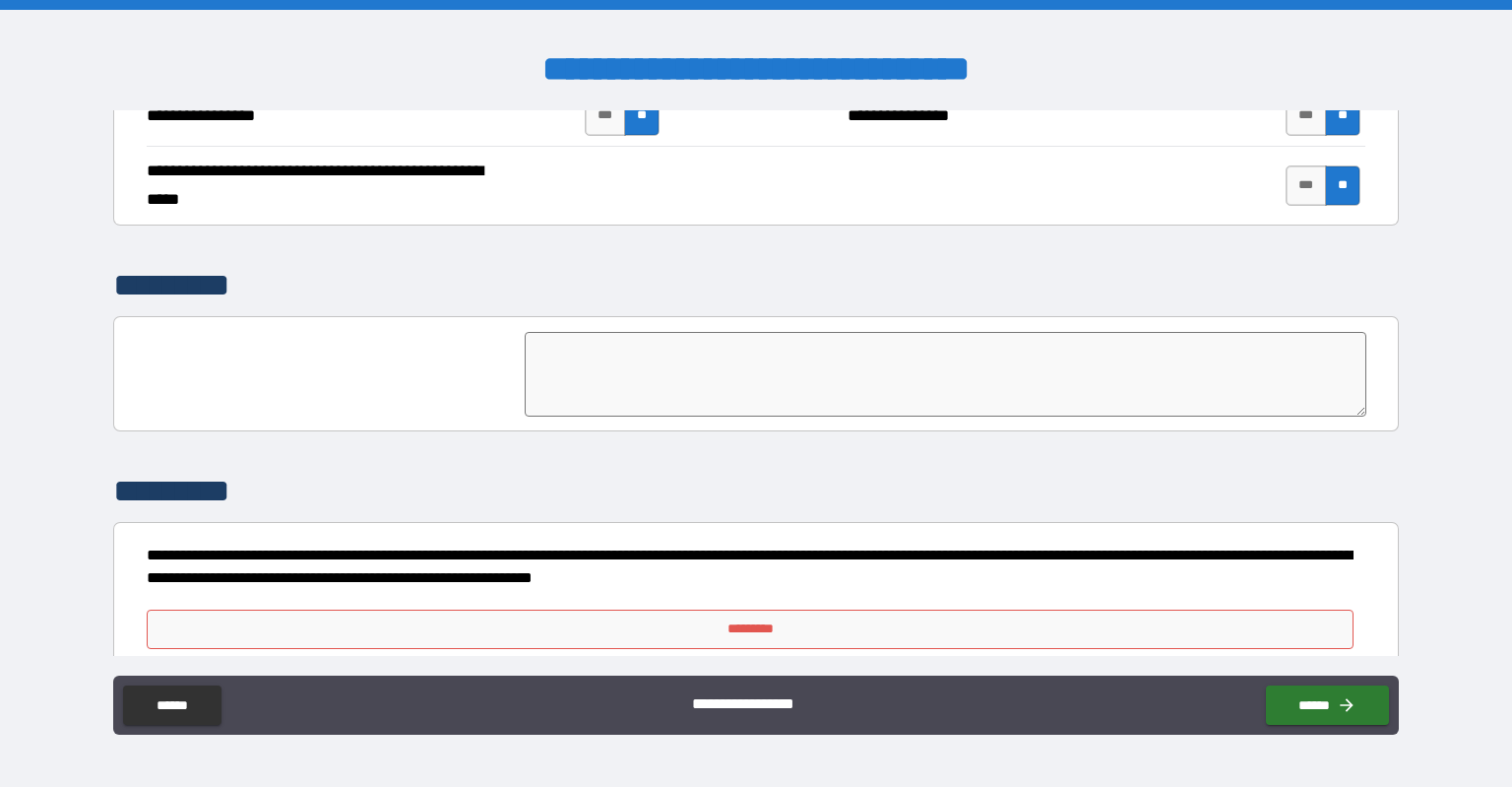 scroll, scrollTop: 4188, scrollLeft: 0, axis: vertical 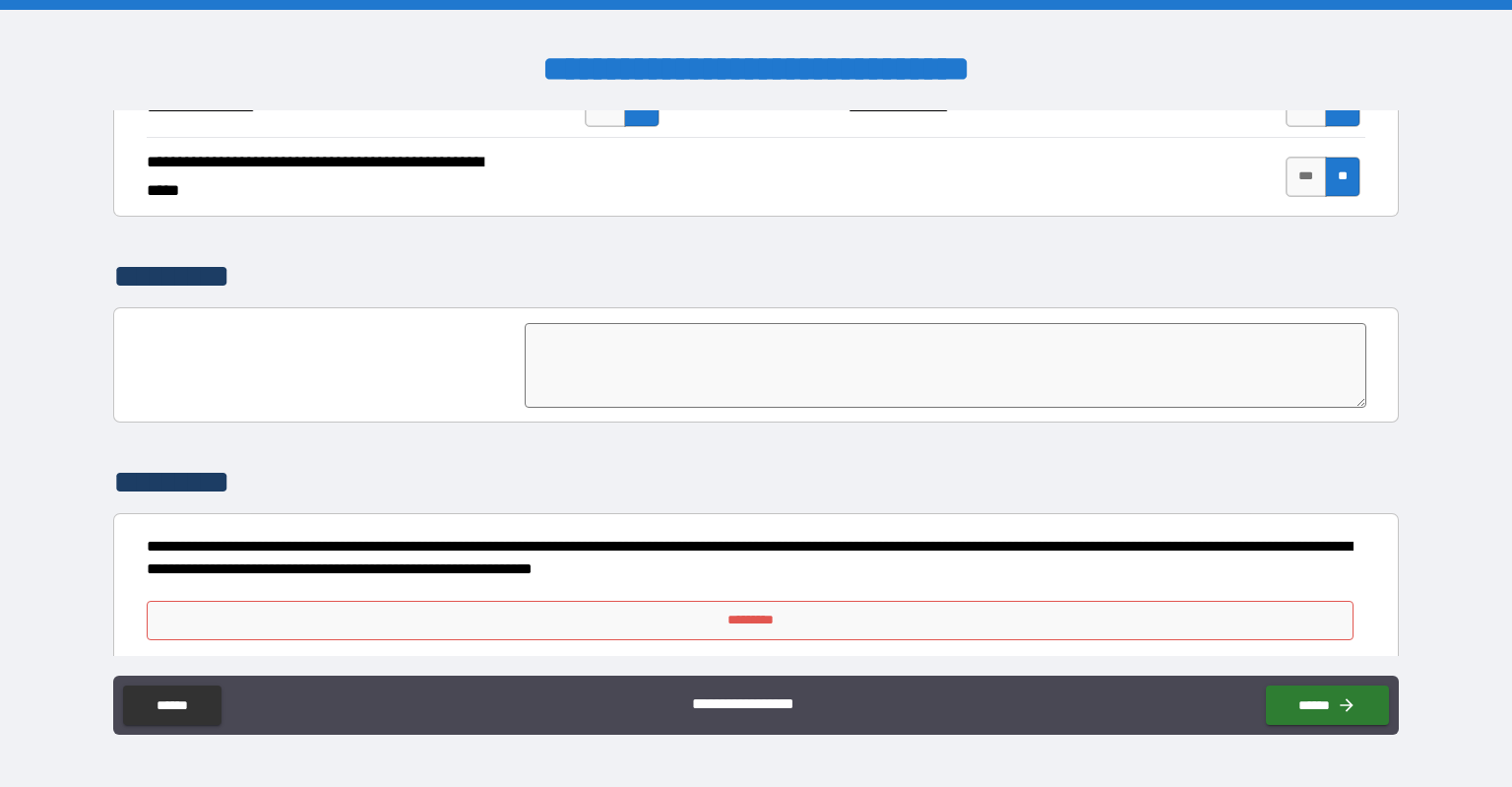 click at bounding box center [946, 365] 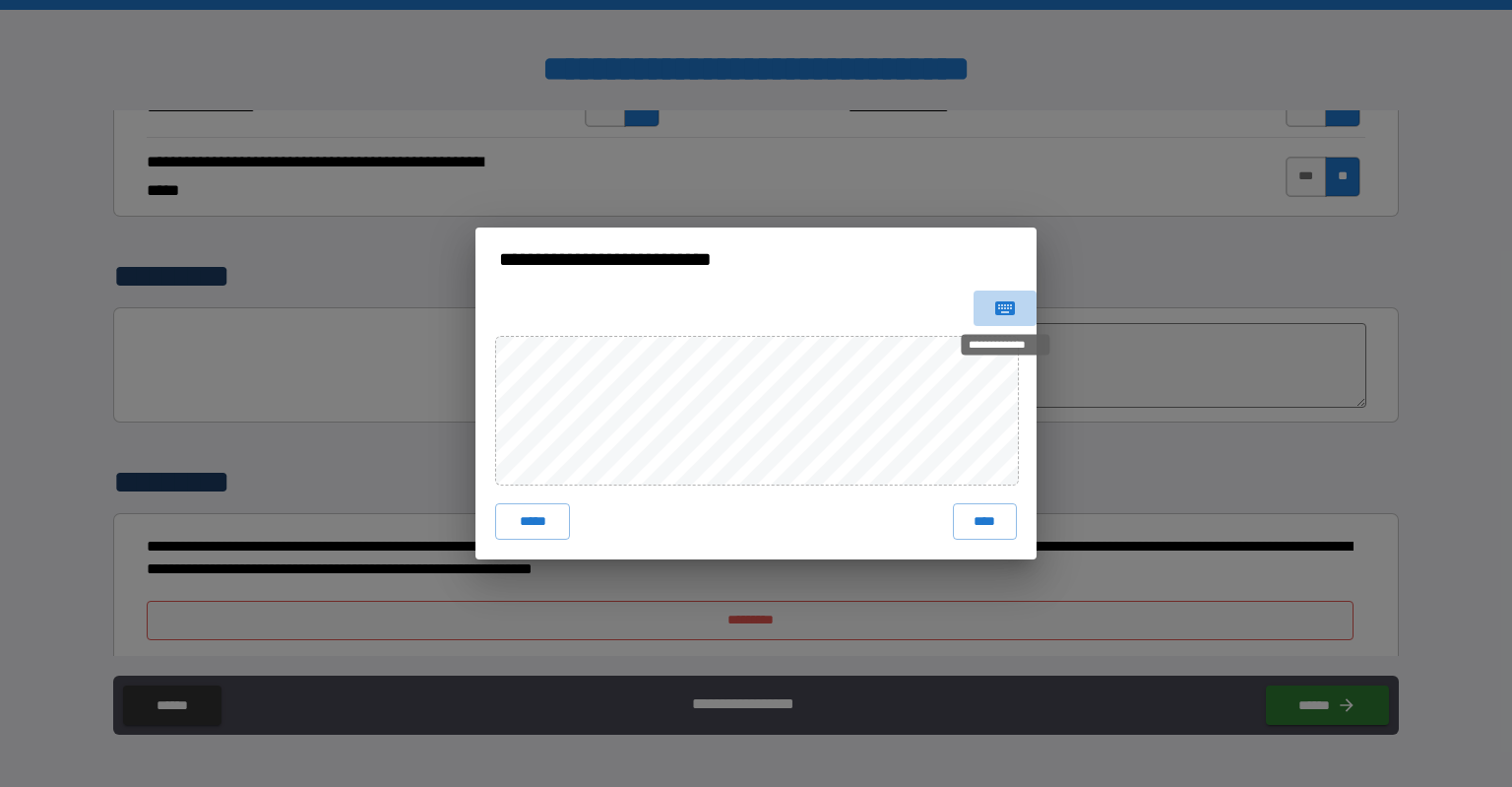 click 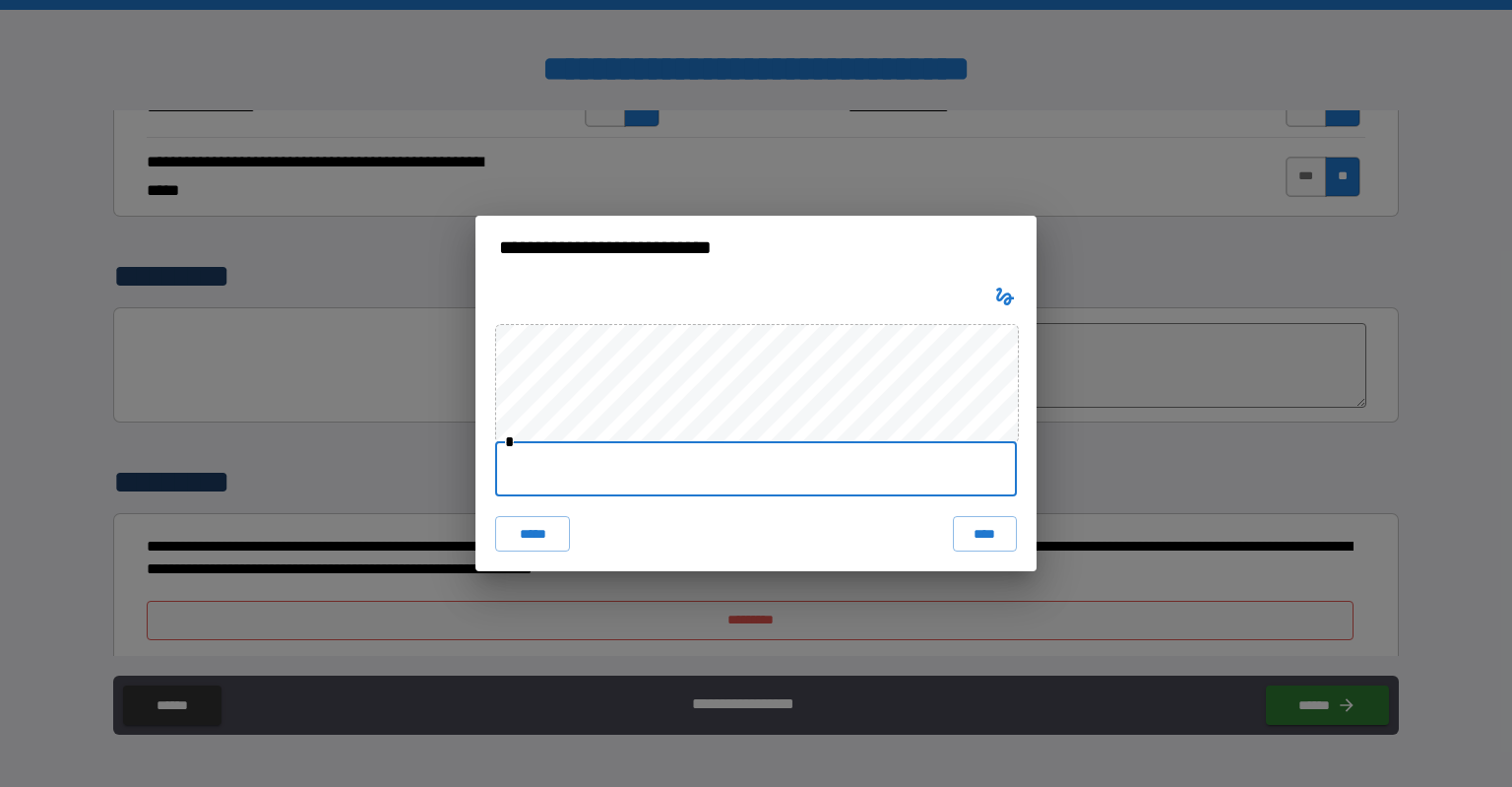 click at bounding box center (756, 469) 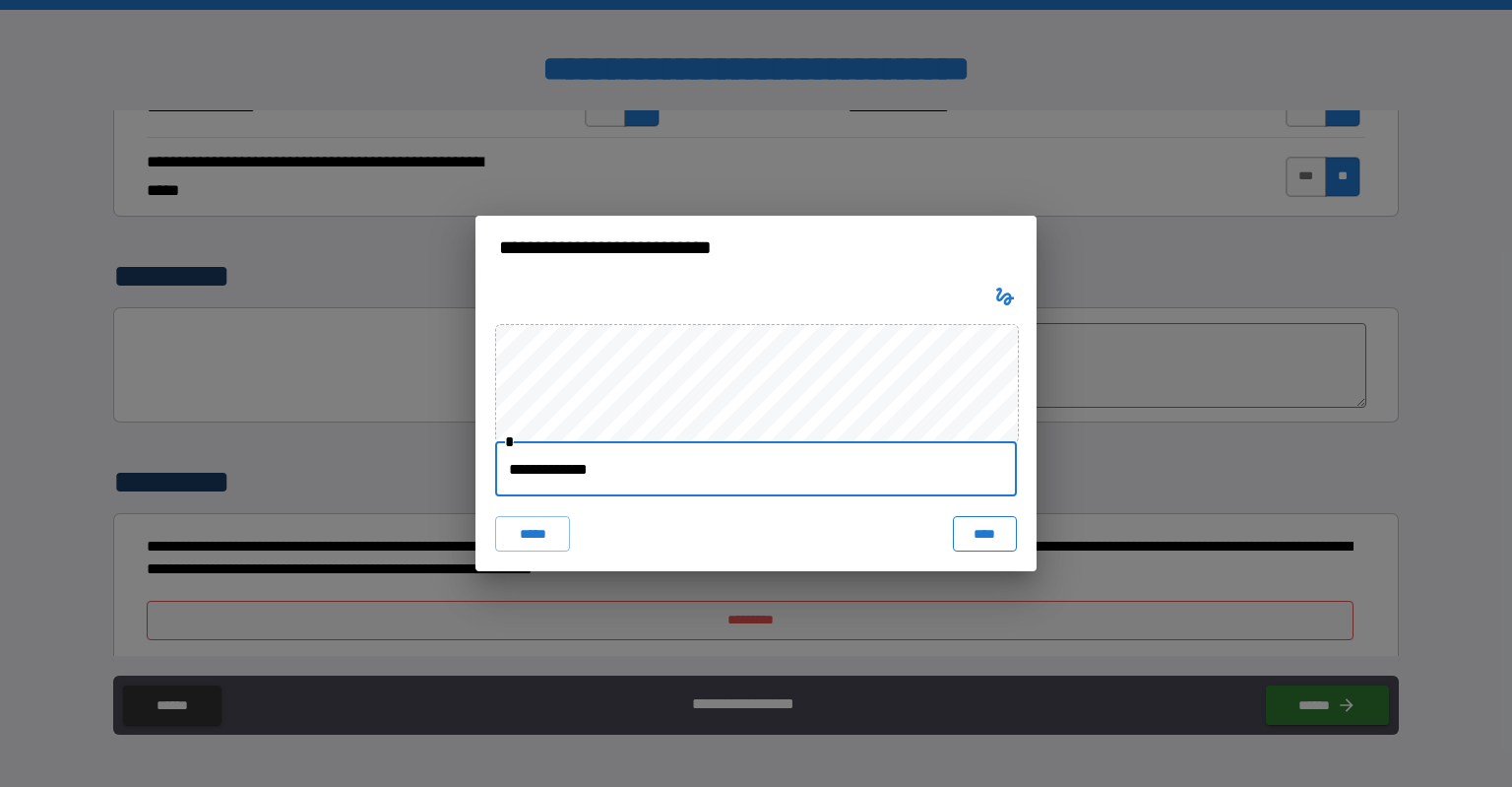 type on "**********" 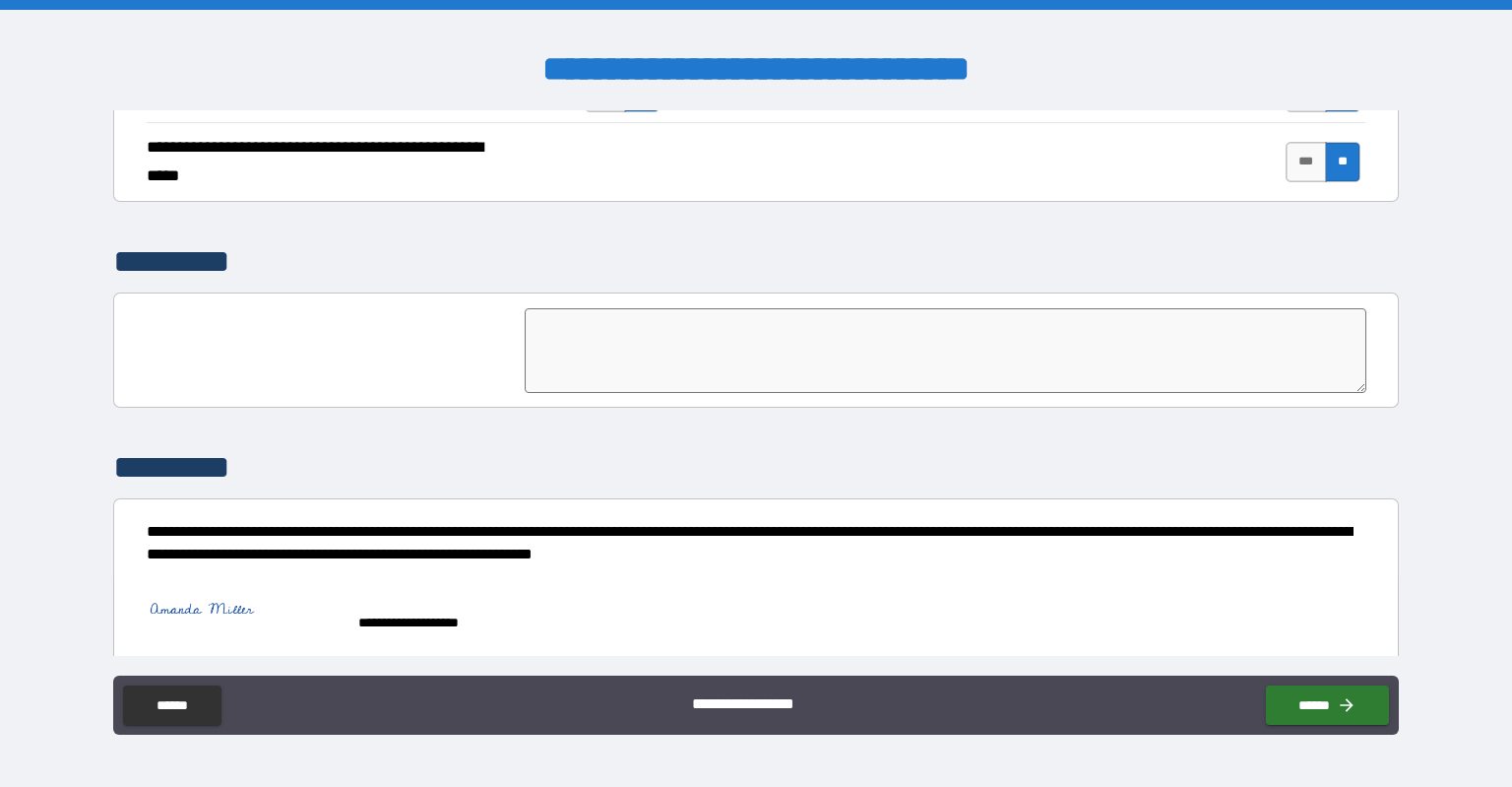 scroll, scrollTop: 4206, scrollLeft: 0, axis: vertical 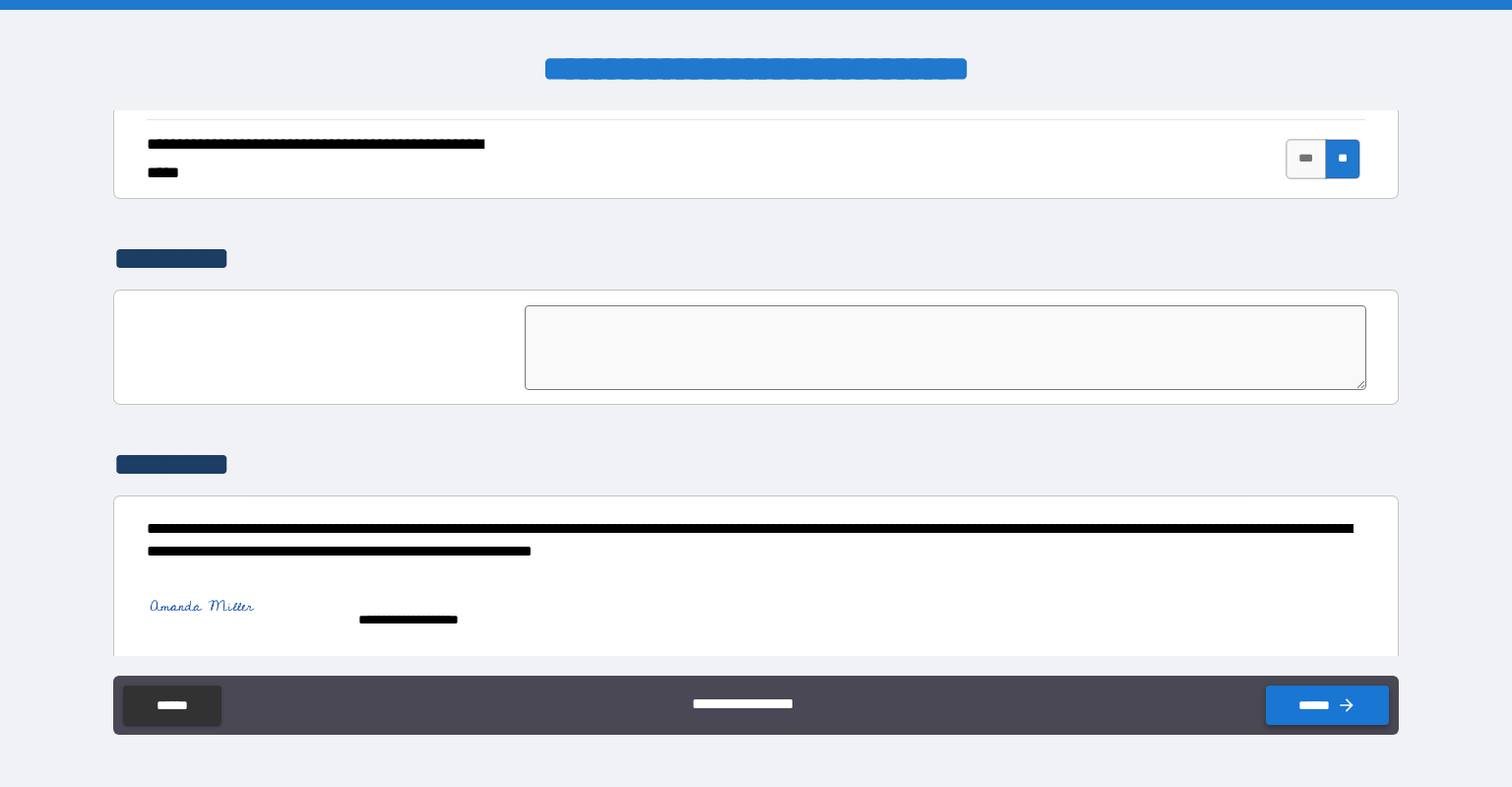 click on "******" at bounding box center [1327, 705] 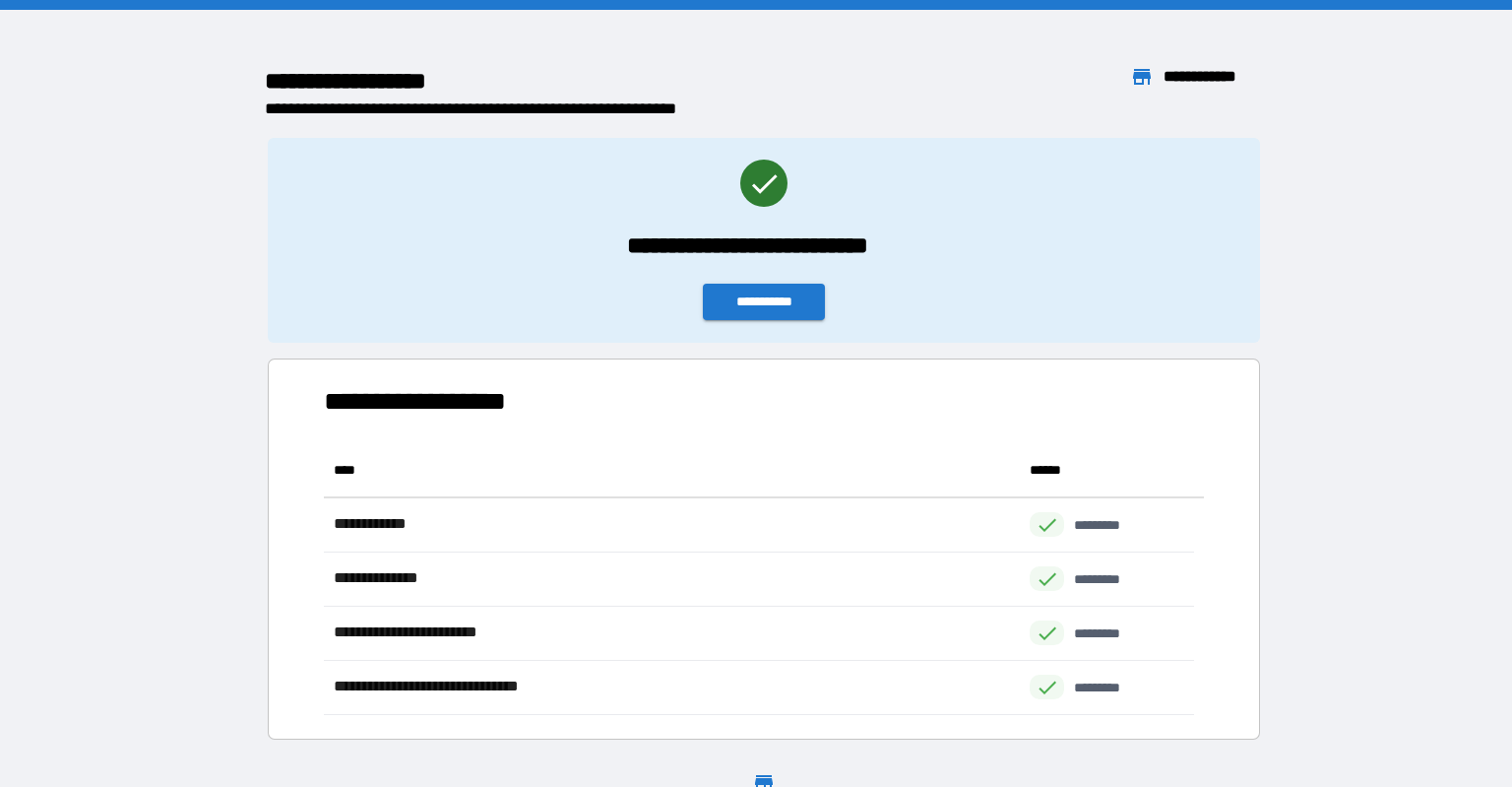 scroll, scrollTop: 16, scrollLeft: 16, axis: both 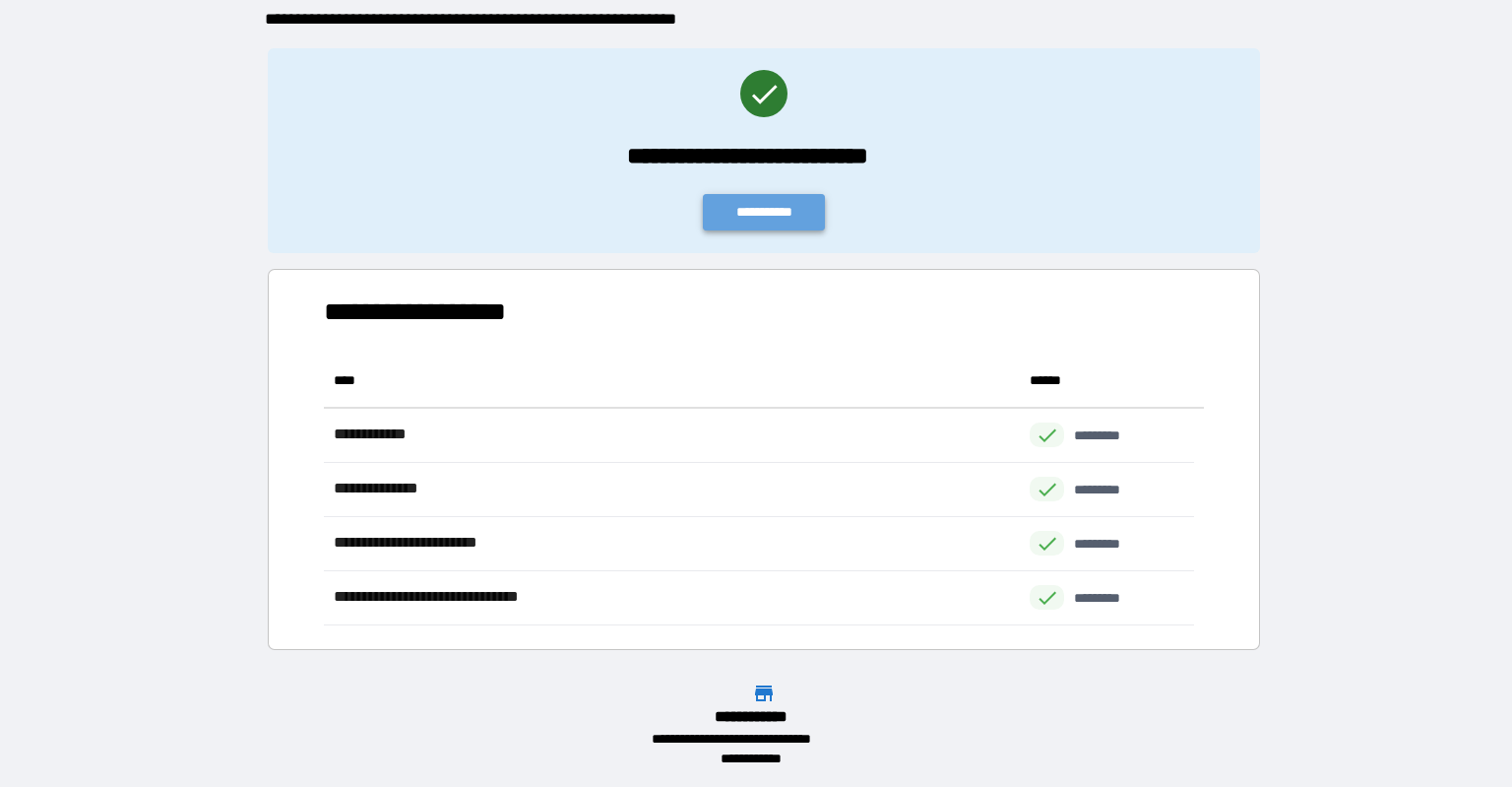 click on "**********" at bounding box center [764, 212] 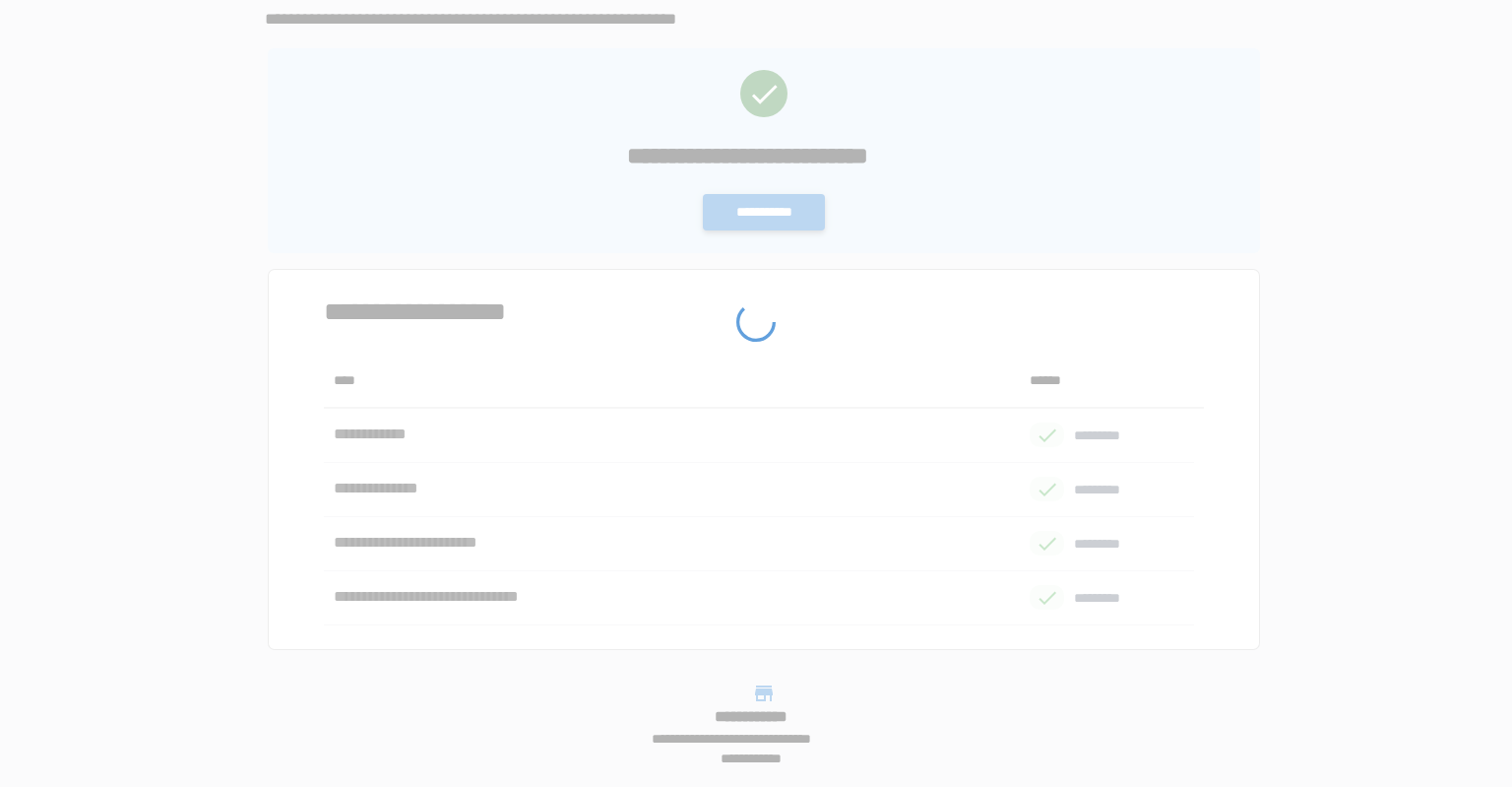 scroll, scrollTop: 0, scrollLeft: 0, axis: both 